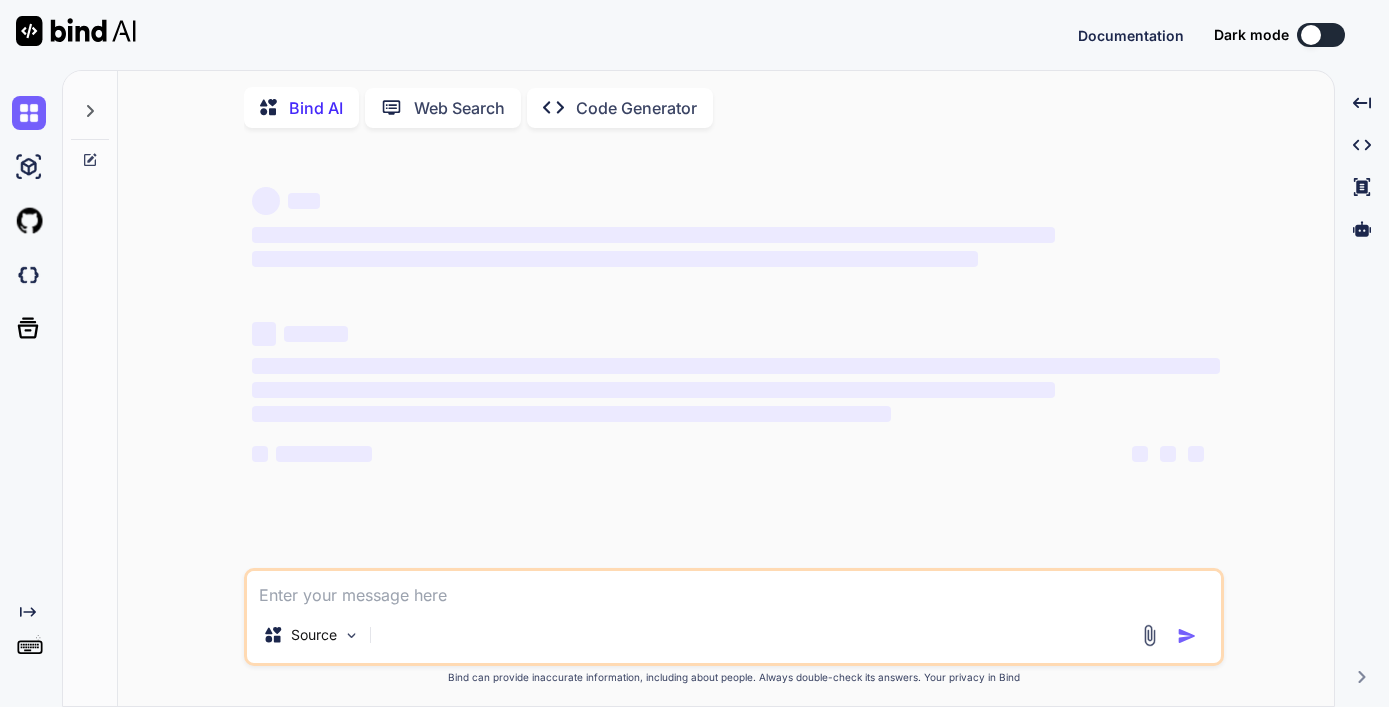 scroll, scrollTop: 0, scrollLeft: 0, axis: both 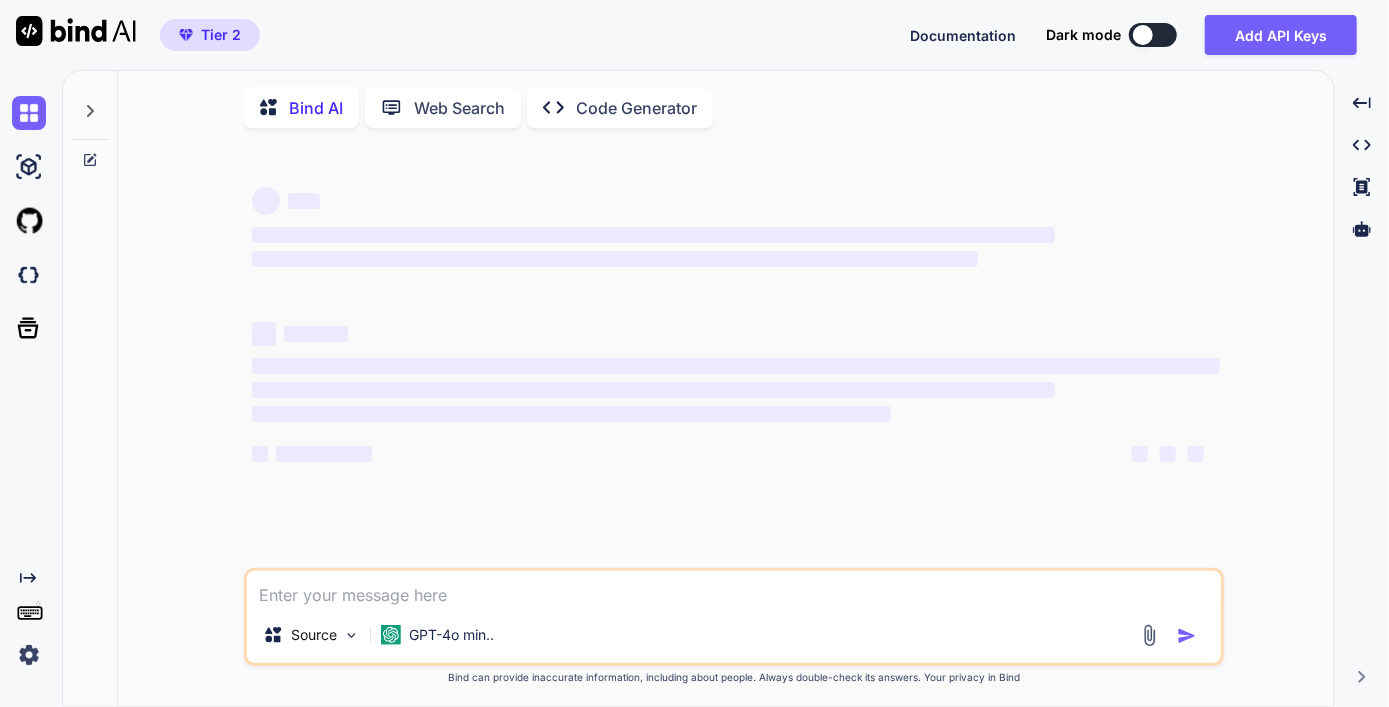 type on "x" 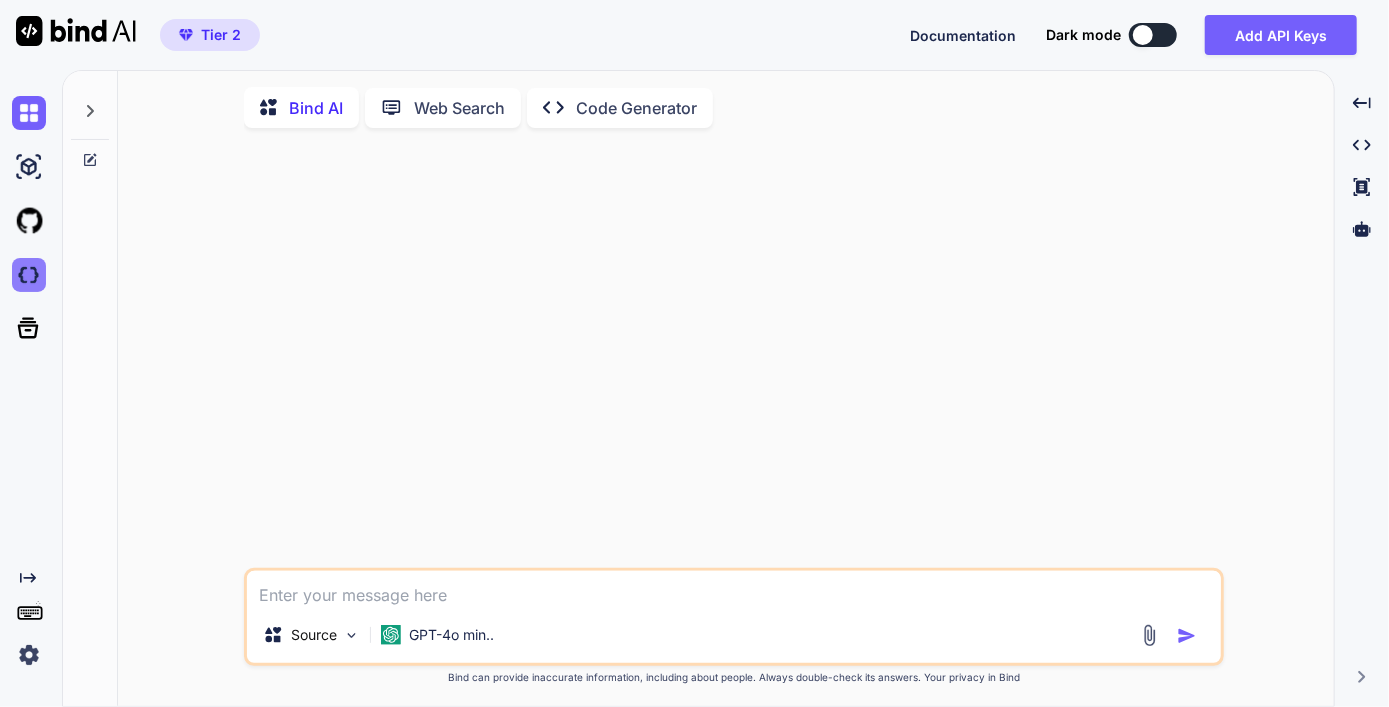 click at bounding box center (29, 275) 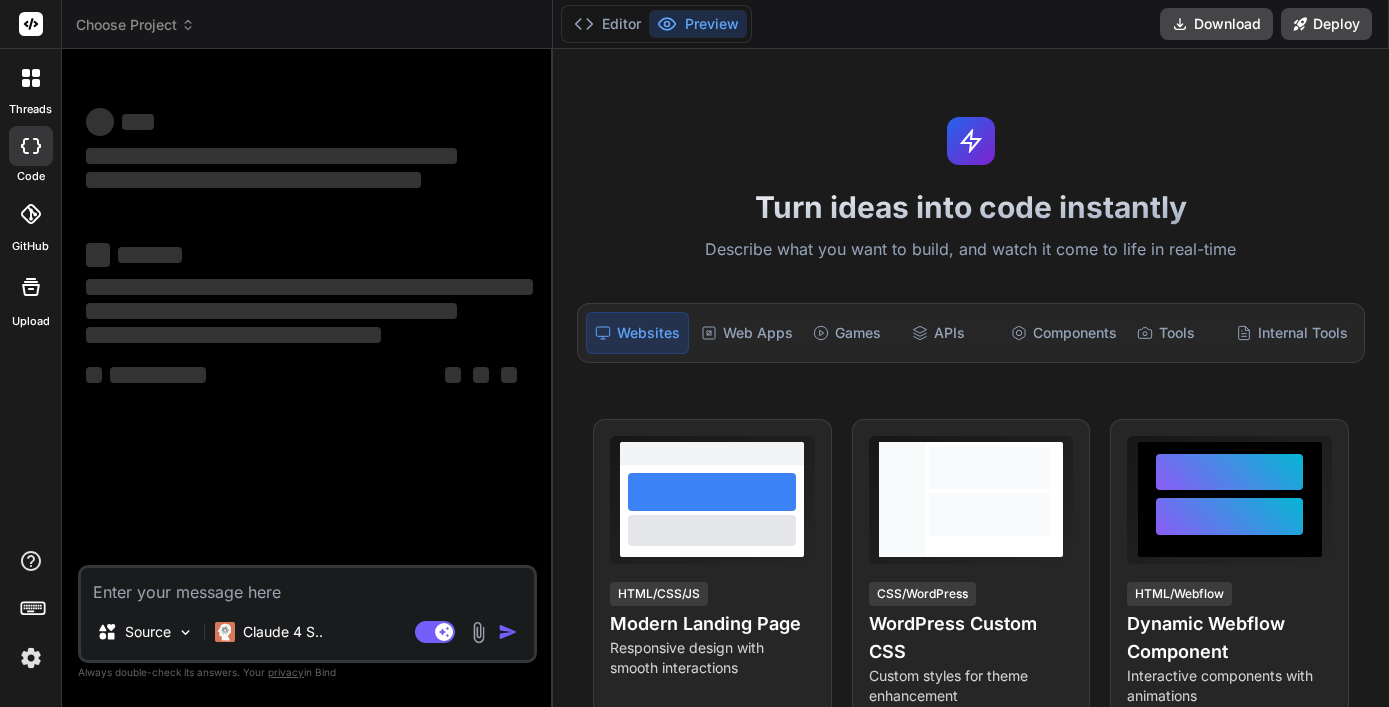 scroll, scrollTop: 0, scrollLeft: 0, axis: both 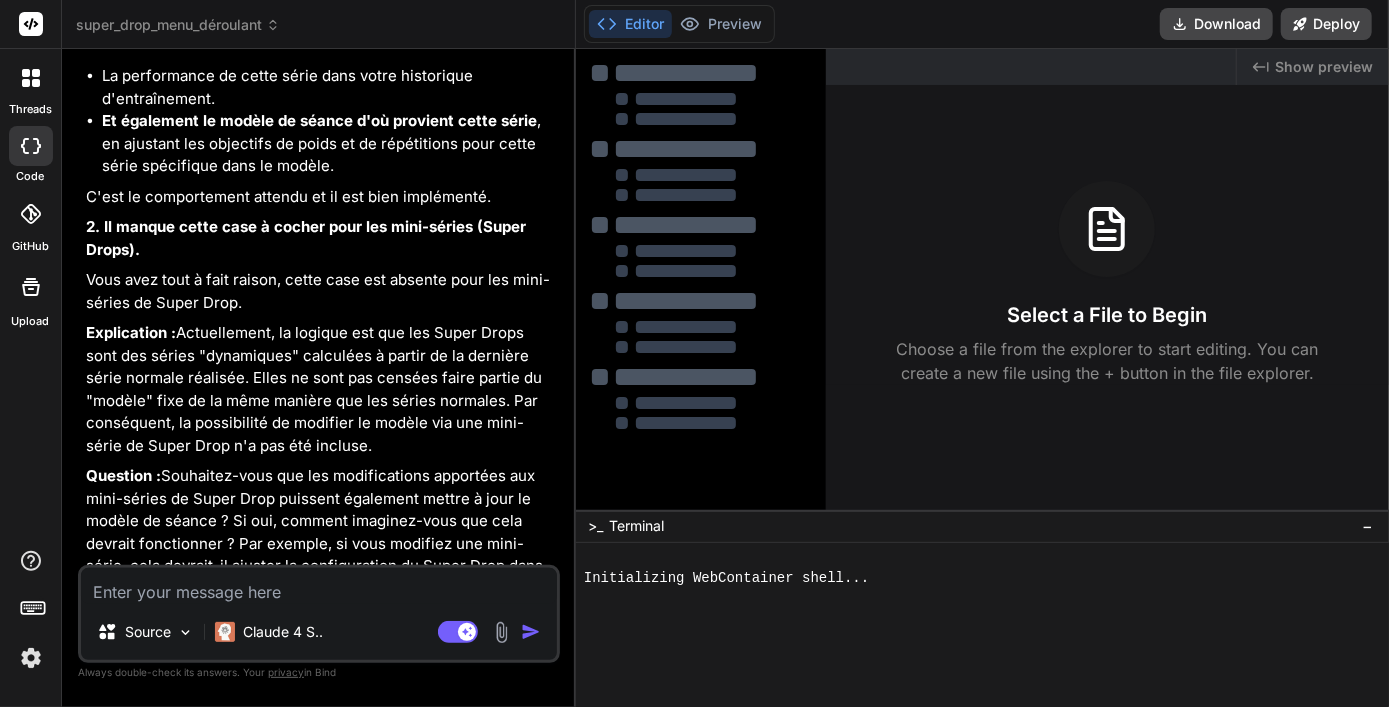 type on "x" 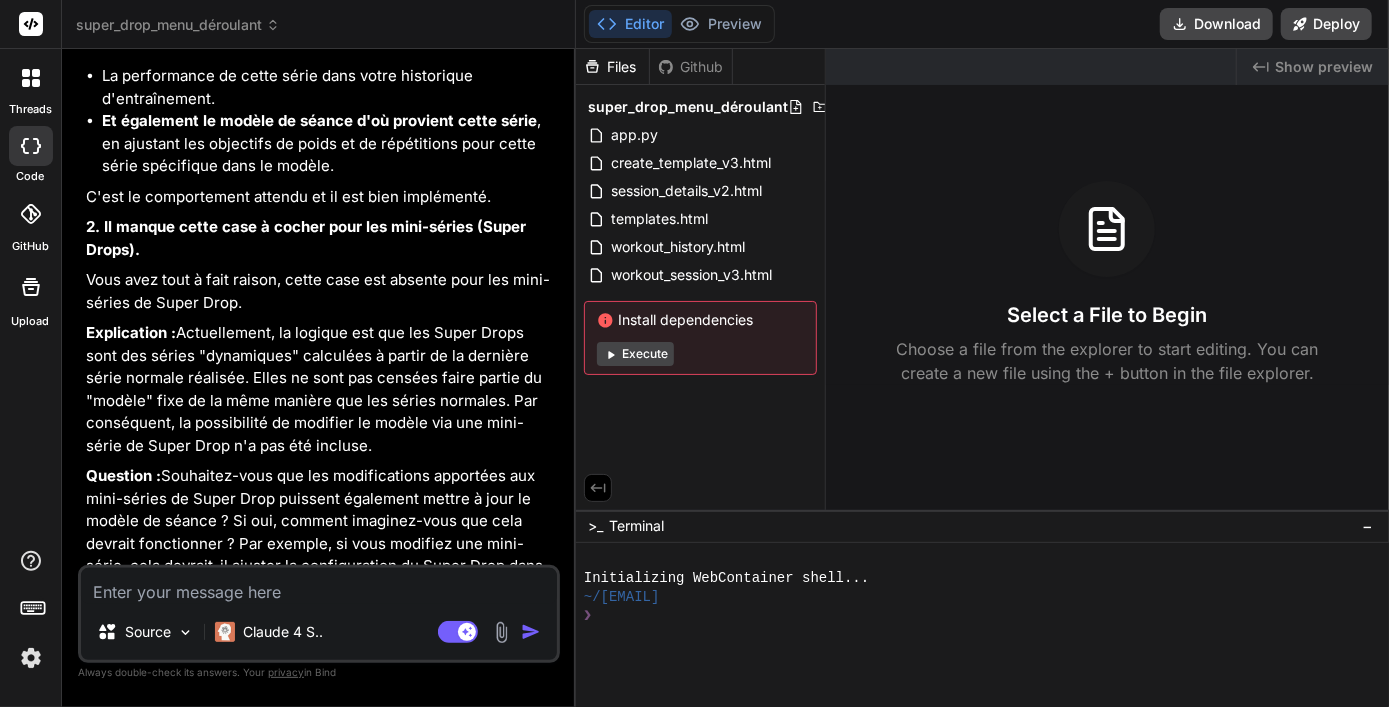 click on "Question :
Souhaitez-vous que les modifications apportées aux mini-séries de Super Drop puissent également mettre à jour le modèle de séance ? Si oui, comment imaginez-vous que cela devrait fonctionner ? Par exemple, si vous modifiez une mini-série, cela devrait-il ajuster la configuration du Super Drop dans le modèle (par exemple, la réduction de poids ou le nombre de répétitions par mini-série) ?" at bounding box center [321, 544] 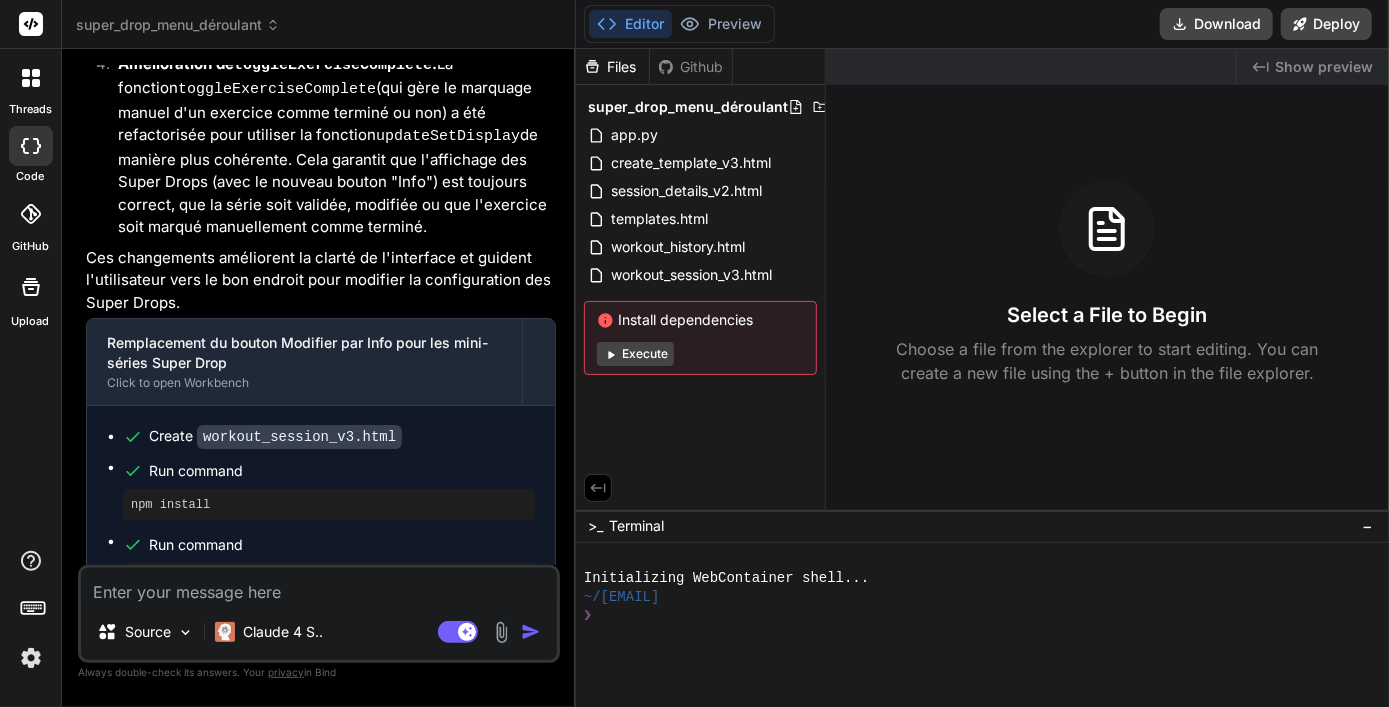 scroll, scrollTop: 4985, scrollLeft: 0, axis: vertical 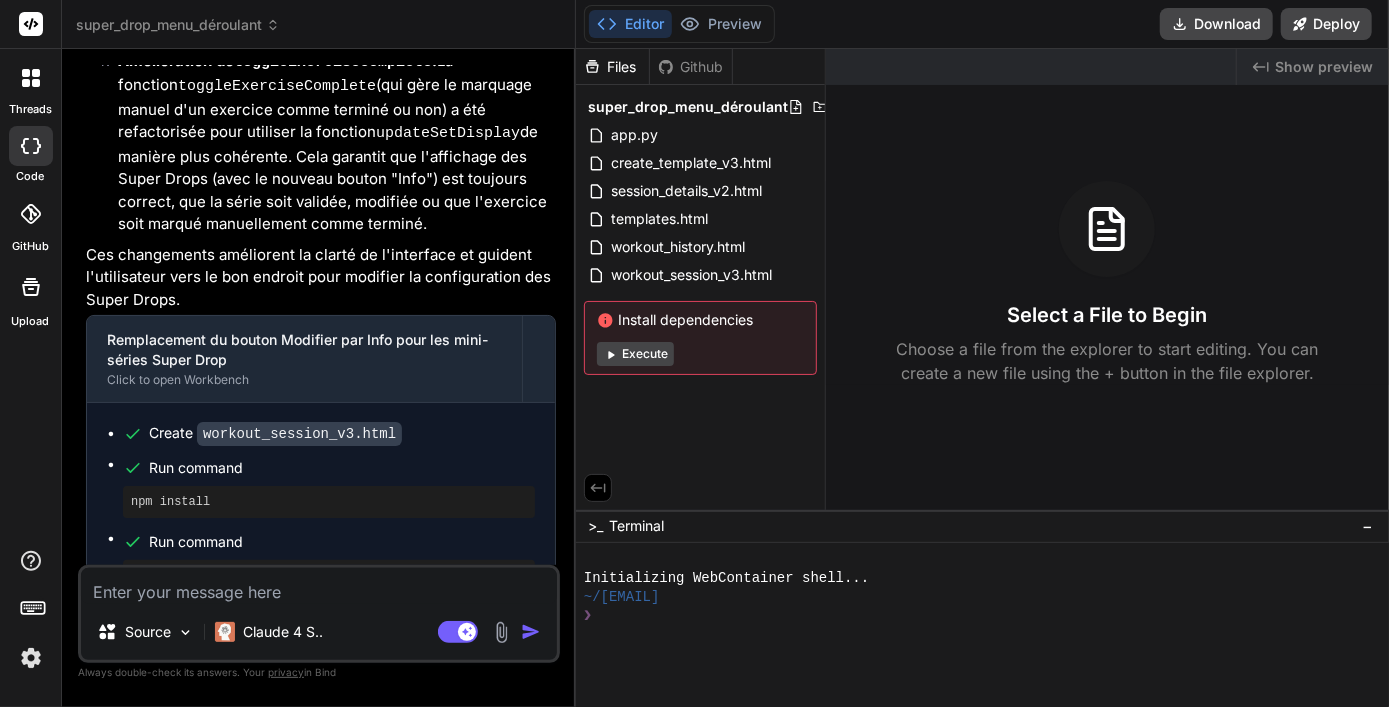 click at bounding box center [319, 586] 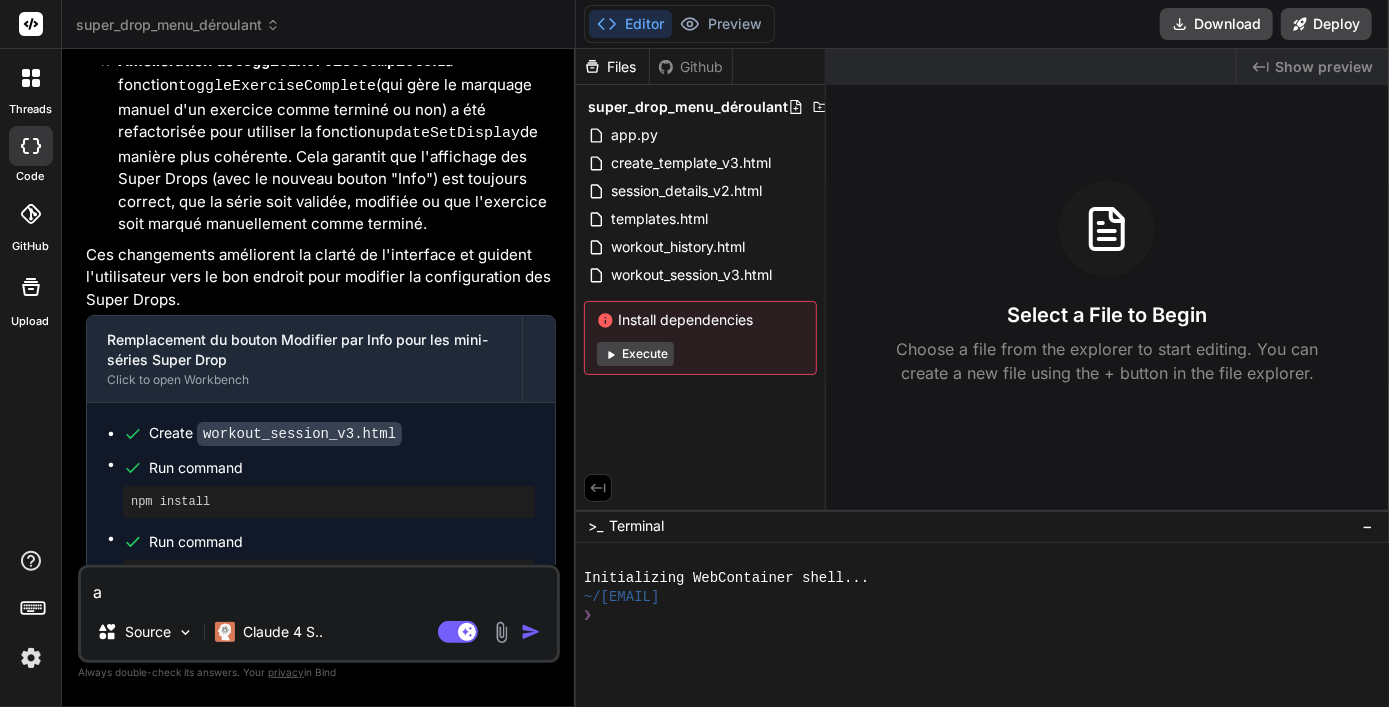 type on "as" 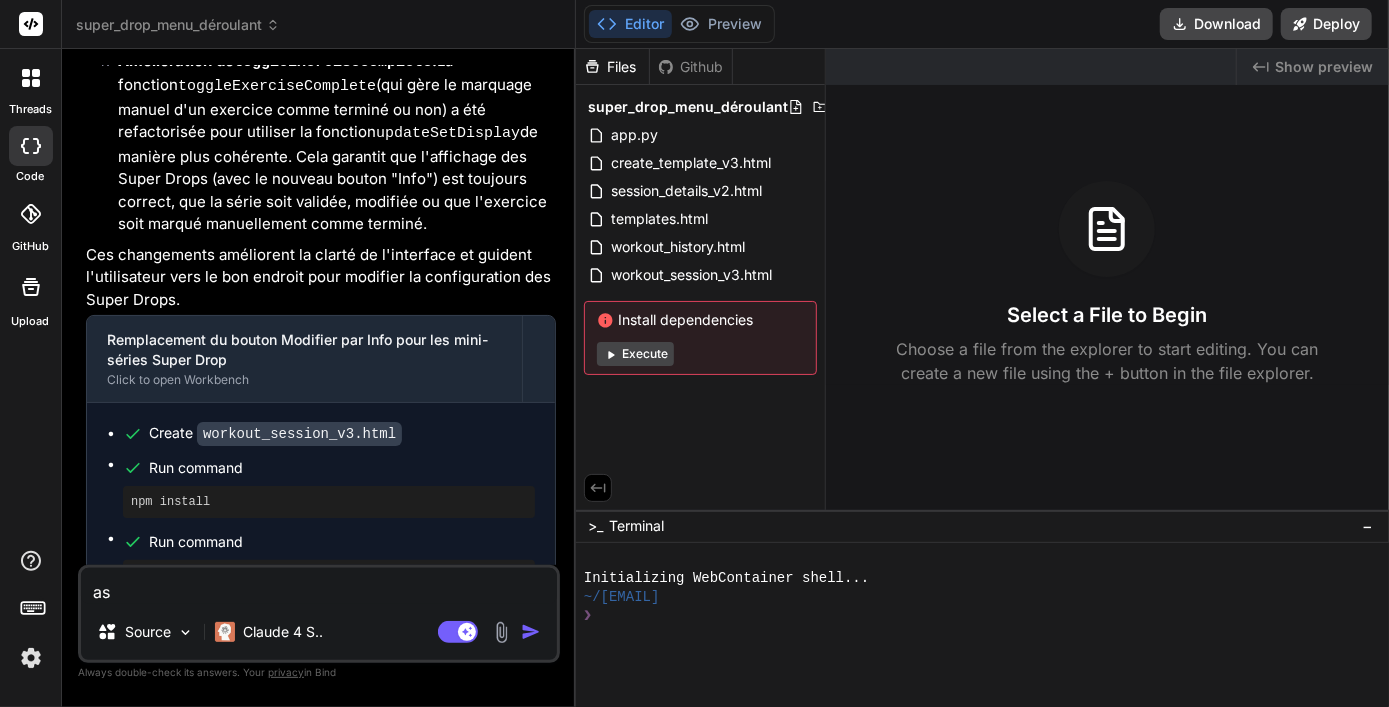 type on "ass" 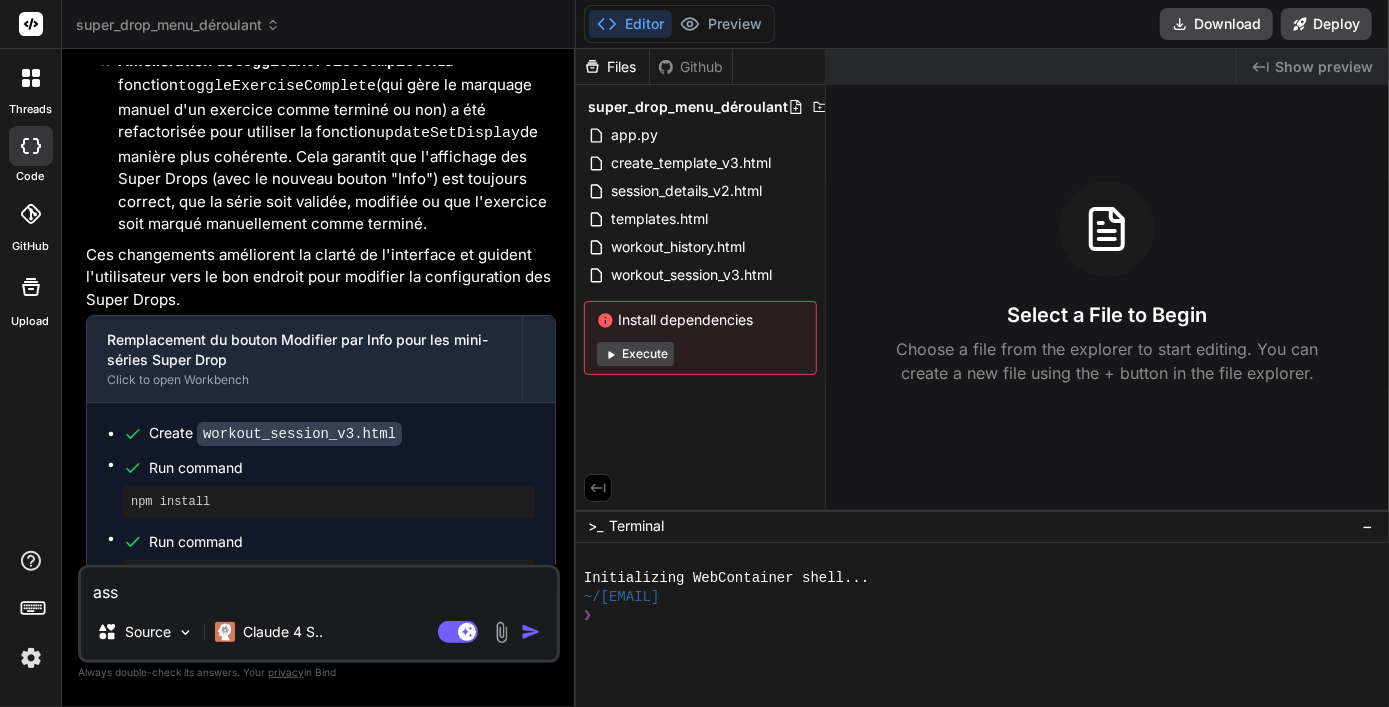 type on "assu" 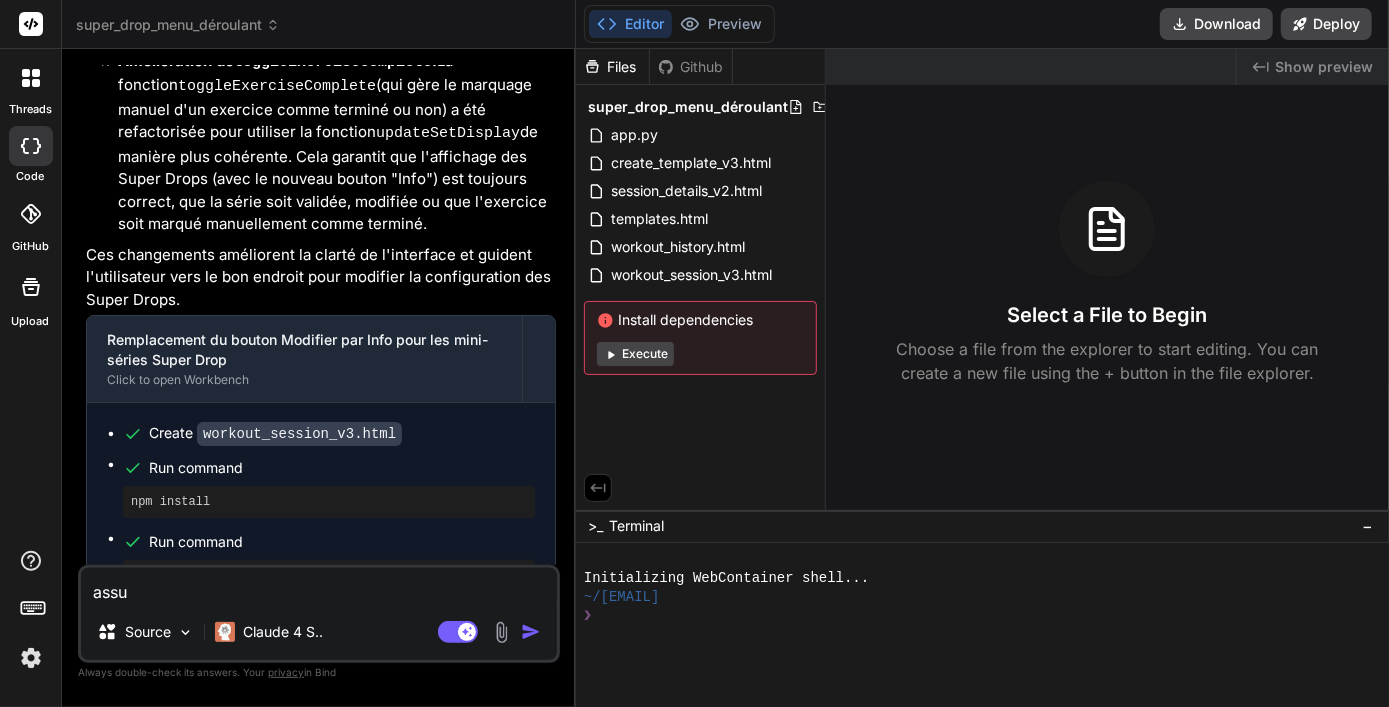 type on "assur" 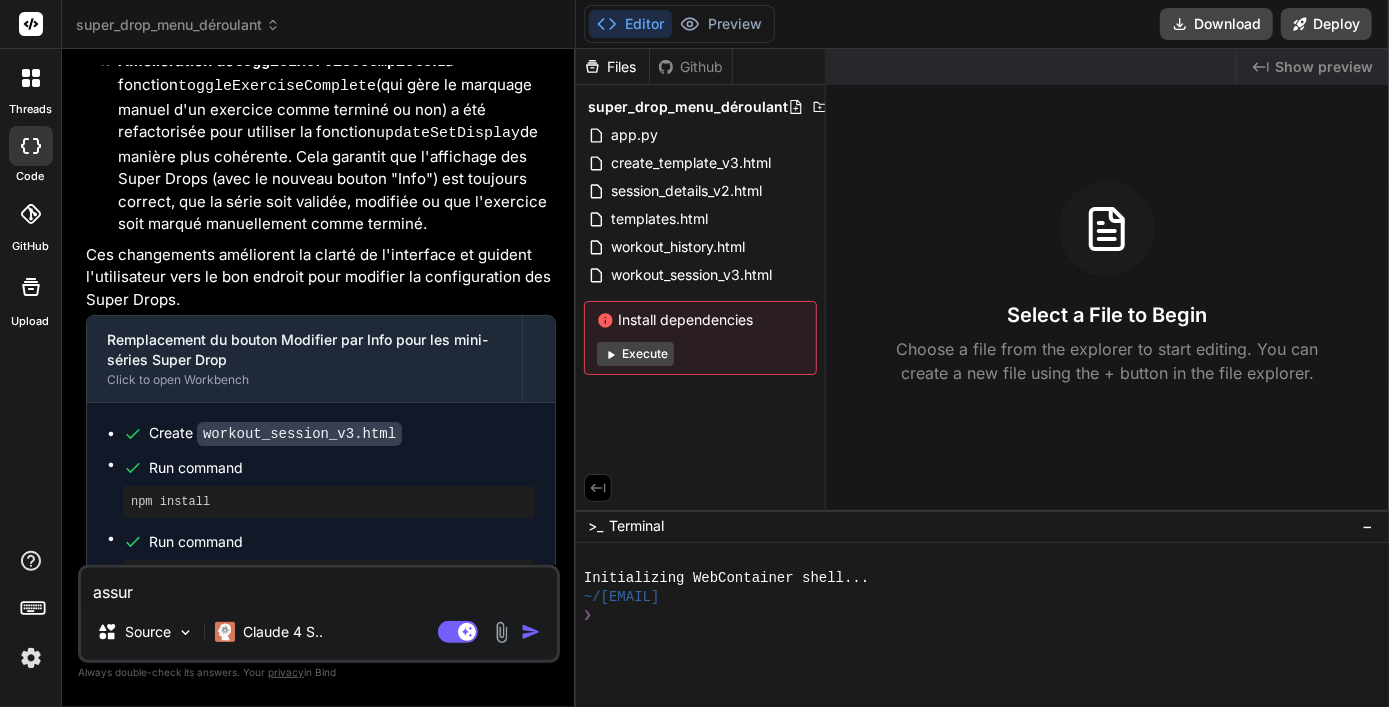 type on "assure" 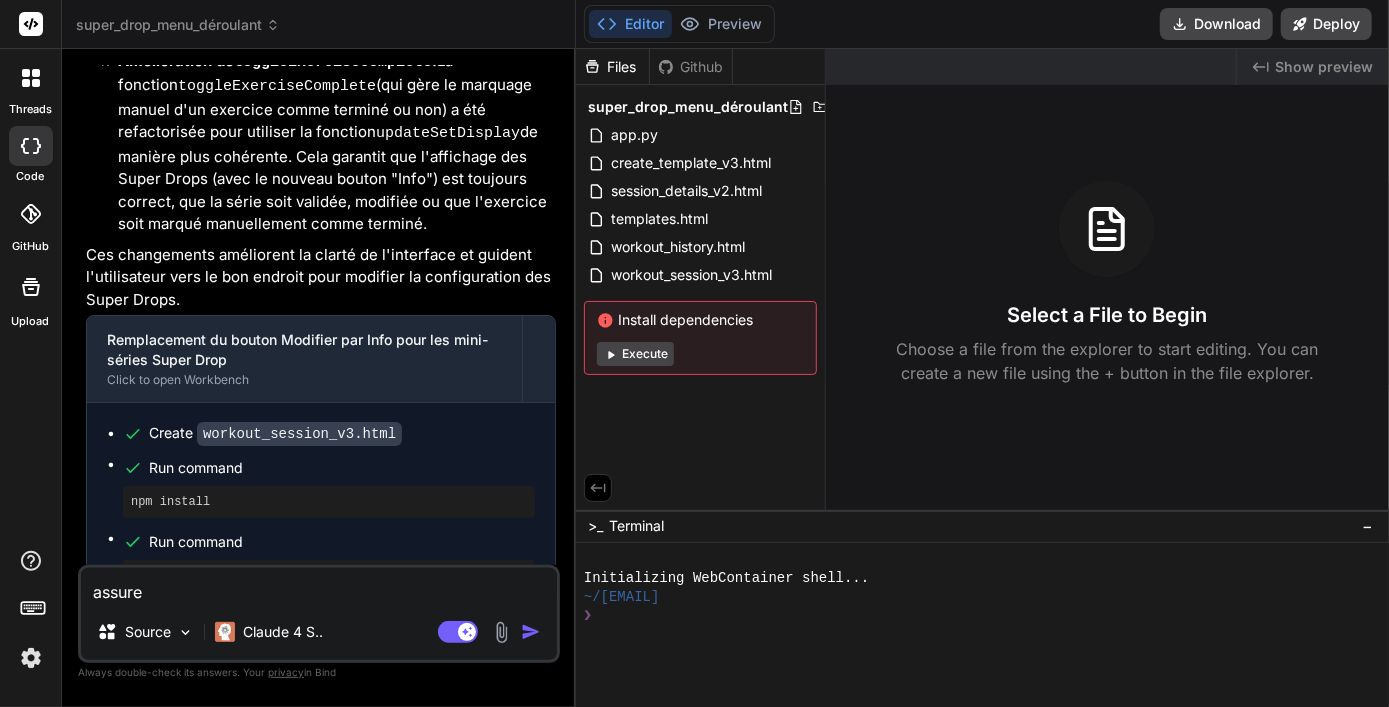 type on "assure" 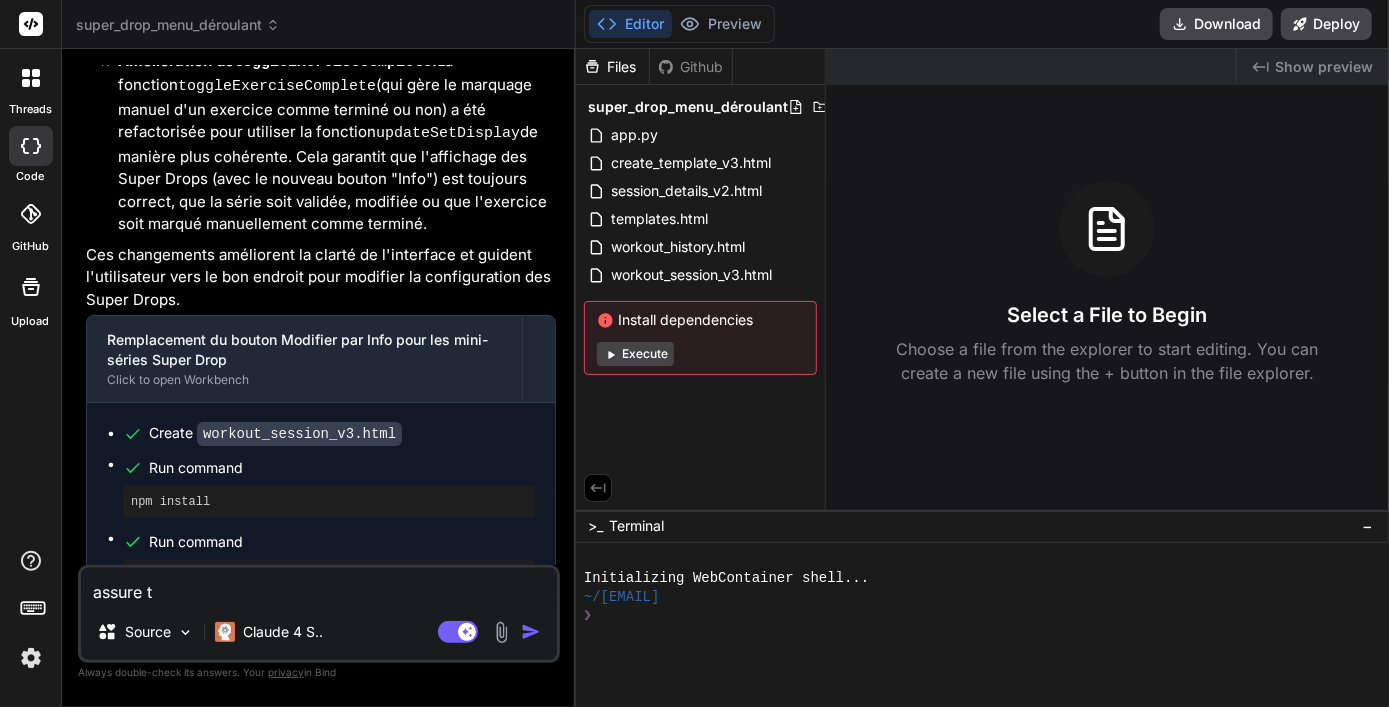 type on "assure to" 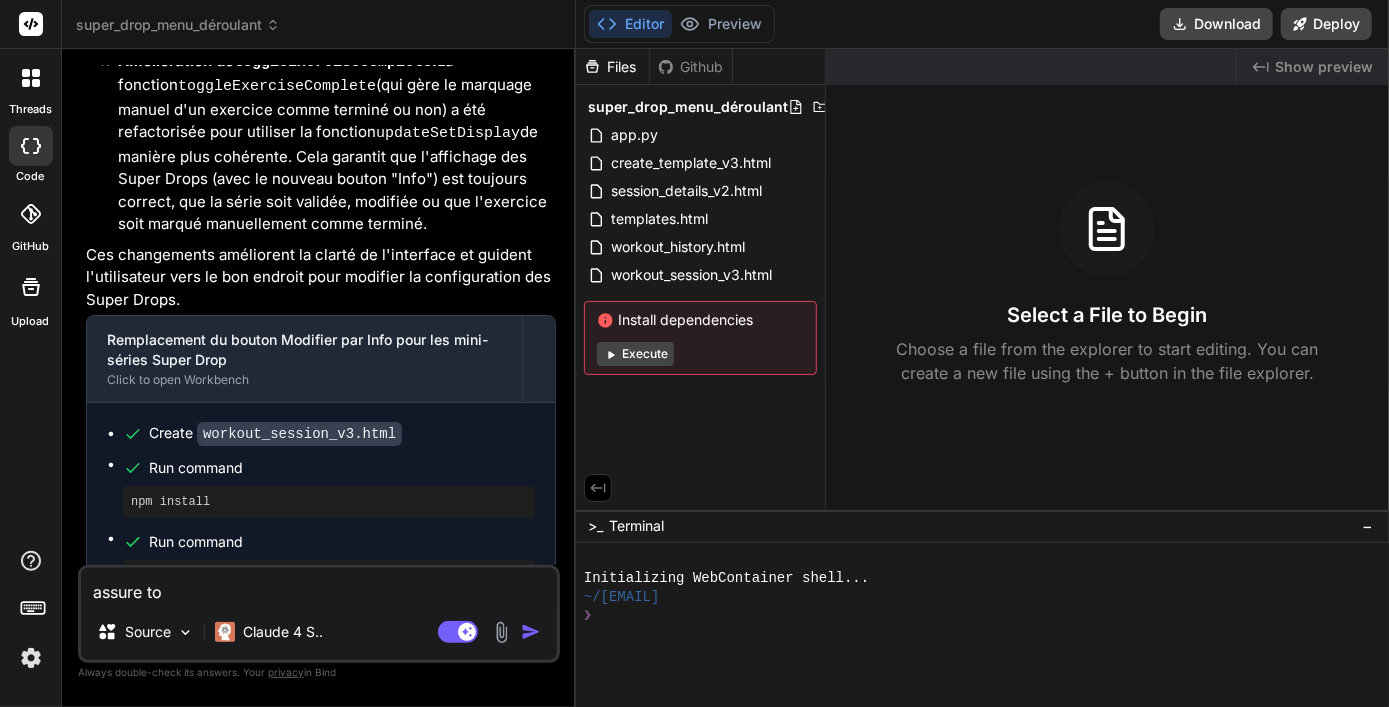 type on "assure toi" 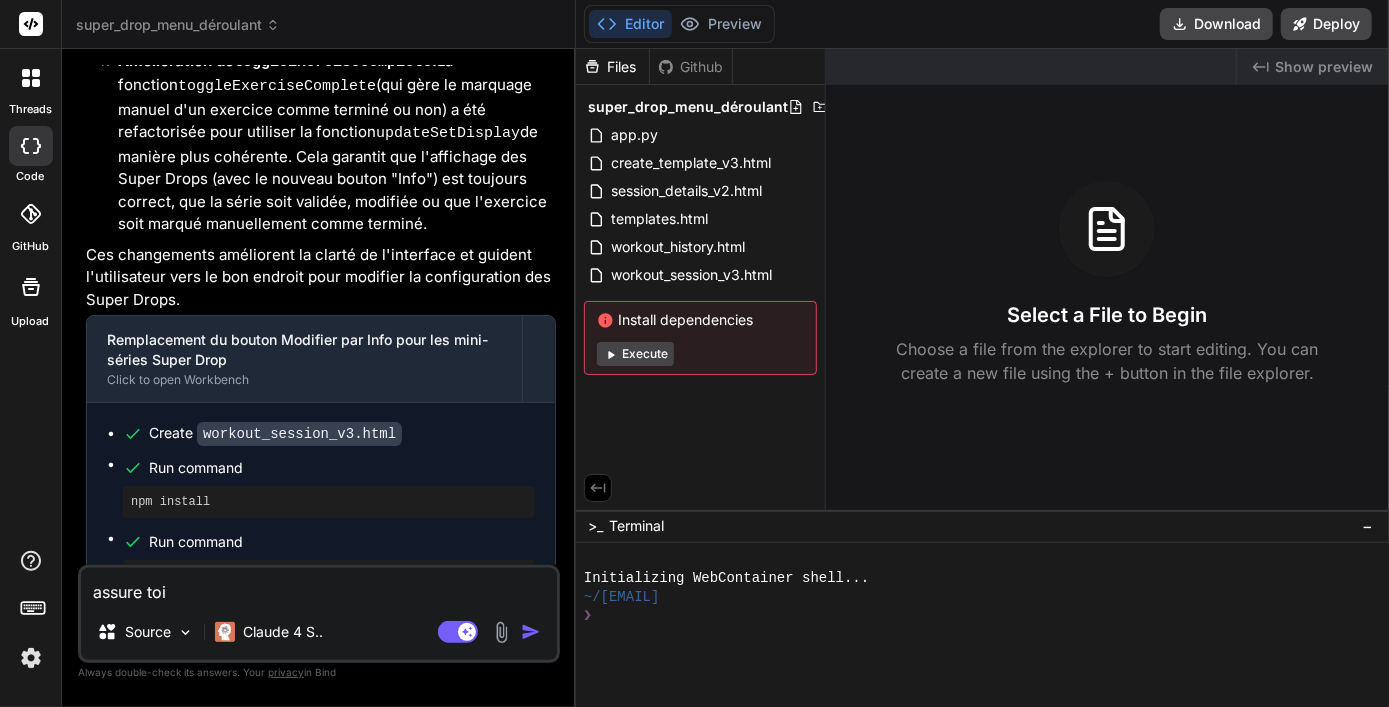 type on "assure toi" 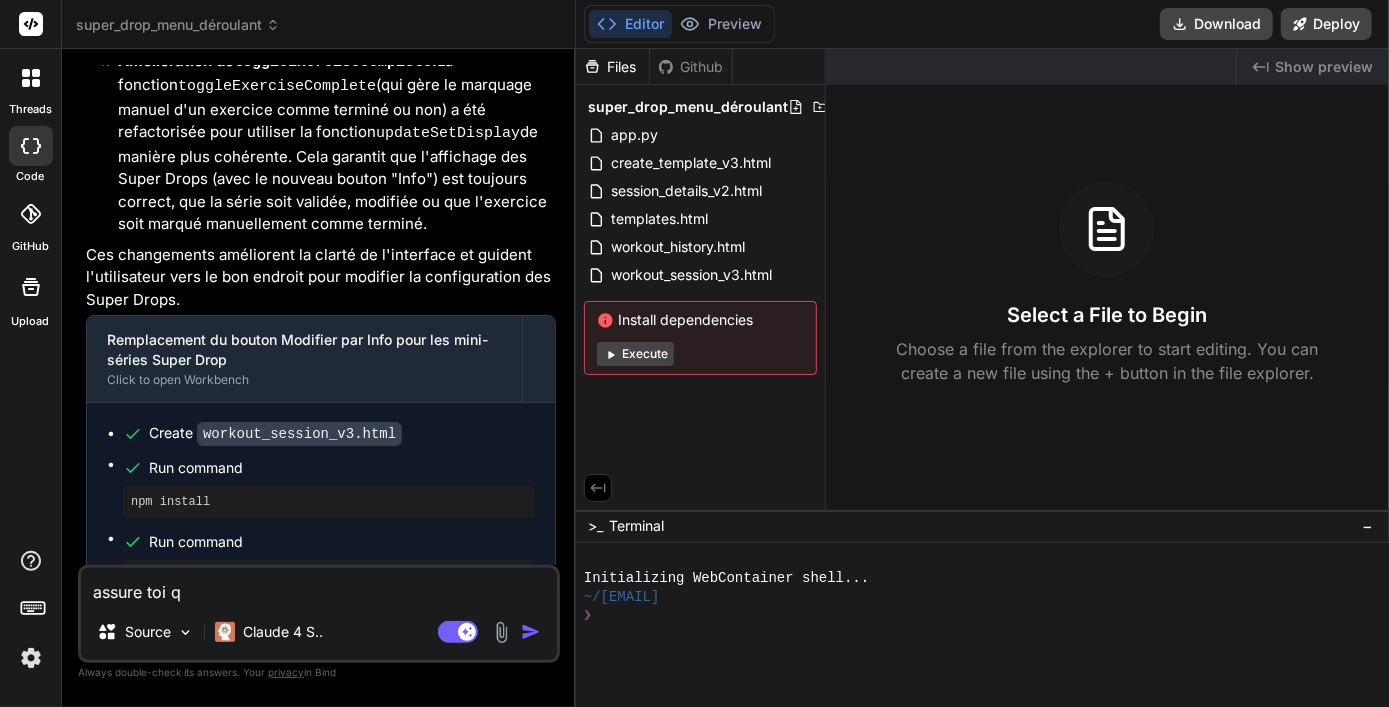 type on "assure toi qu" 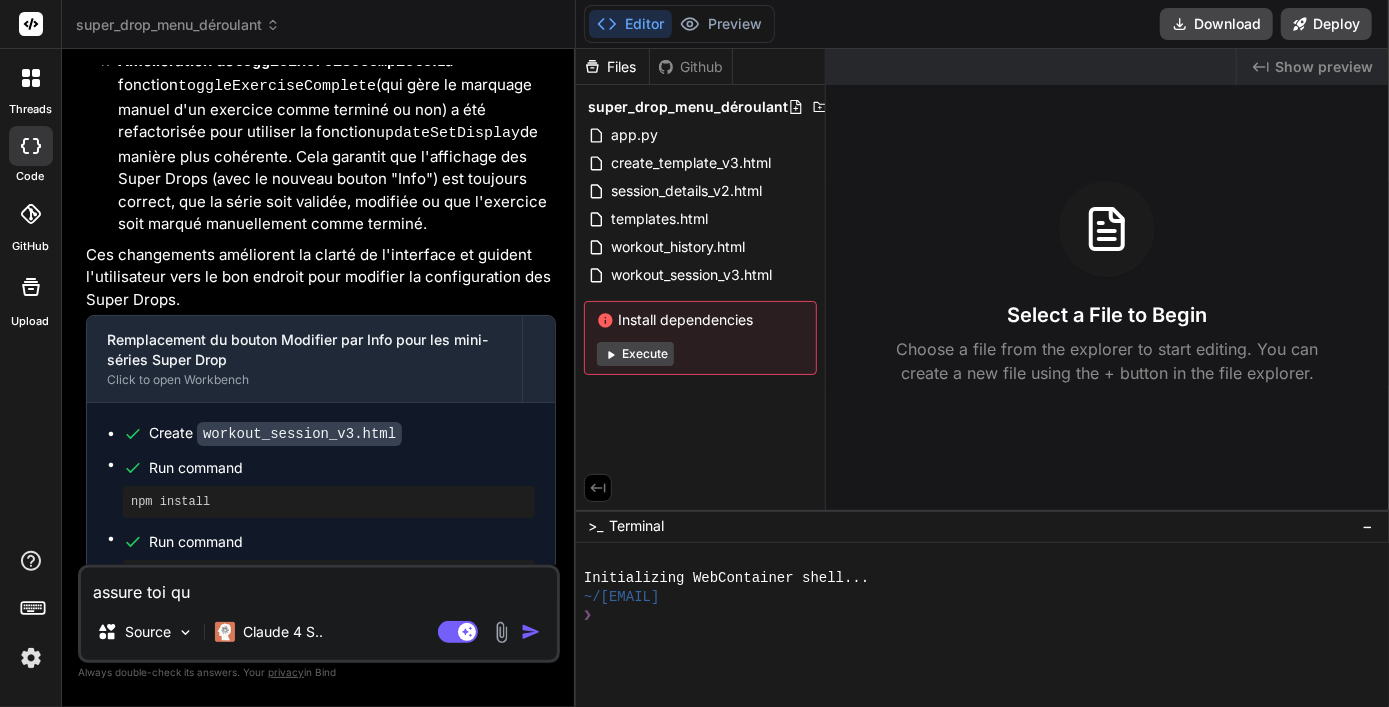type on "assure toi que" 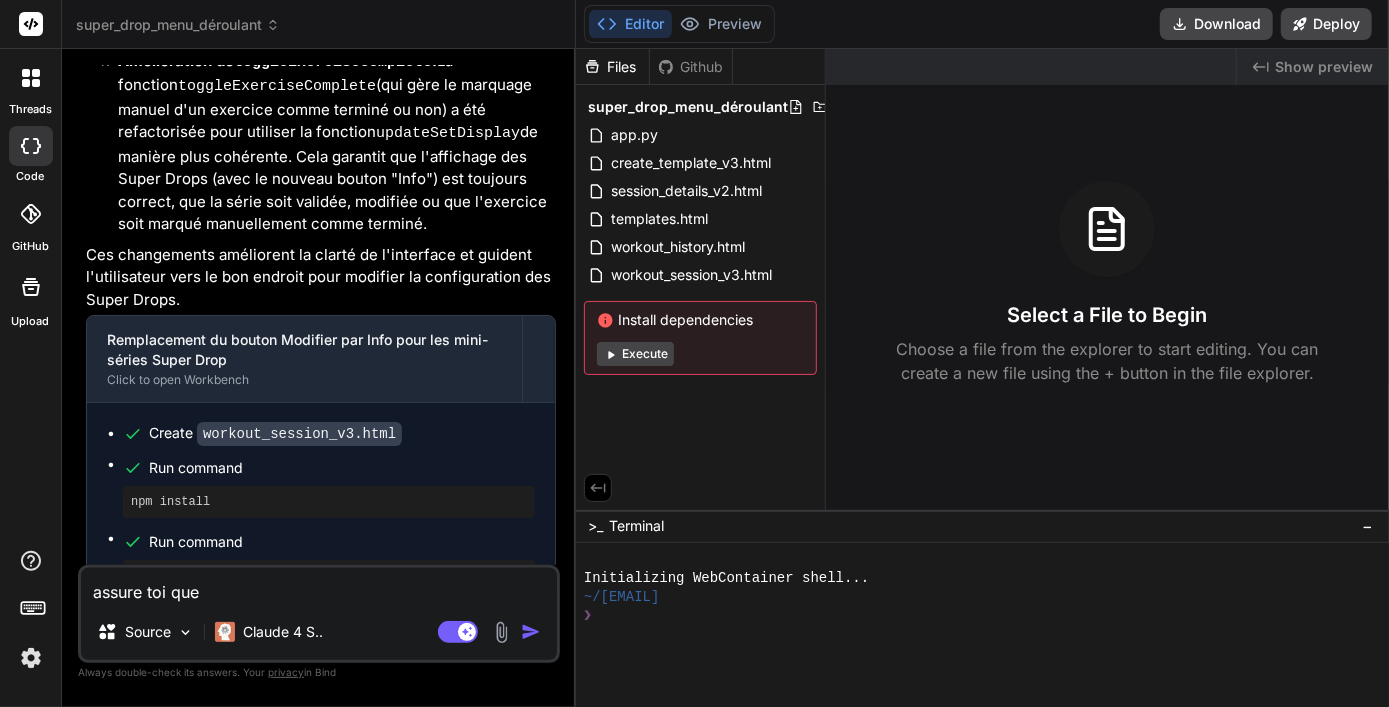 type on "assure toi que" 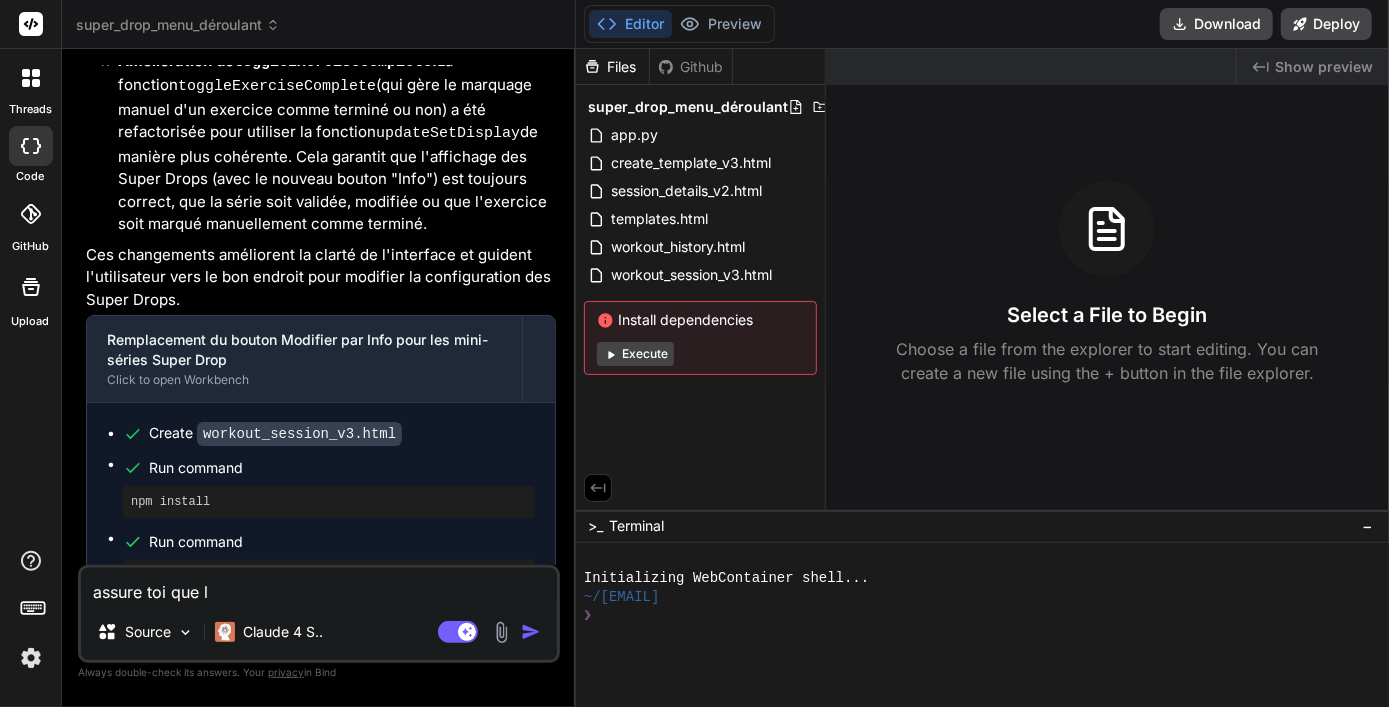 type on "assure toi que le" 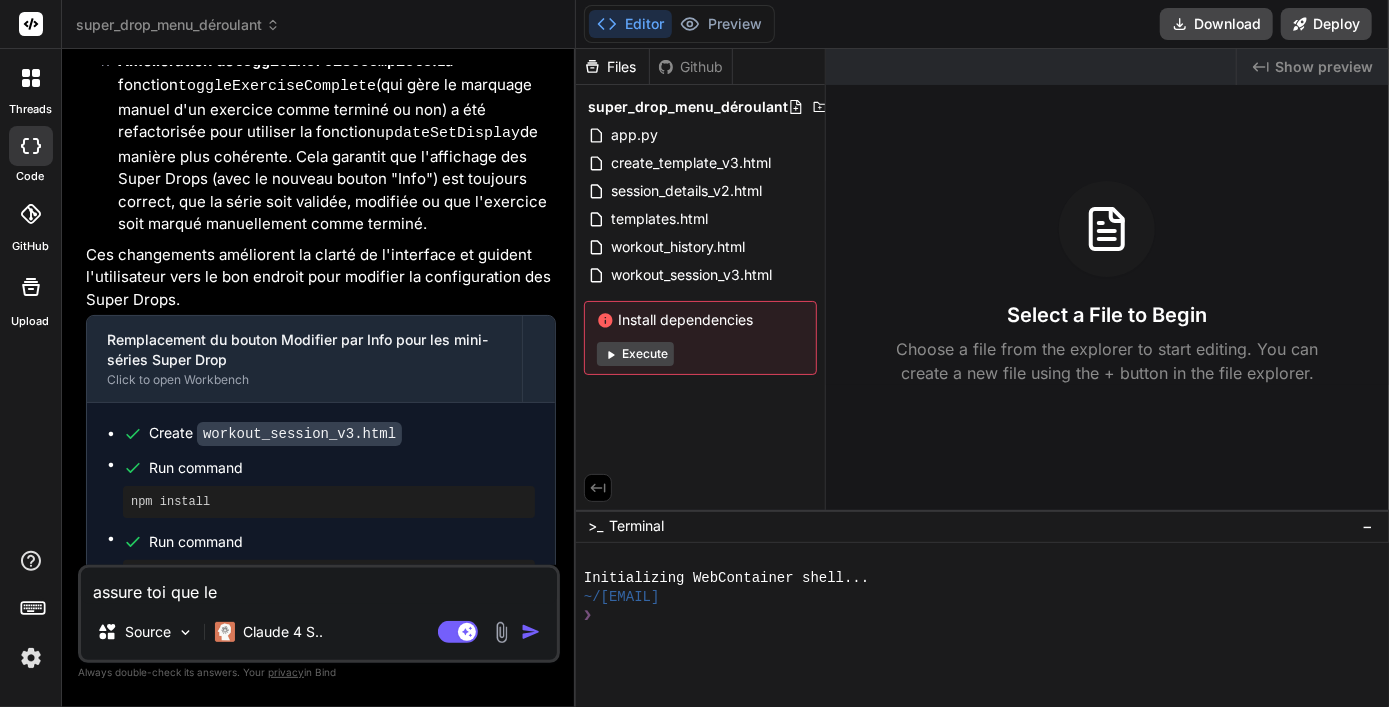 type on "assure toi que les" 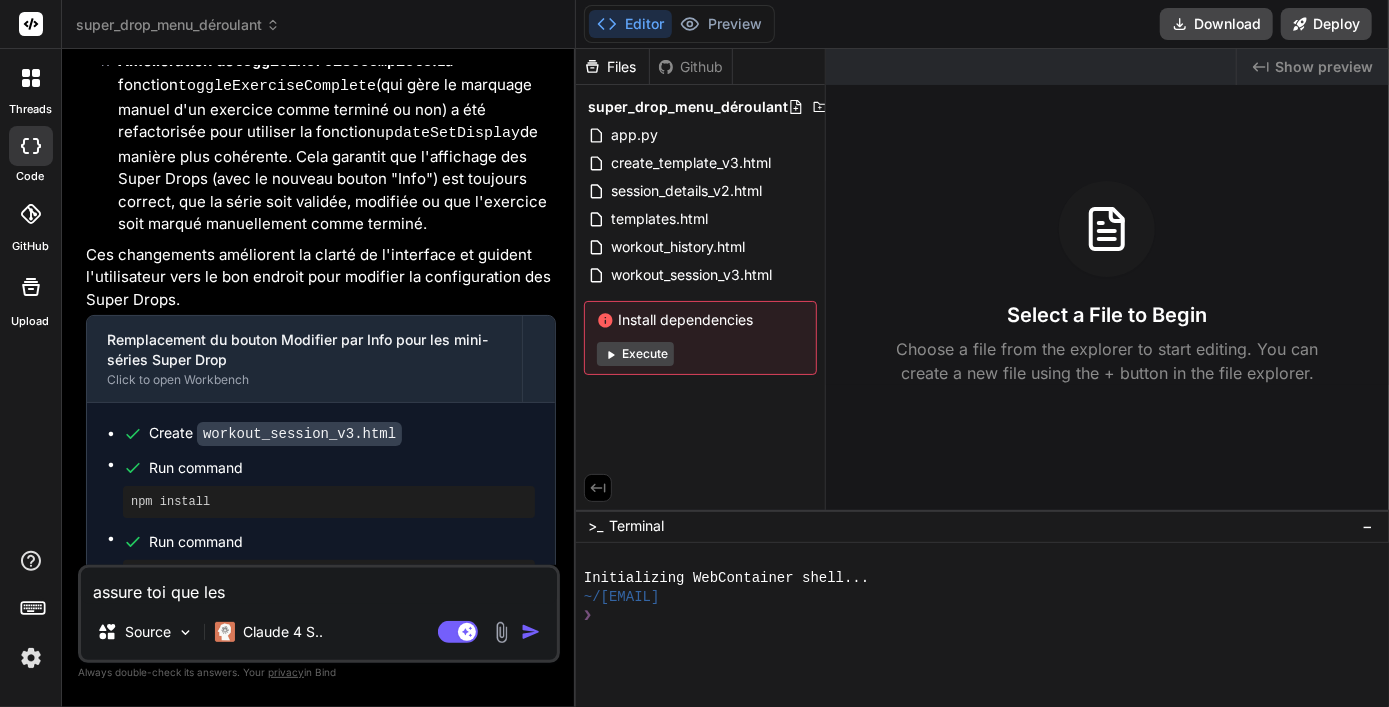 type on "assure toi que les" 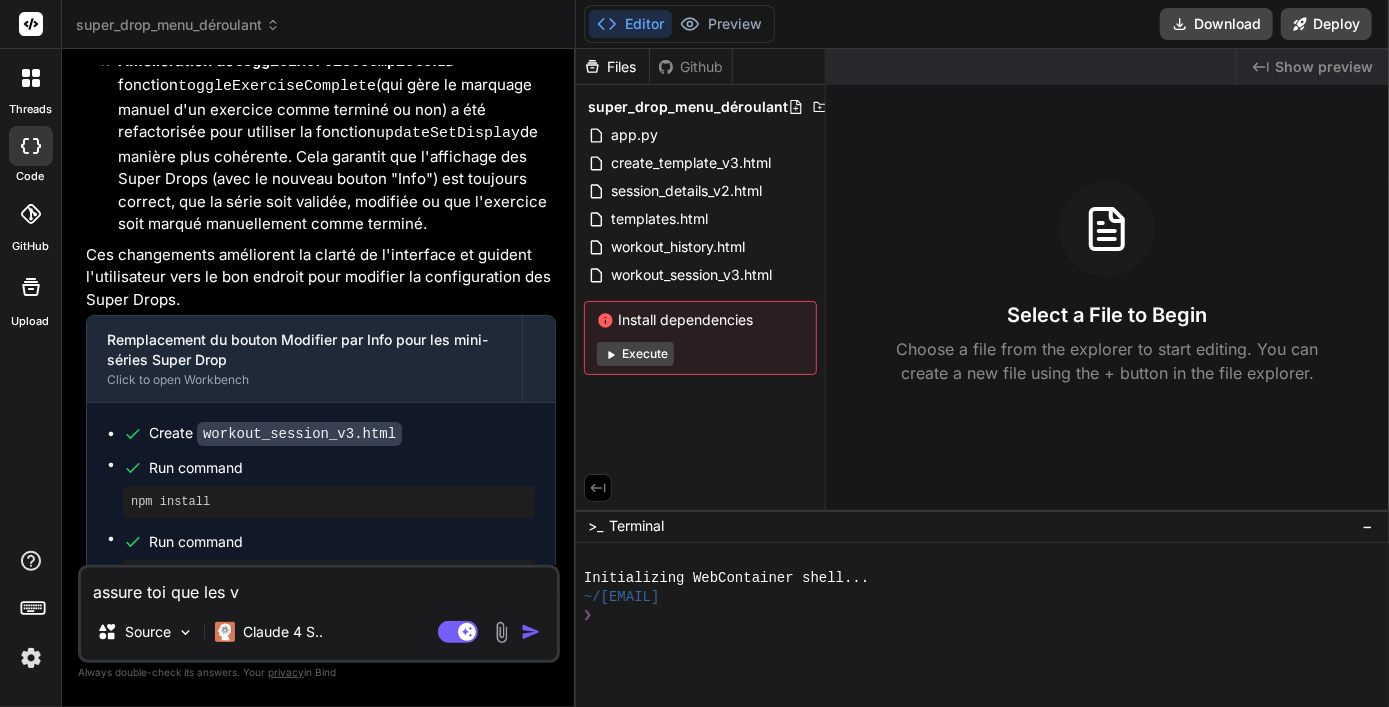 type on "x" 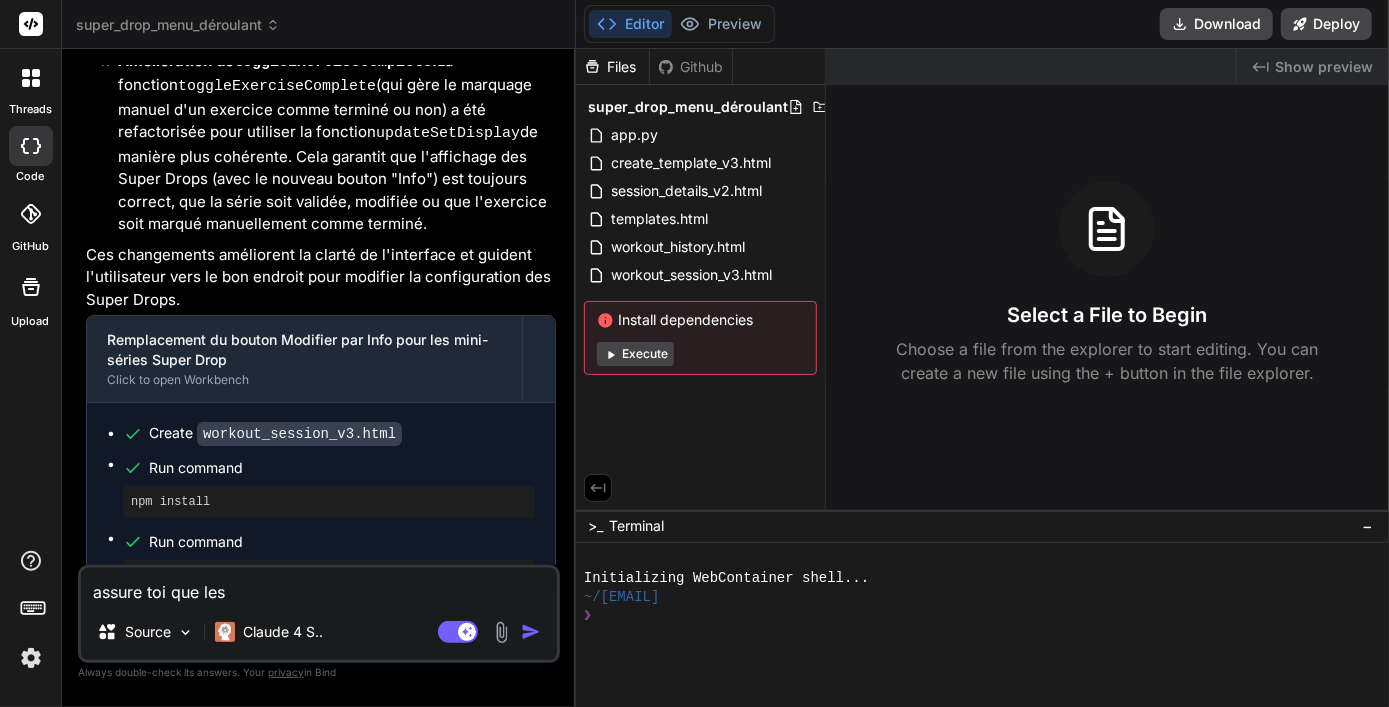 type on "assure toi que les c" 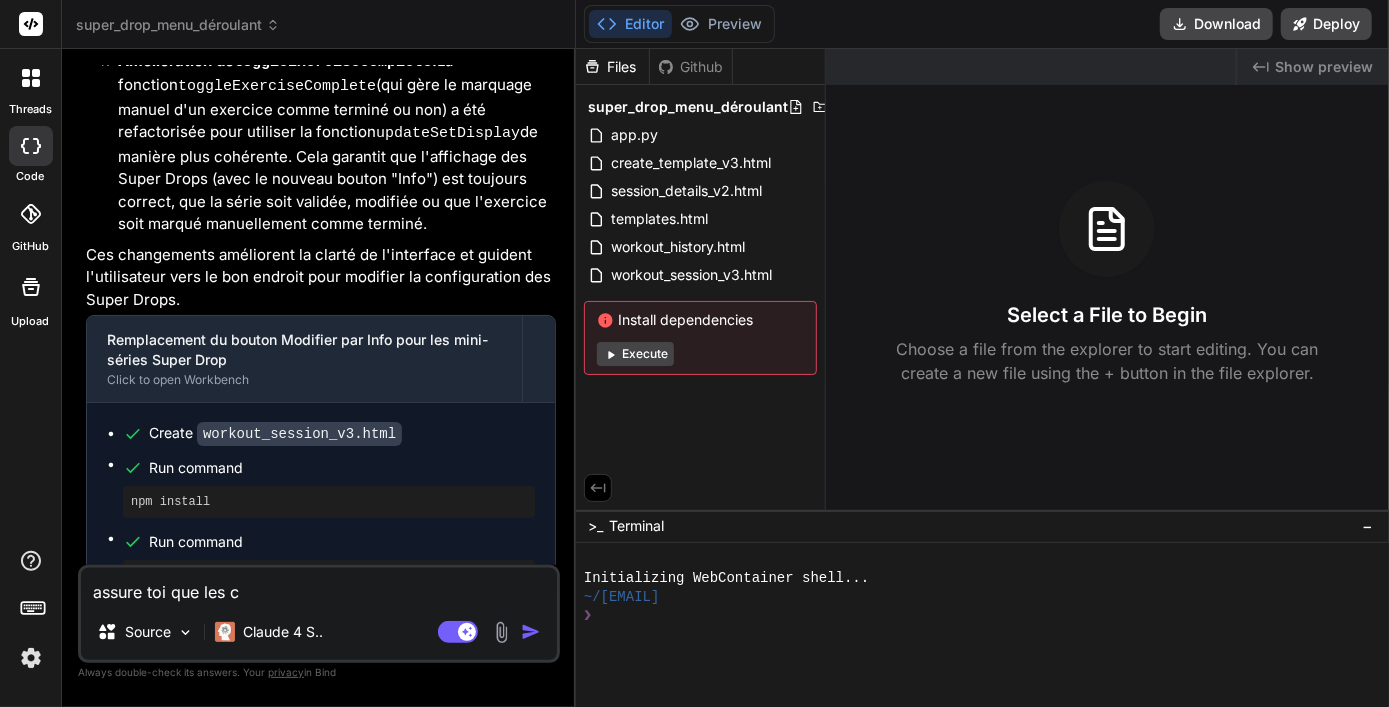 type on "assure toi que les ch" 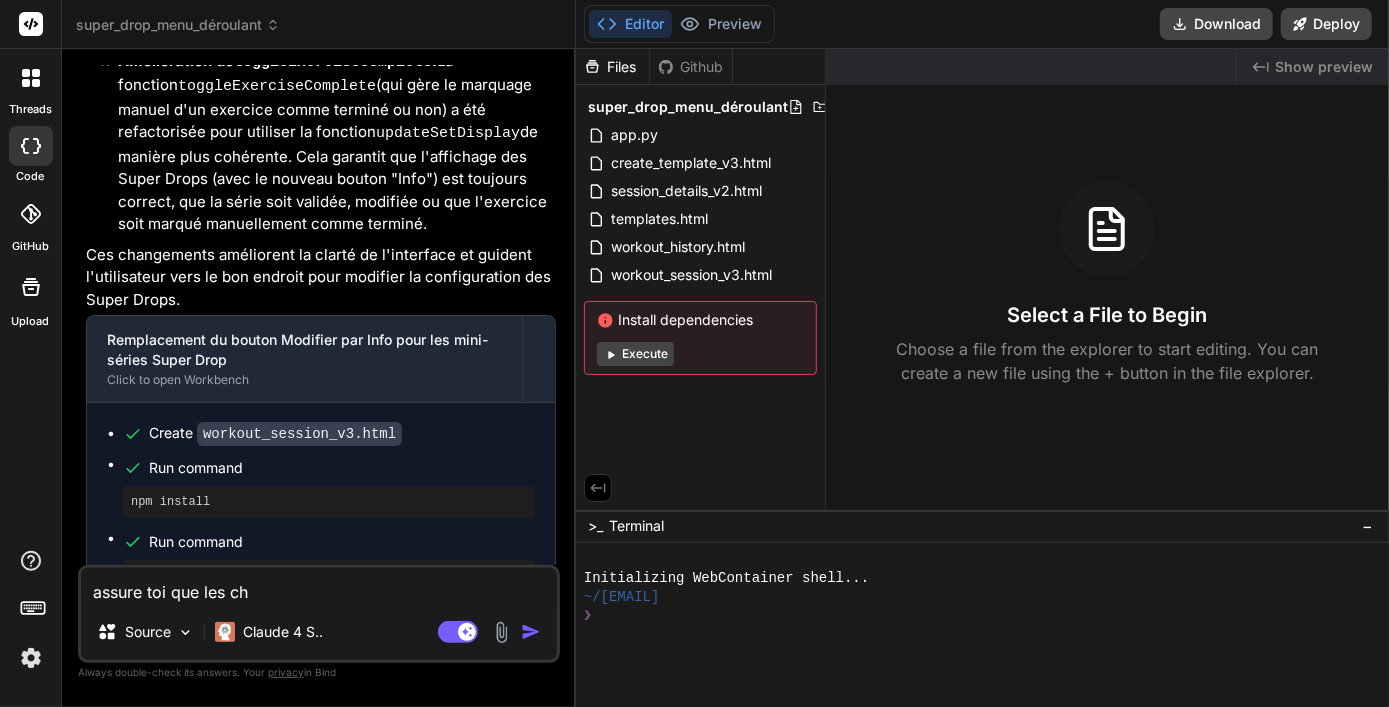 type on "assure toi que les cha" 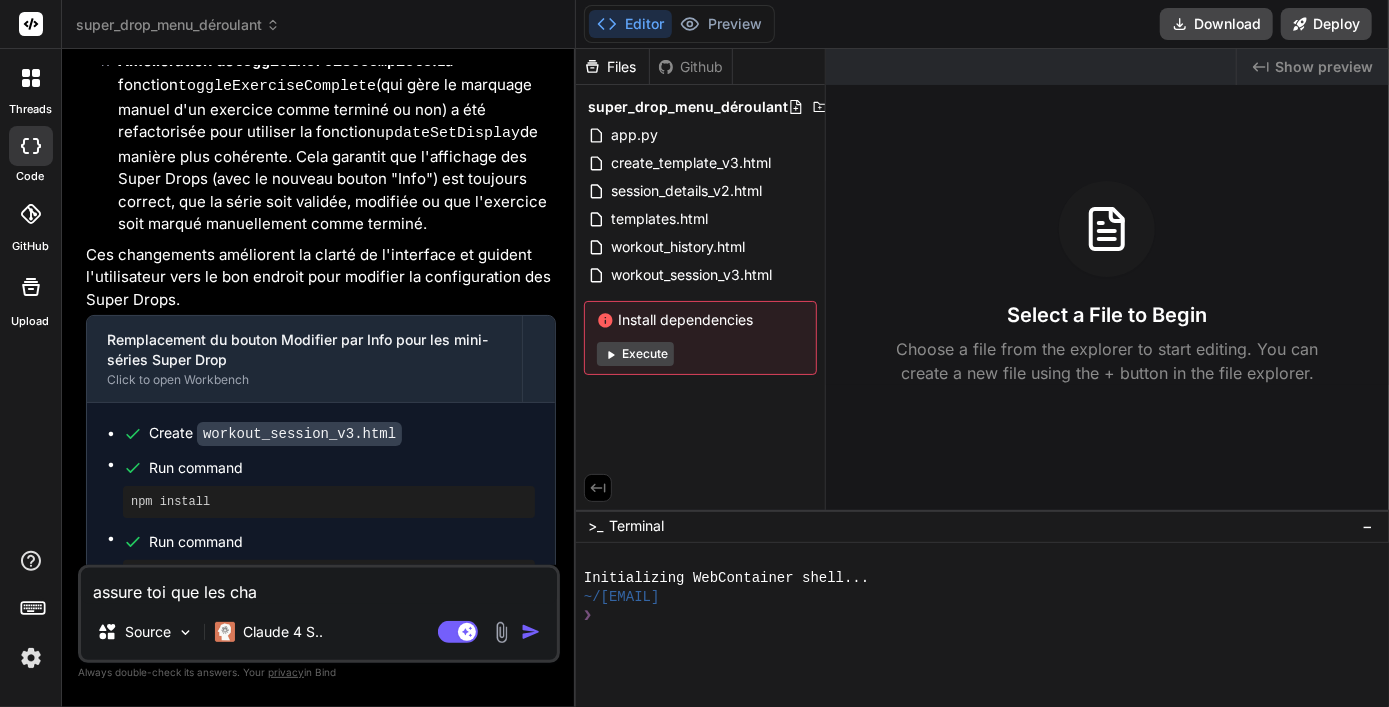 type on "assure toi que les chan" 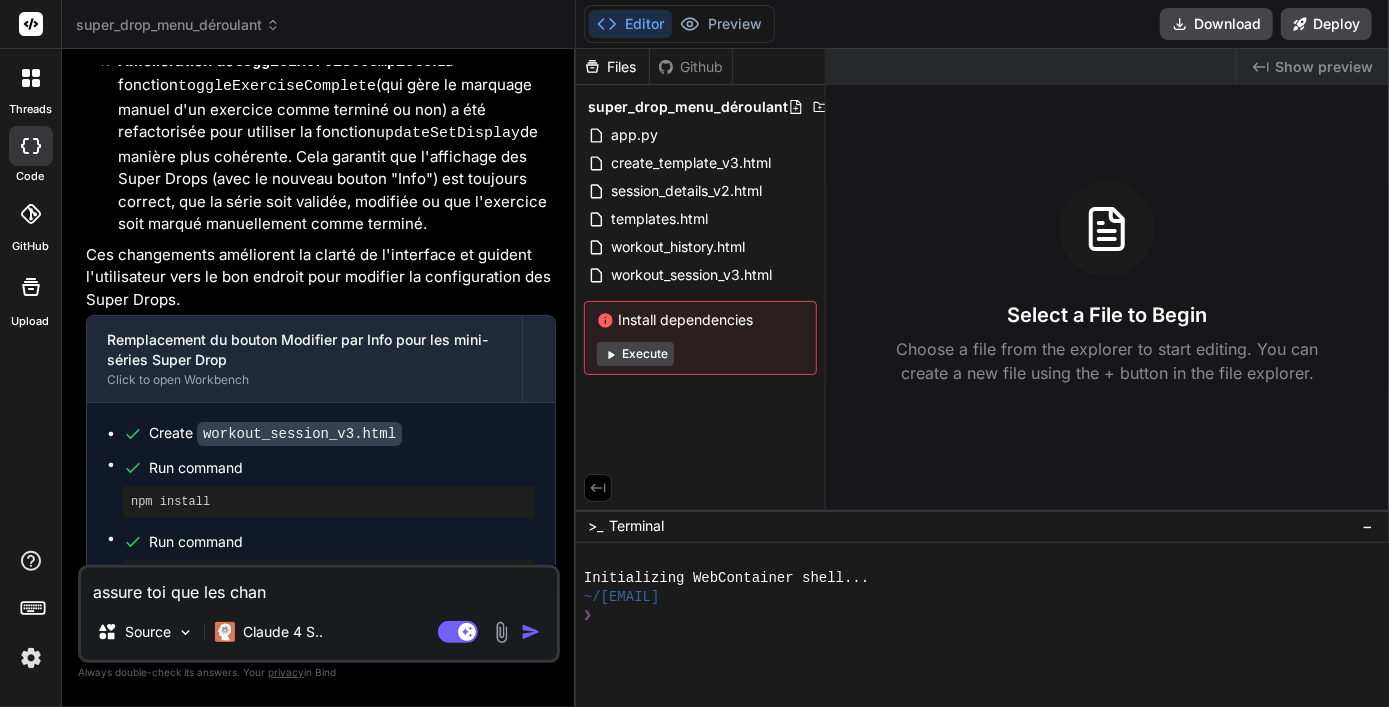 type on "assure toi que les chang" 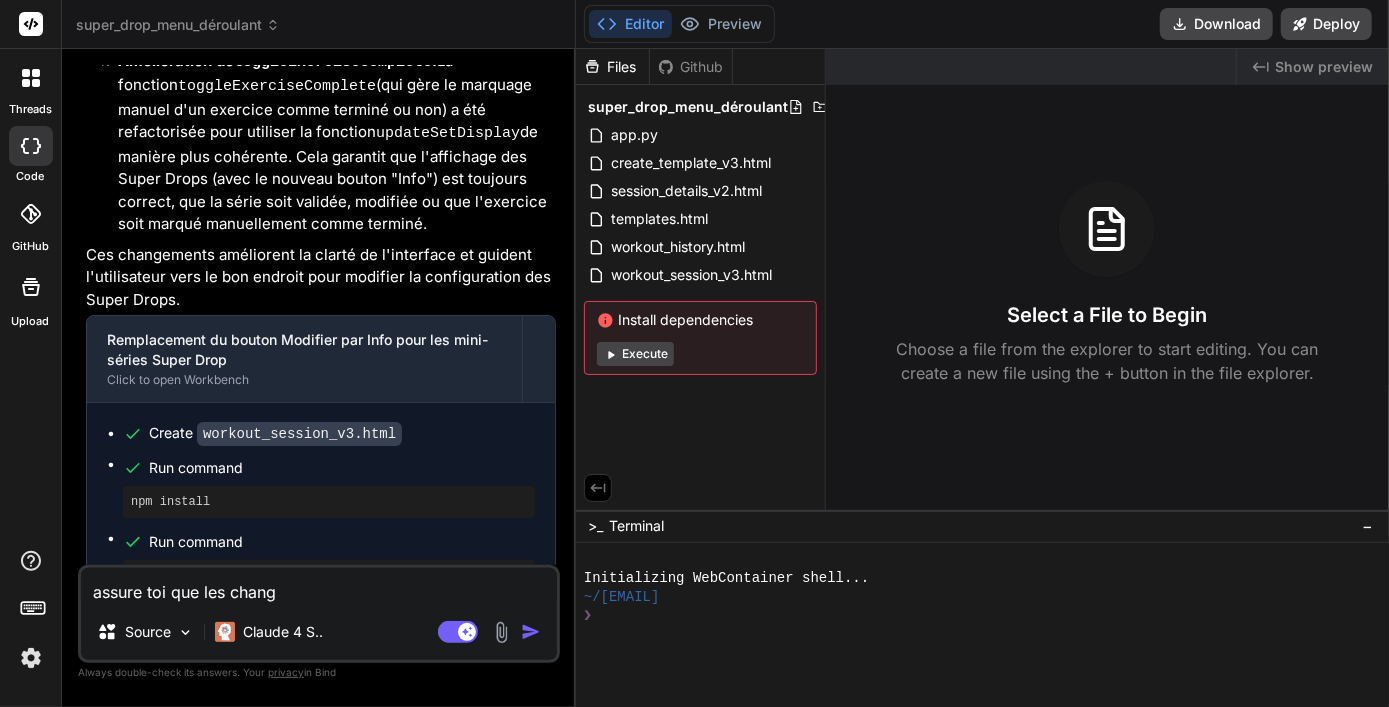type on "assure toi que les change" 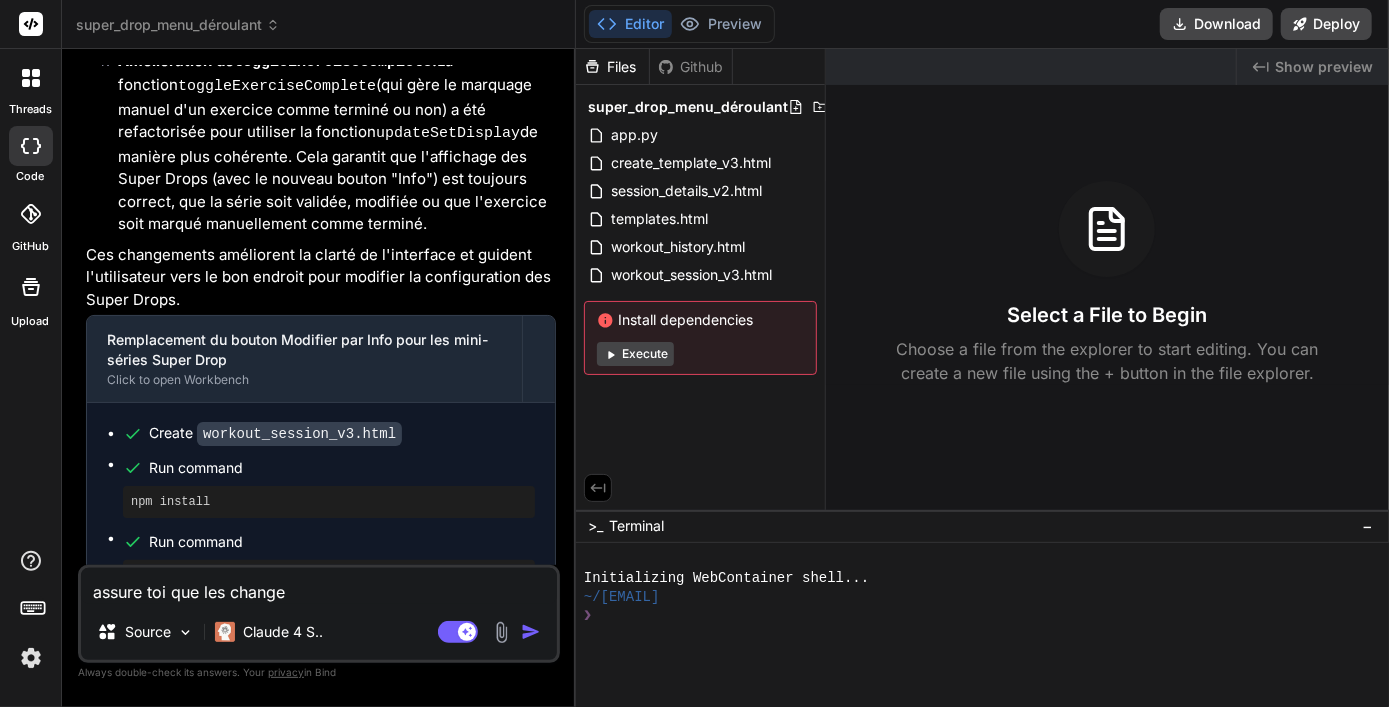 type on "assure toi que les changem" 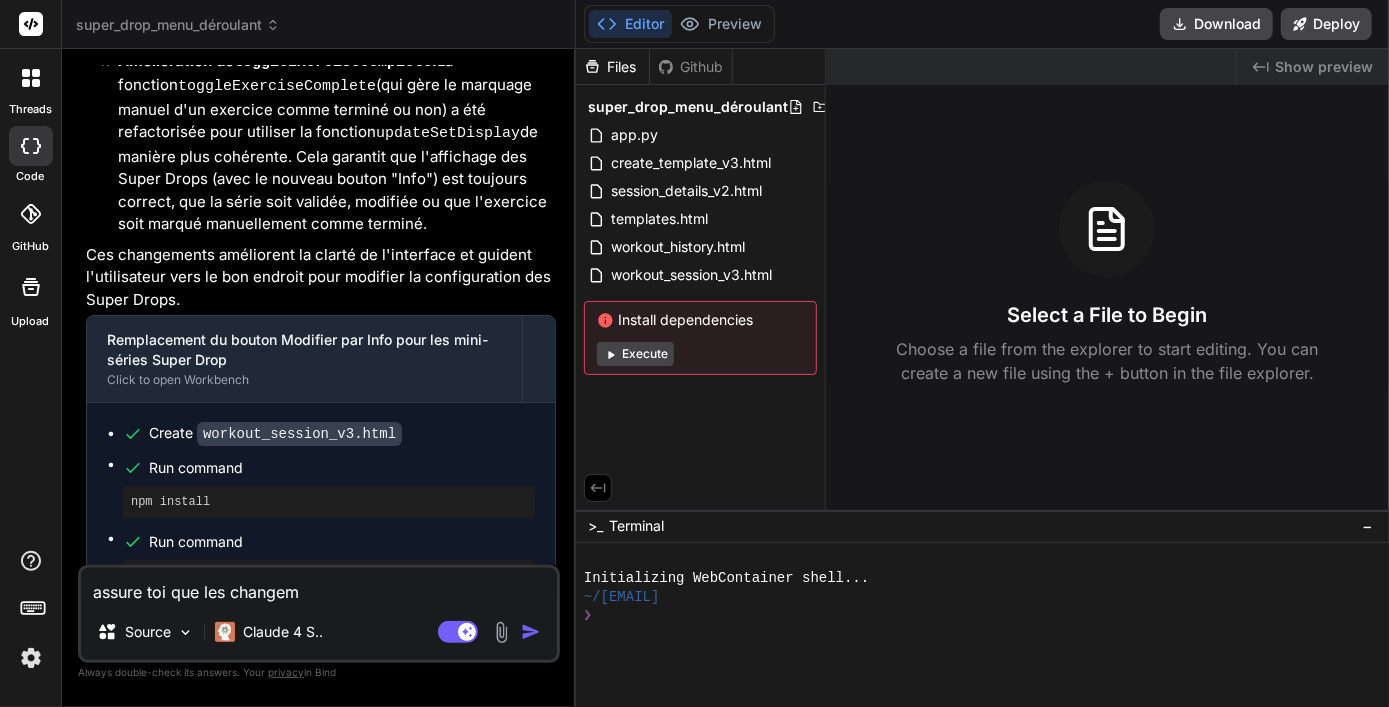 type on "assure toi que les changeme" 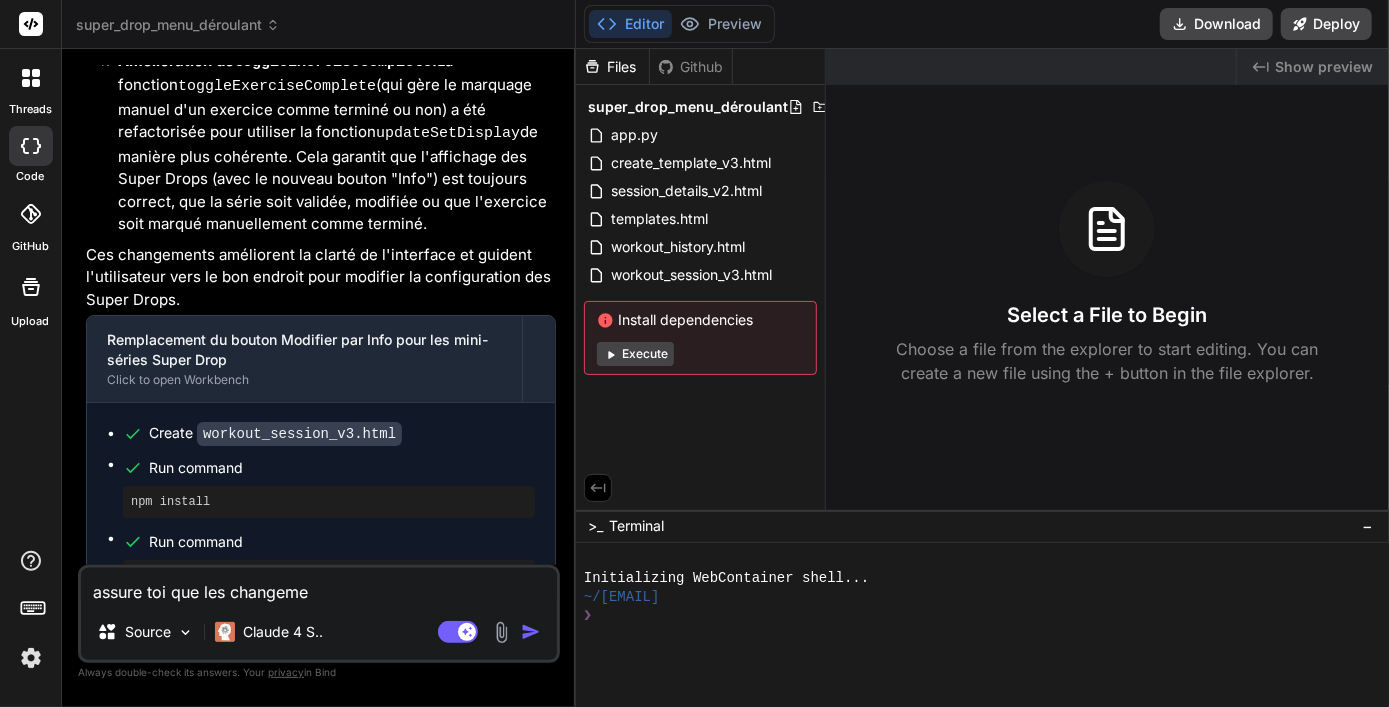 type on "assure toi que les changemen" 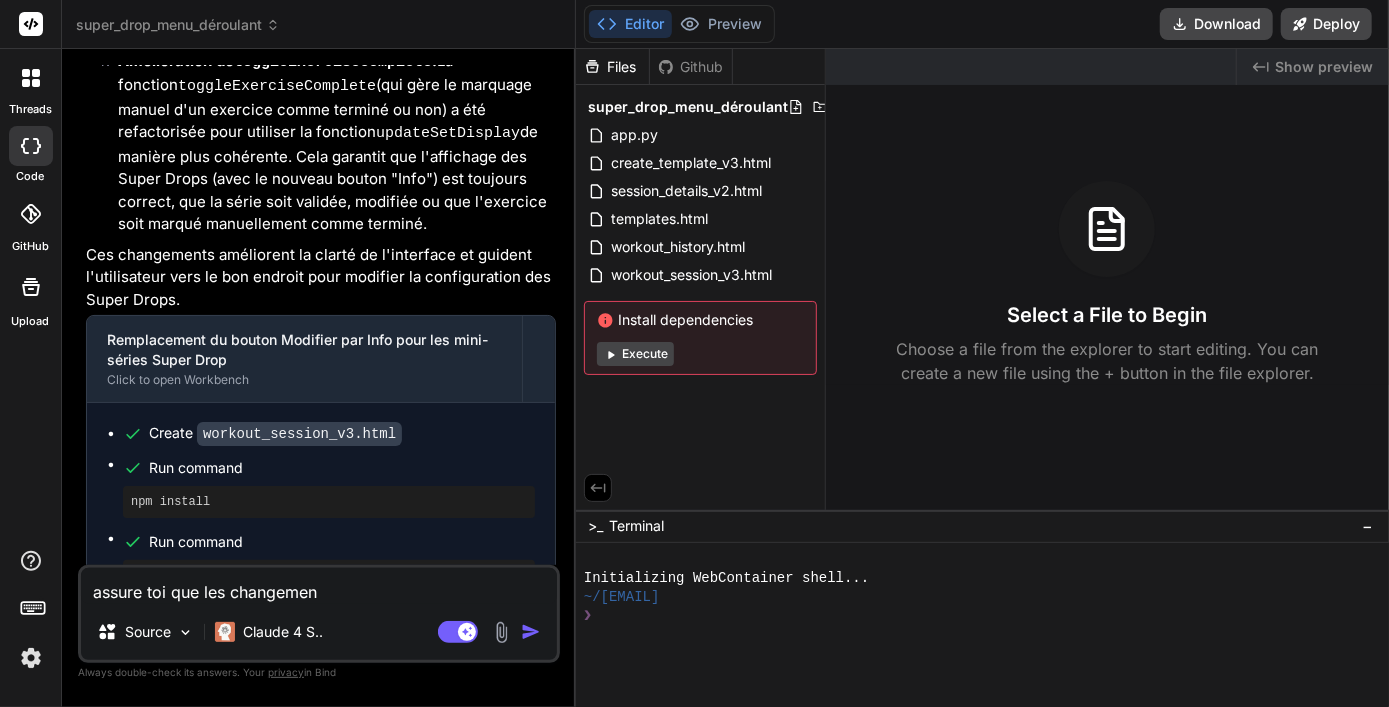 type on "x" 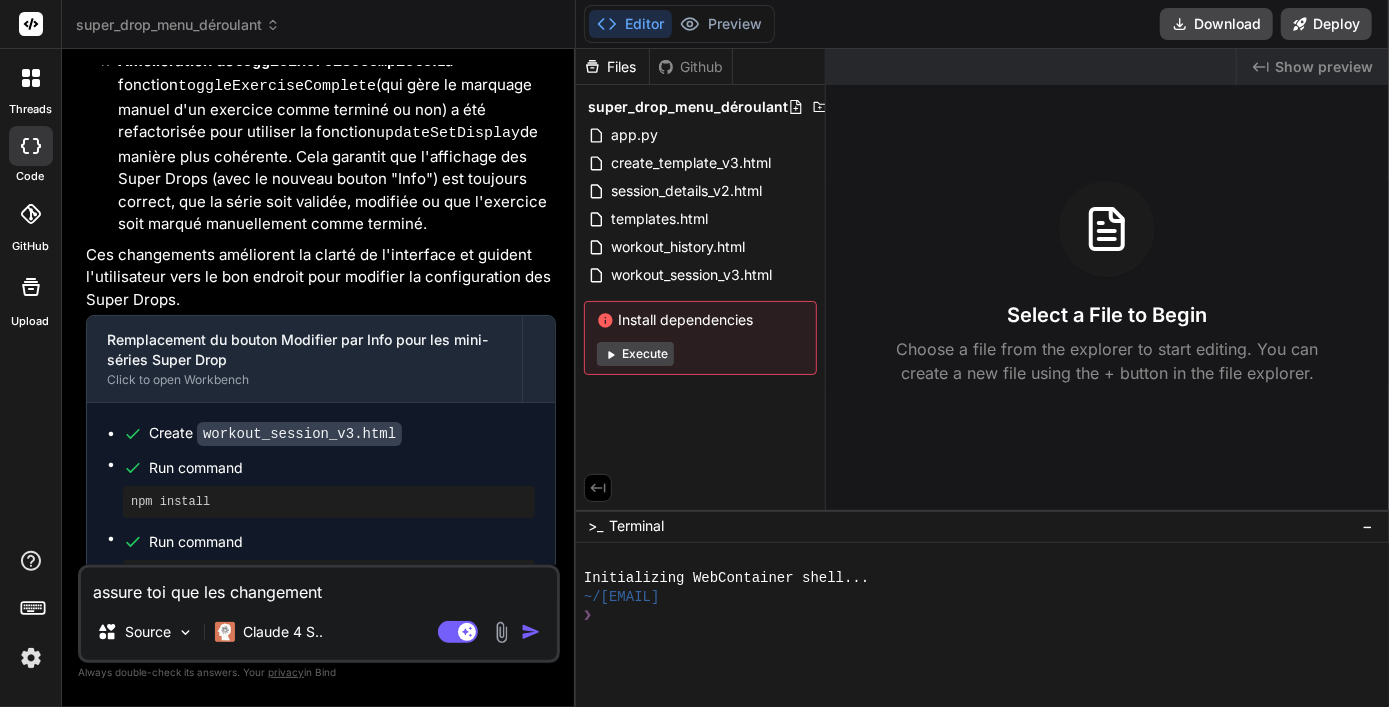 type on "assure toi que les changement" 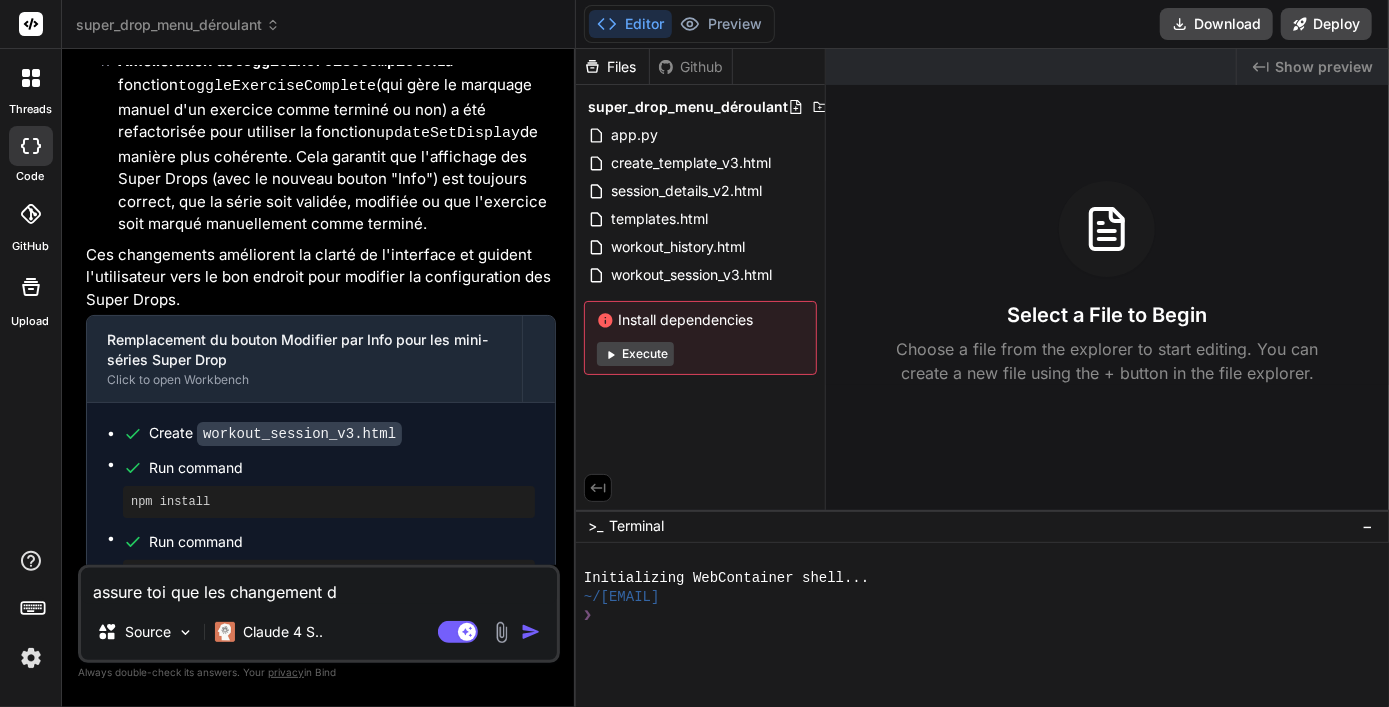 type on "assure toi que les changement de" 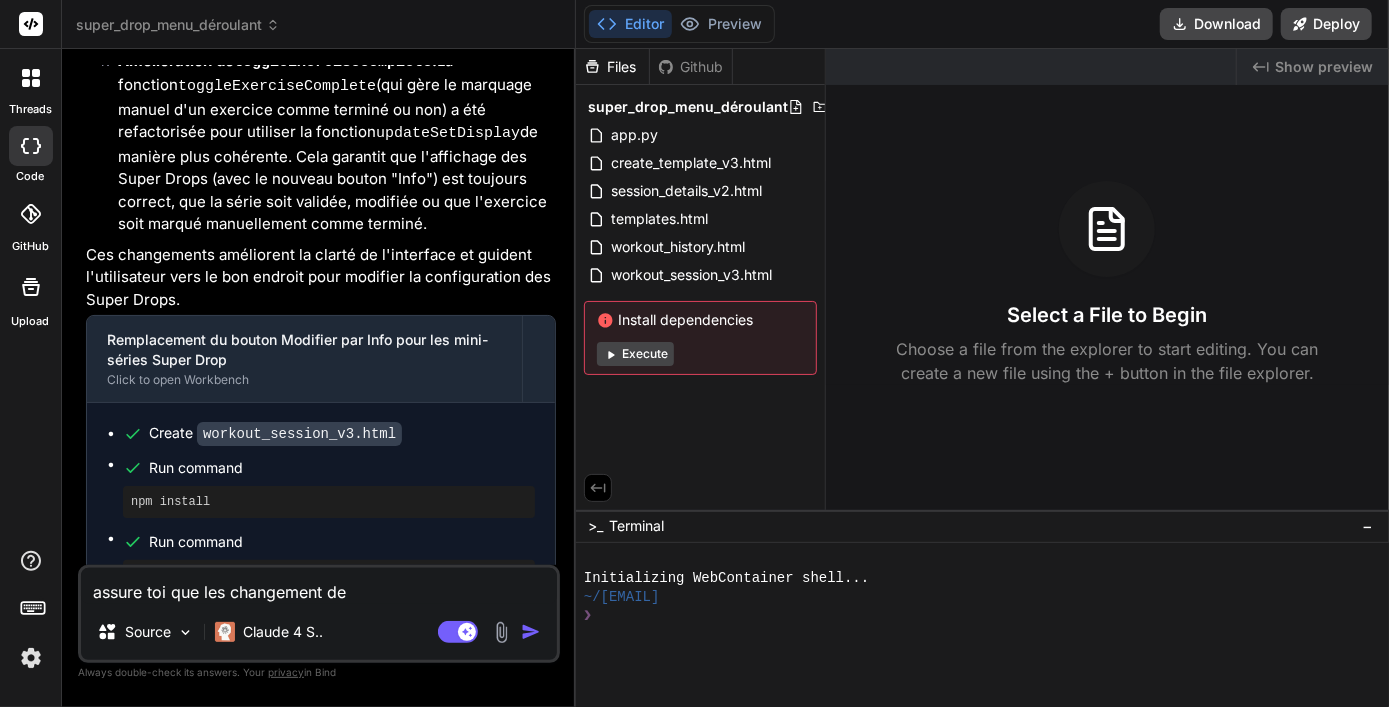 type on "assure toi que les changement de" 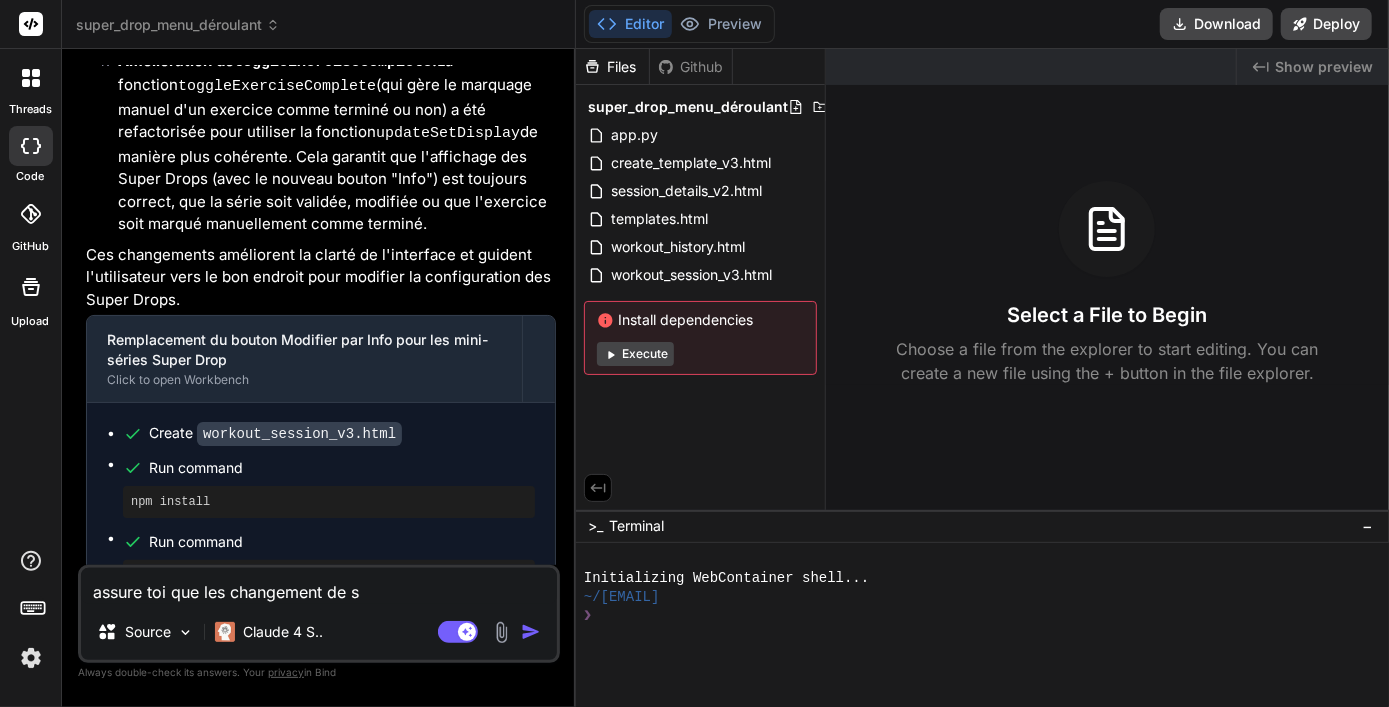type on "assure toi que les changement de se" 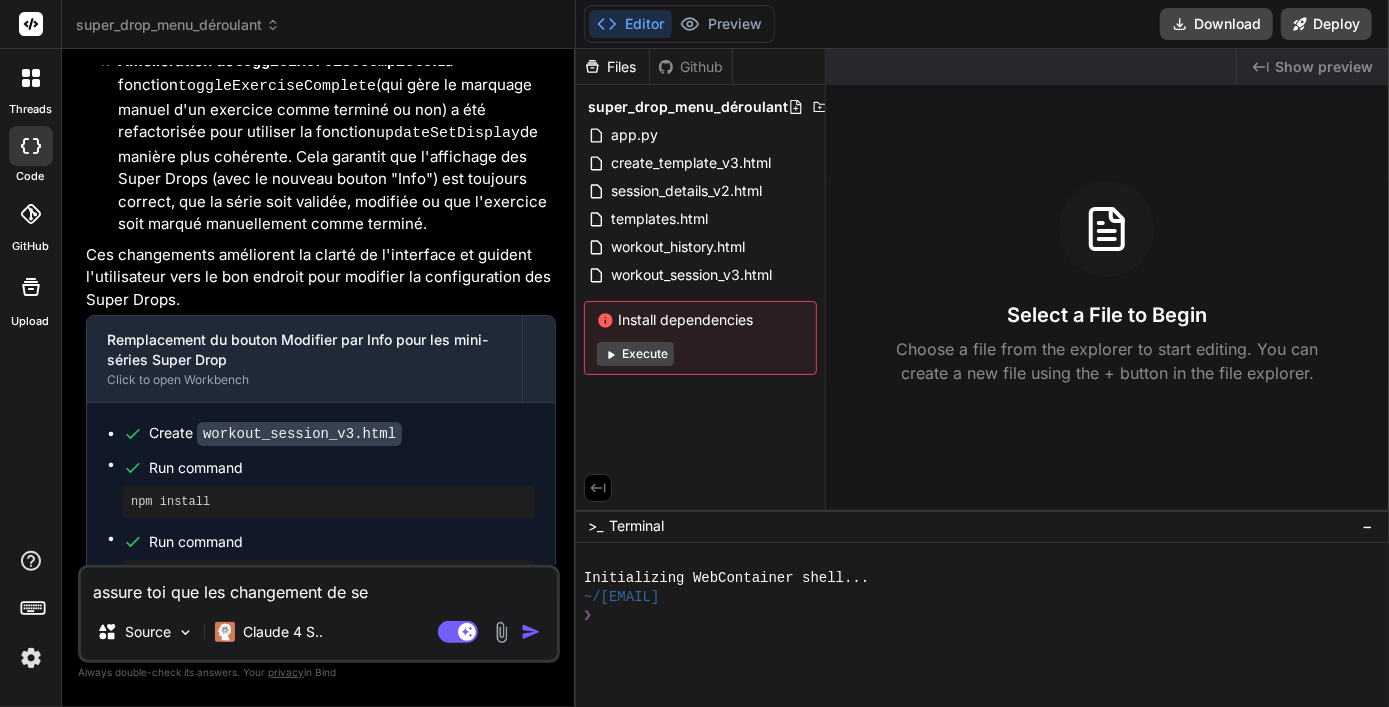 type on "assure toi que les changement de ser" 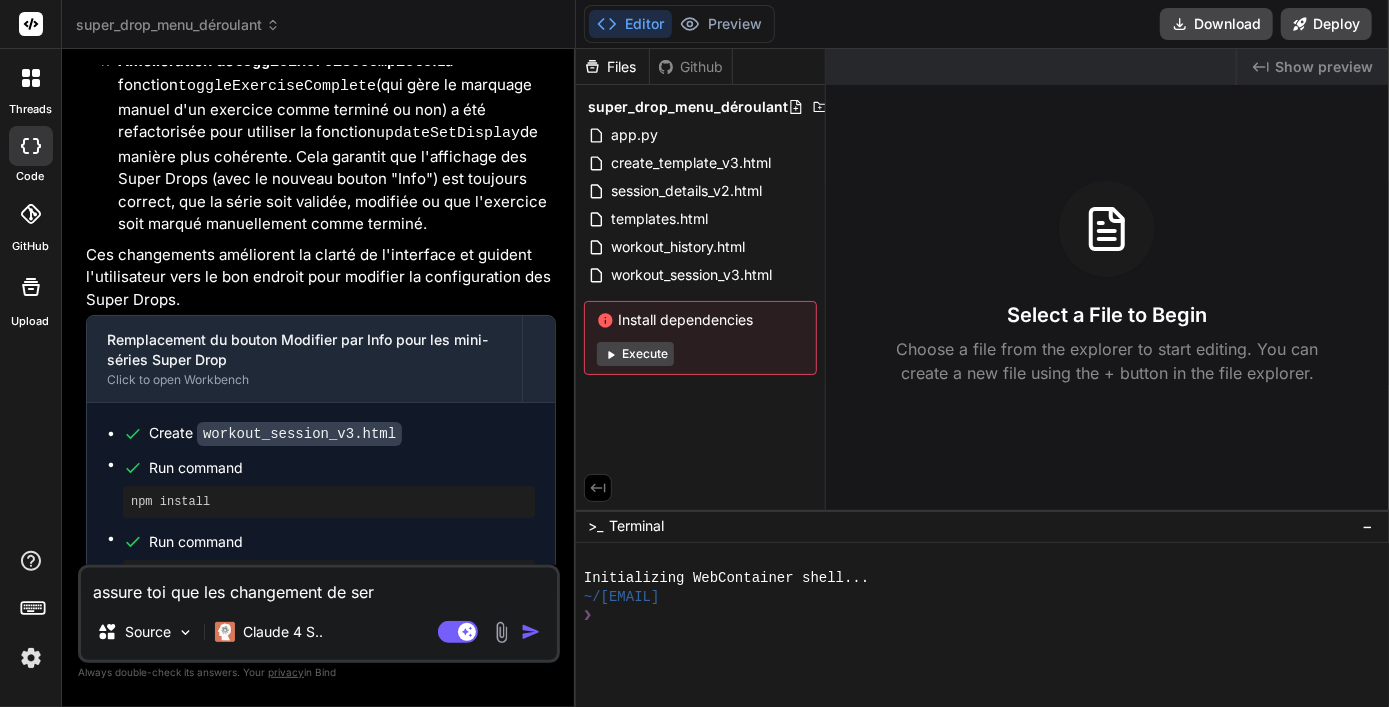 type on "assure toi que les changement de seri" 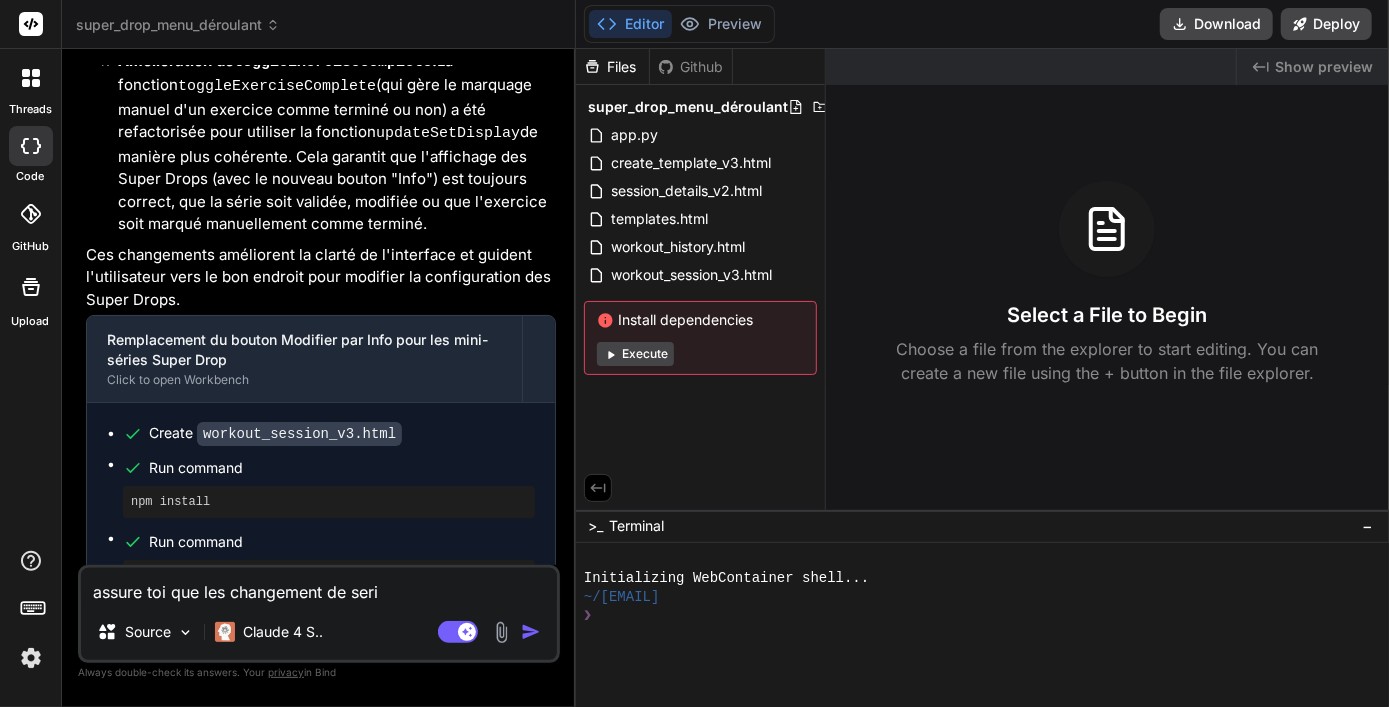 type on "assure toi que les changement de serie" 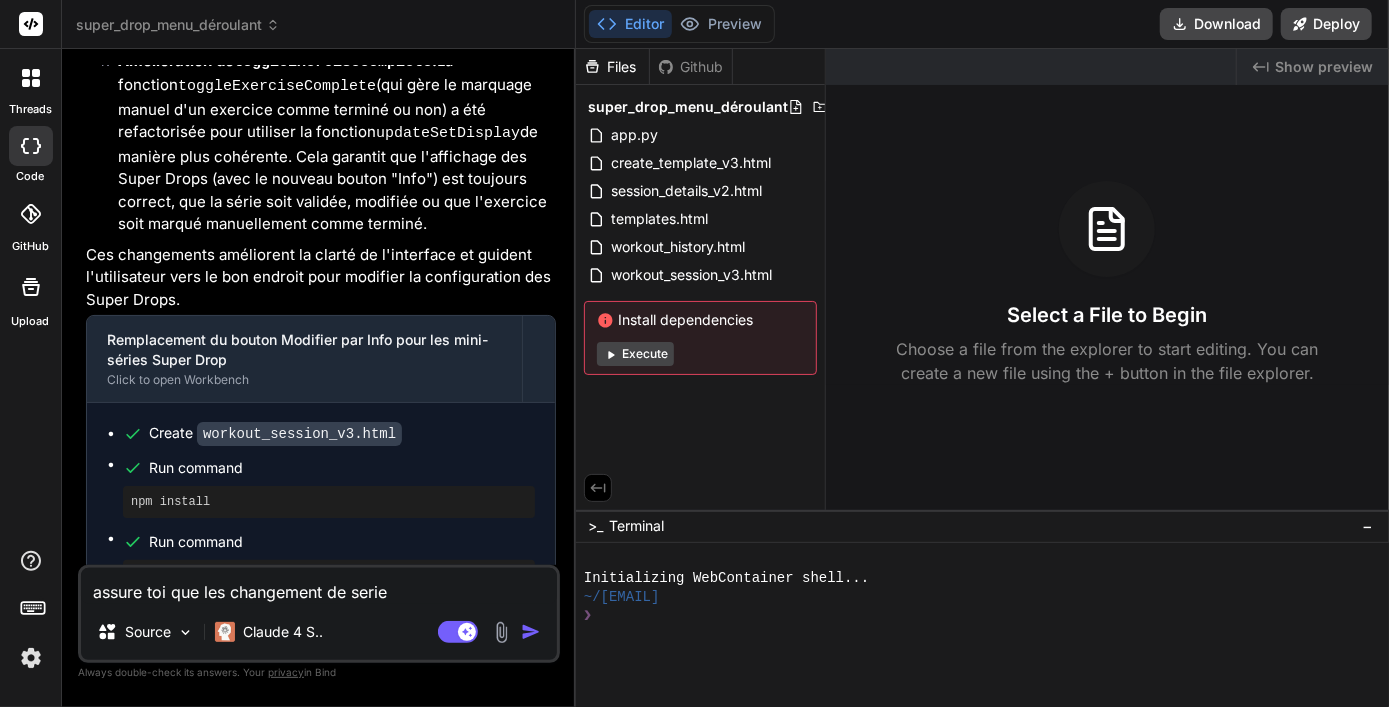 type on "assure toi que les changement de series" 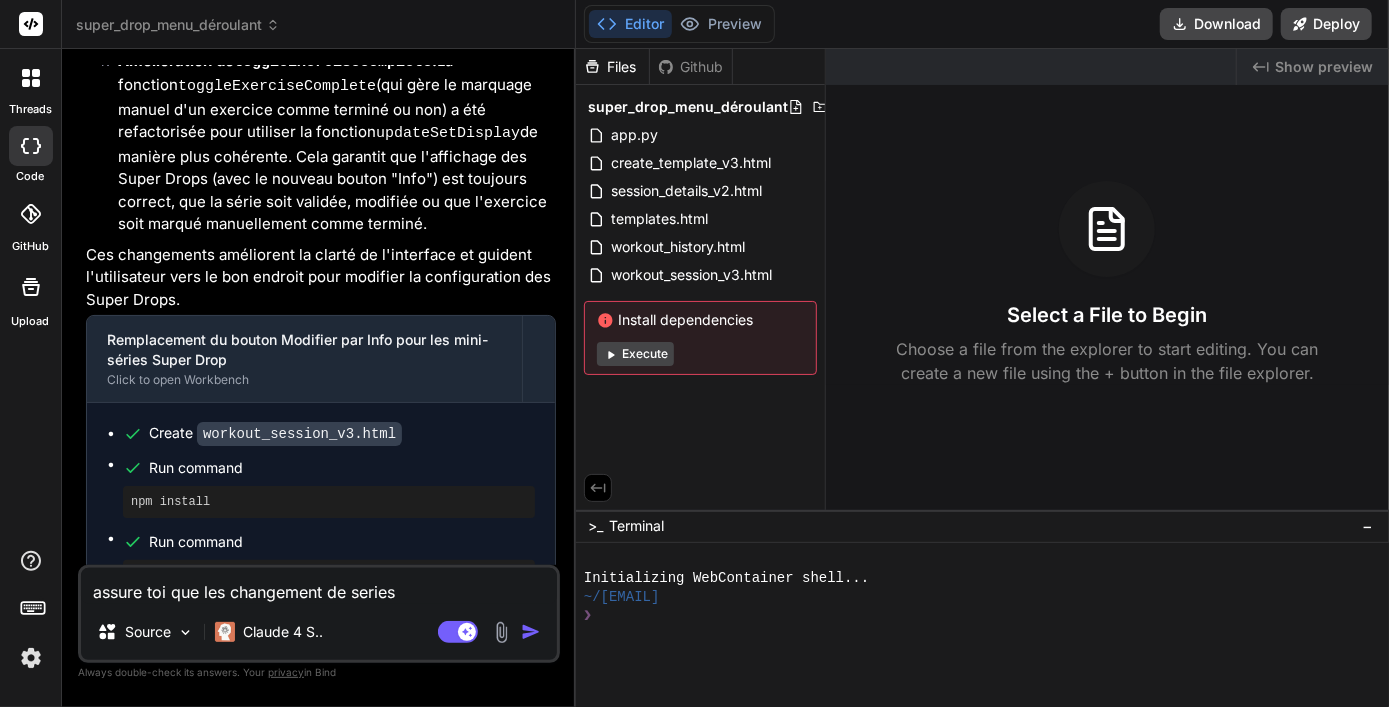 type on "x" 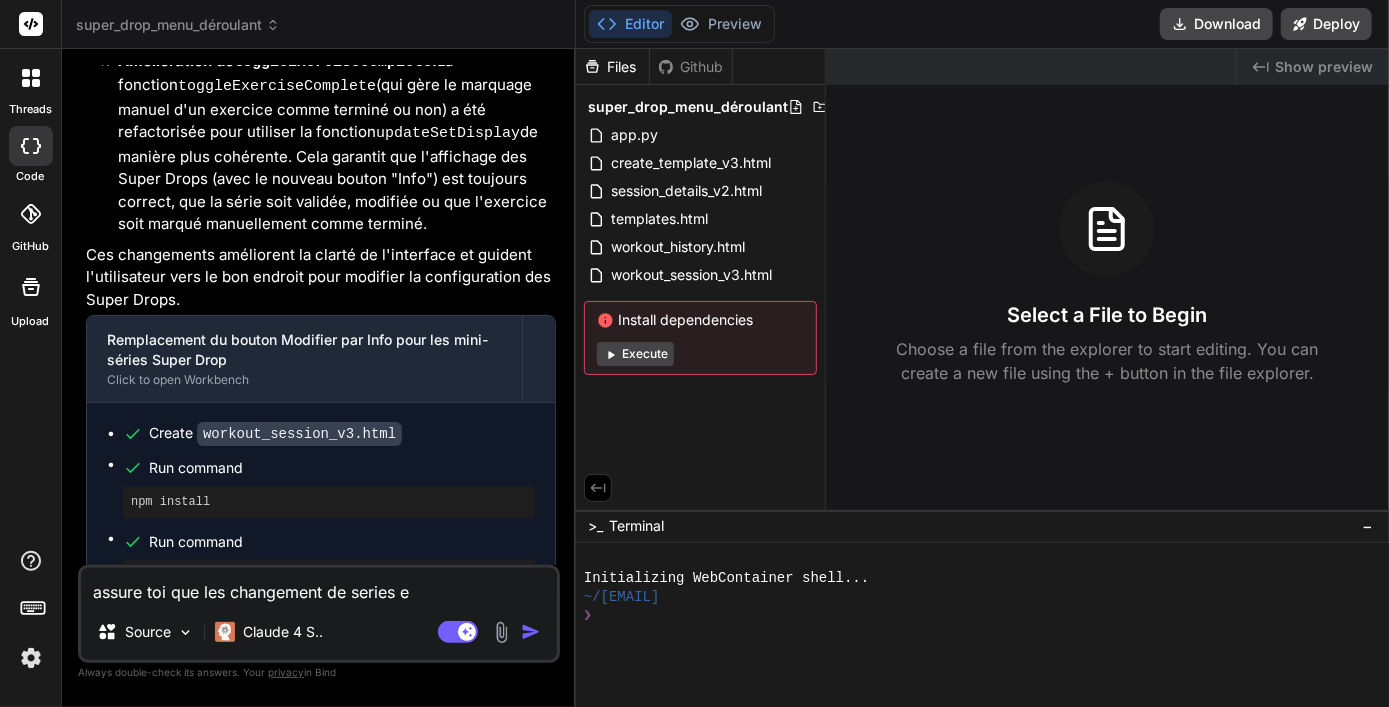 type on "assure toi que les changement de series en" 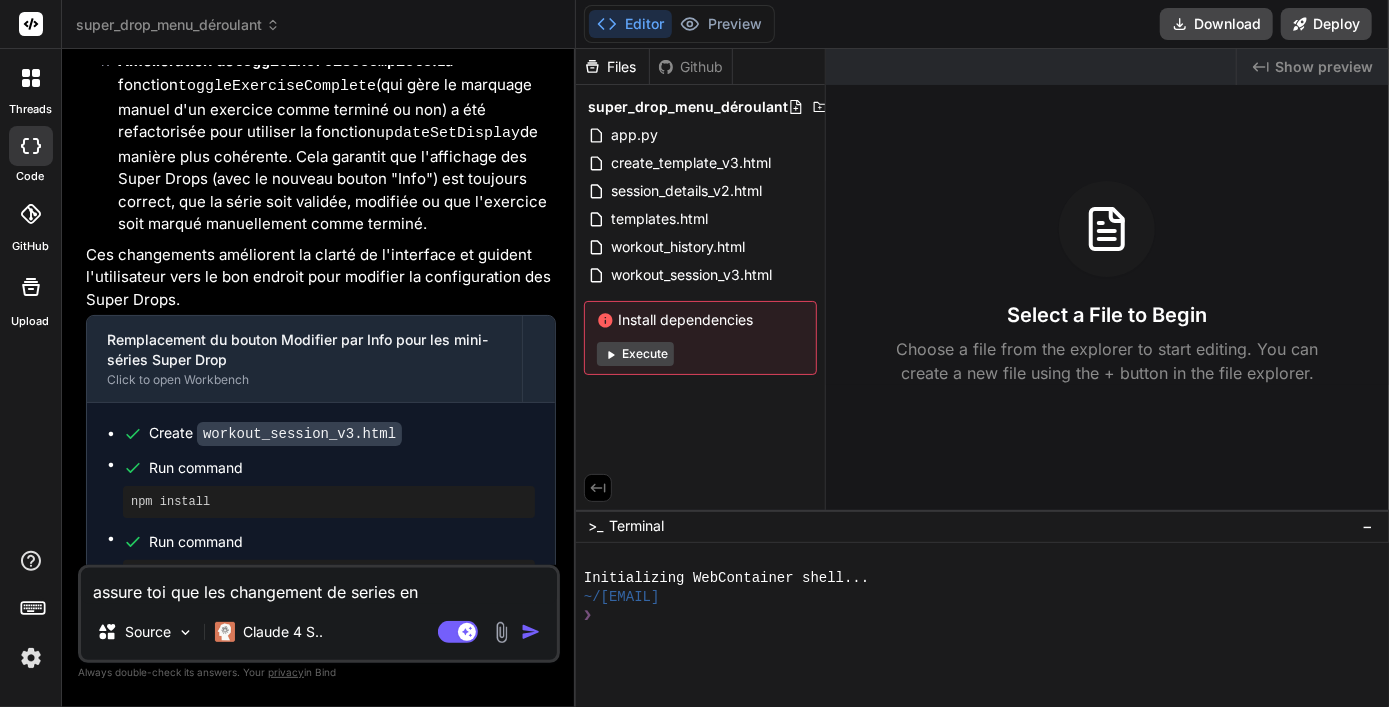 type on "x" 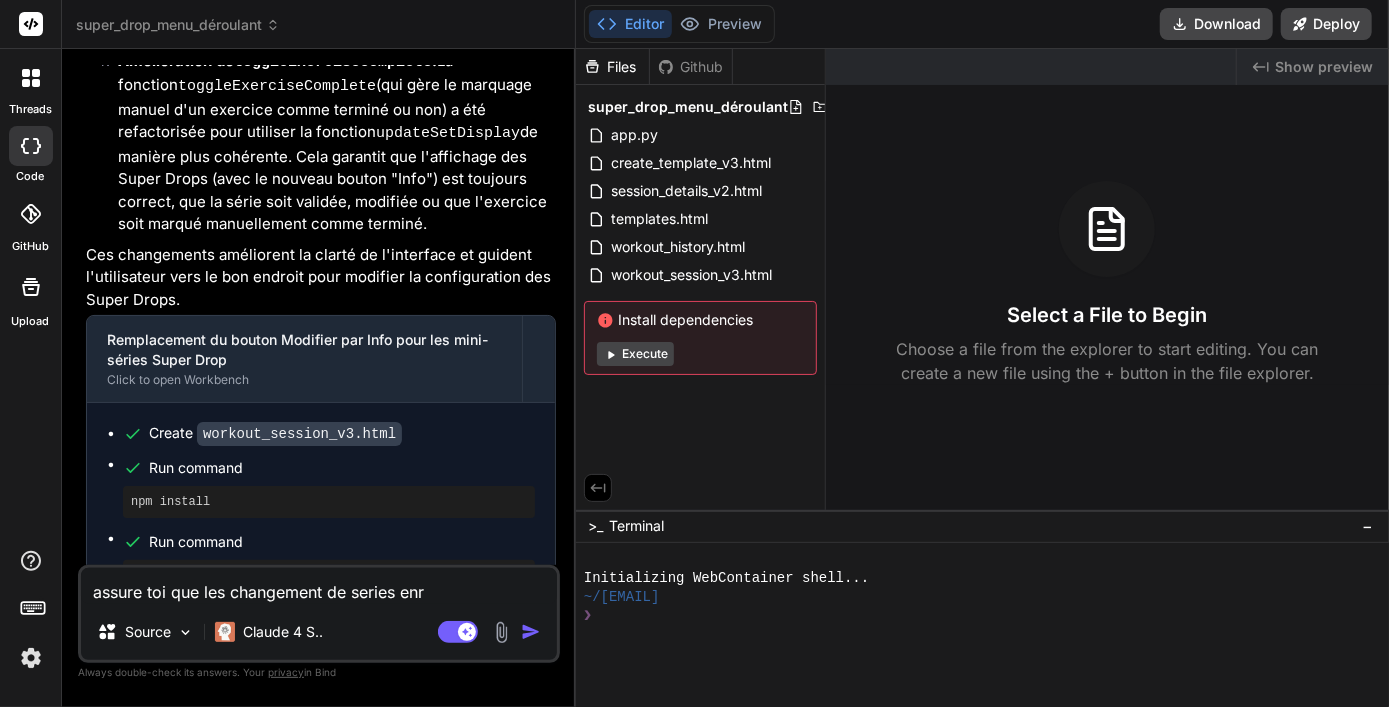 type on "assure toi que les changement de series enre" 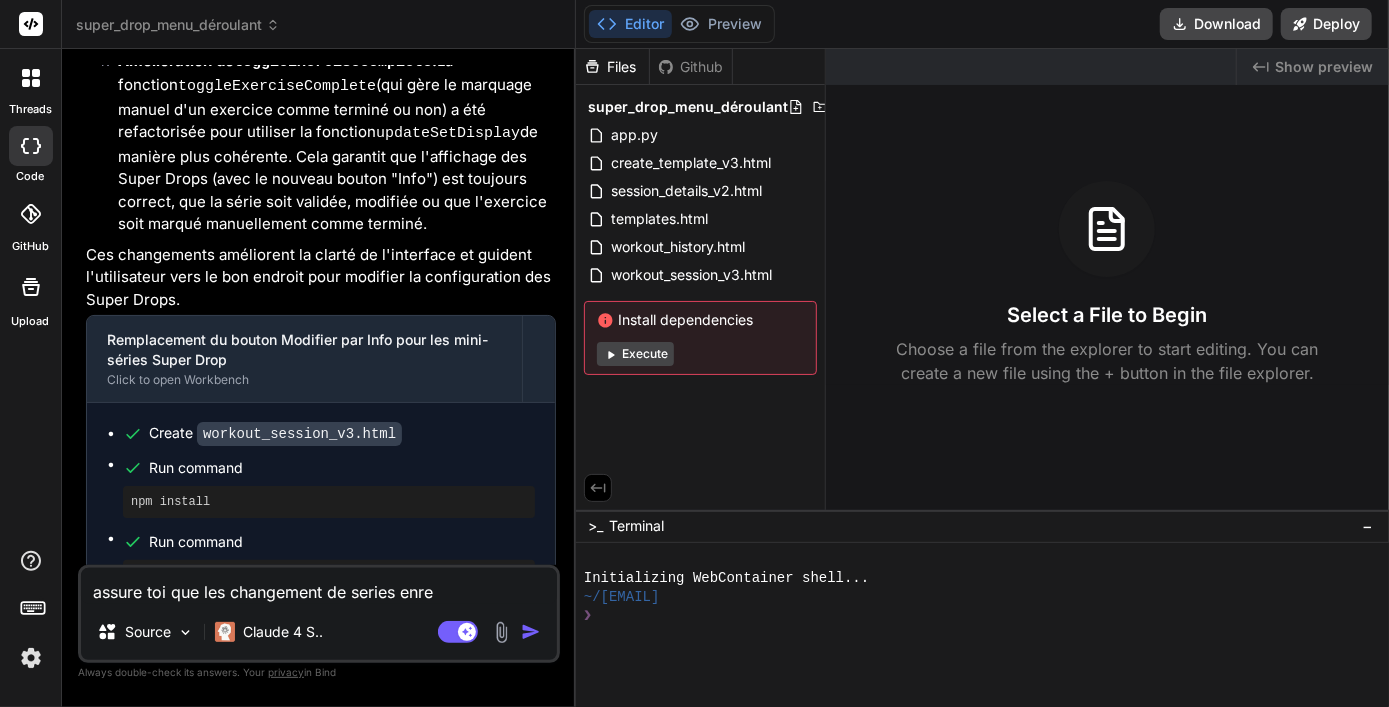 type on "assure toi que les changement de series enreg" 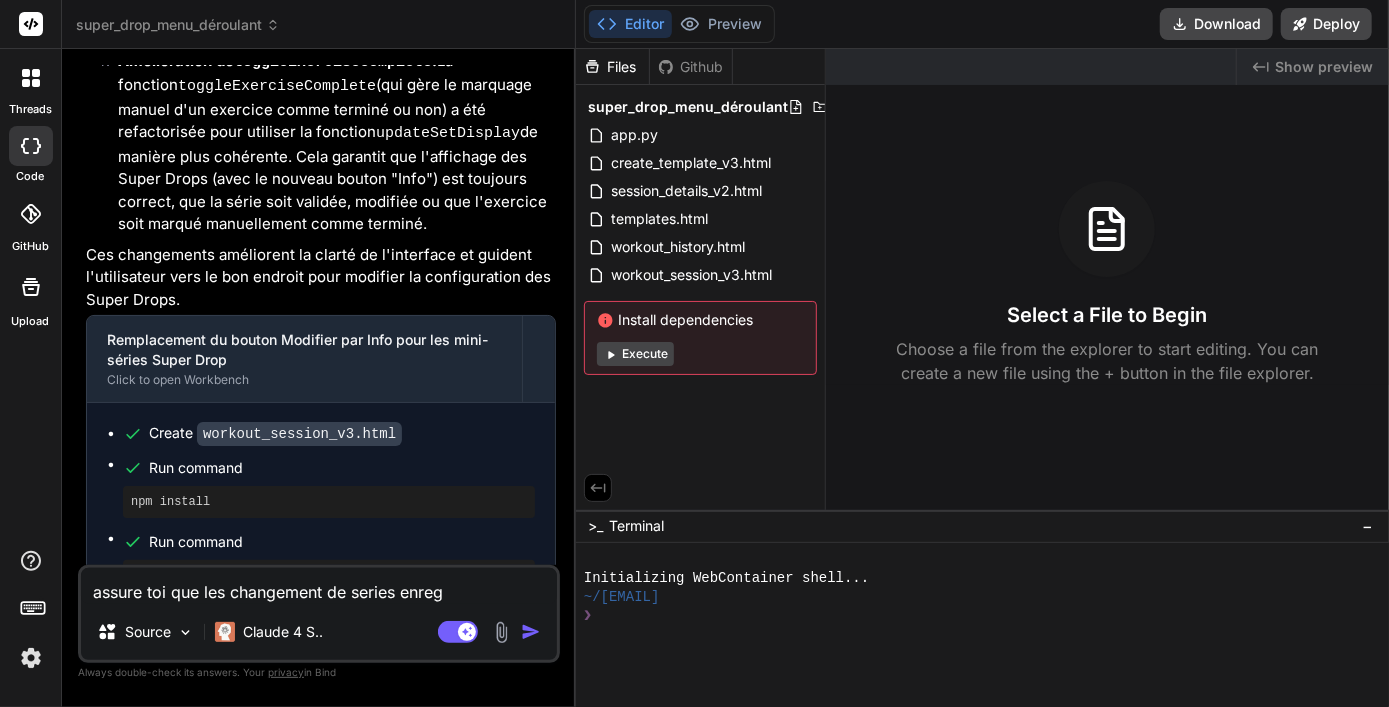 type on "assure toi que les changement de series enregi" 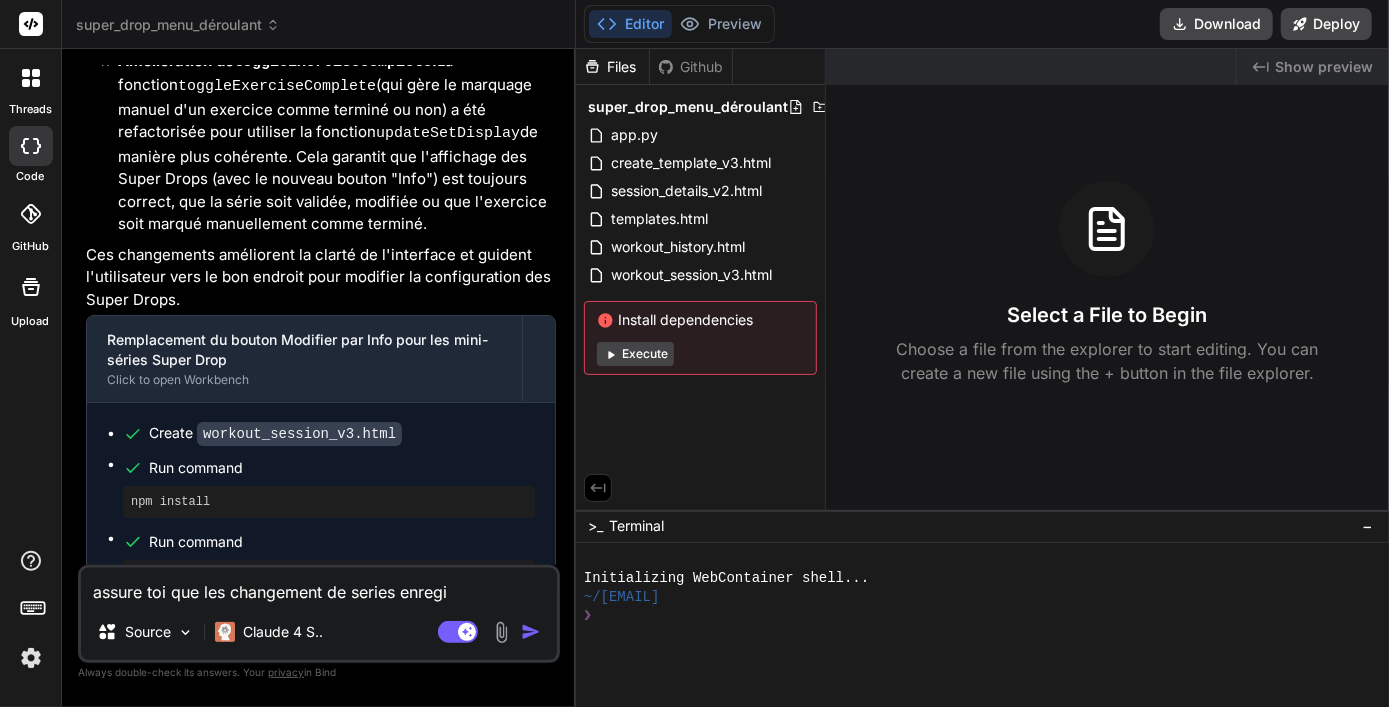 type on "x" 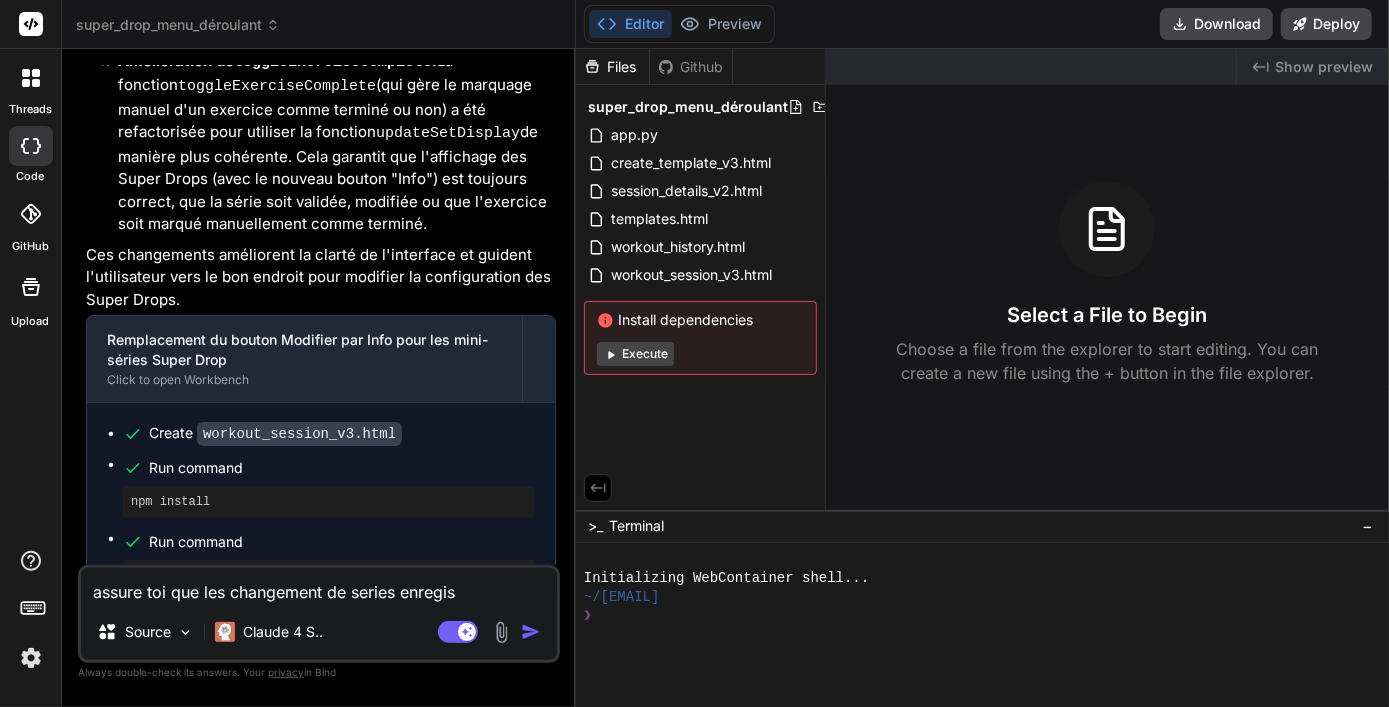 type on "assure toi que les changement de series enregist" 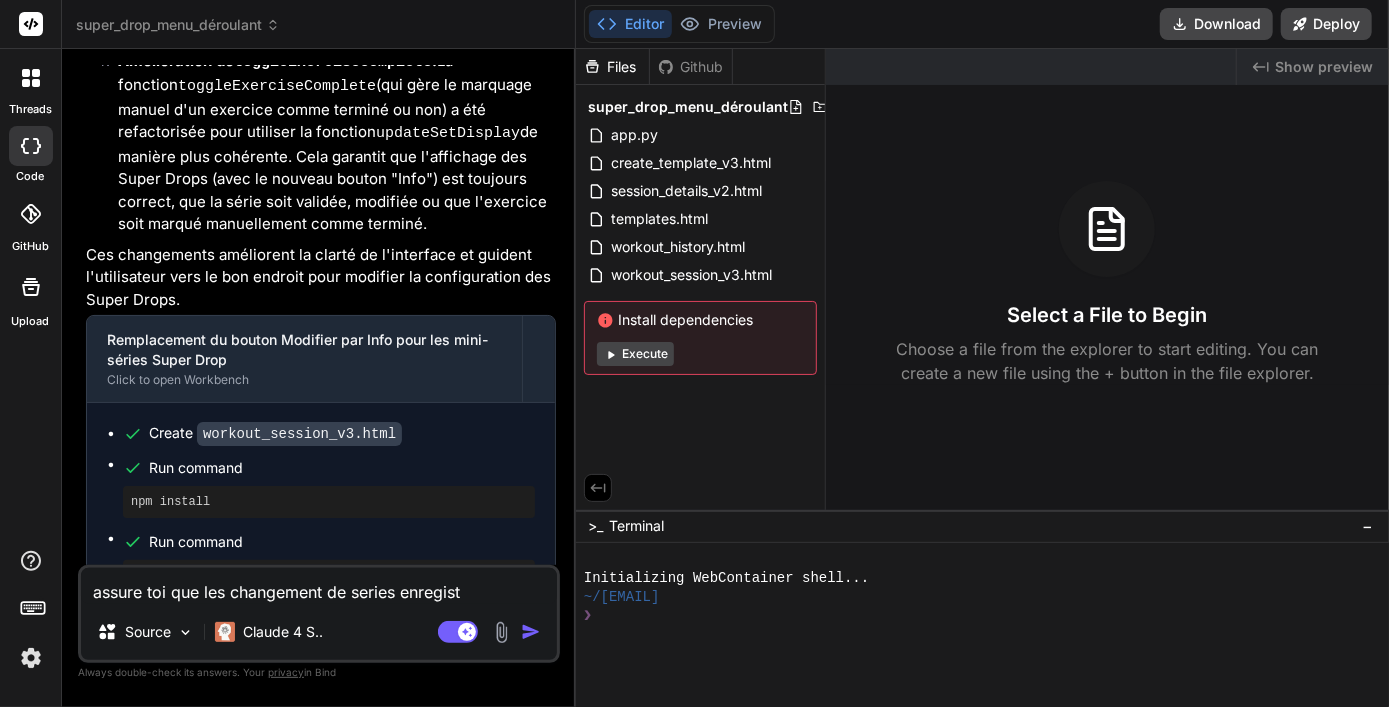 type on "x" 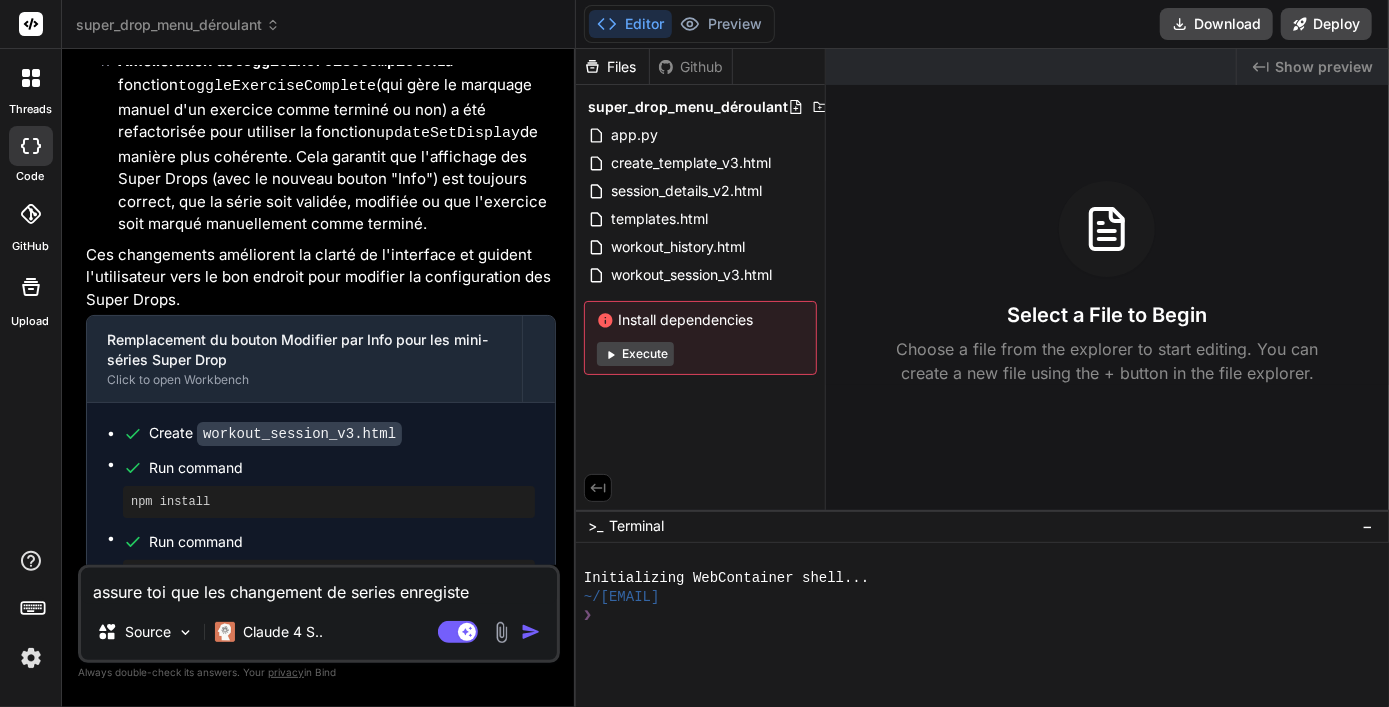 type on "assure toi que les changement de series enregist" 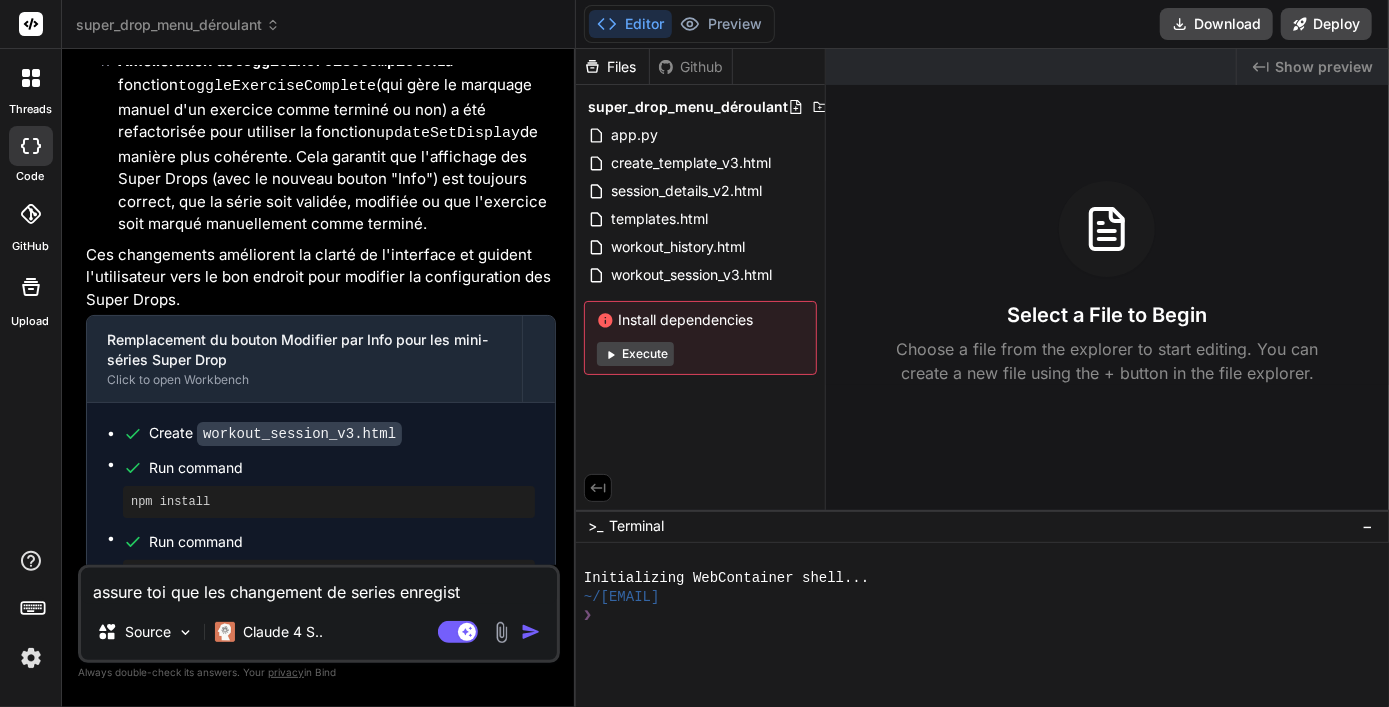 type on "assure toi que les changement de series enregistr" 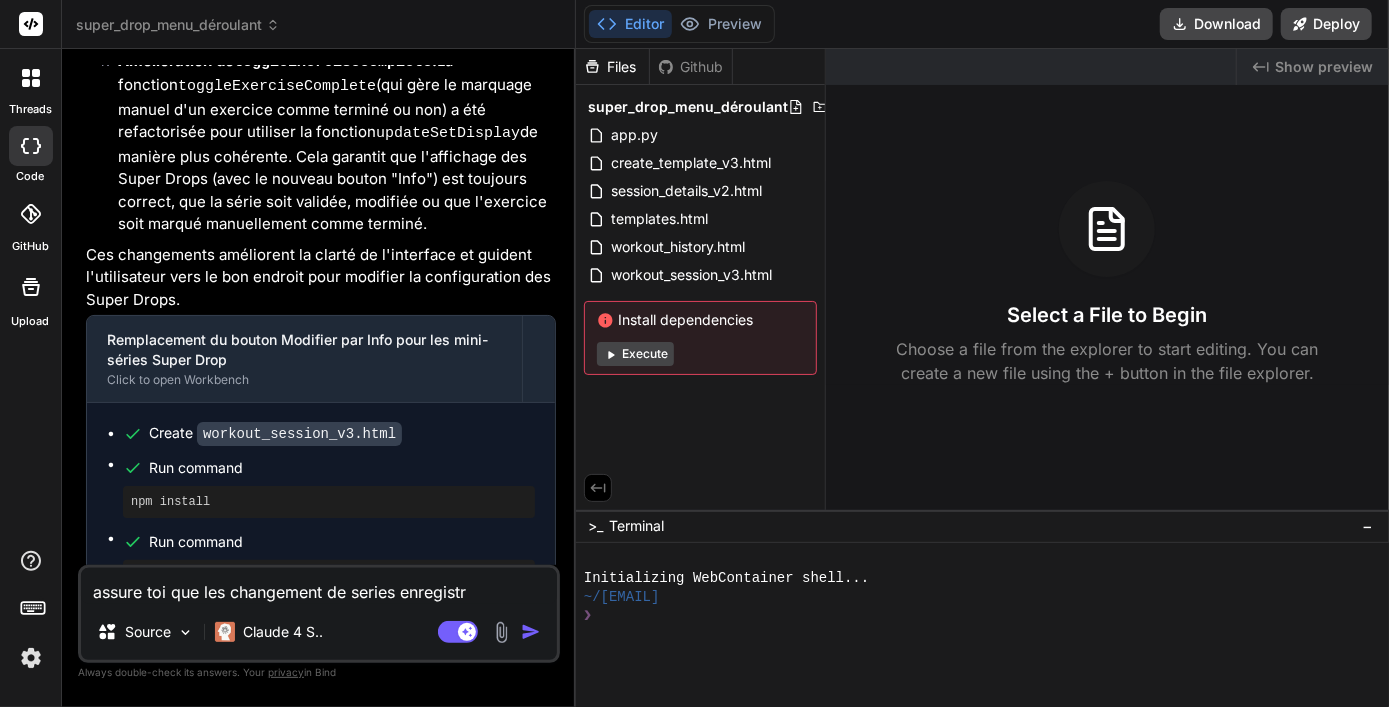 type on "assure toi que les changement de series enregistre" 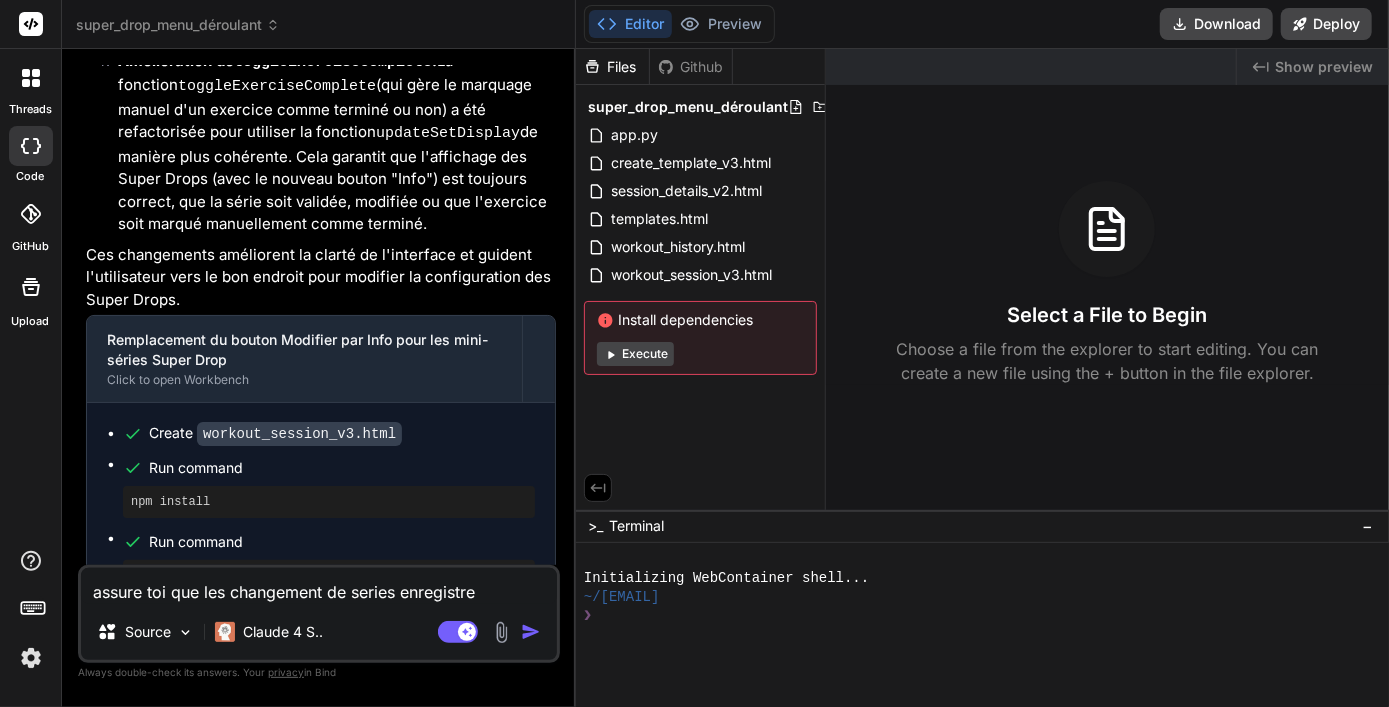 type on "assure toi que les changement de series enregistrer" 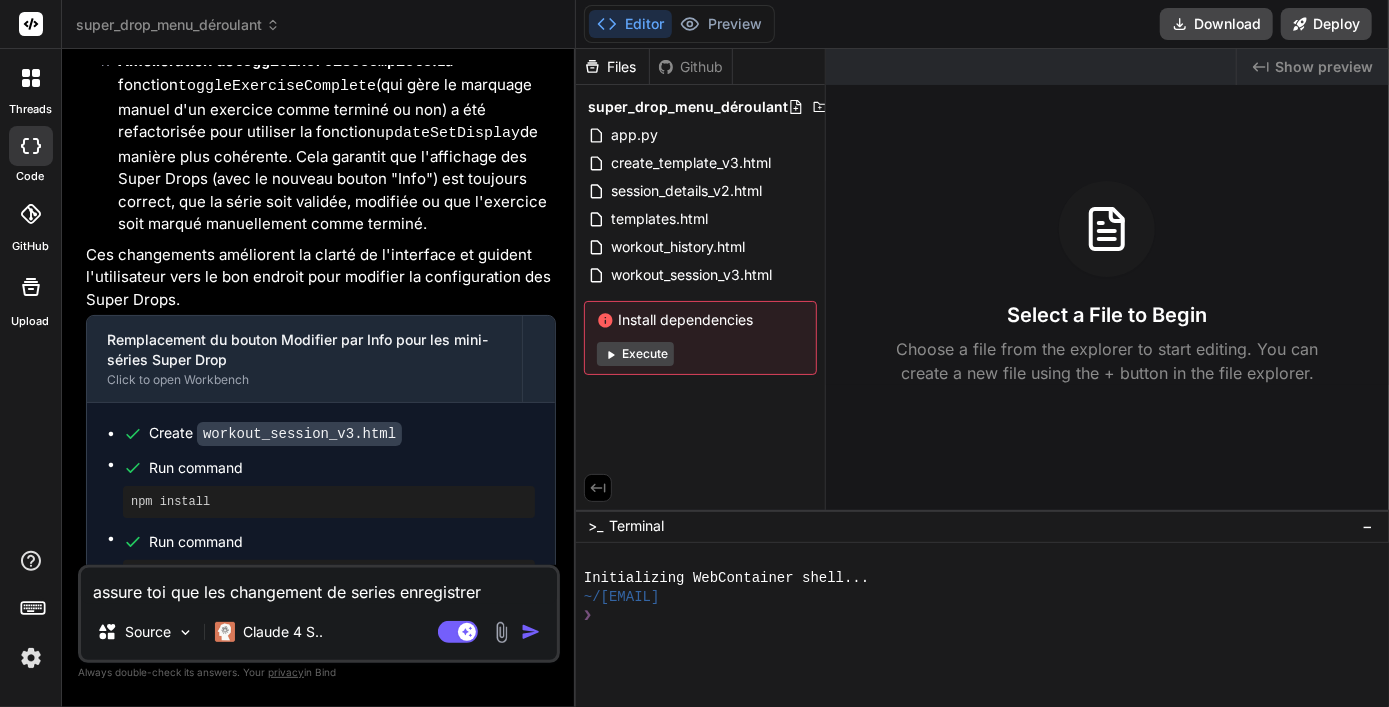 type on "assure toi que les changement de series enregistrer" 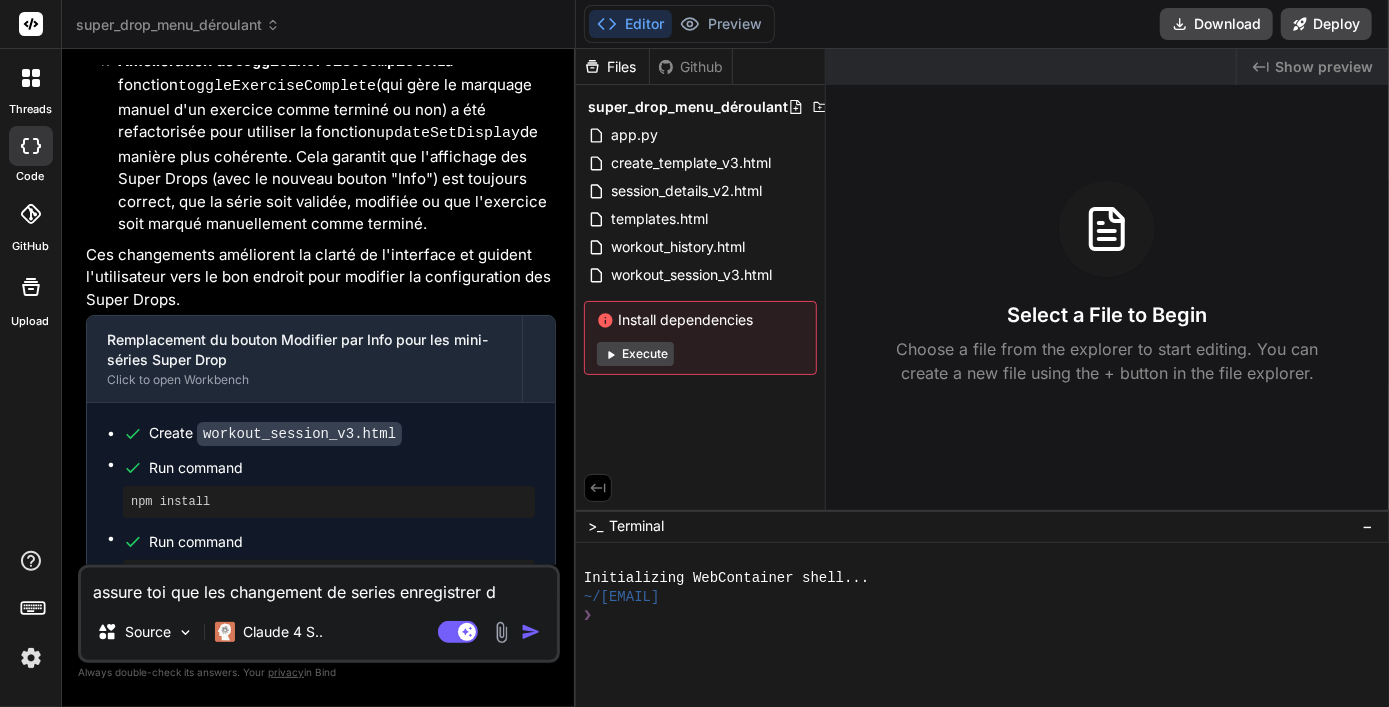 type on "x" 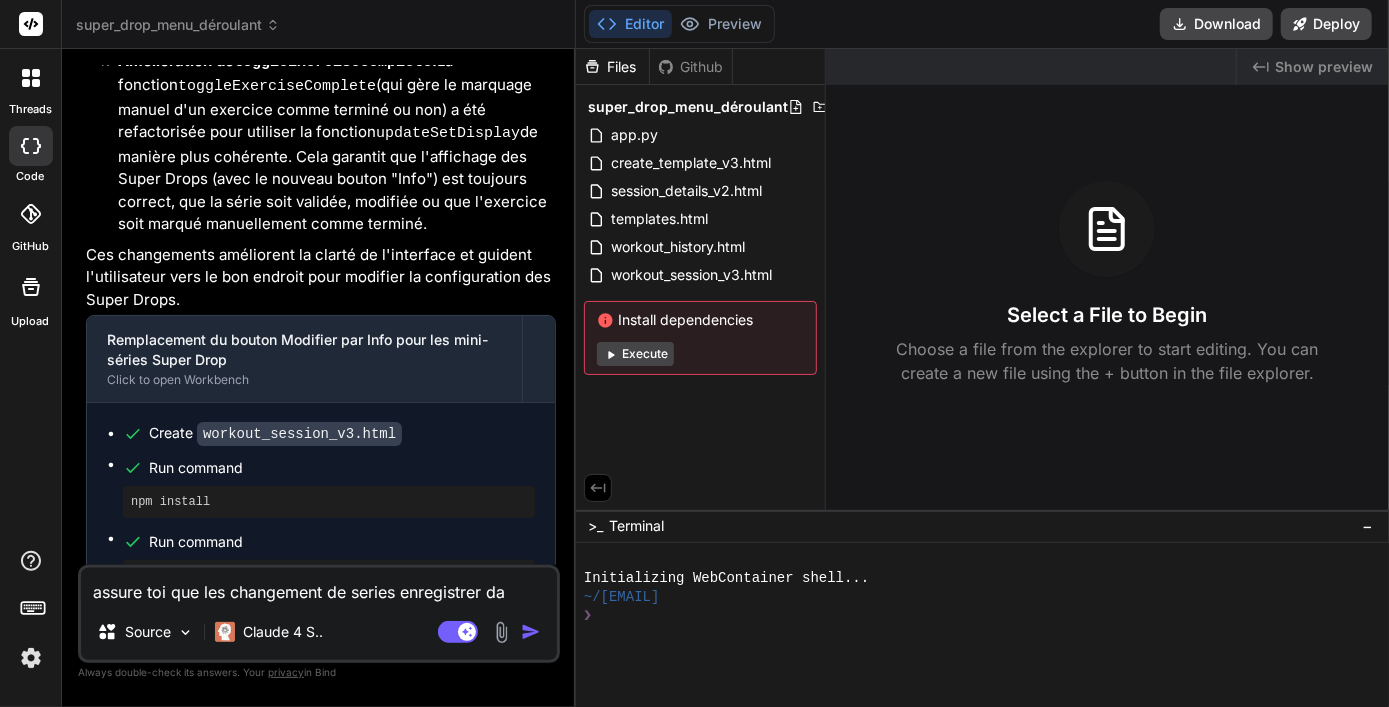 type on "assure toi que les changement de series enregistrer dan" 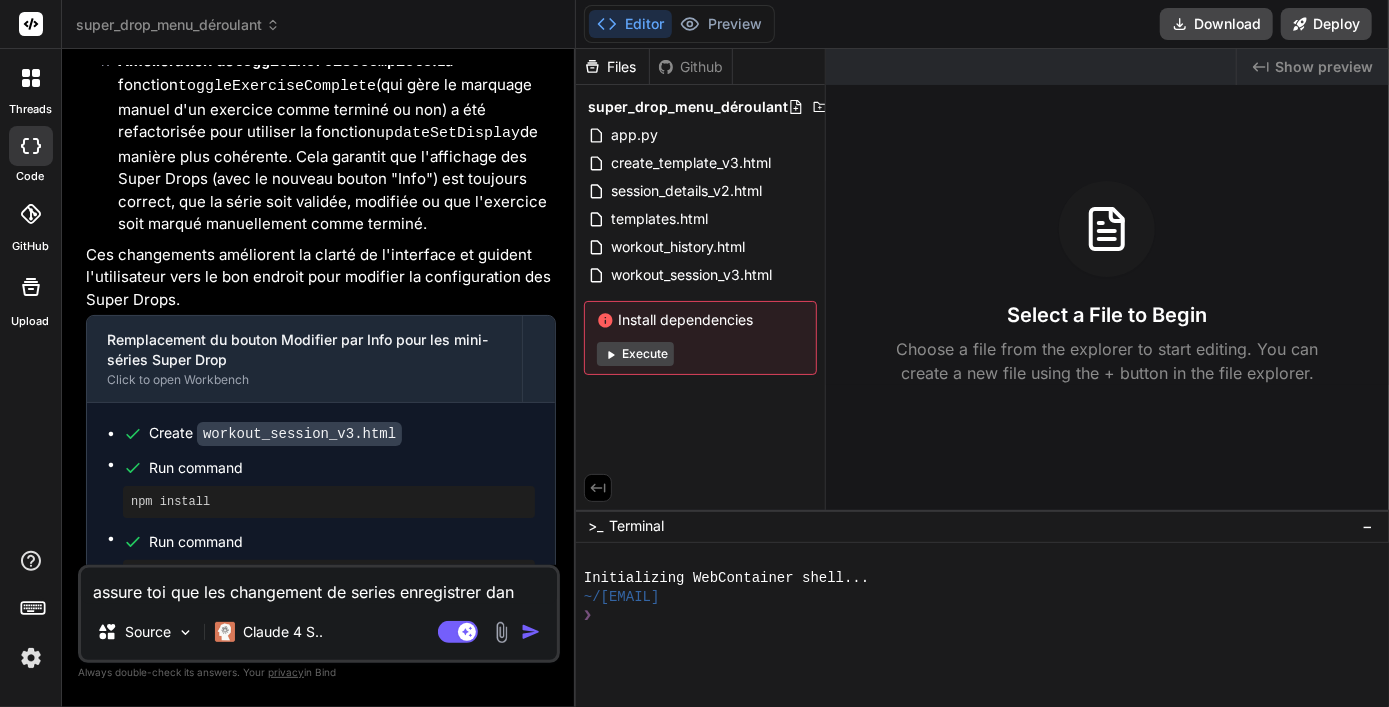 type on "x" 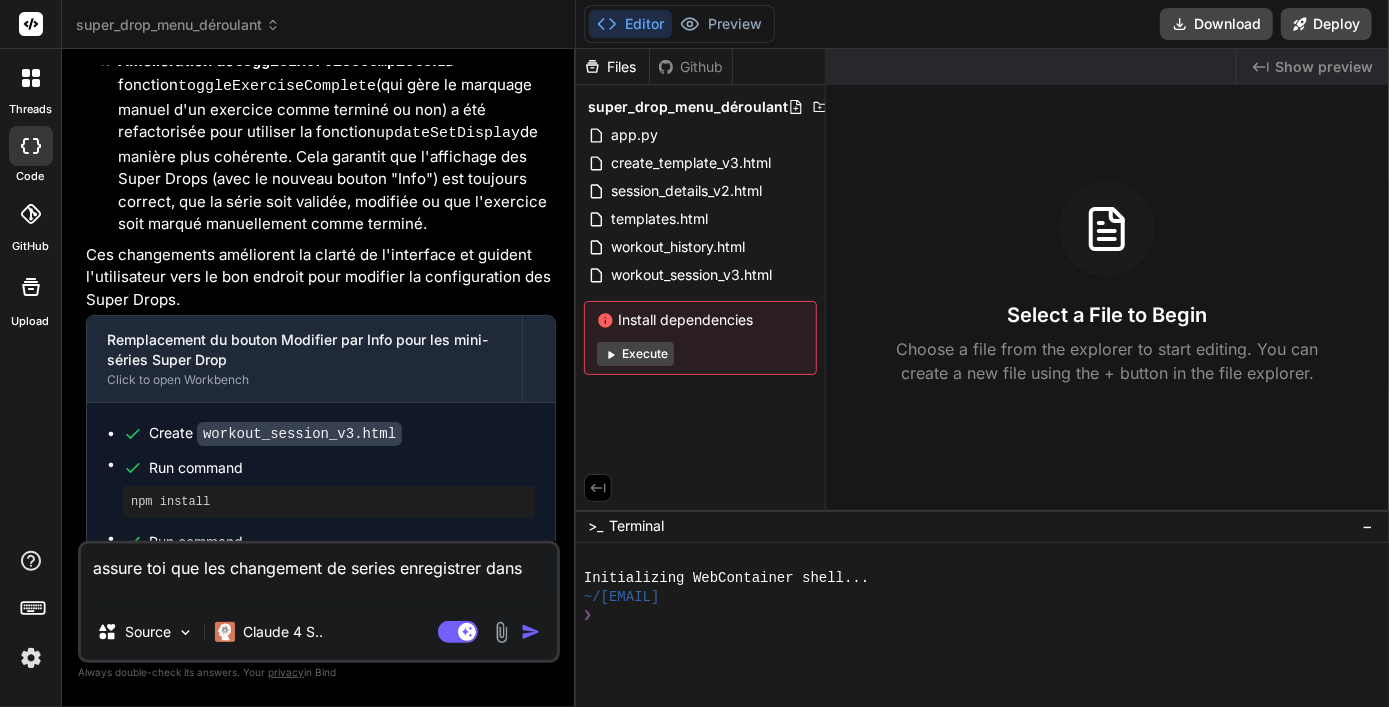 type on "assure toi que les changement de series enregistrer dans" 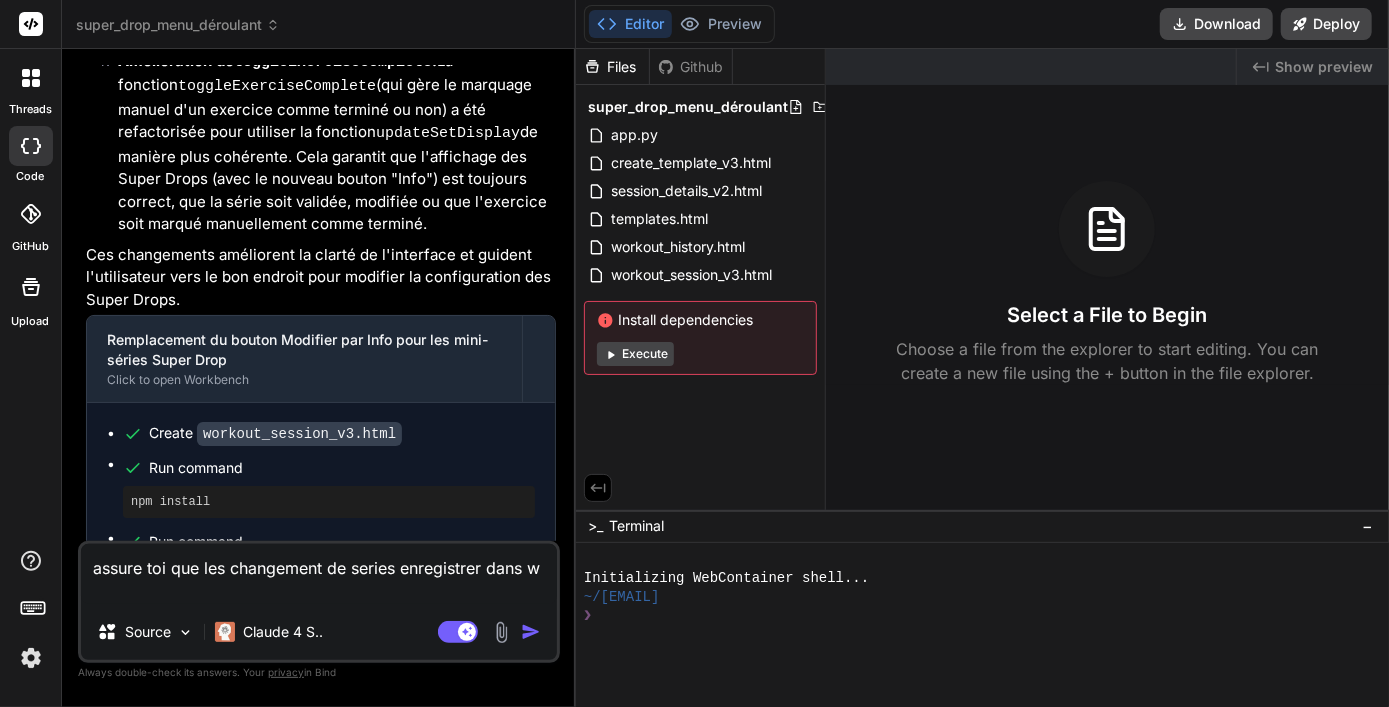 type on "assure toi que les changement de series enregistrer dans wo" 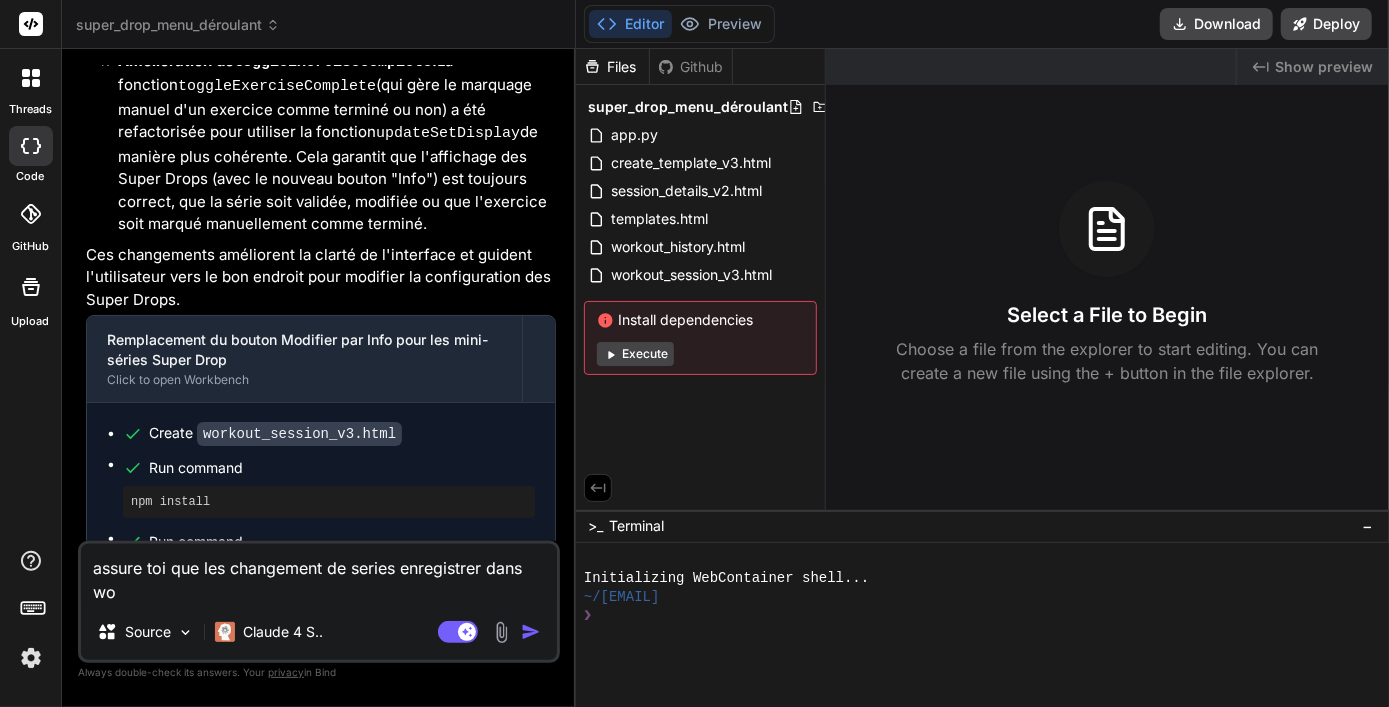 type on "assure toi que les changement de series enregistrer dans woe" 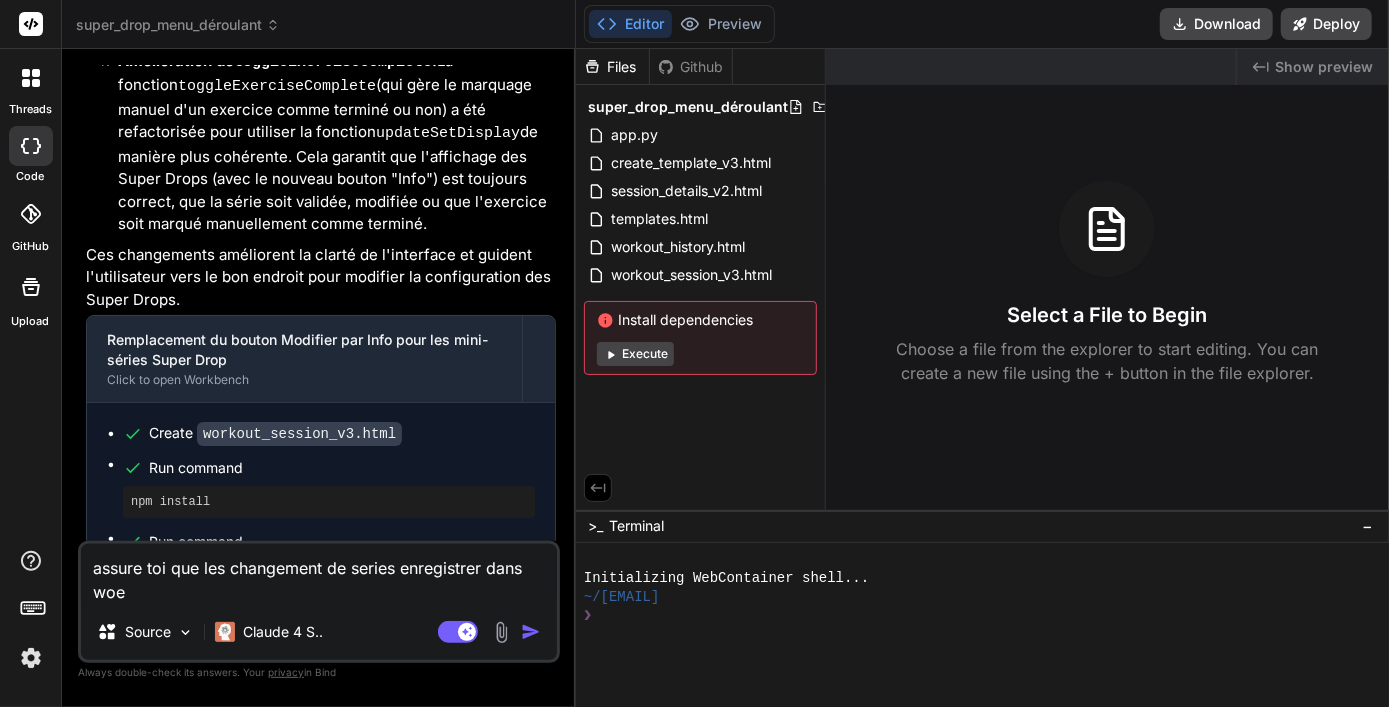 type on "assure toi que les changement de series enregistrer dans wo" 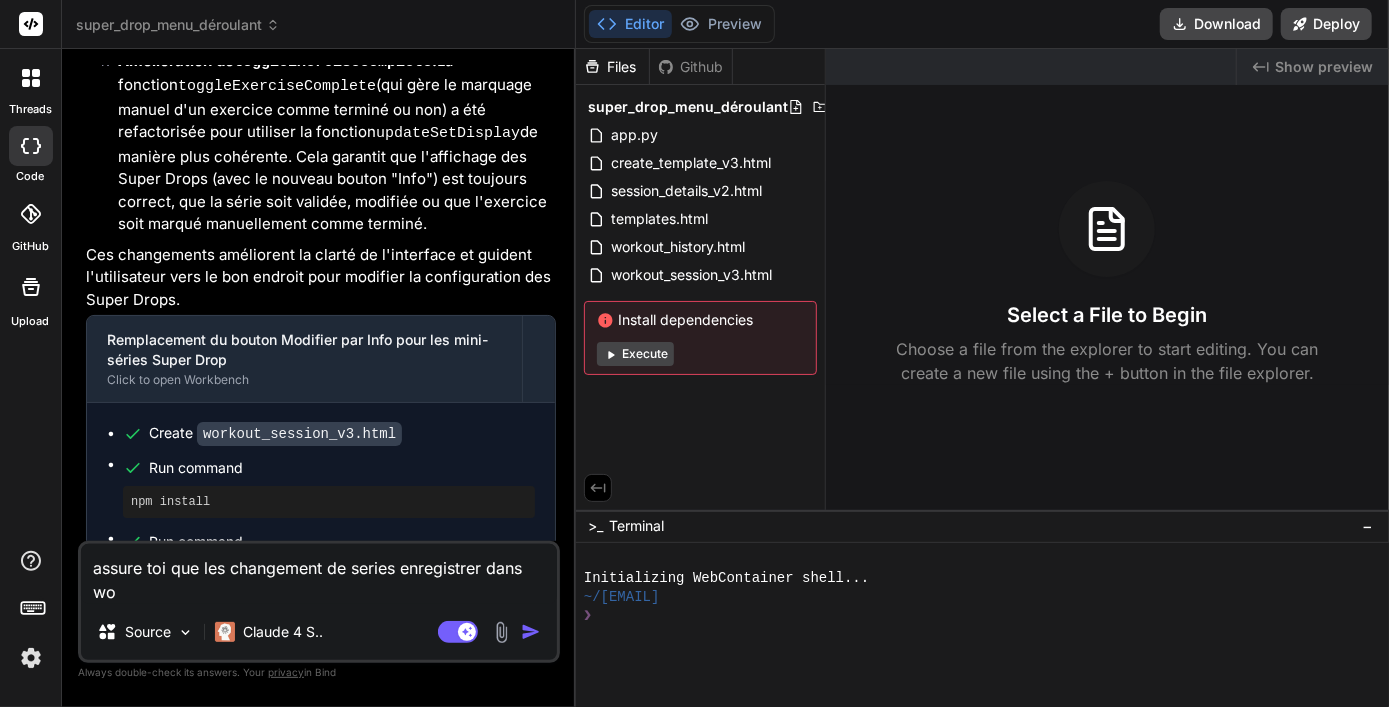 type on "assure toi que les changement de series enregistrer dans wor" 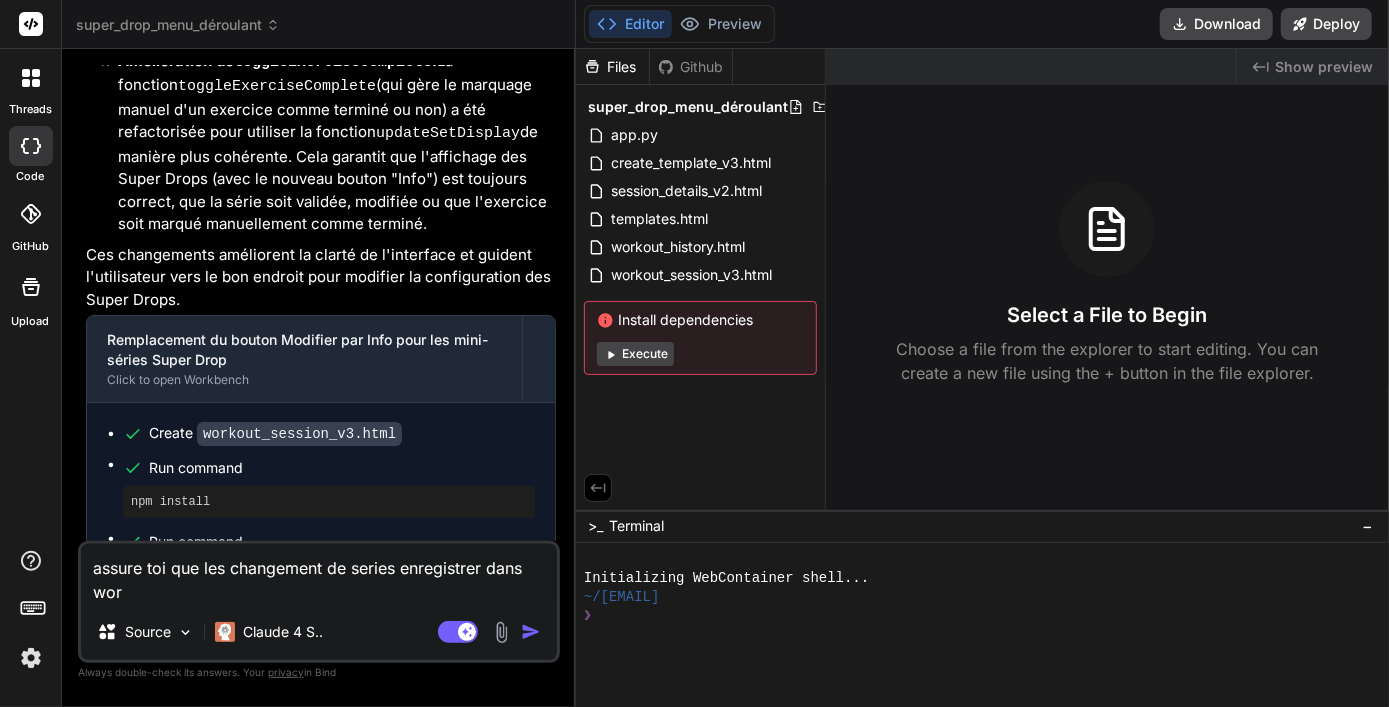 type on "assure toi que les changement de series enregistrer dans worl" 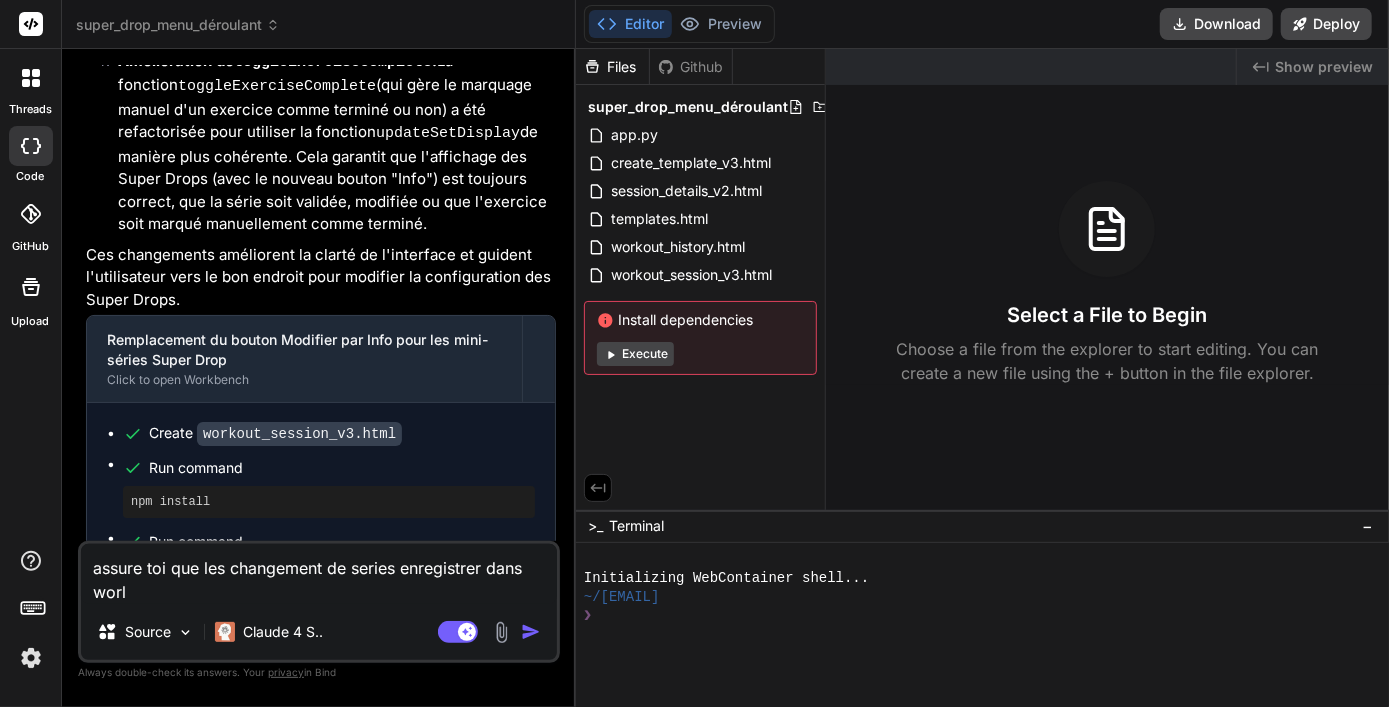type on "assure toi que les changement de series enregistrer dans worlo" 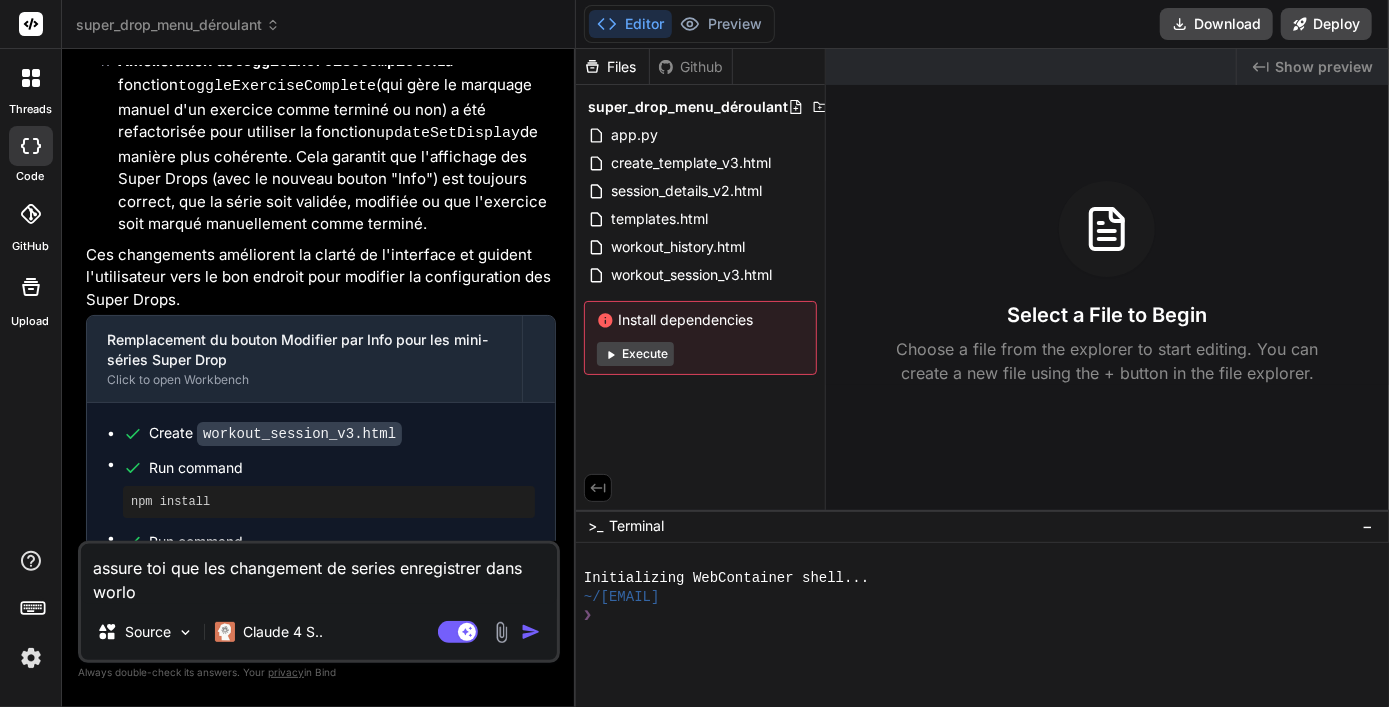 type on "assure toi que les changement de series enregistrer dans worlou" 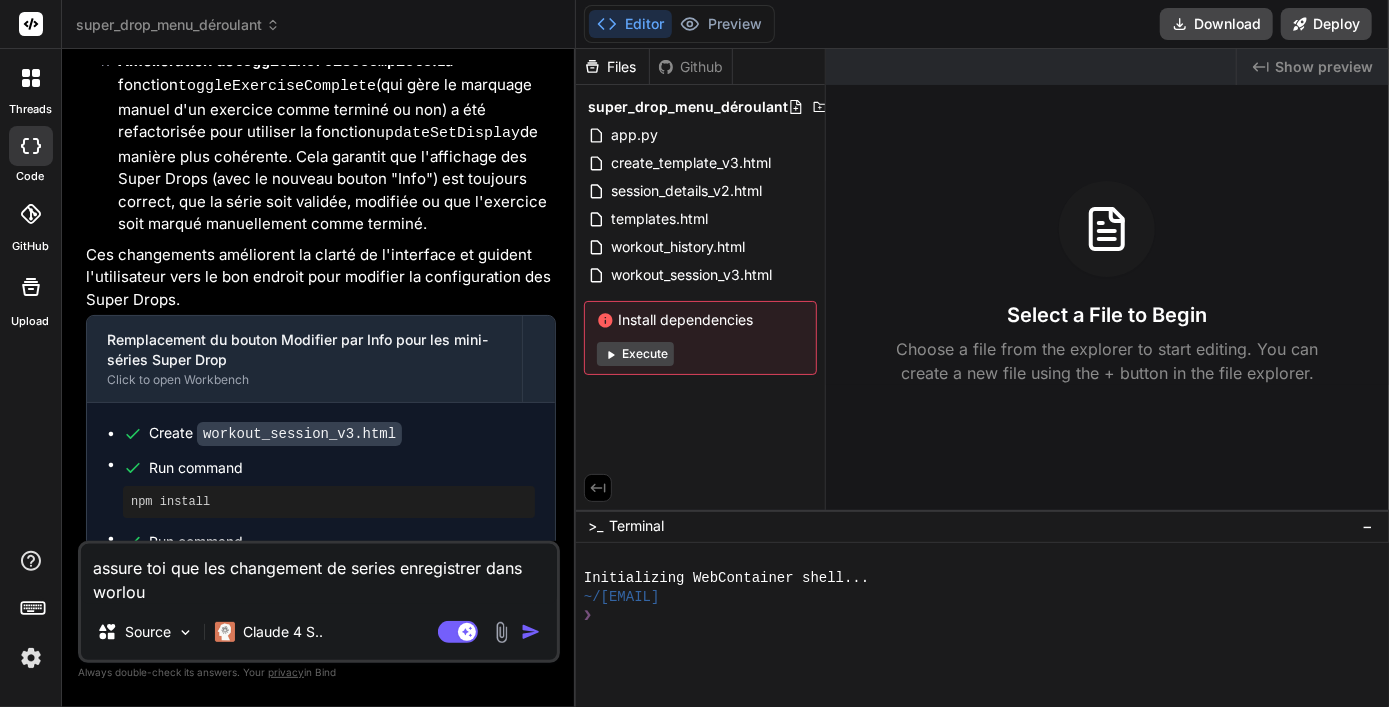 type on "assure toi que les changement de series enregistrer dans worlout" 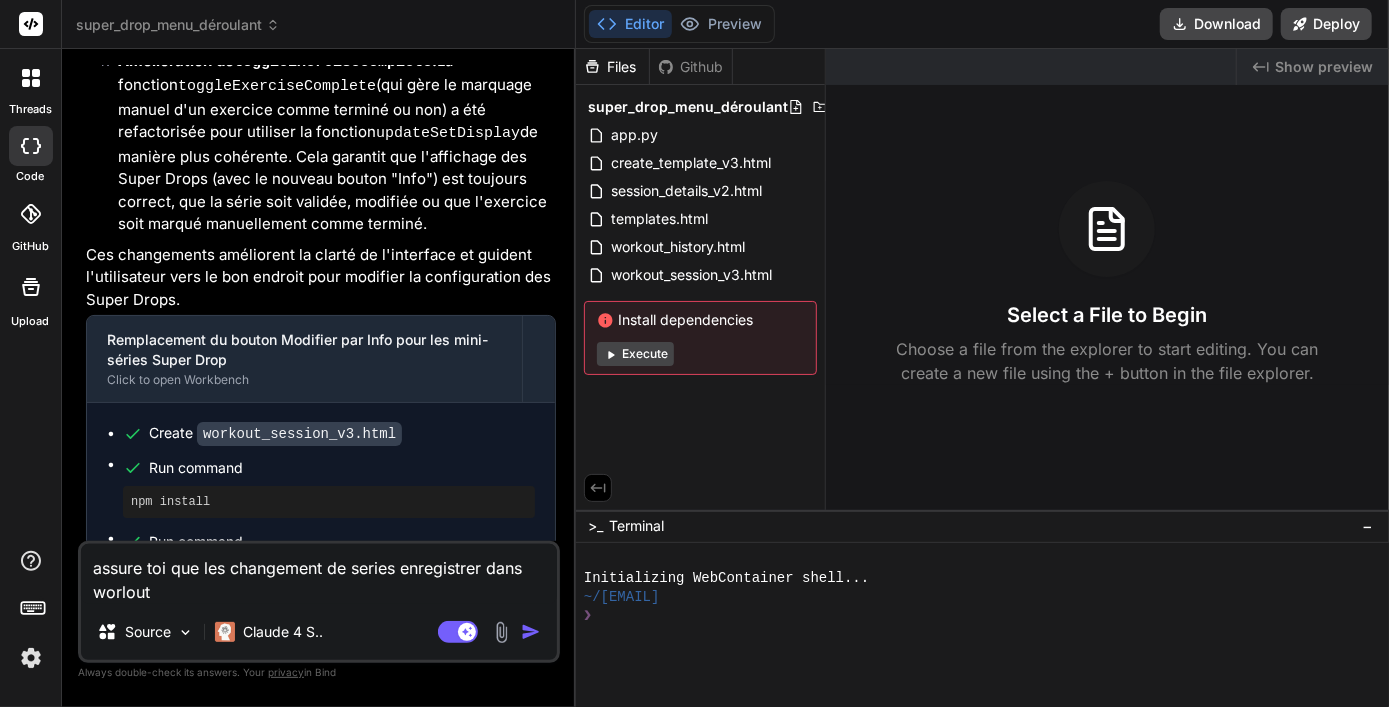 type on "assure toi que les changement de series enregistrer dans worlou" 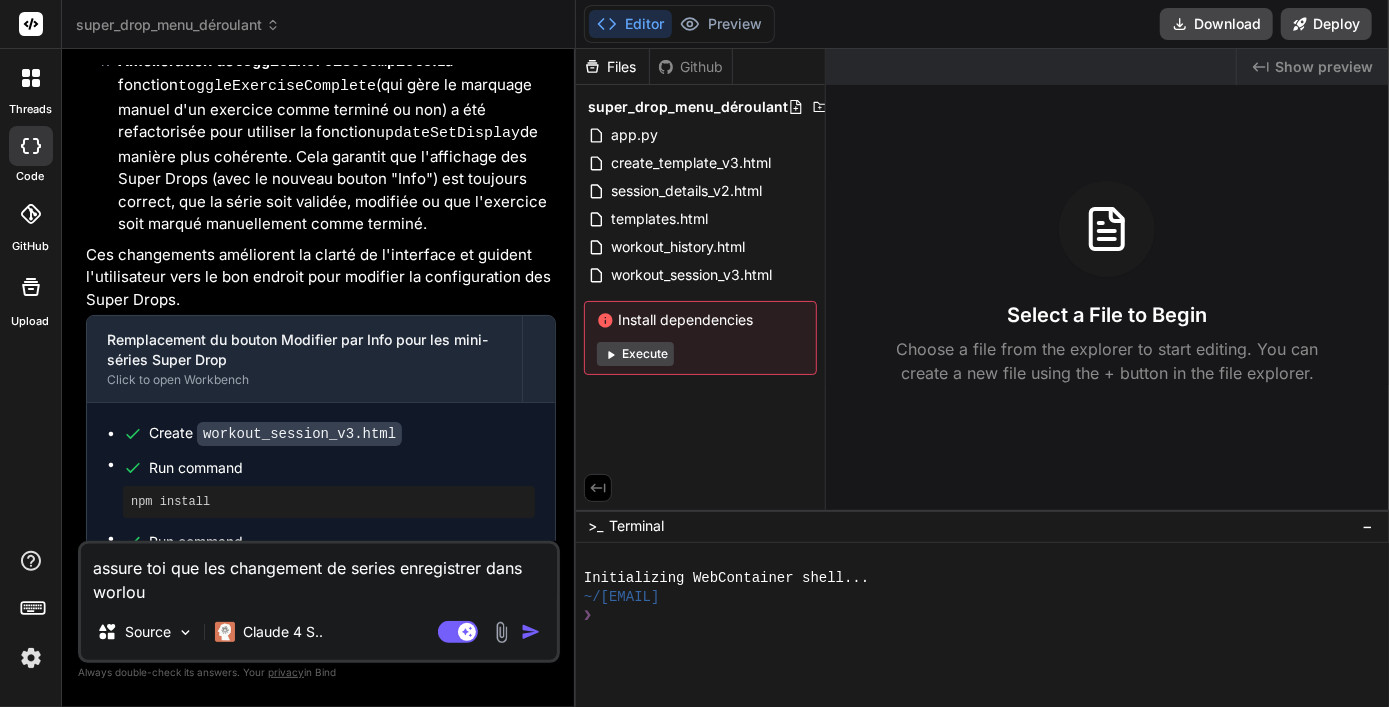 type on "assure toi que les changement de series enregistrer dans worlo" 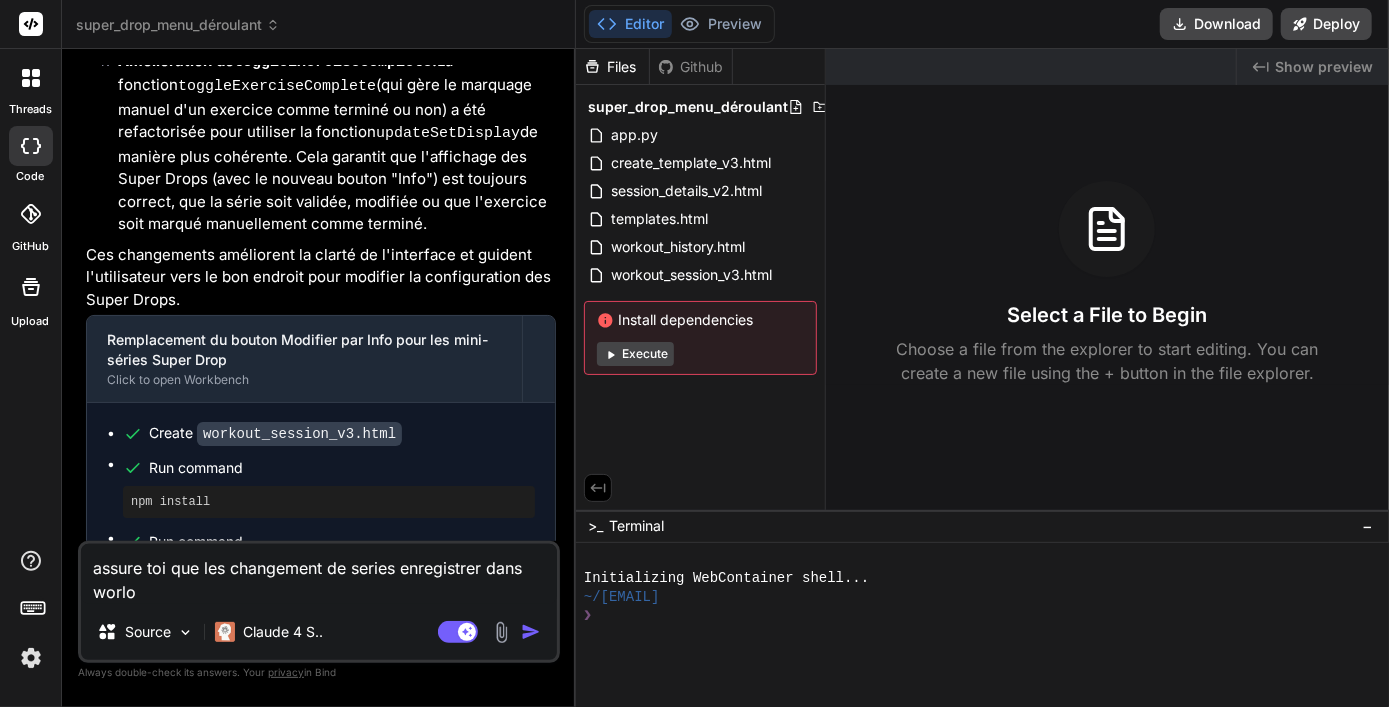 type on "assure toi que les changement de series enregistrer dans worl" 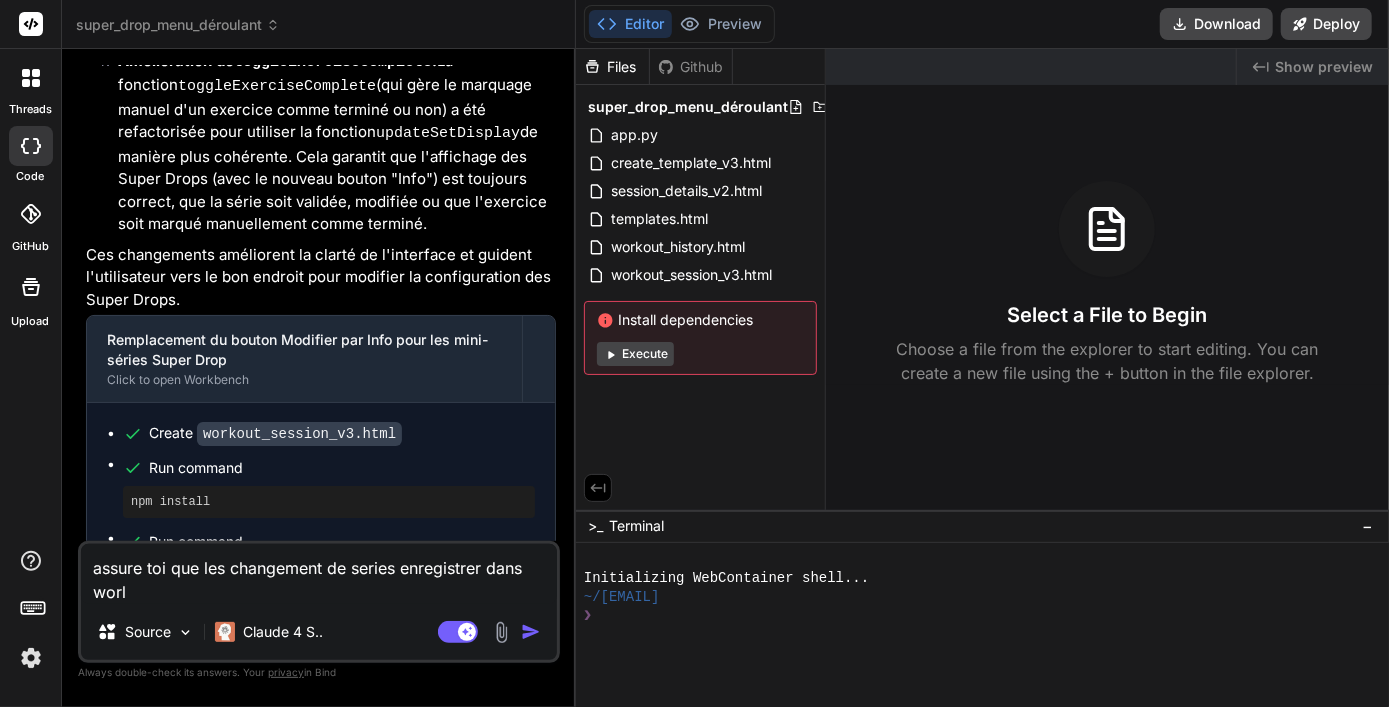 type on "assure toi que les changement de series enregistrer dans wor" 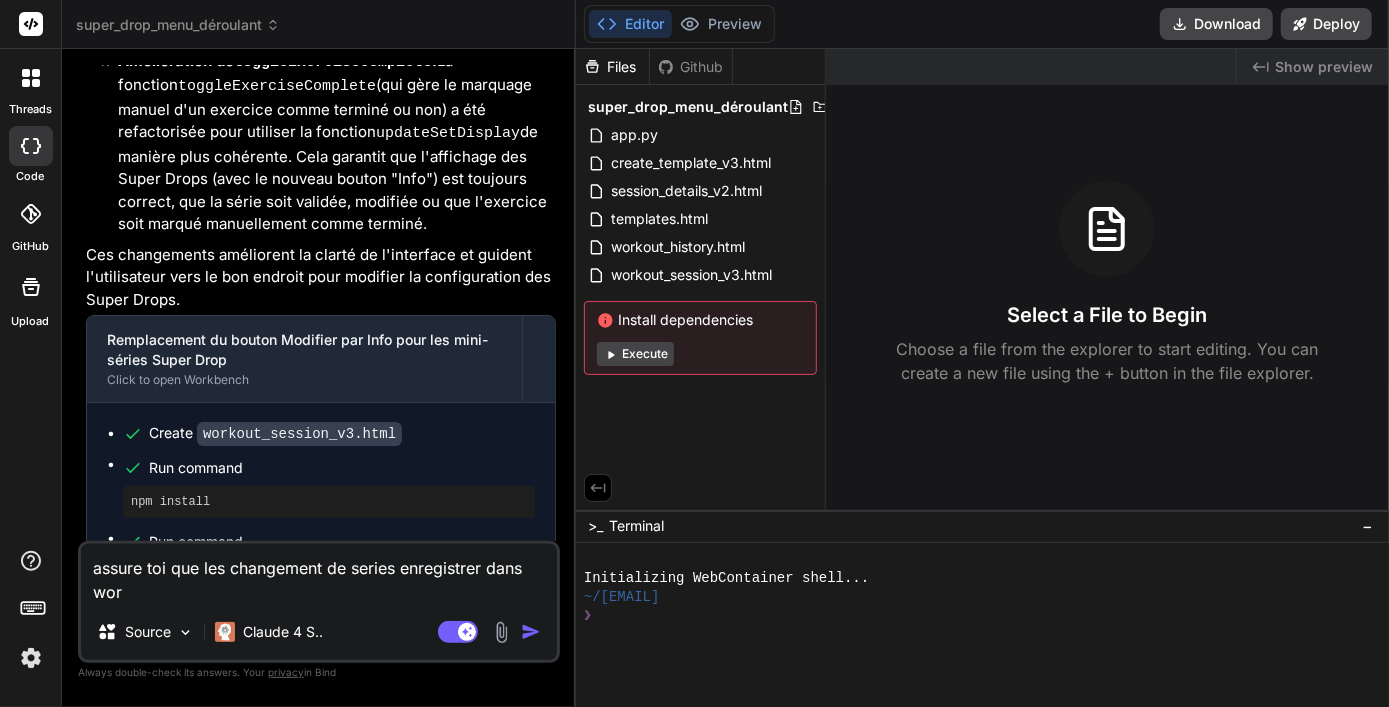 type on "assure toi que les changement de series enregistrer dans wo" 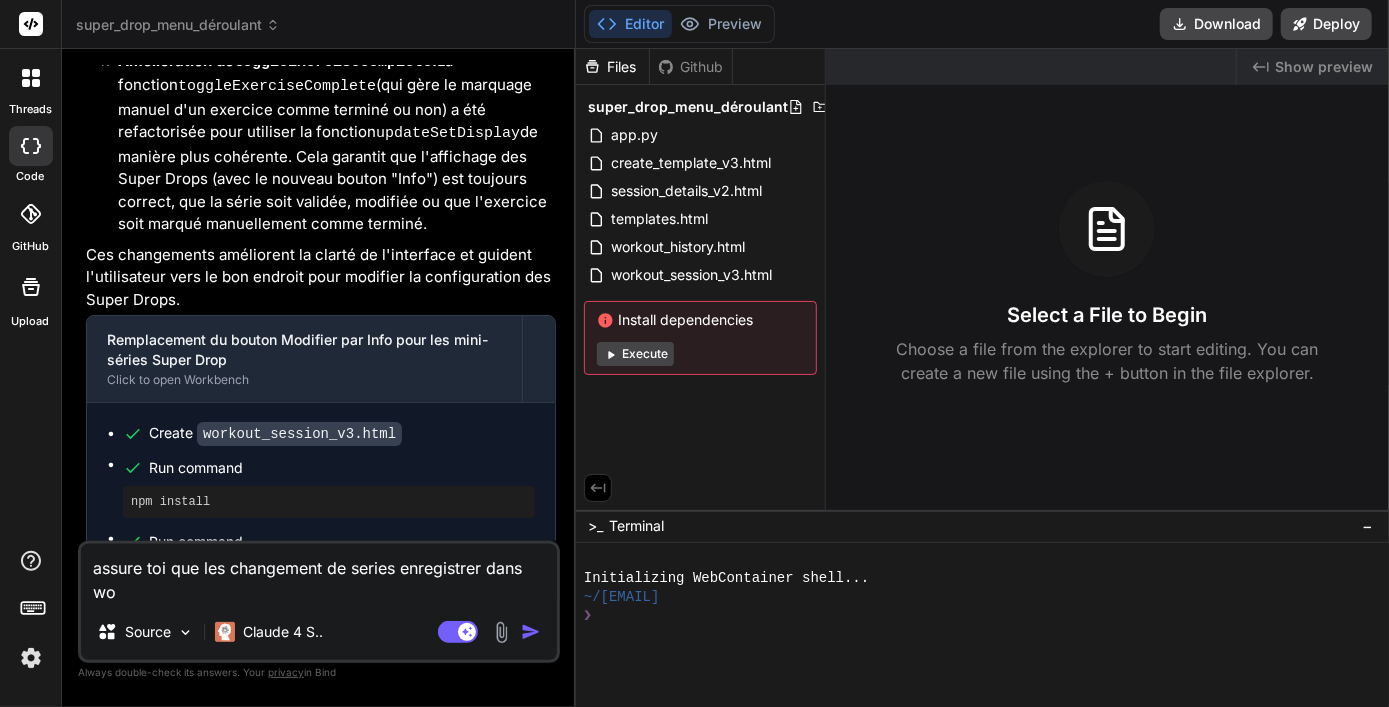 type on "assure toi que les changement de series enregistrer dans w" 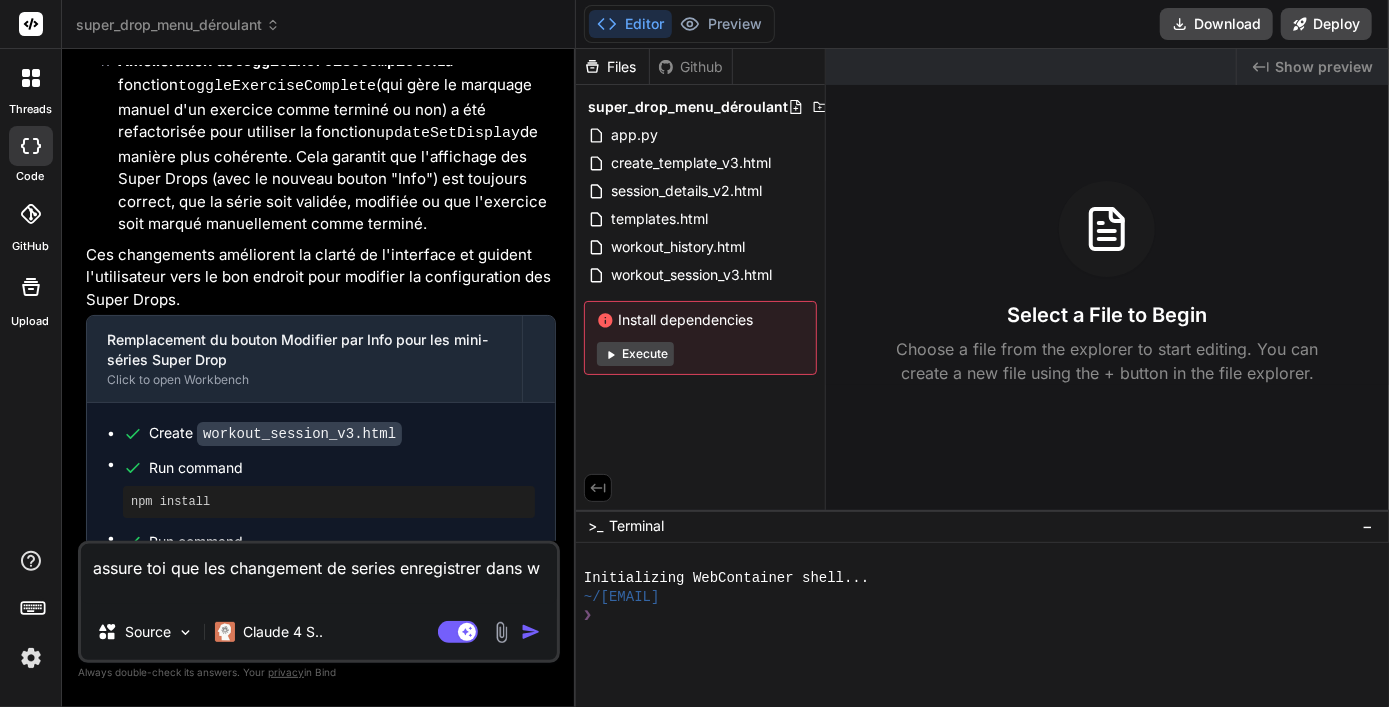 type on "assure toi que les changement de series enregistrer dans" 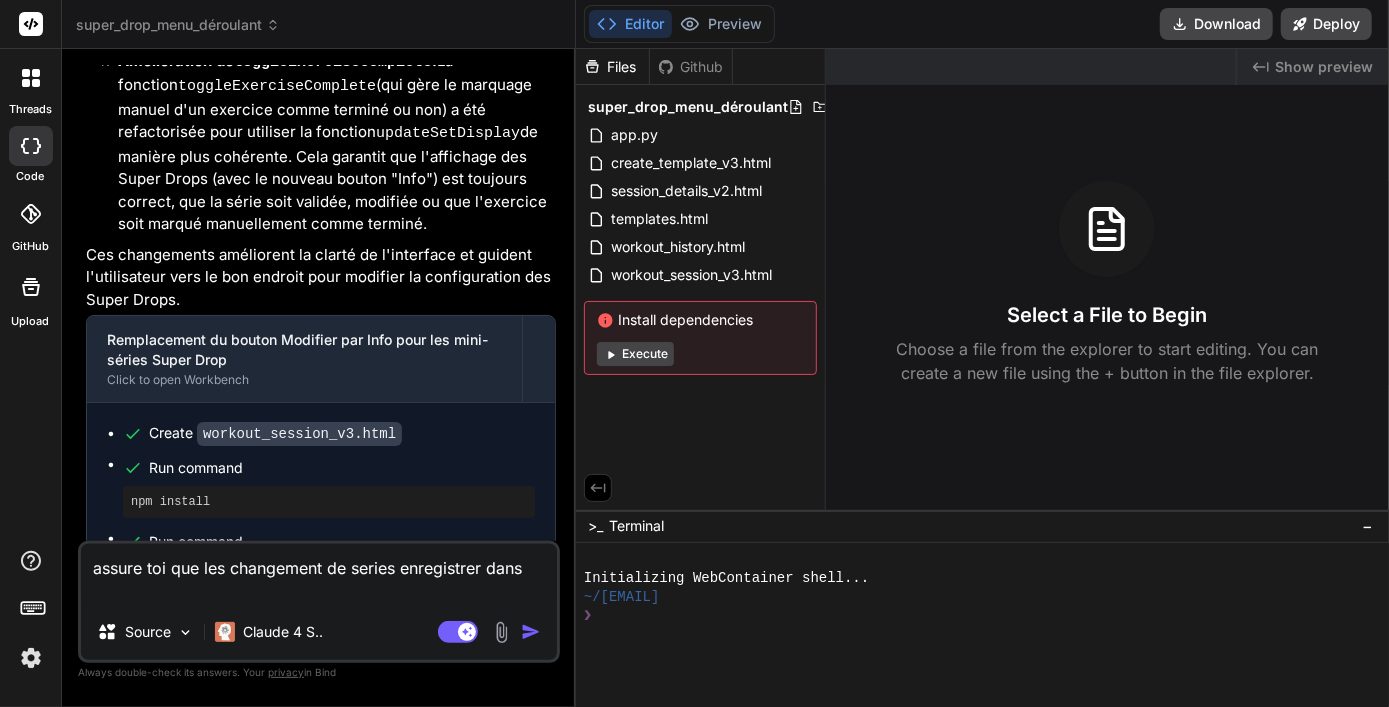 type on "assure toi que les changement de series enregistrer dans w" 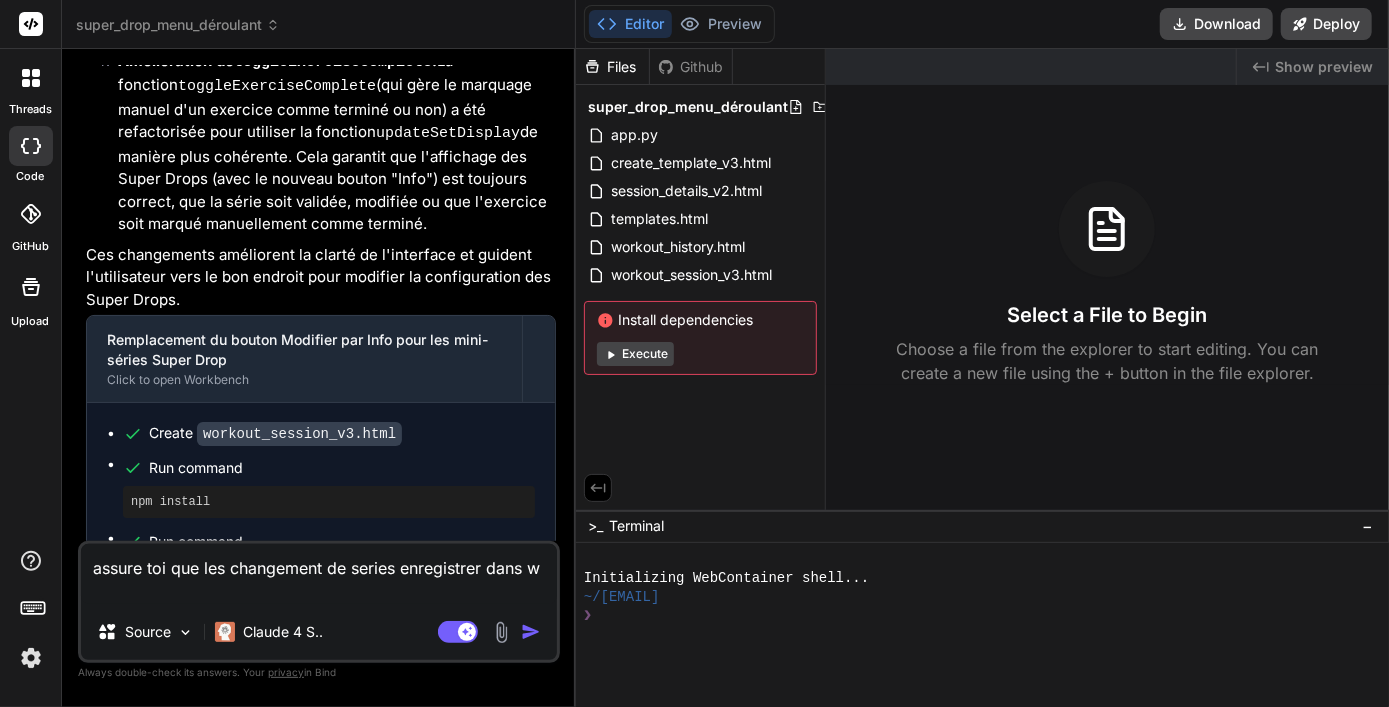type on "assure toi que les changement de series enregistrer dans wo" 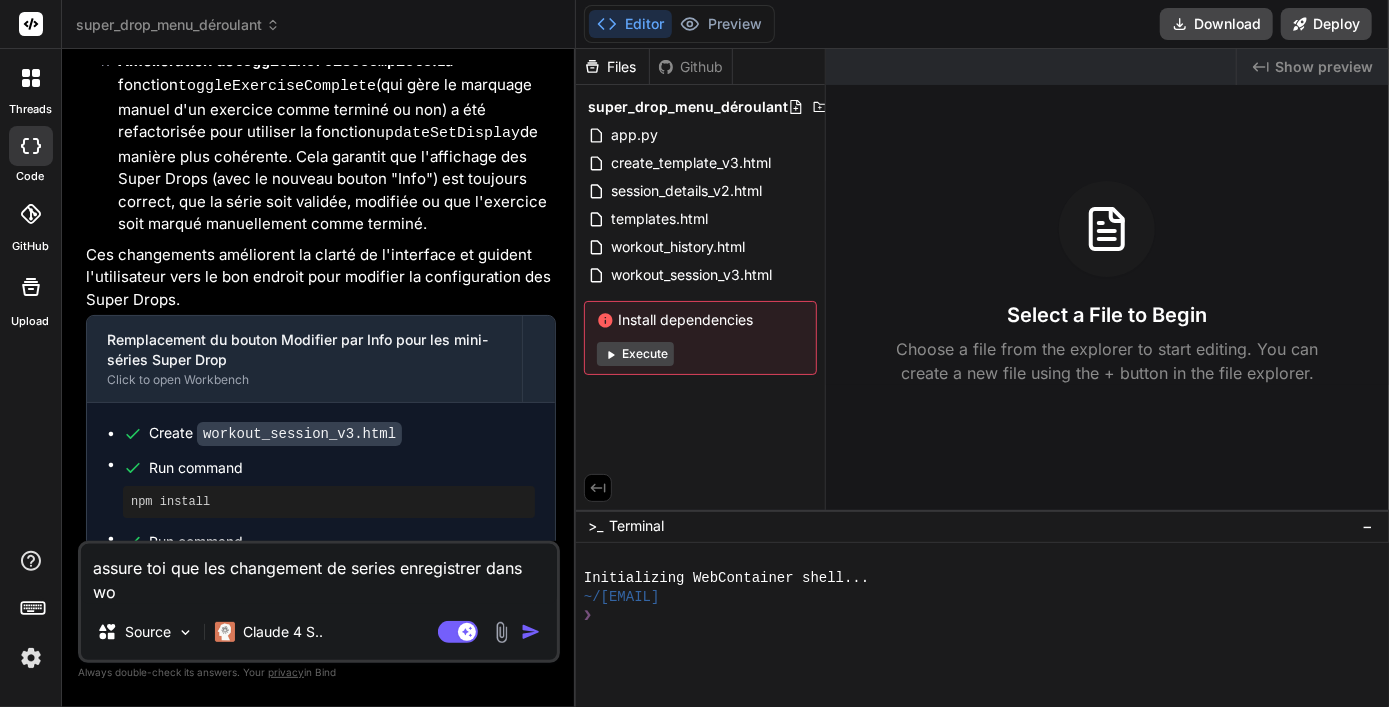 type on "assure toi que les changement de series enregistrer dans wor" 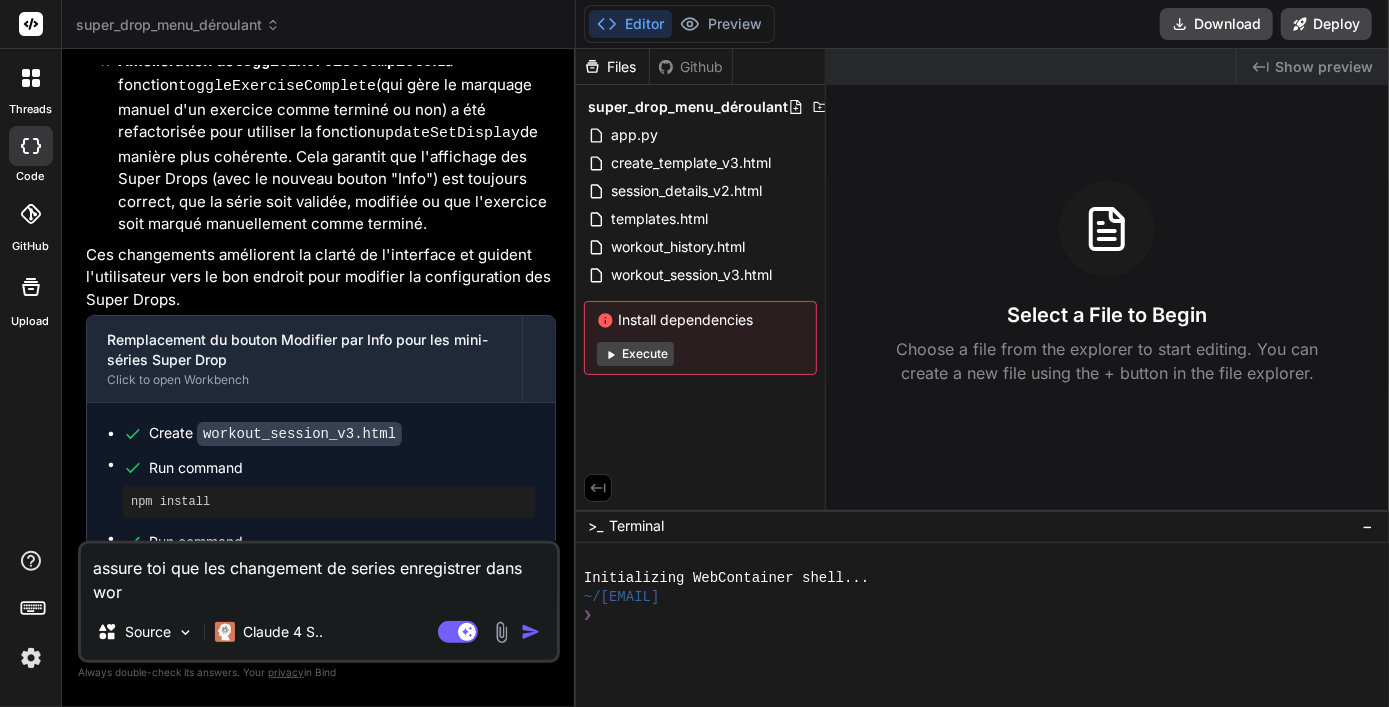 type on "assure toi que les changement de series enregistrer dans work" 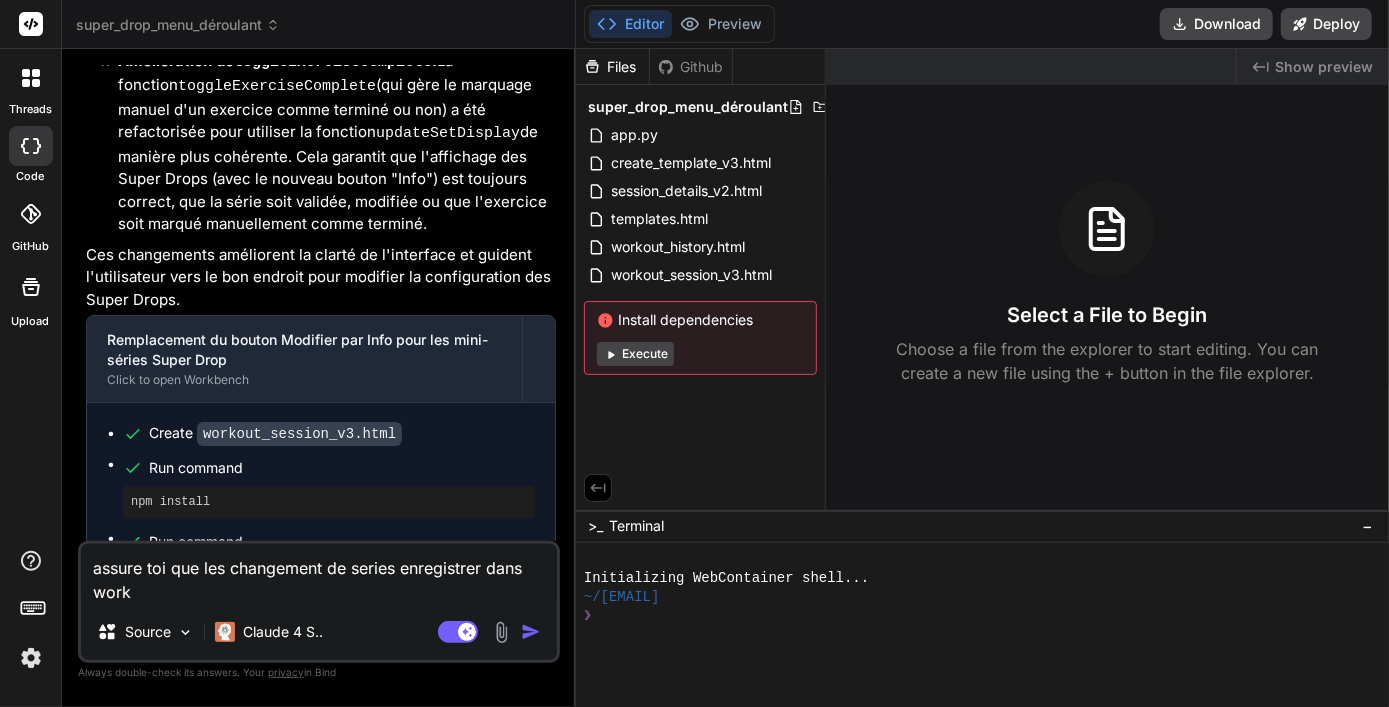 type on "assure toi que les changement de series enregistrer dans worko" 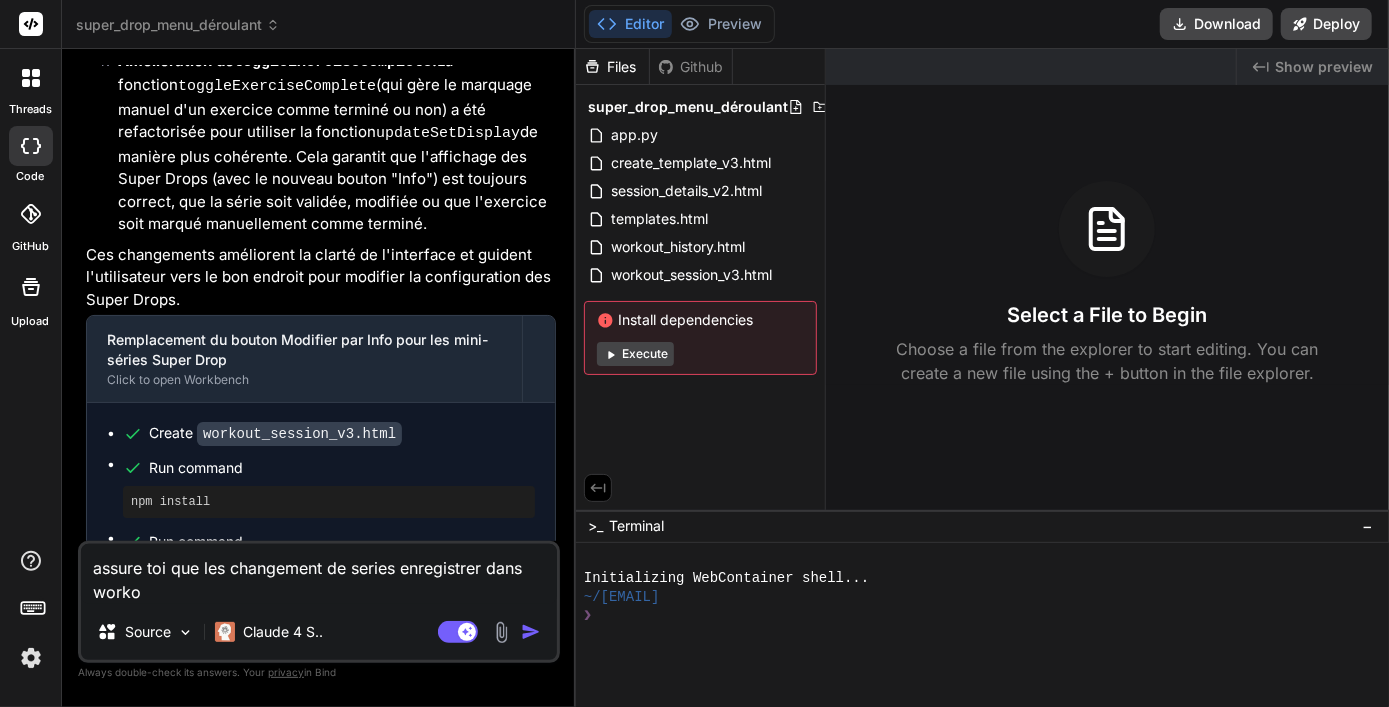 type on "assure toi que les changement de series enregistrer dans workou" 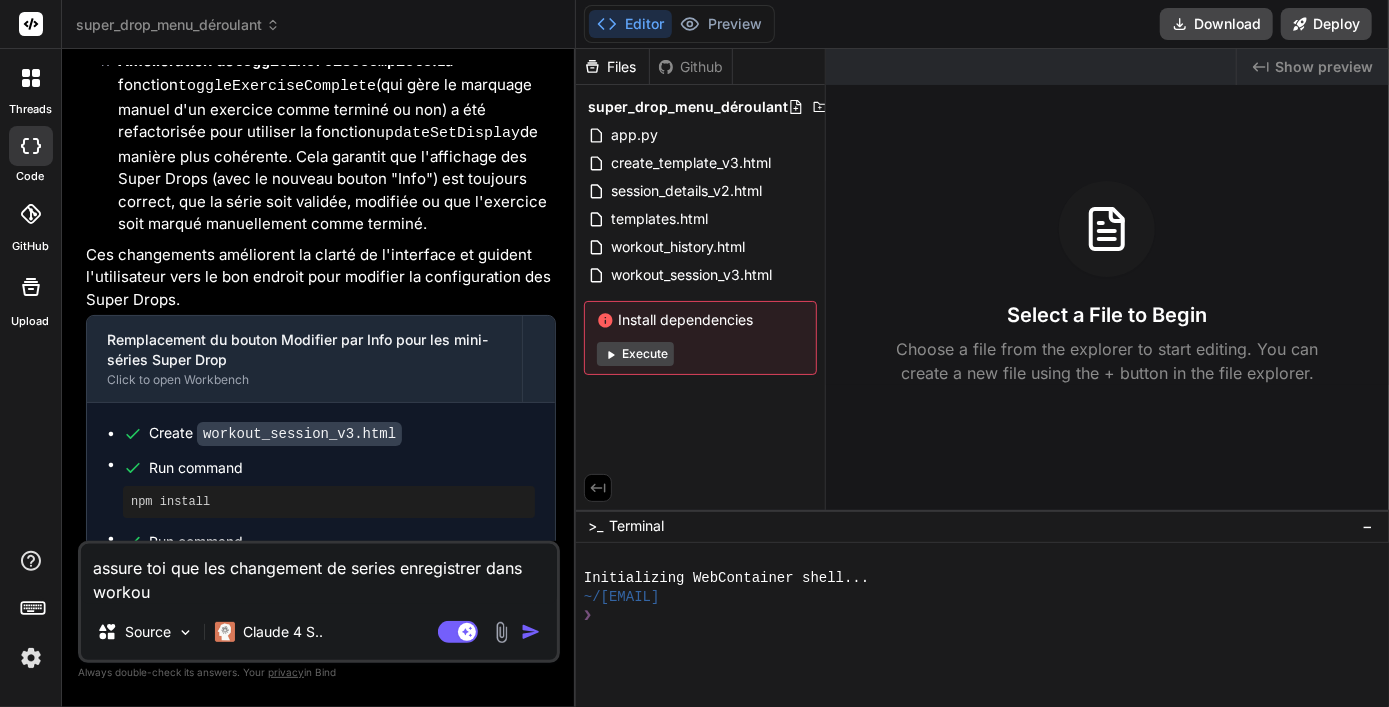 type on "assure toi que les changement de series enregistrer dans workout" 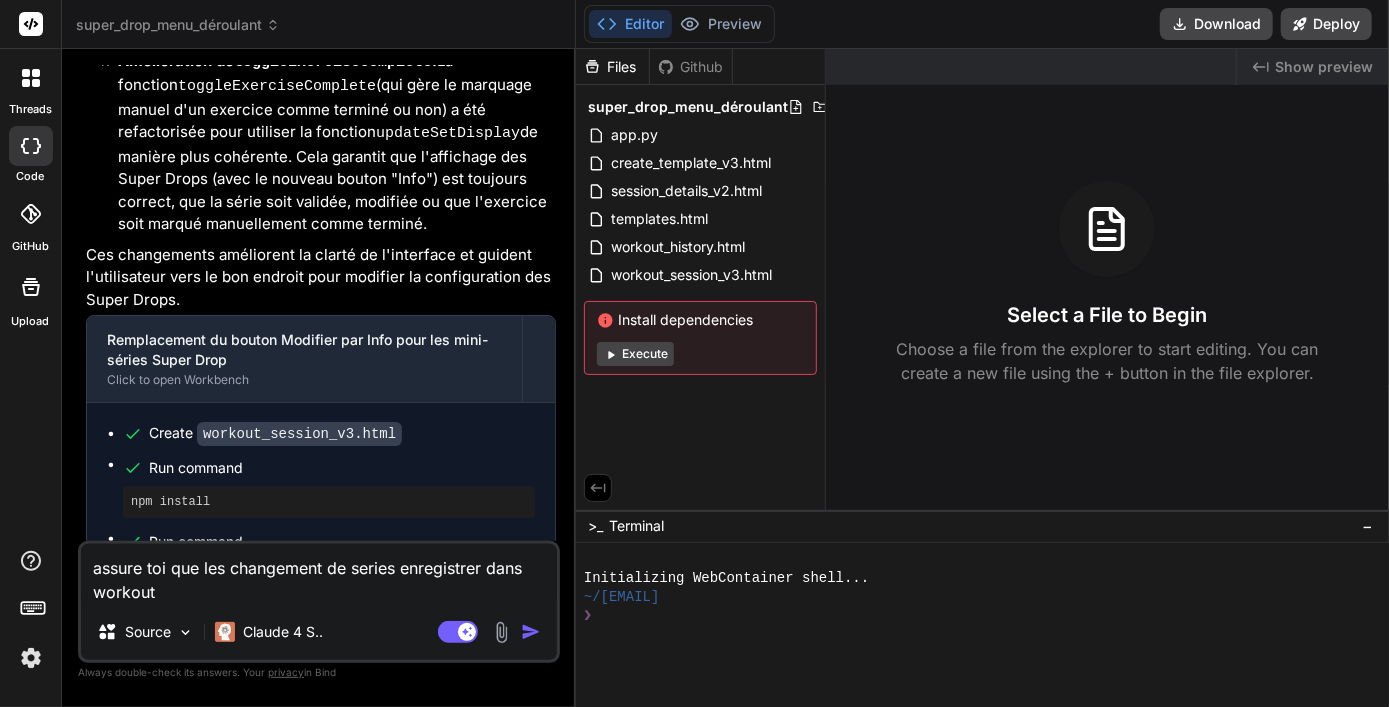 type on "assure toi que les changement de series enregistrer dans workout_" 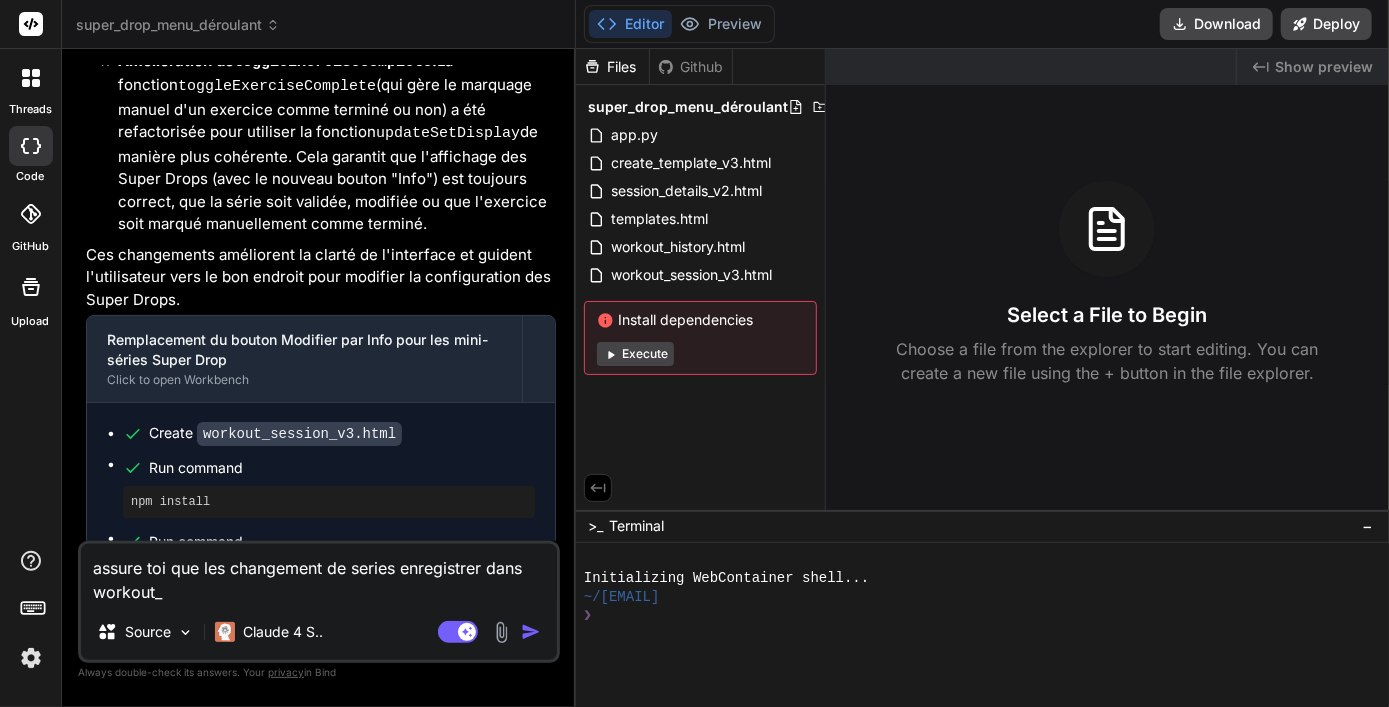type on "assure toi que les changement de series enregistrer dans workout_s" 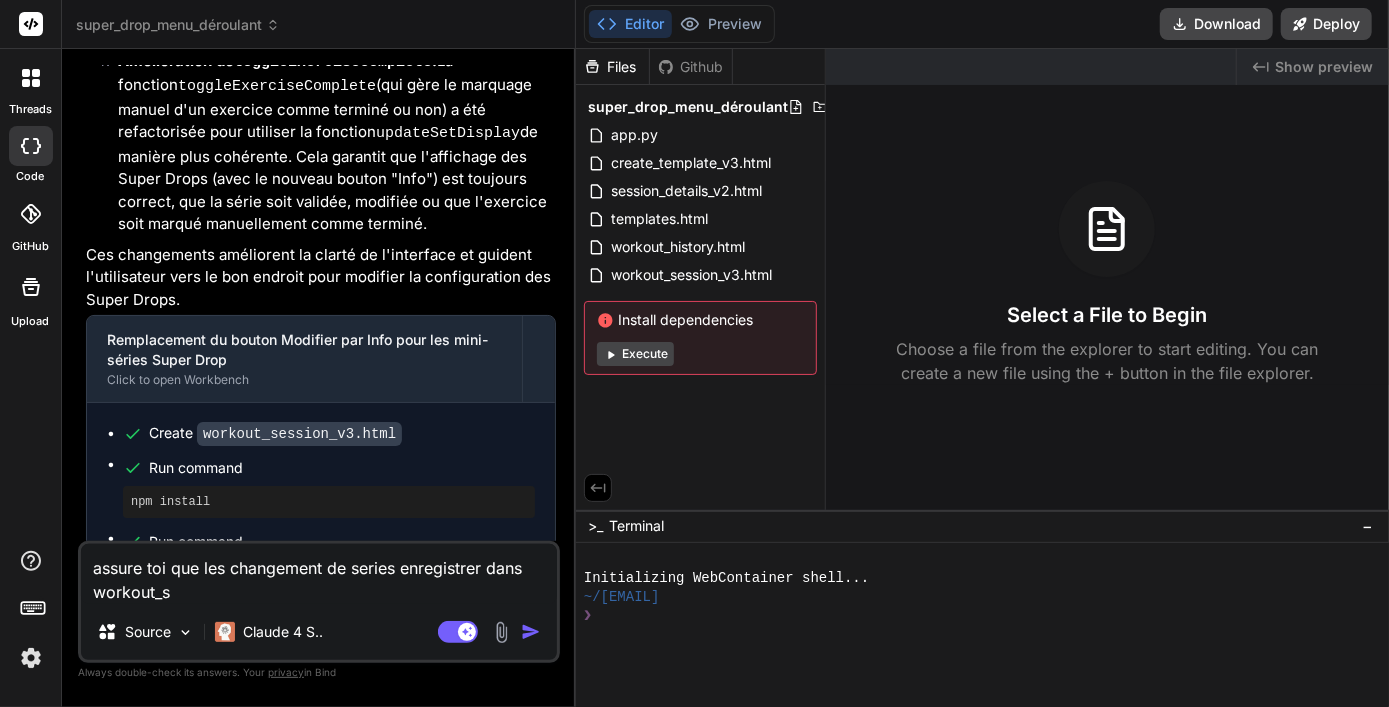 type on "assure toi que les changement de series enregistrer dans workout_se" 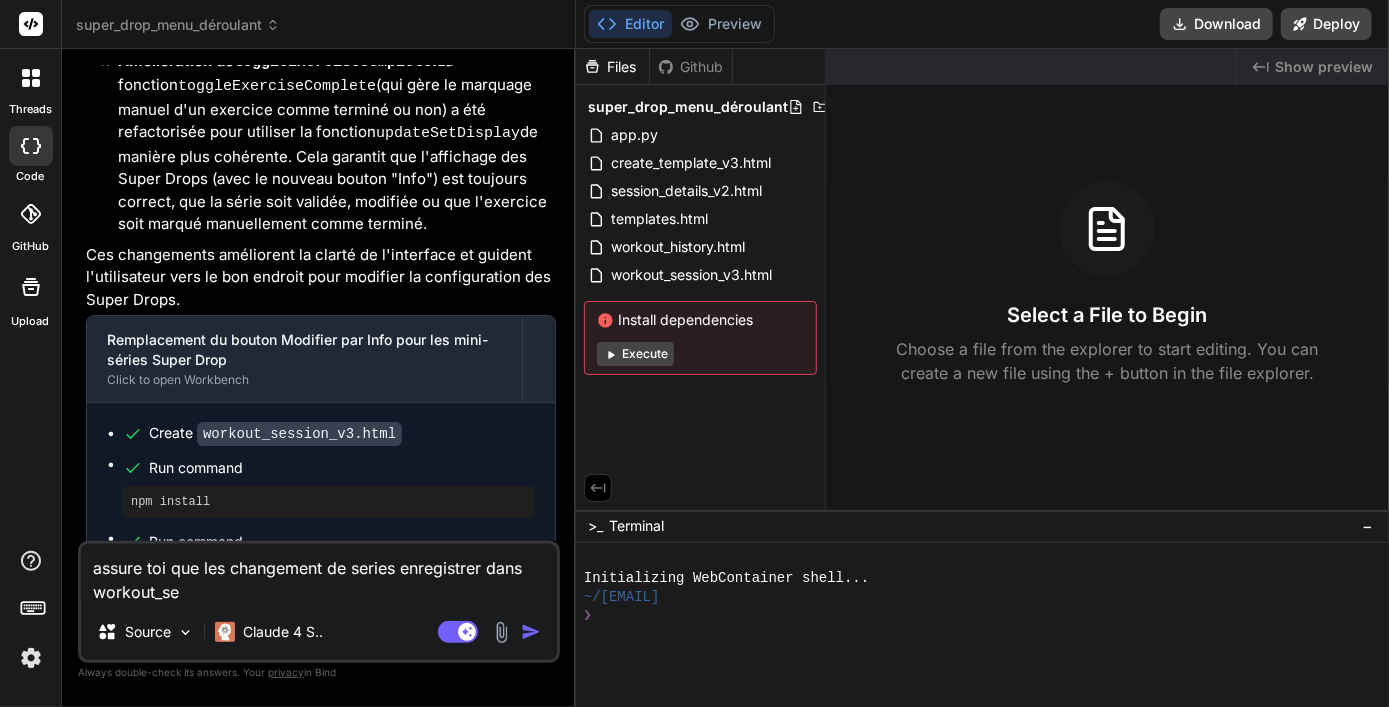type on "assure toi que les changement de series enregistrer dans workout_ses" 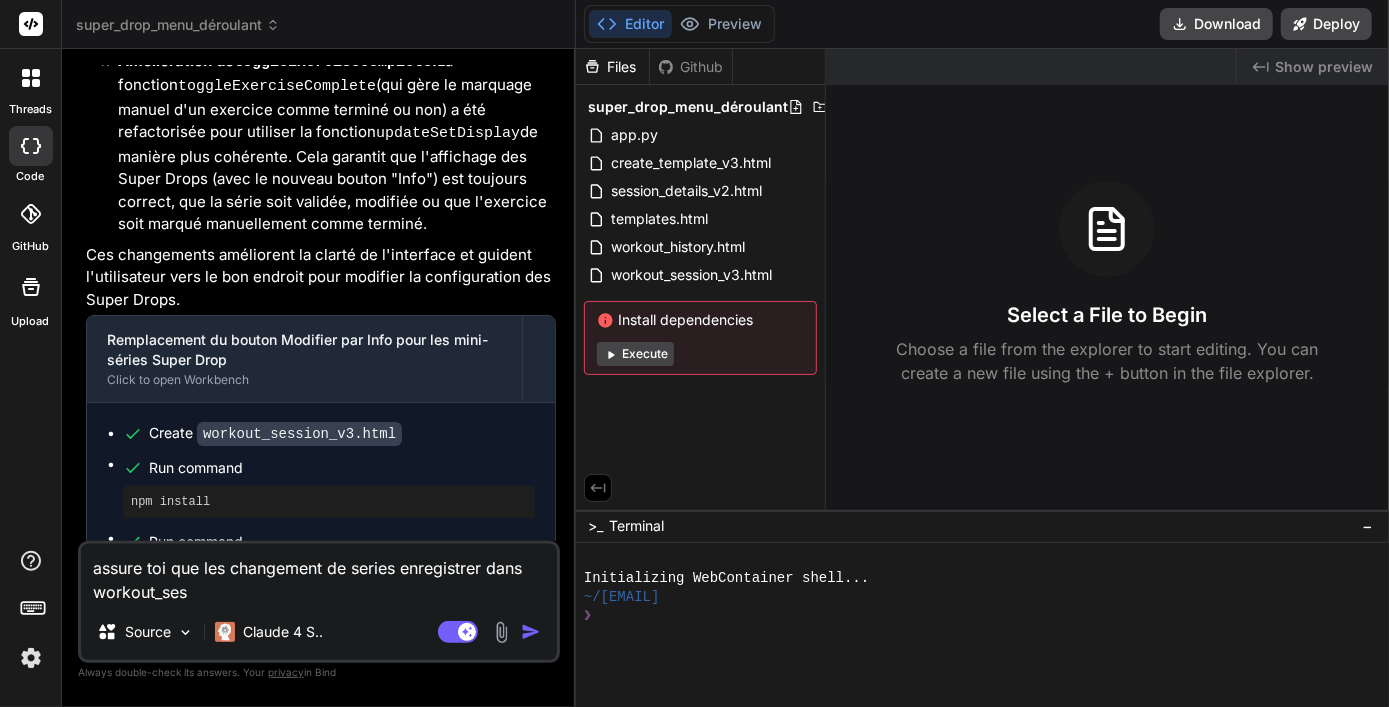 type on "assure toi que les changement de series enregistrer dans workout_sess" 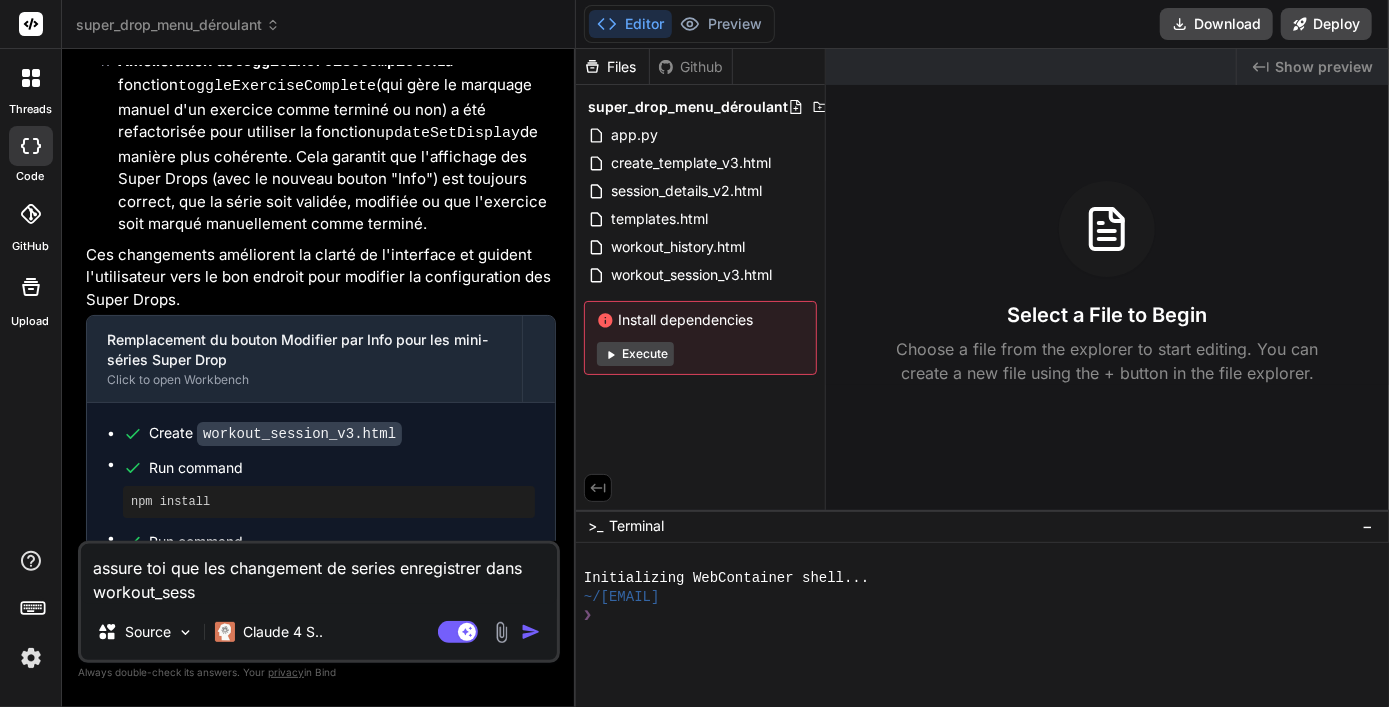 type on "assure toi que les changement de series enregistrer dans workout_sessi" 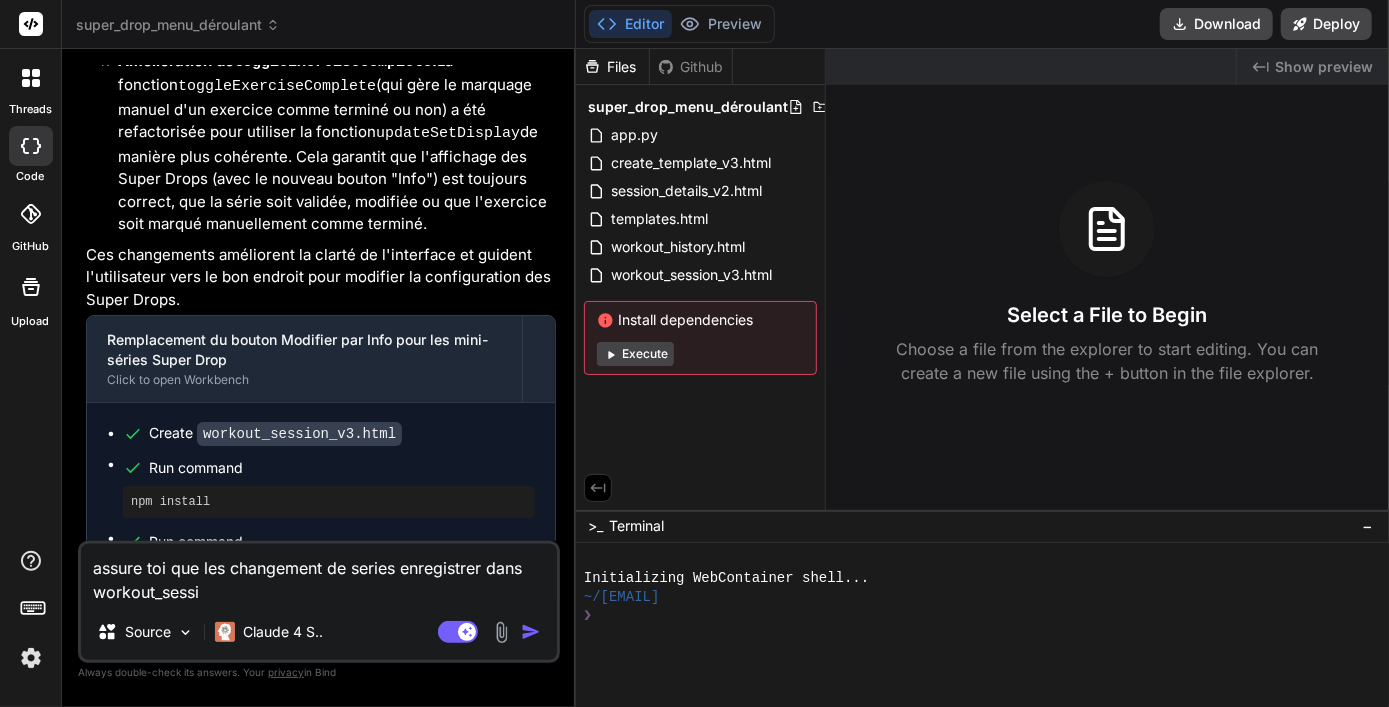 type on "assure toi que les changement de series enregistrer dans workout_sessio" 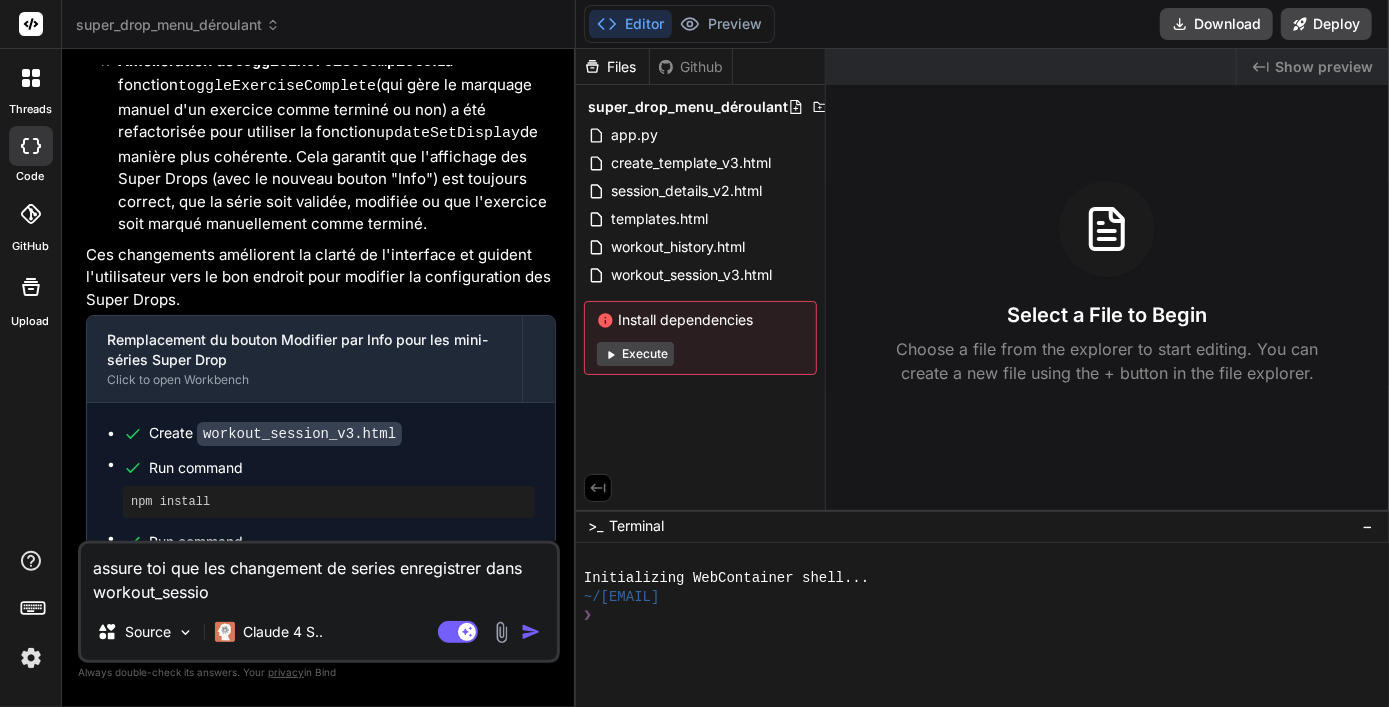 type on "assure toi que les changement de series enregistrer dans workout_session" 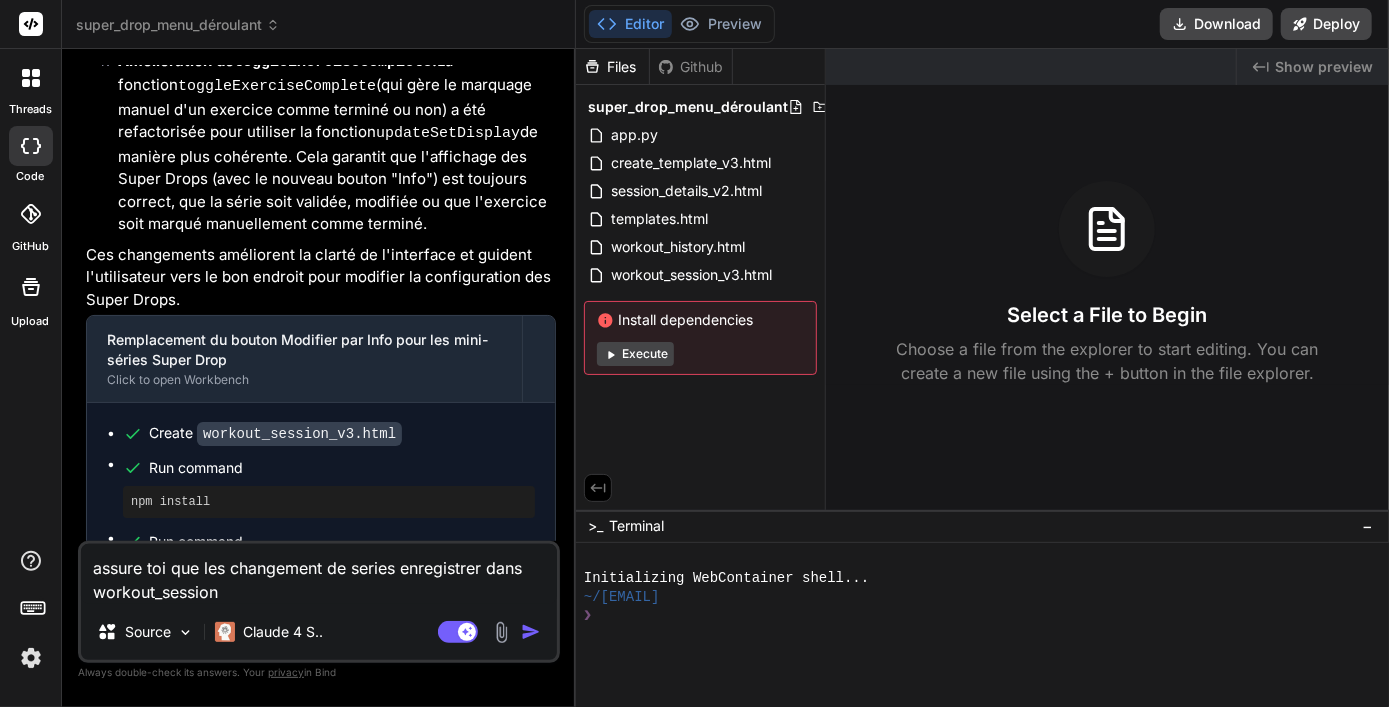 type on "assure toi que les changement de series enregistrer dans workout_session" 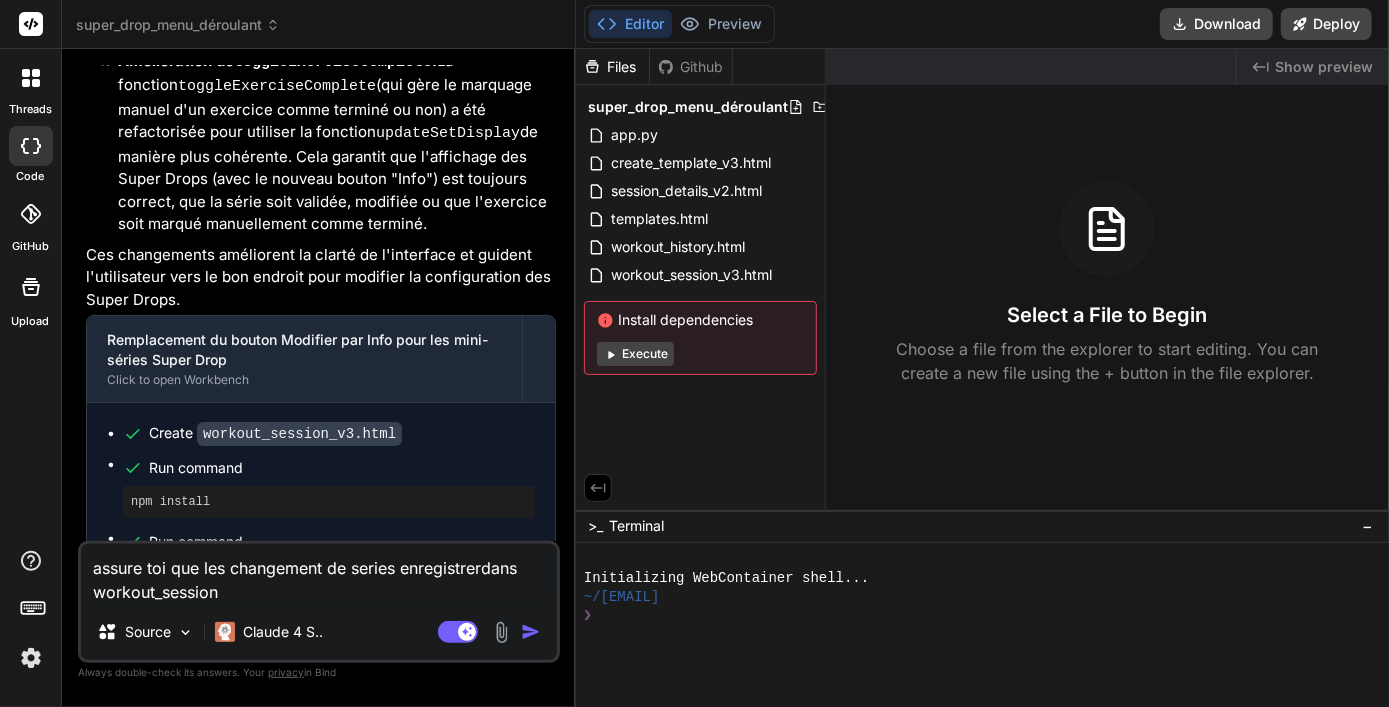 type on "assure toi que les changement de series enregistredans workout_session" 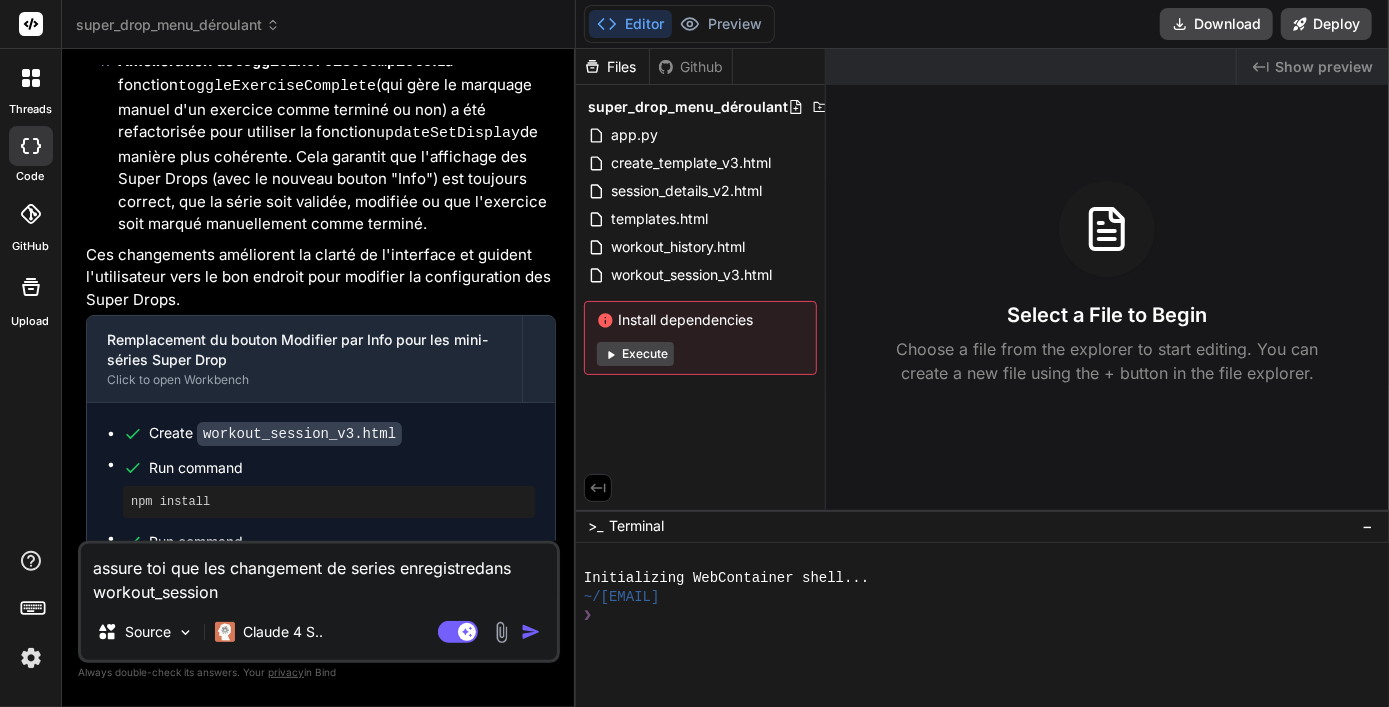 type on "assure toi que les changement de series enregistrdans workout_session" 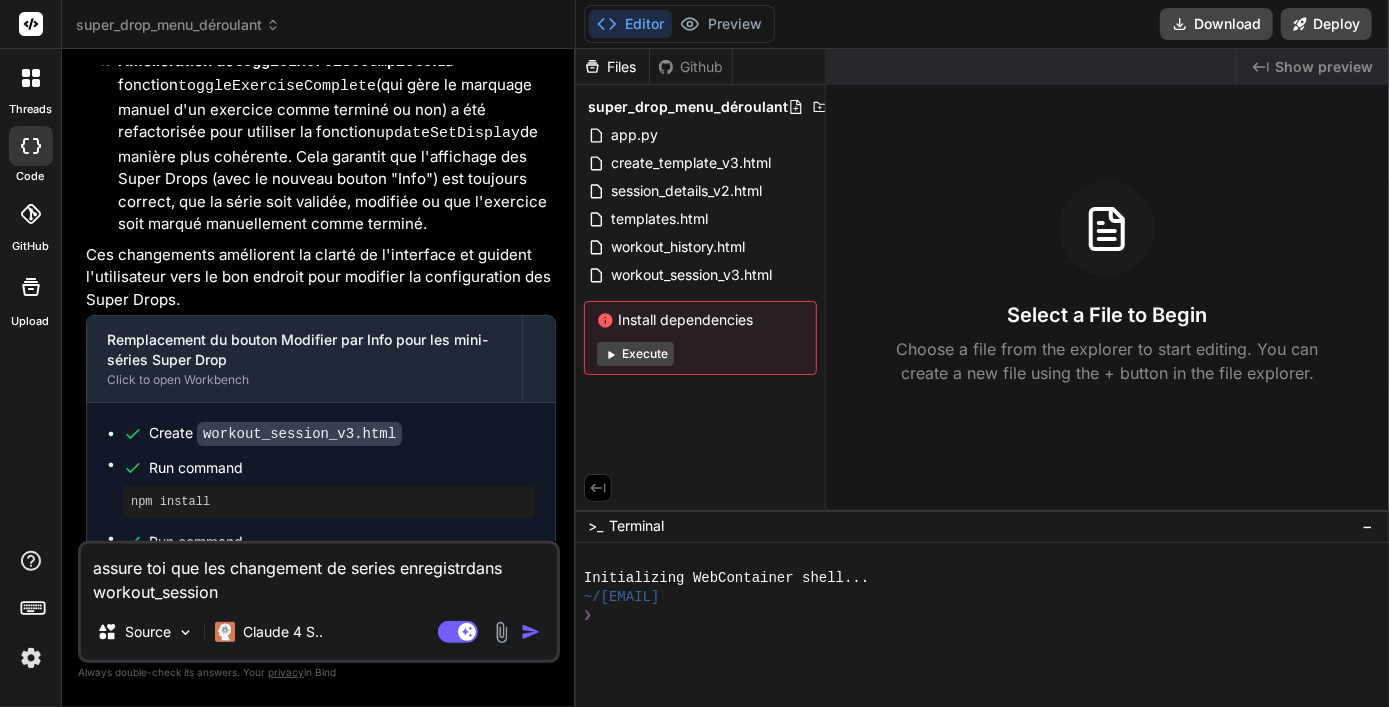 type on "x" 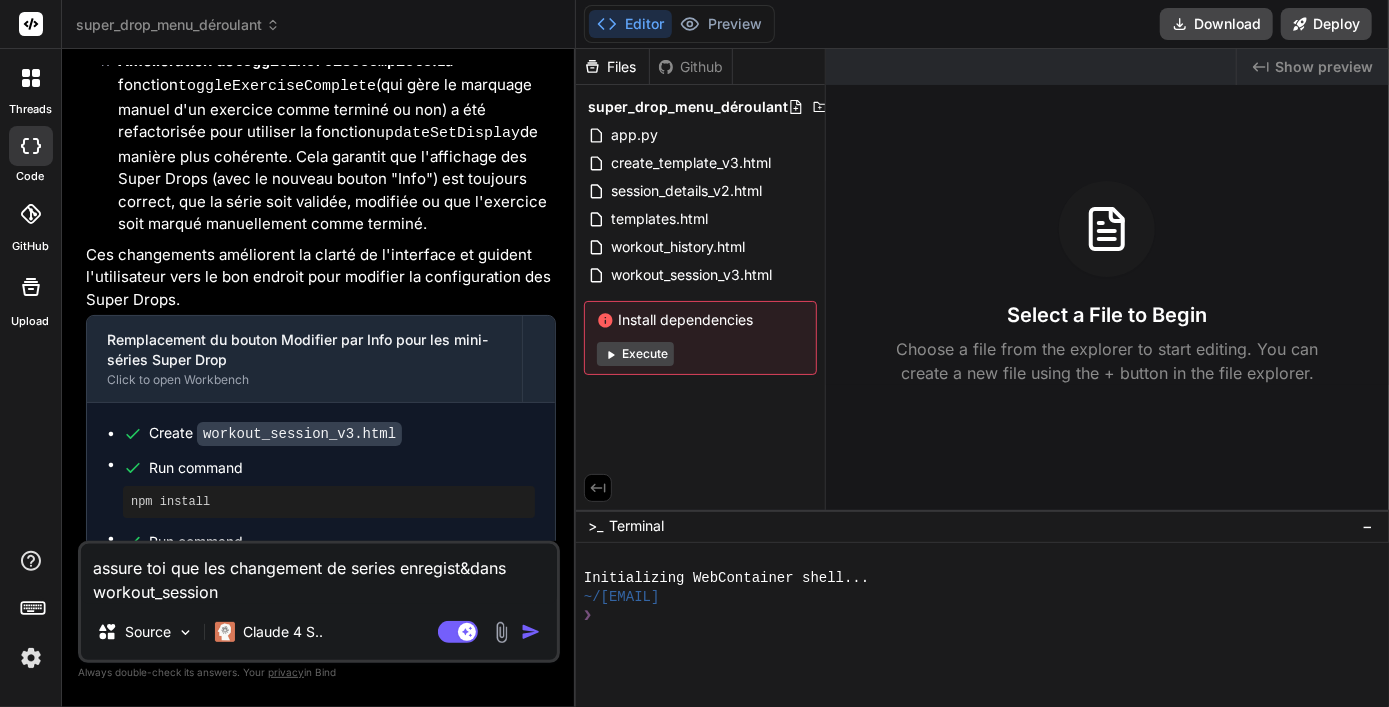 type on "assure toi que les changement de series enregistr& dans workout_session" 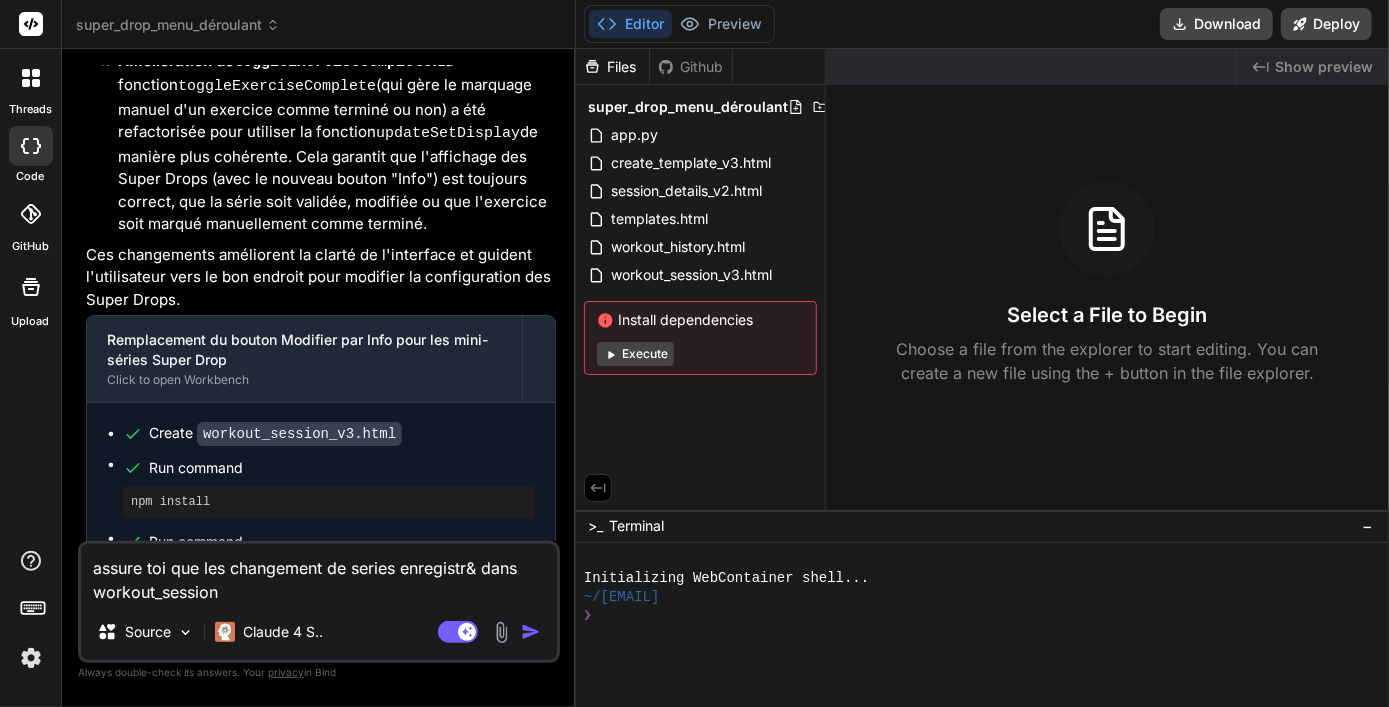 type on "assure toi que les changement de series enregist&dans workout_session" 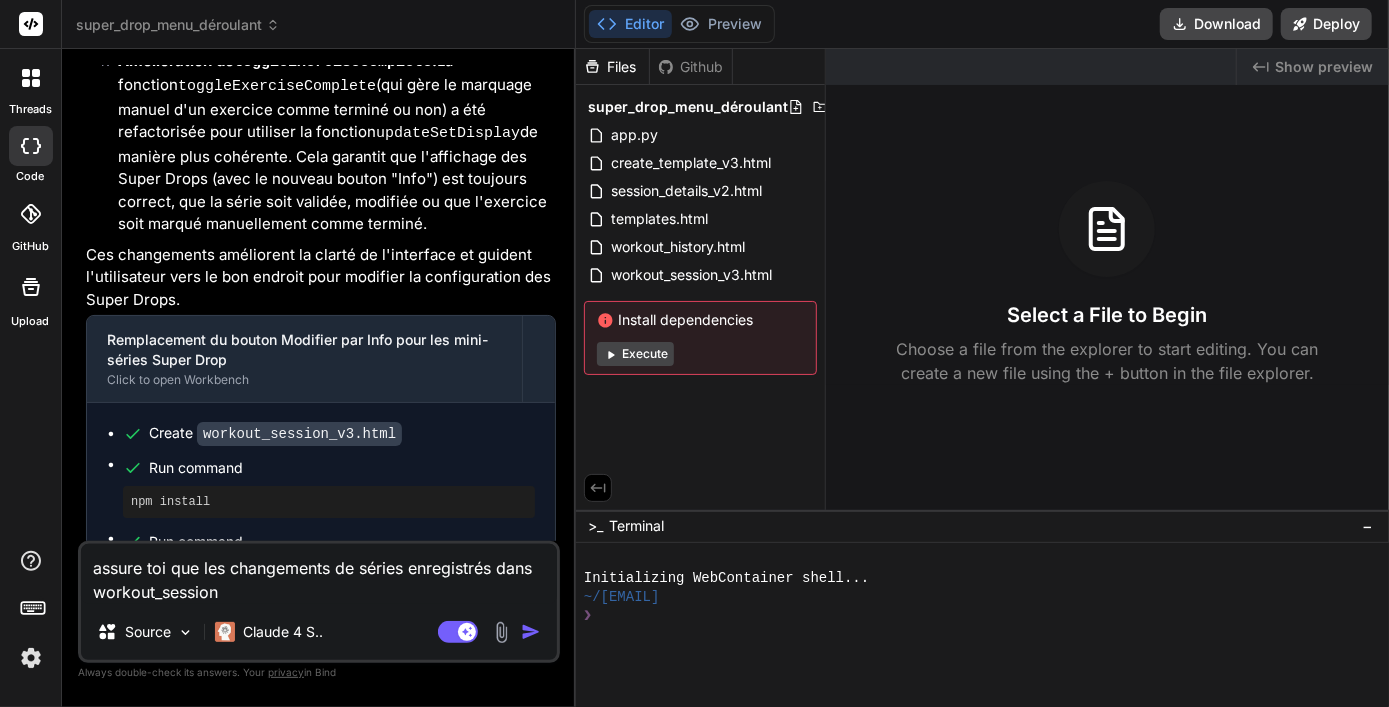 click on "assure toi que les changements de séries enregistrés dans workout_session" at bounding box center [319, 574] 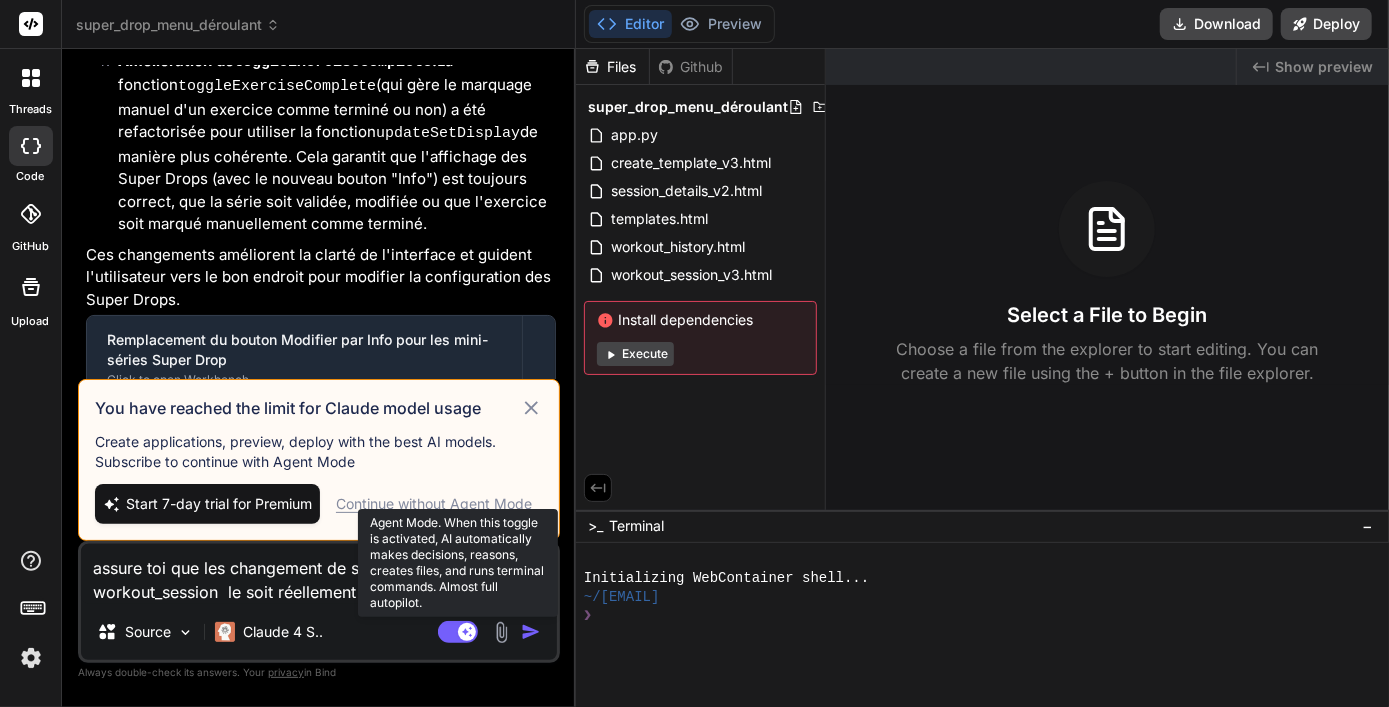 click 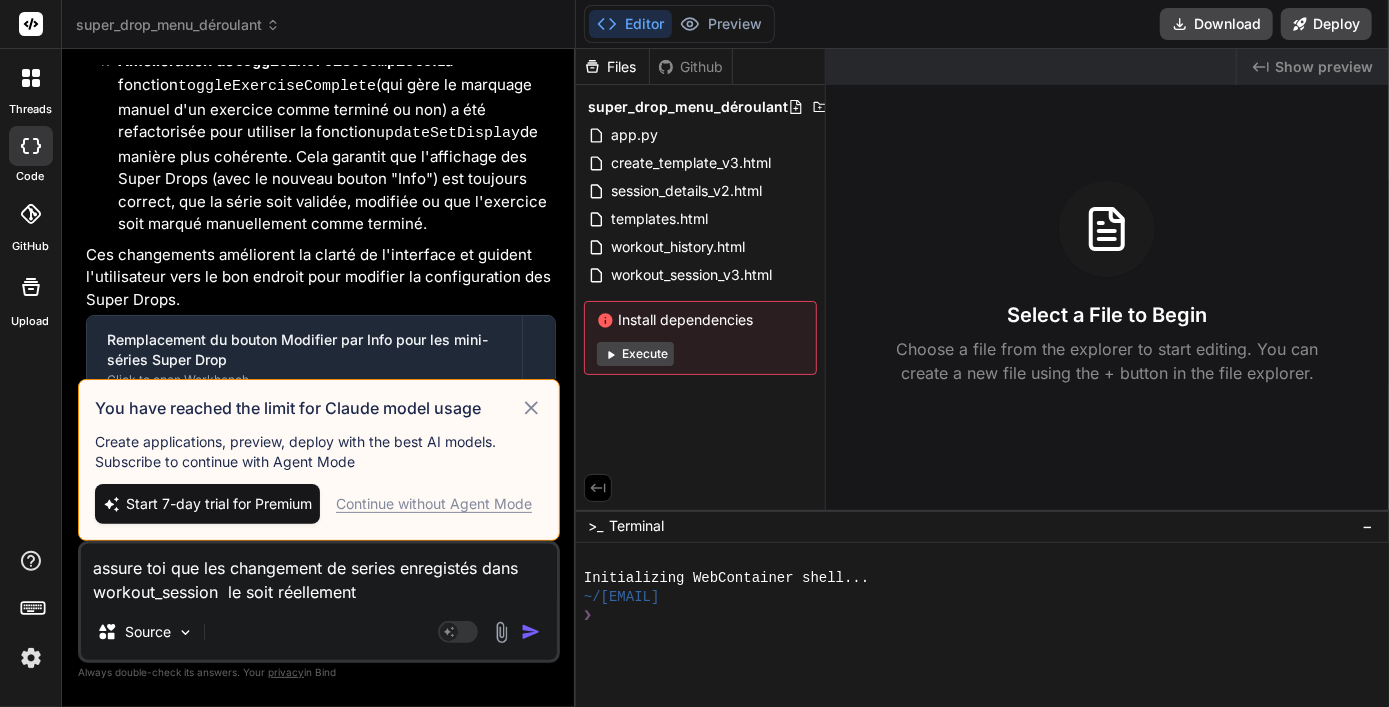 click at bounding box center [531, 632] 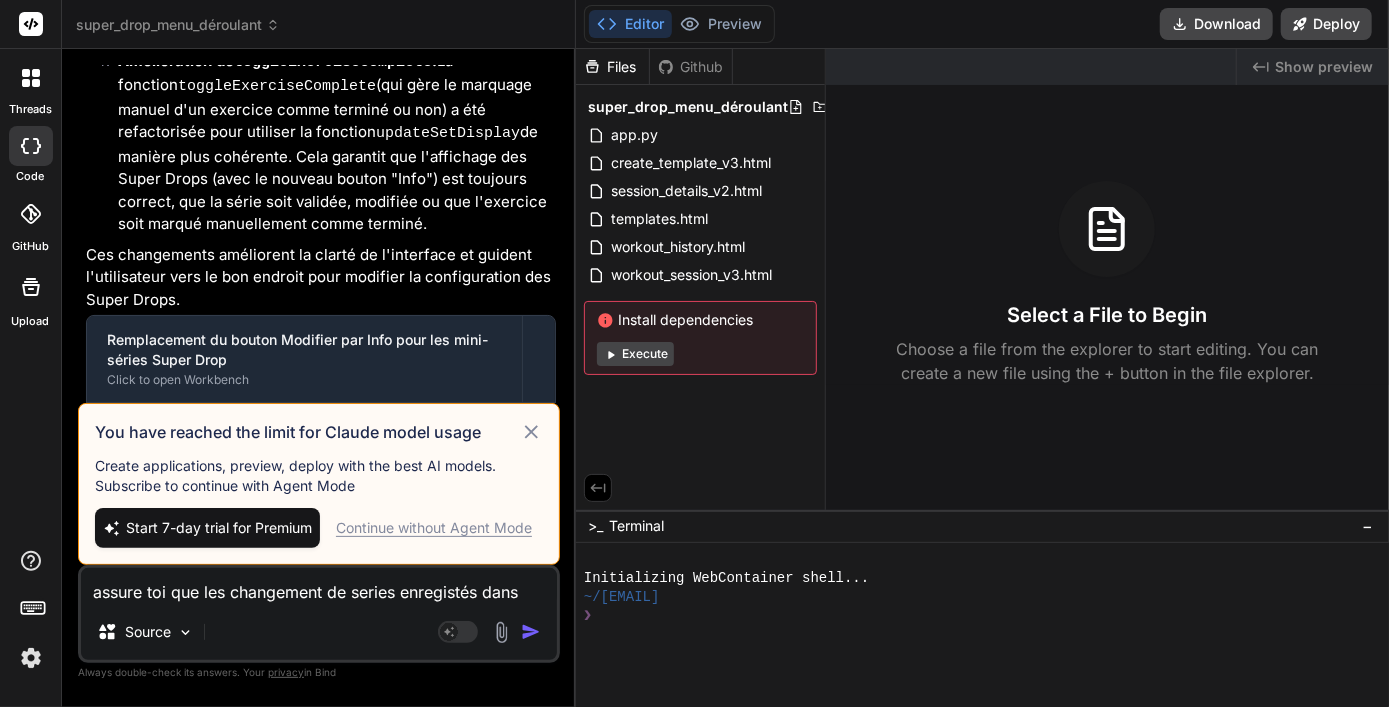 scroll, scrollTop: 5377, scrollLeft: 0, axis: vertical 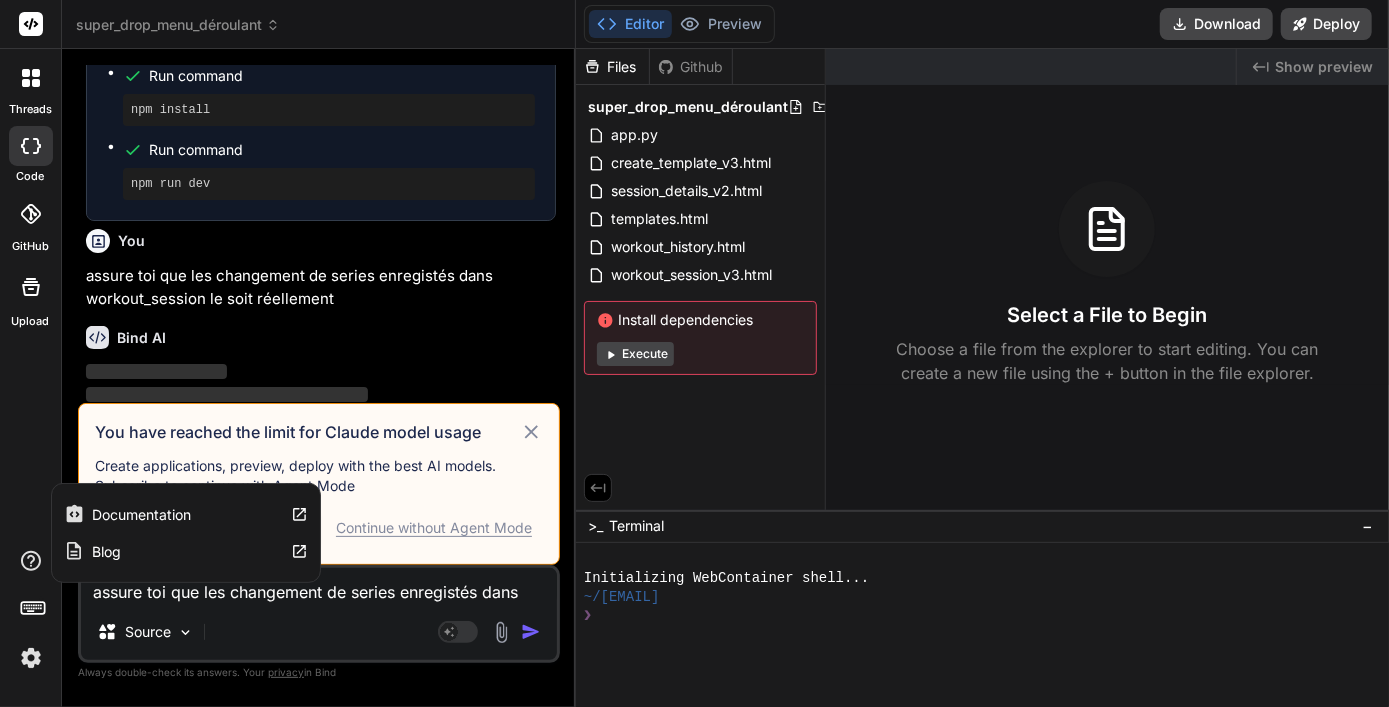 click 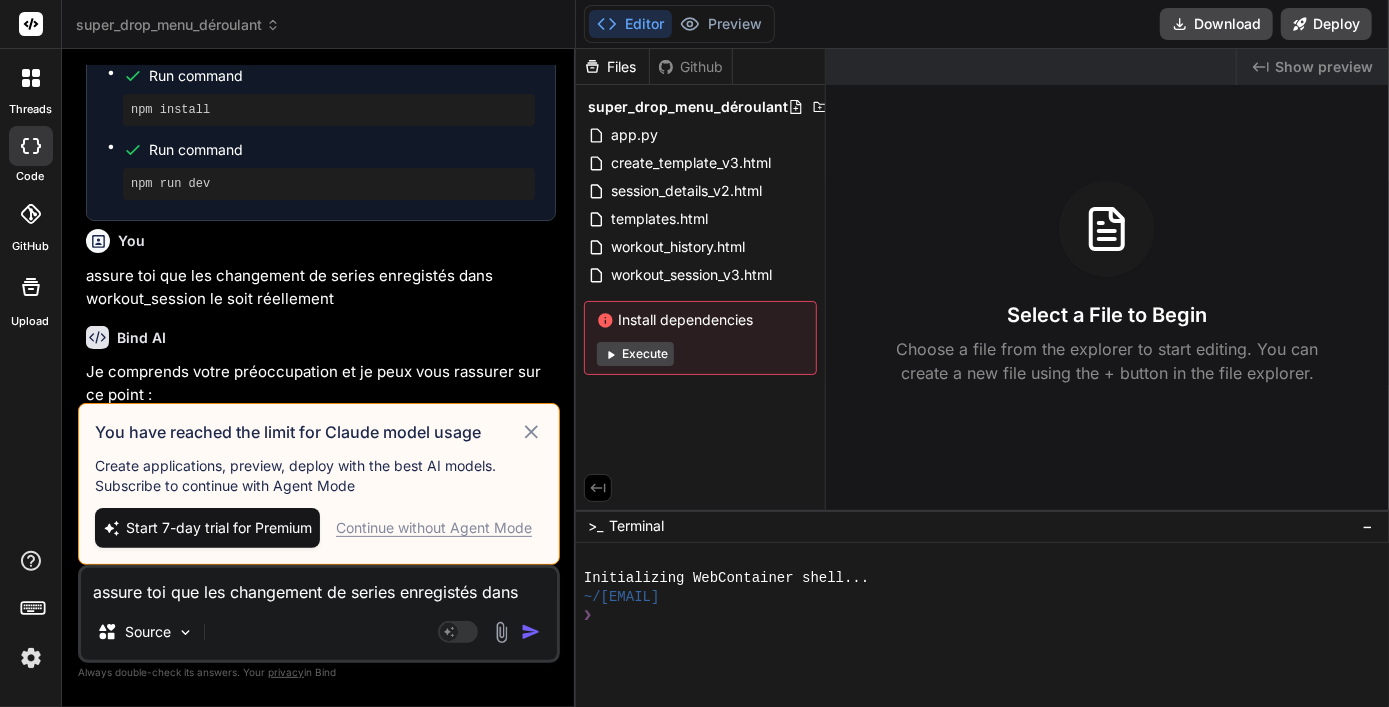 click 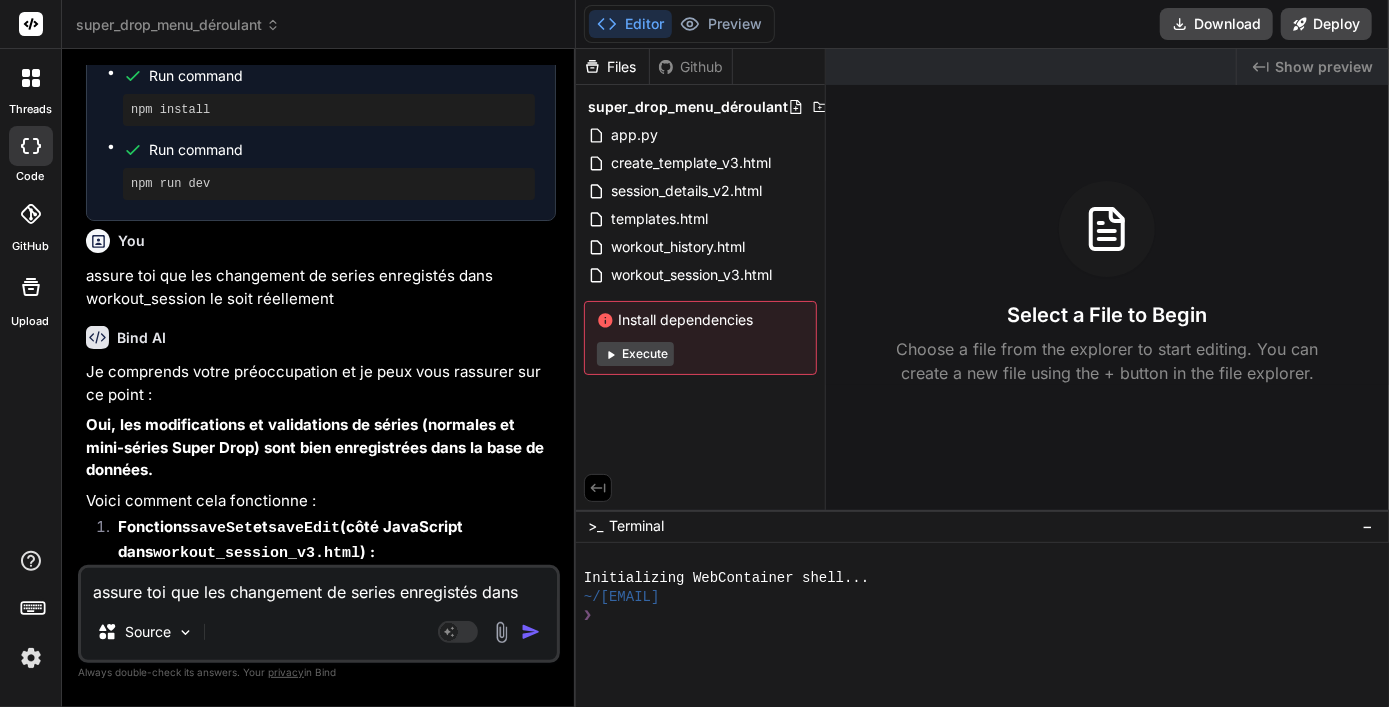 click on "assure toi que les changement de series enregistés dans workout_session  le soit réellement" at bounding box center (319, 586) 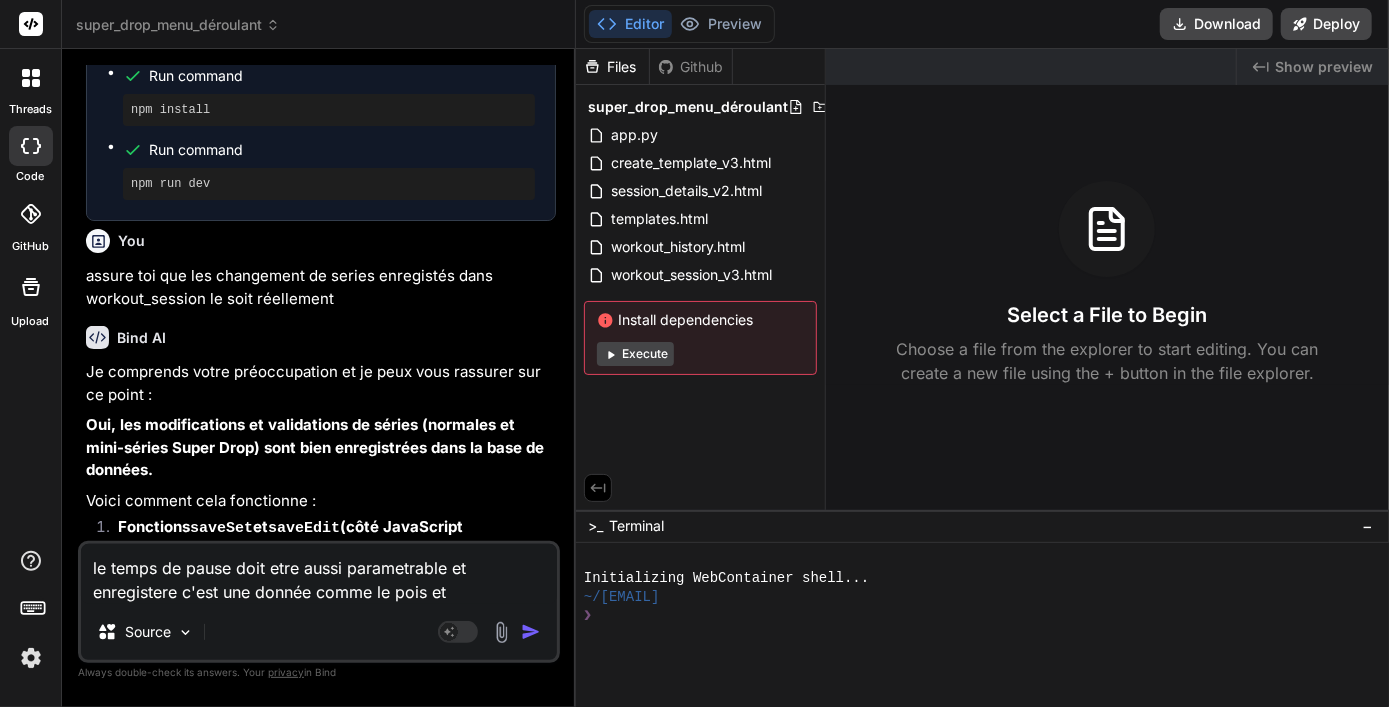 drag, startPoint x: 457, startPoint y: 592, endPoint x: 76, endPoint y: 551, distance: 383.19968 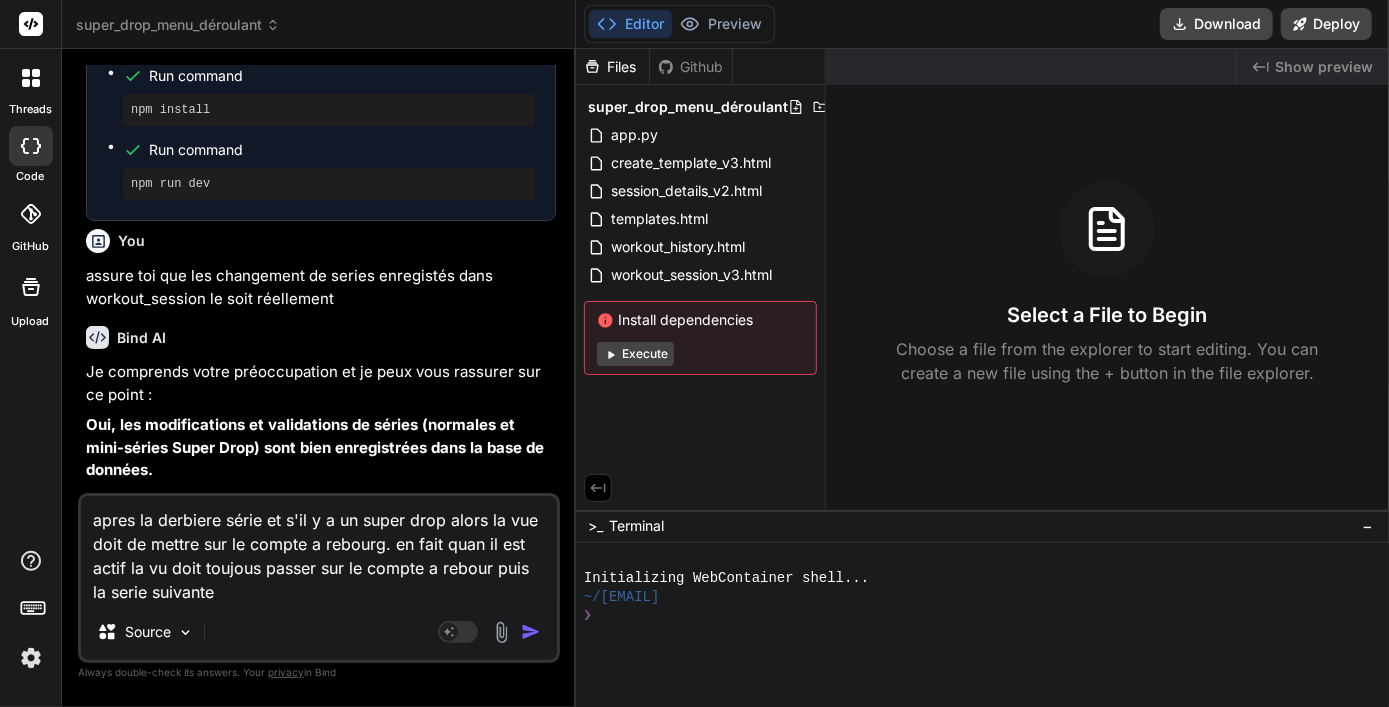 click on "apres la derbiere série et s'il y a un super drop alors la vue doit de mettre sur le compte a rebourg. en fait quan il est actif la vu doit toujous passer sur le compte a rebour puis la serie suivante" at bounding box center (319, 550) 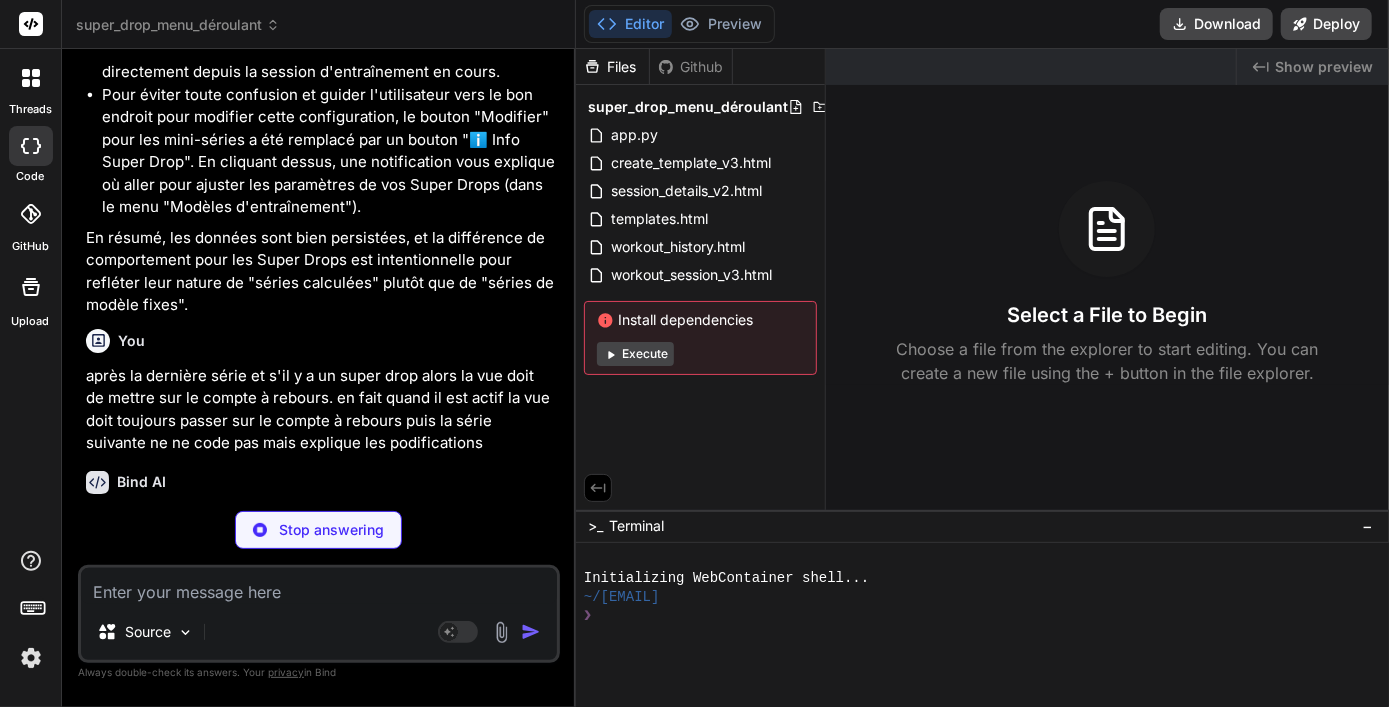 scroll, scrollTop: 6735, scrollLeft: 0, axis: vertical 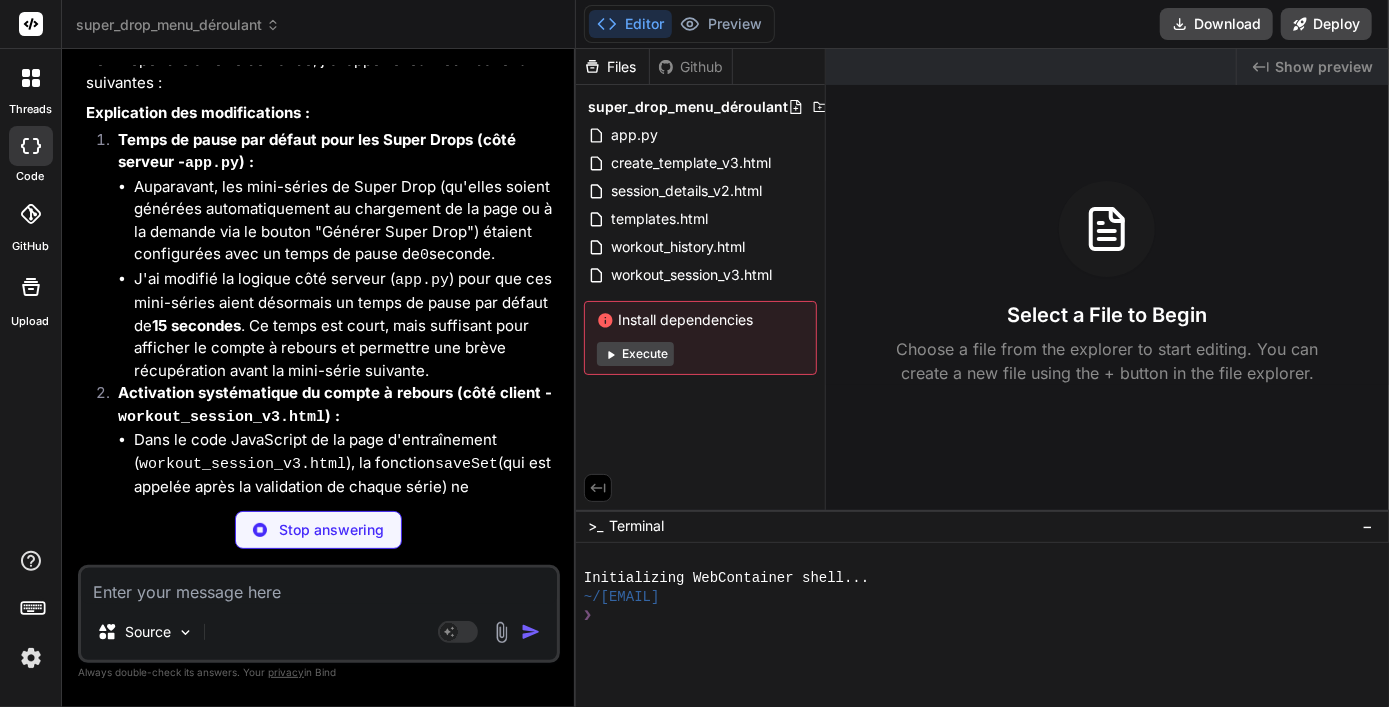 click on "Stop answering" at bounding box center [331, 530] 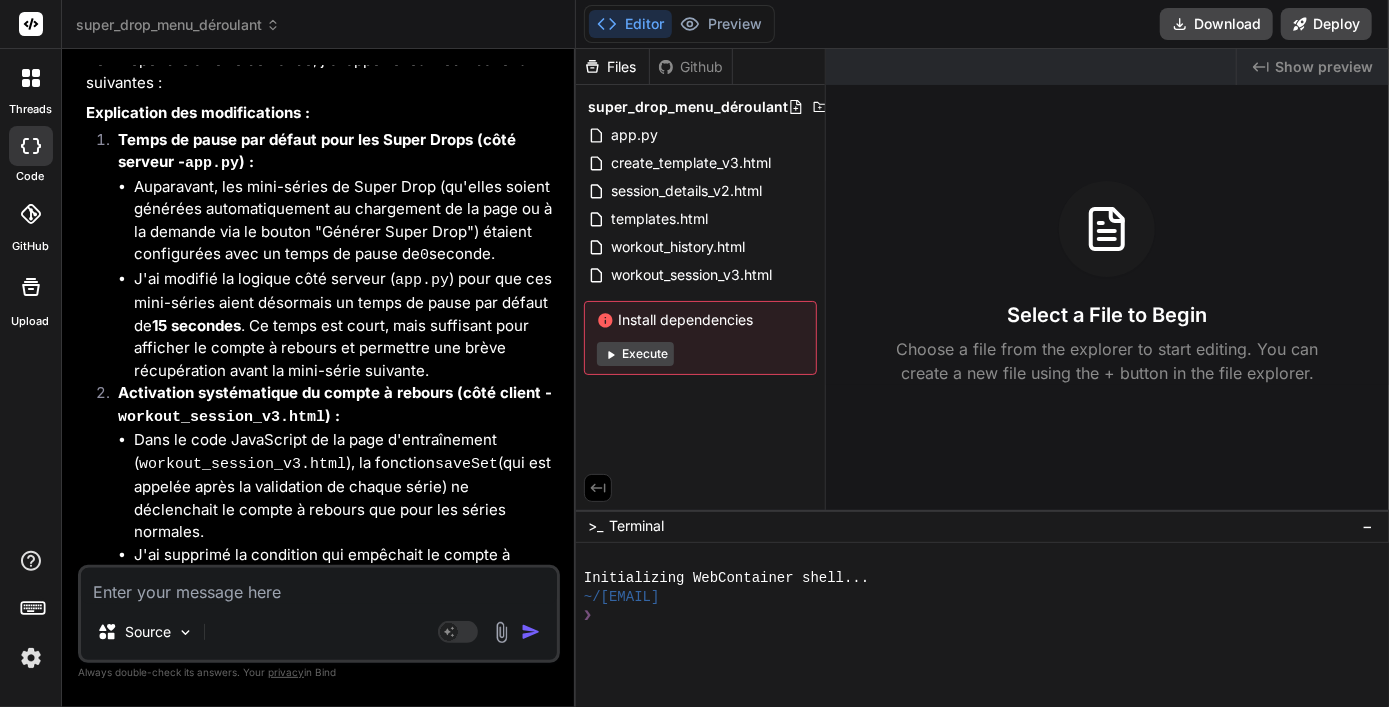 click on "Source" at bounding box center (319, 636) 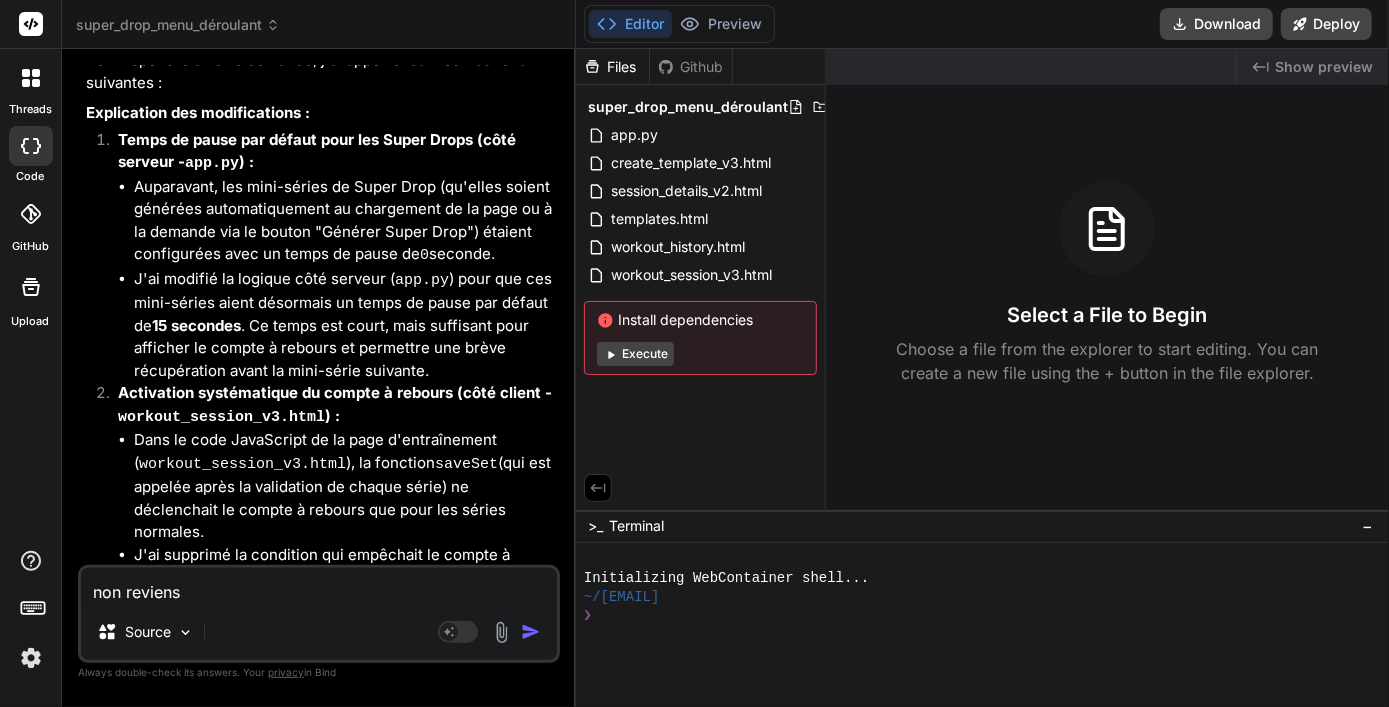 drag, startPoint x: 185, startPoint y: 597, endPoint x: 126, endPoint y: 591, distance: 59.3043 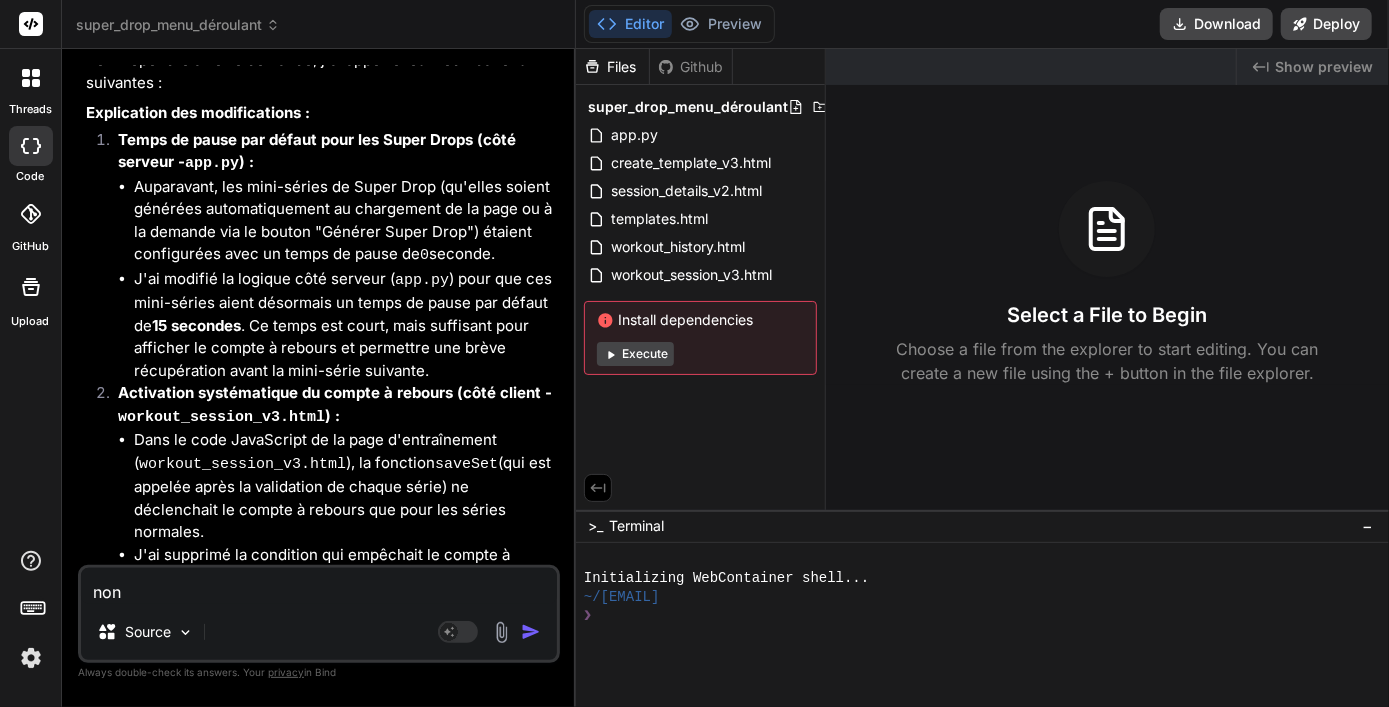click on "non" at bounding box center [319, 586] 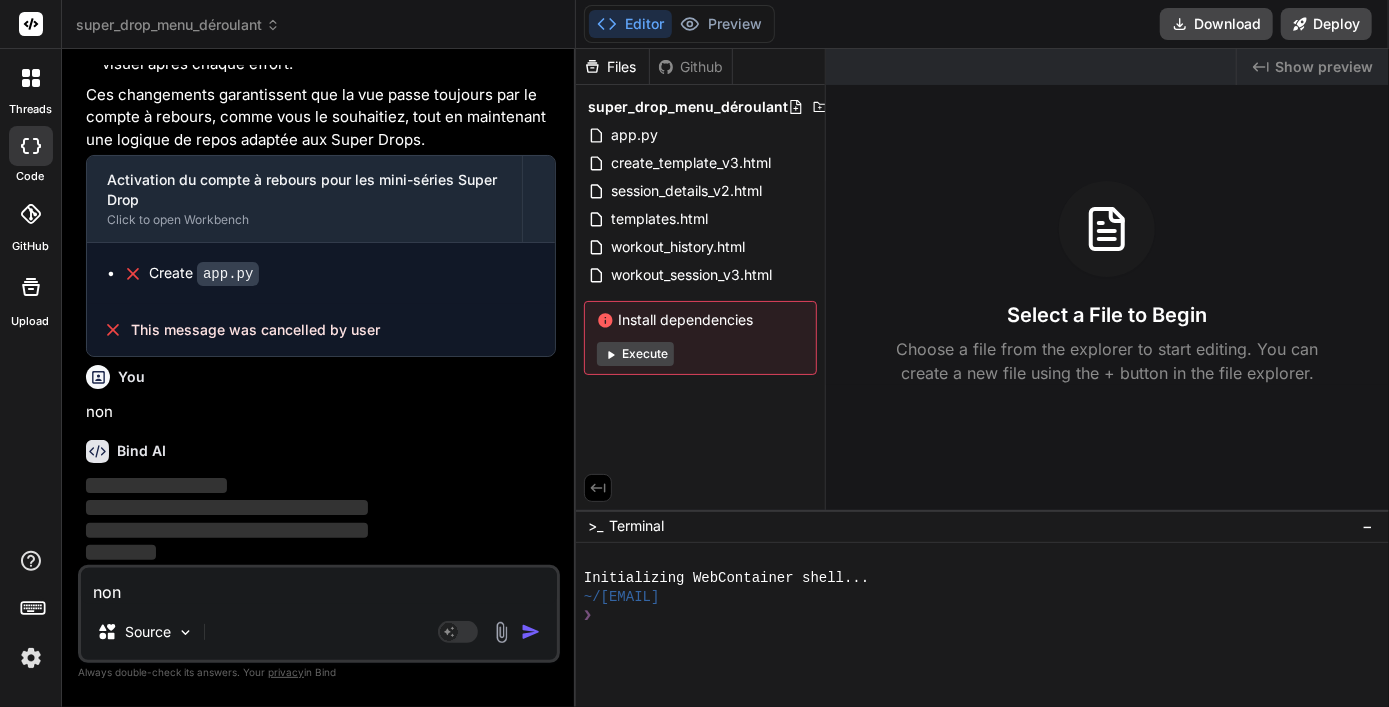 click on "non Source Agent Mode. When this toggle is activated, AI automatically makes decisions, reasons, creates files, and runs terminal commands. Almost full autopilot." at bounding box center (319, 614) 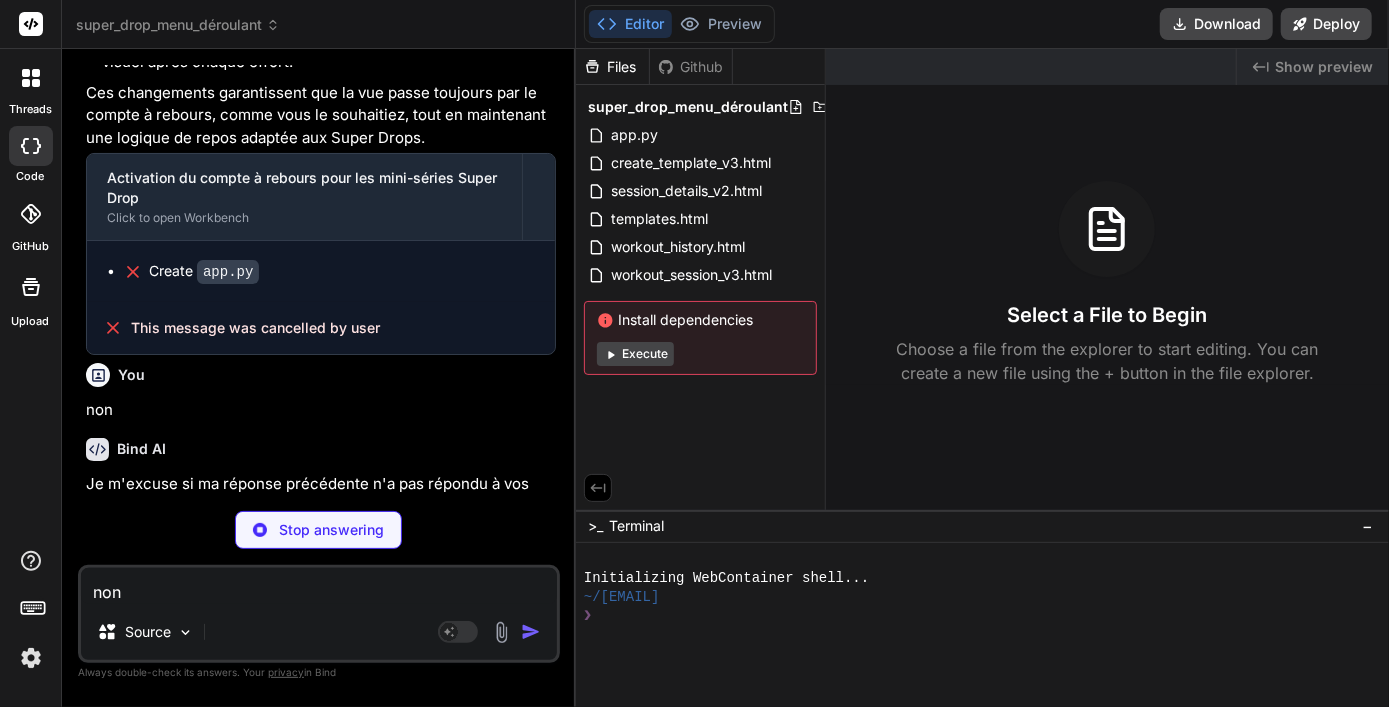 scroll, scrollTop: 8154, scrollLeft: 0, axis: vertical 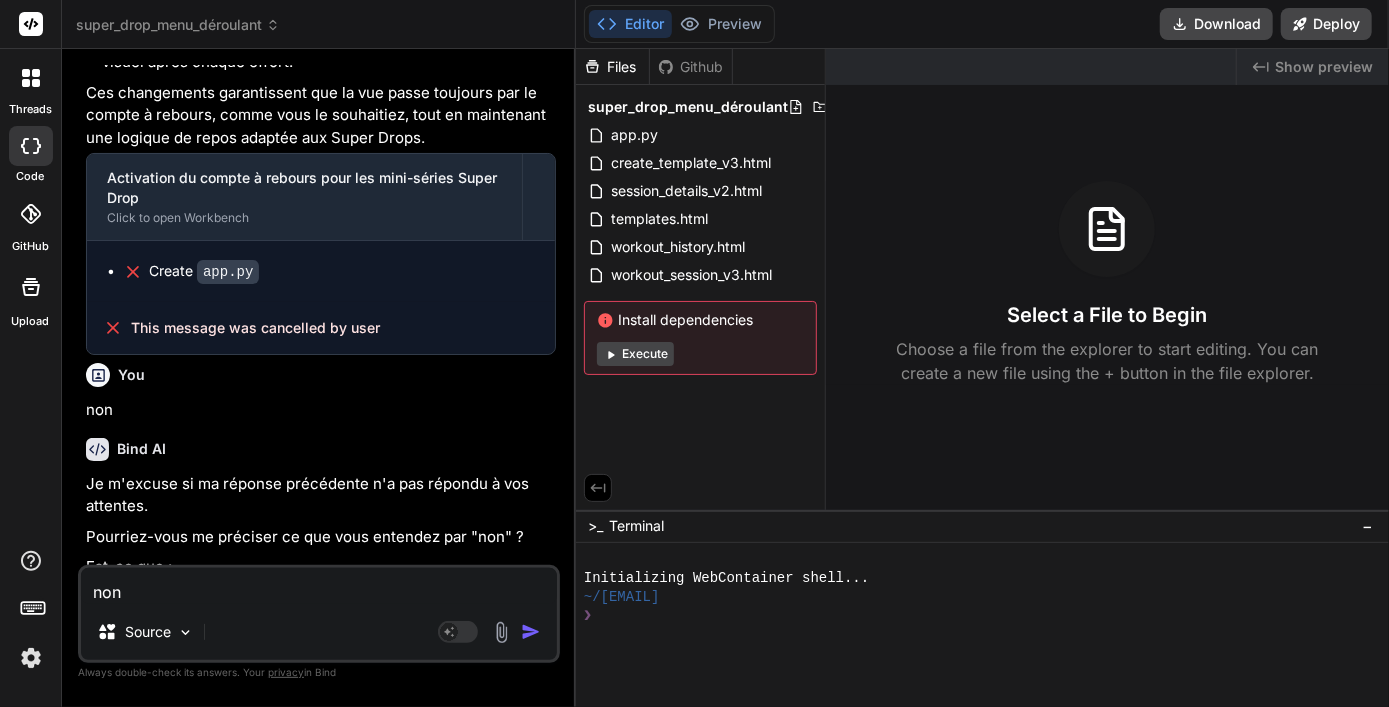 click on "non" at bounding box center [319, 586] 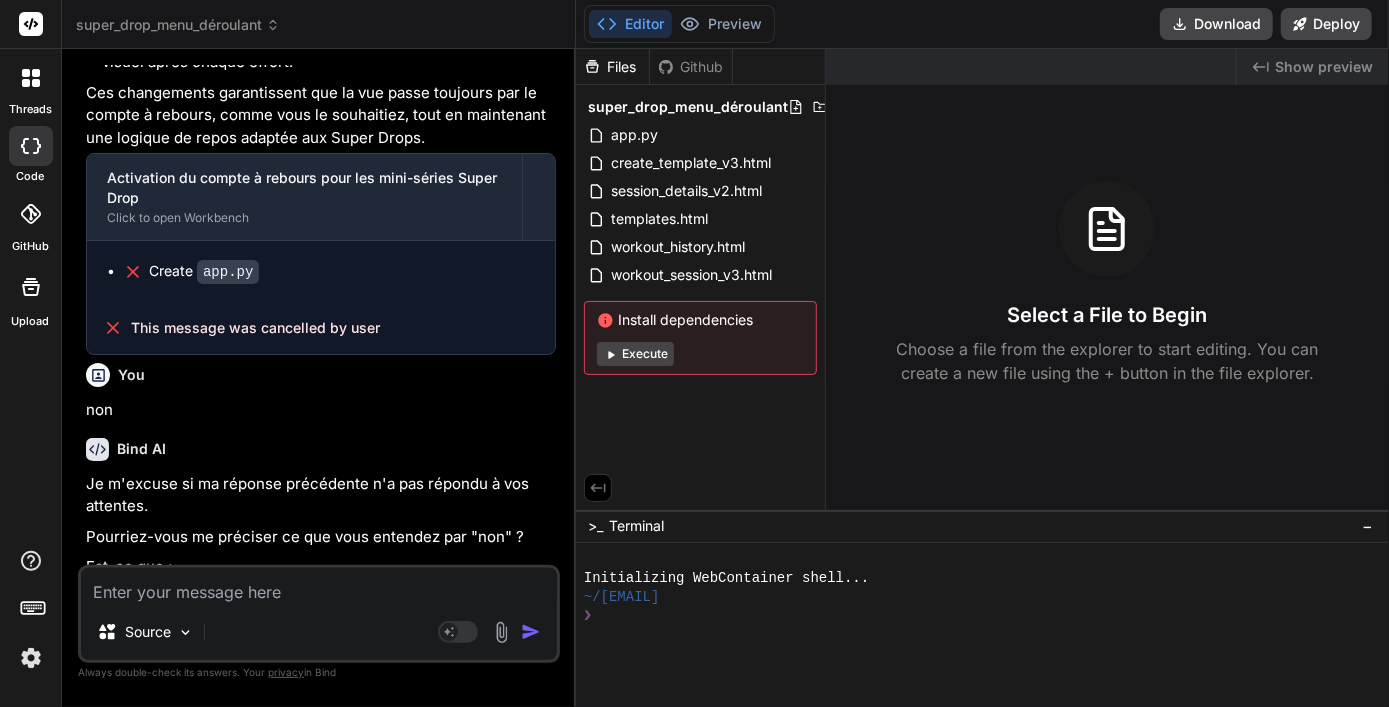 click at bounding box center [319, 586] 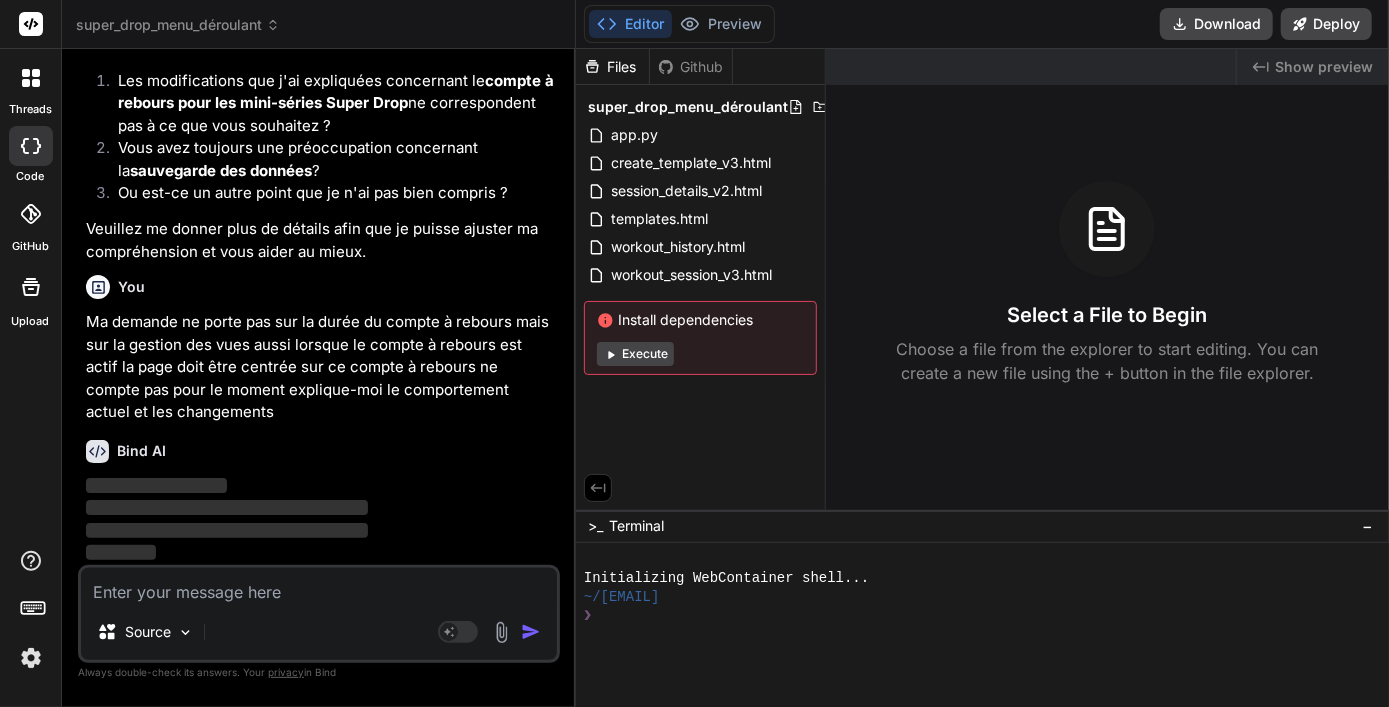 scroll, scrollTop: 8670, scrollLeft: 0, axis: vertical 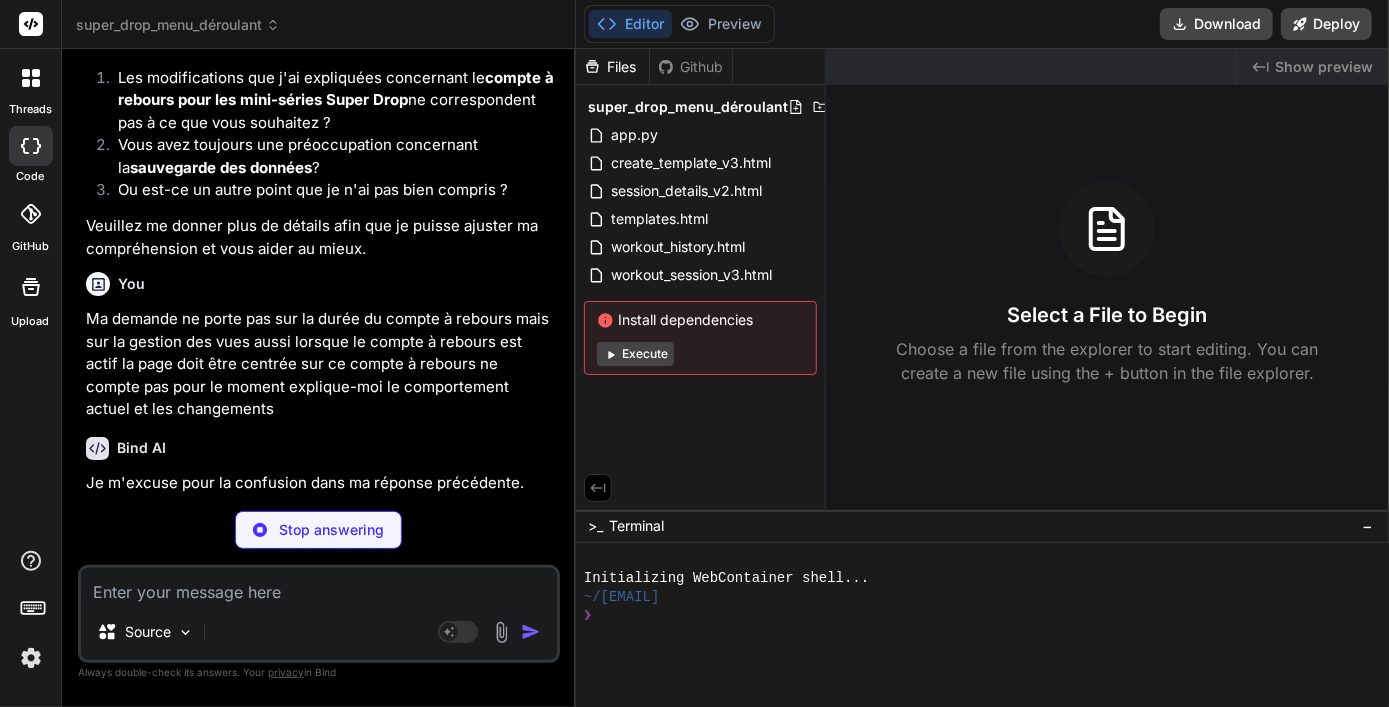 click on "Je m'excuse pour la confusion dans ma réponse précédente. Vous avez tout à fait raison, ma dernière explication n'a pas correctement reflété l'état actuel du code que j'ai fourni, ni la modification nécessaire pour le comportement de la vue." at bounding box center [321, 517] 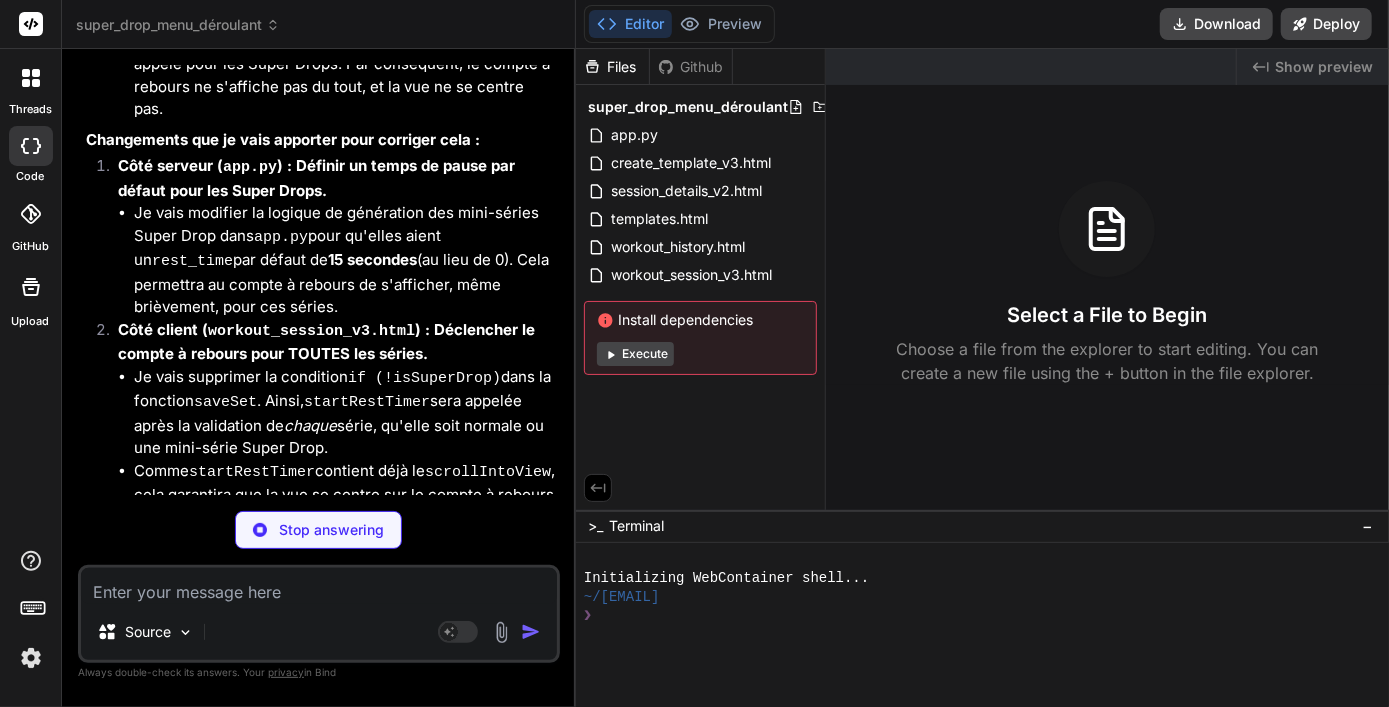 scroll, scrollTop: 9914, scrollLeft: 0, axis: vertical 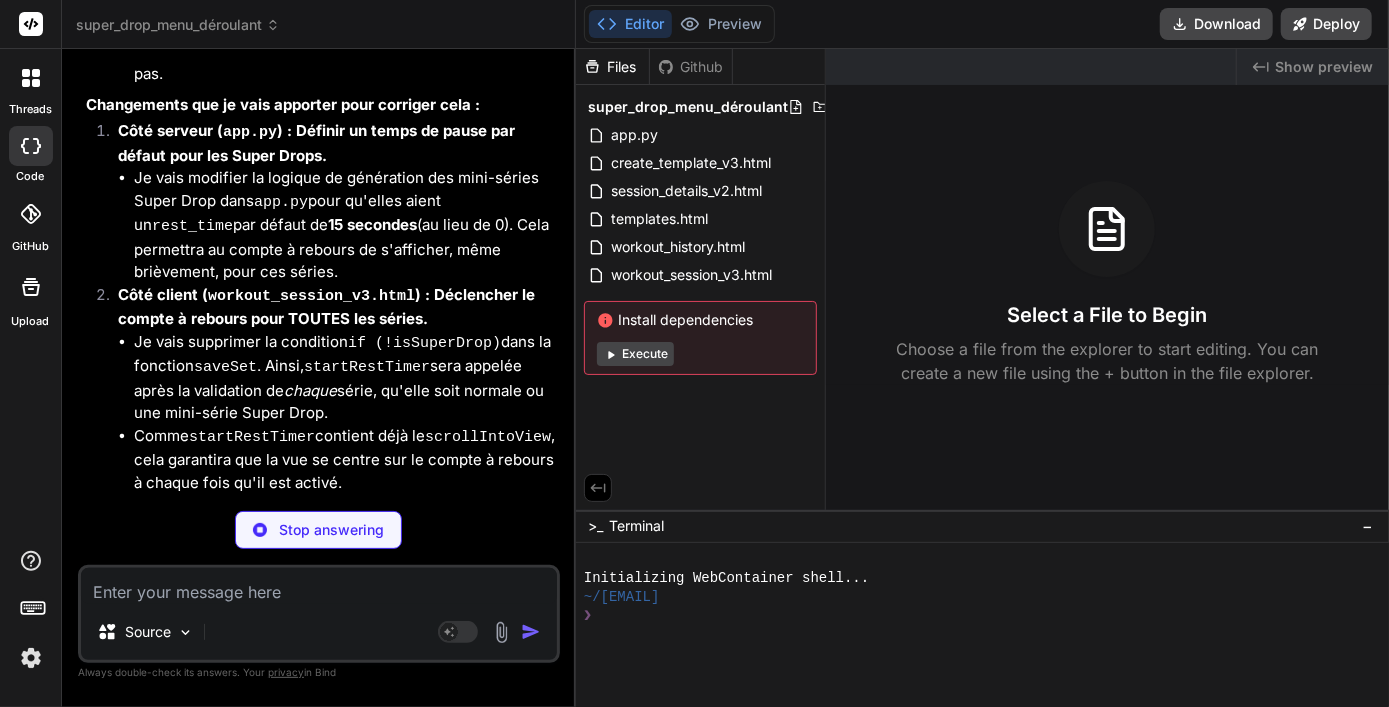 click on "Stop answering" at bounding box center (318, 530) 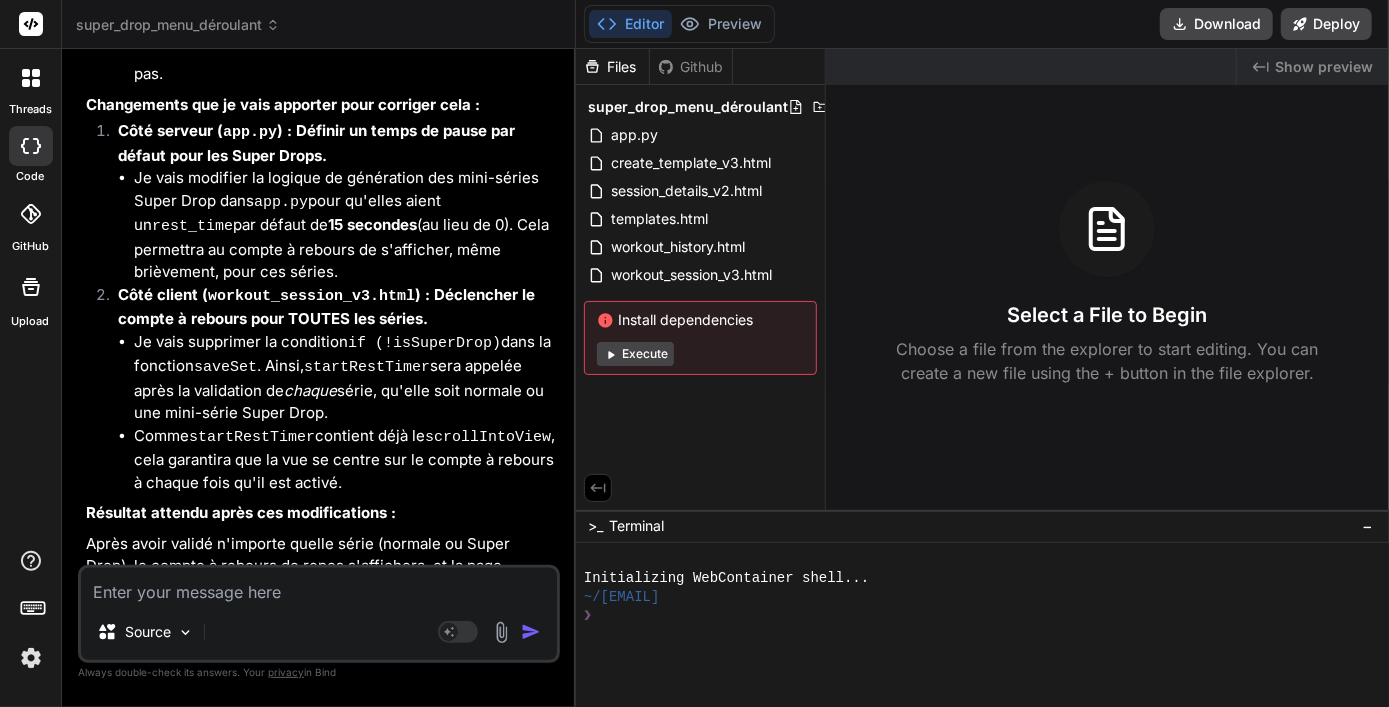 click at bounding box center [319, 586] 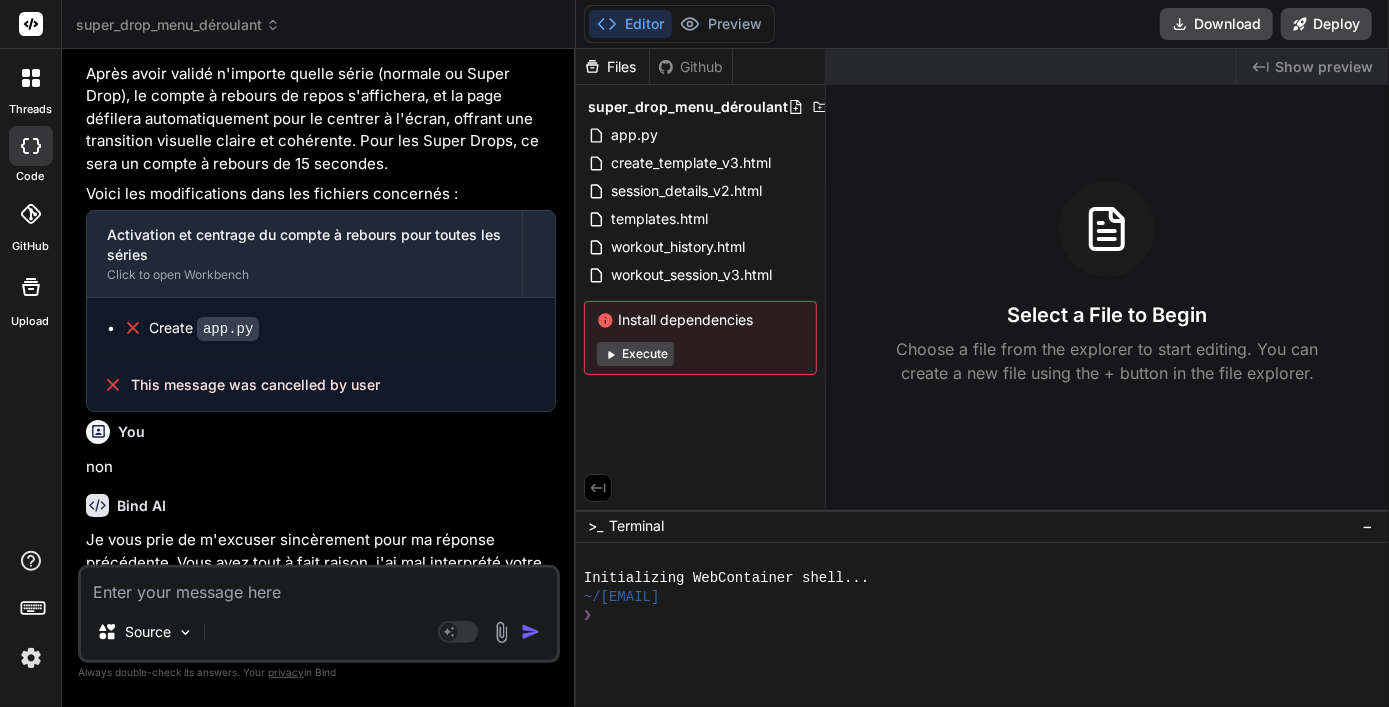 click at bounding box center [319, 586] 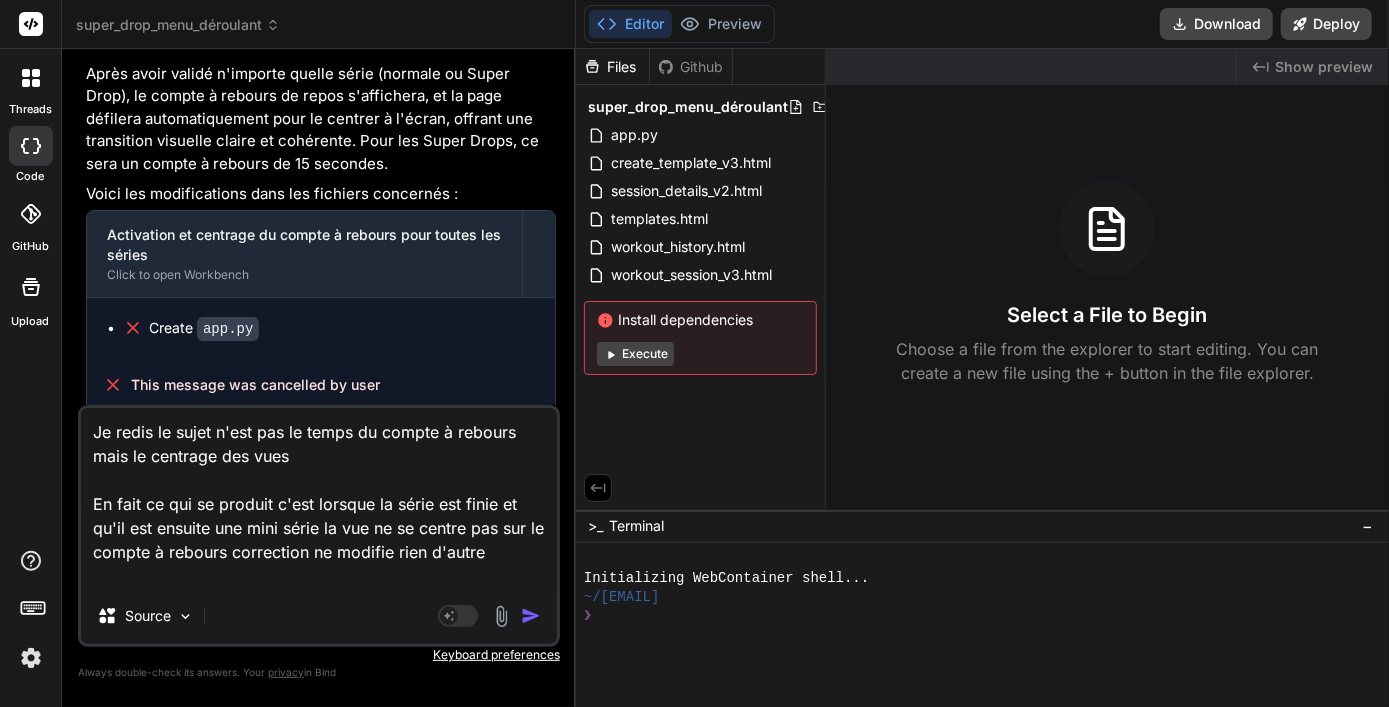click at bounding box center [531, 616] 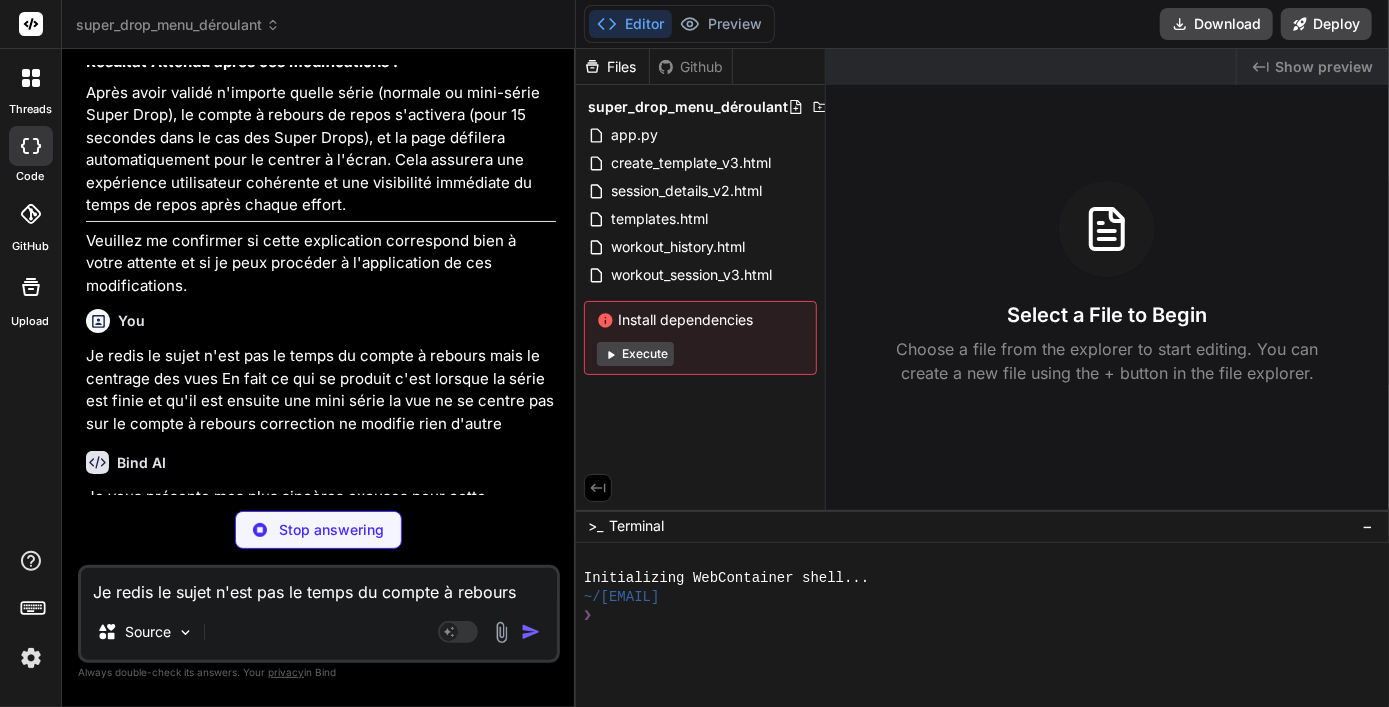 scroll, scrollTop: 12550, scrollLeft: 0, axis: vertical 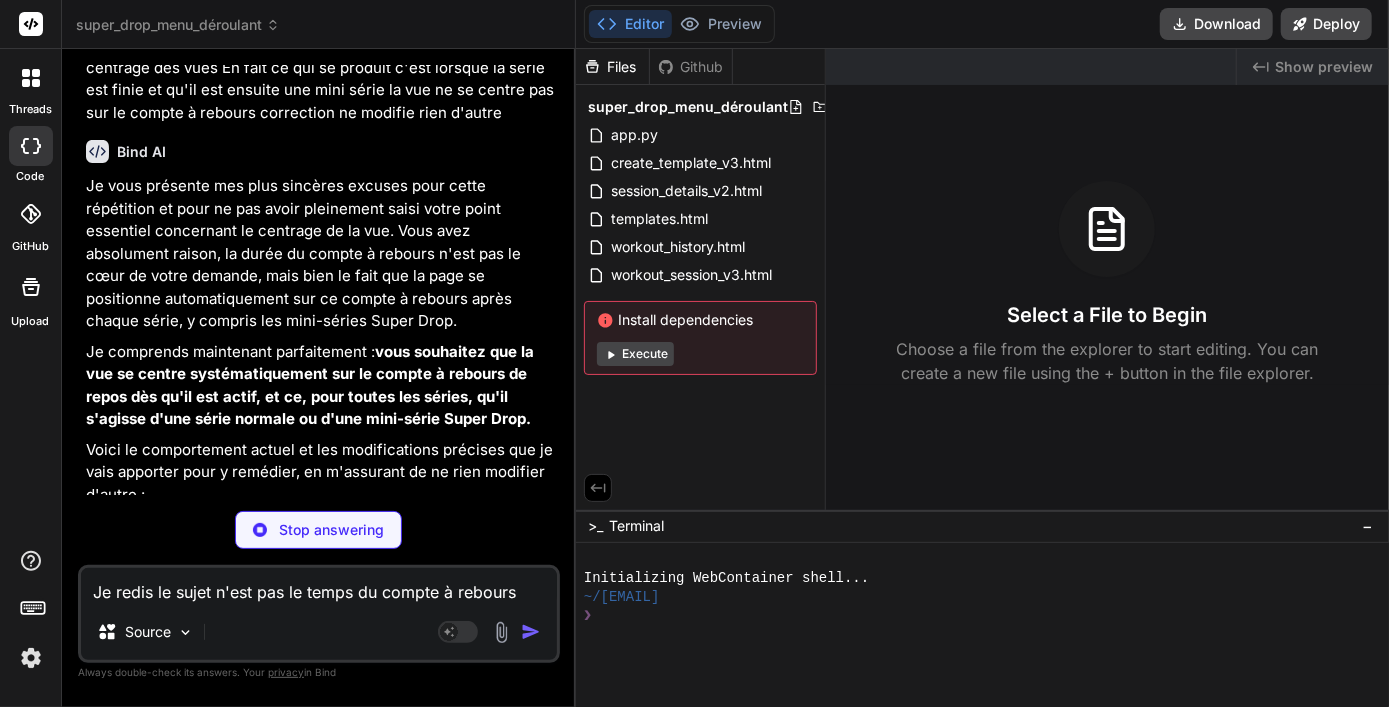 click on "Stop answering" at bounding box center [331, 530] 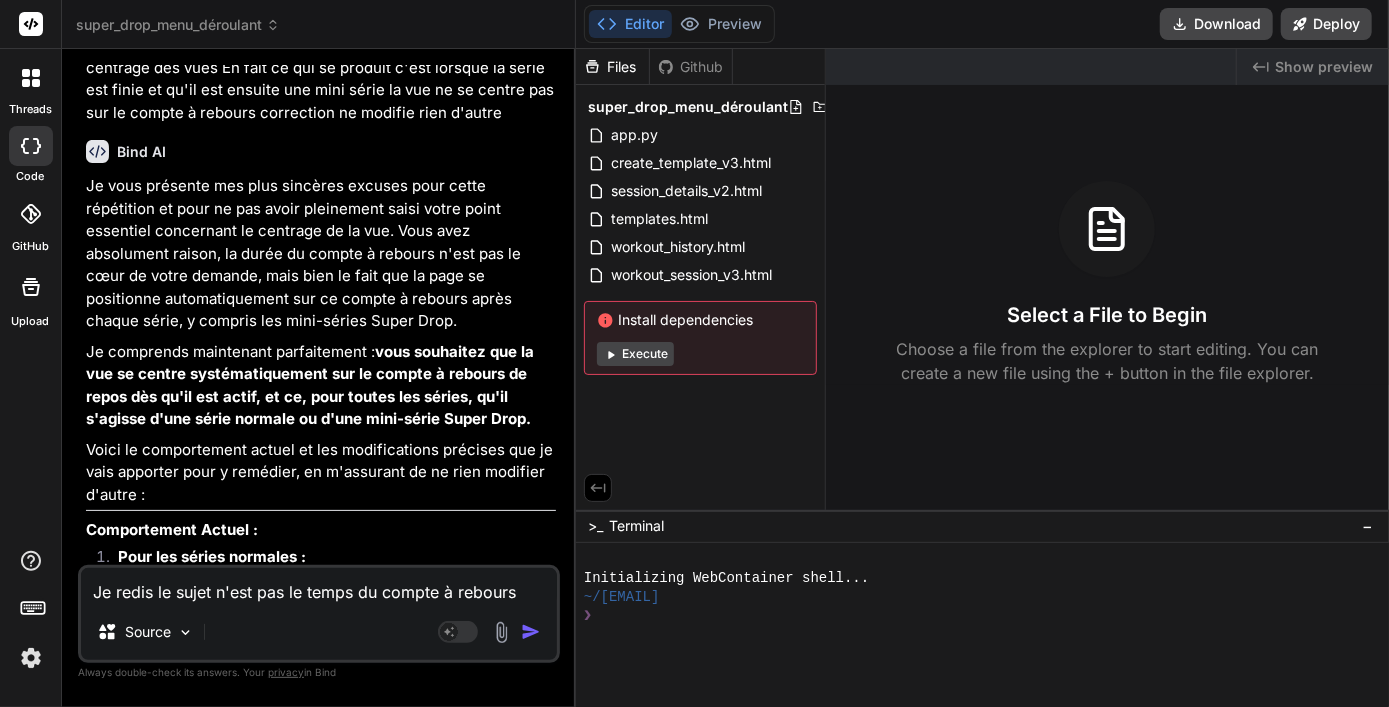 click on "Je redis le sujet n'est pas le temps du compte à rebours mais le centrage des vues
En fait ce qui se produit c'est lorsque la série est finie et qu'il est ensuite une mini série la vue ne se centre pas sur le compte à rebours correction ne modifie rien d'autre" at bounding box center [319, 586] 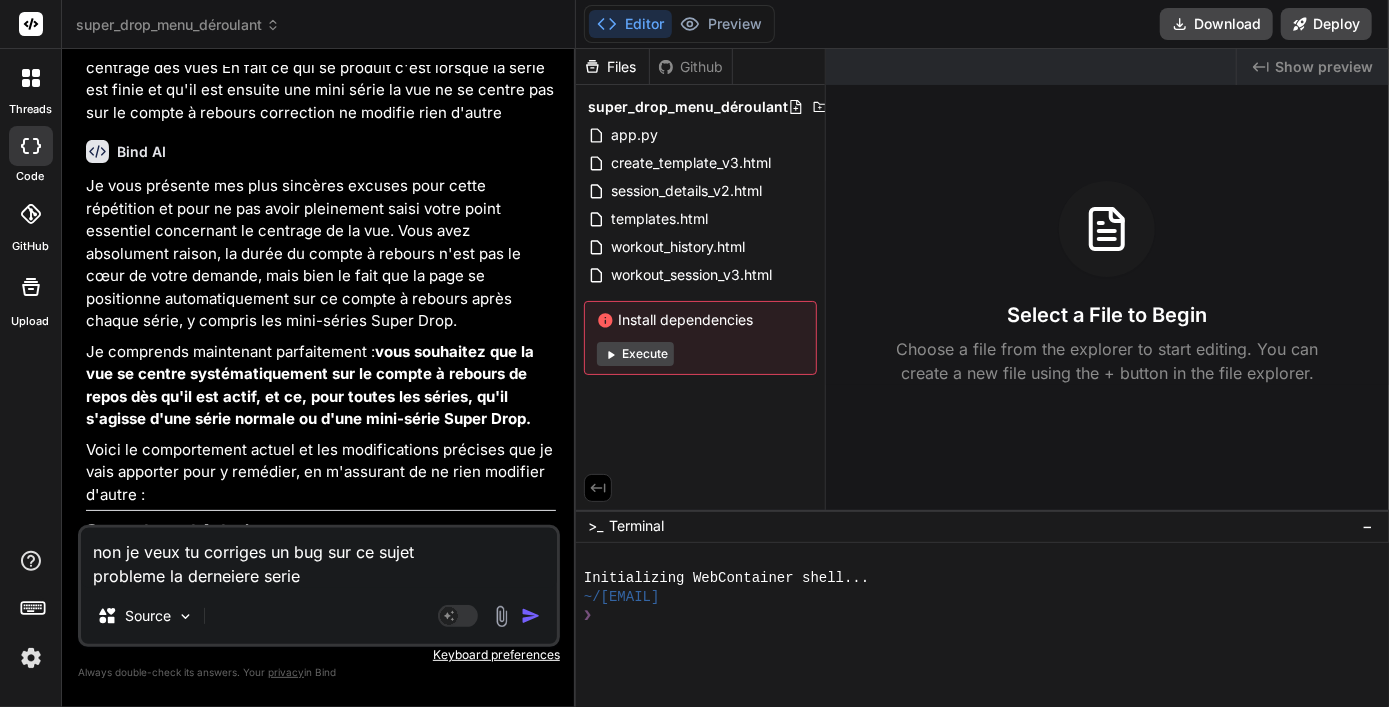 drag, startPoint x: 348, startPoint y: 574, endPoint x: 41, endPoint y: 489, distance: 318.54984 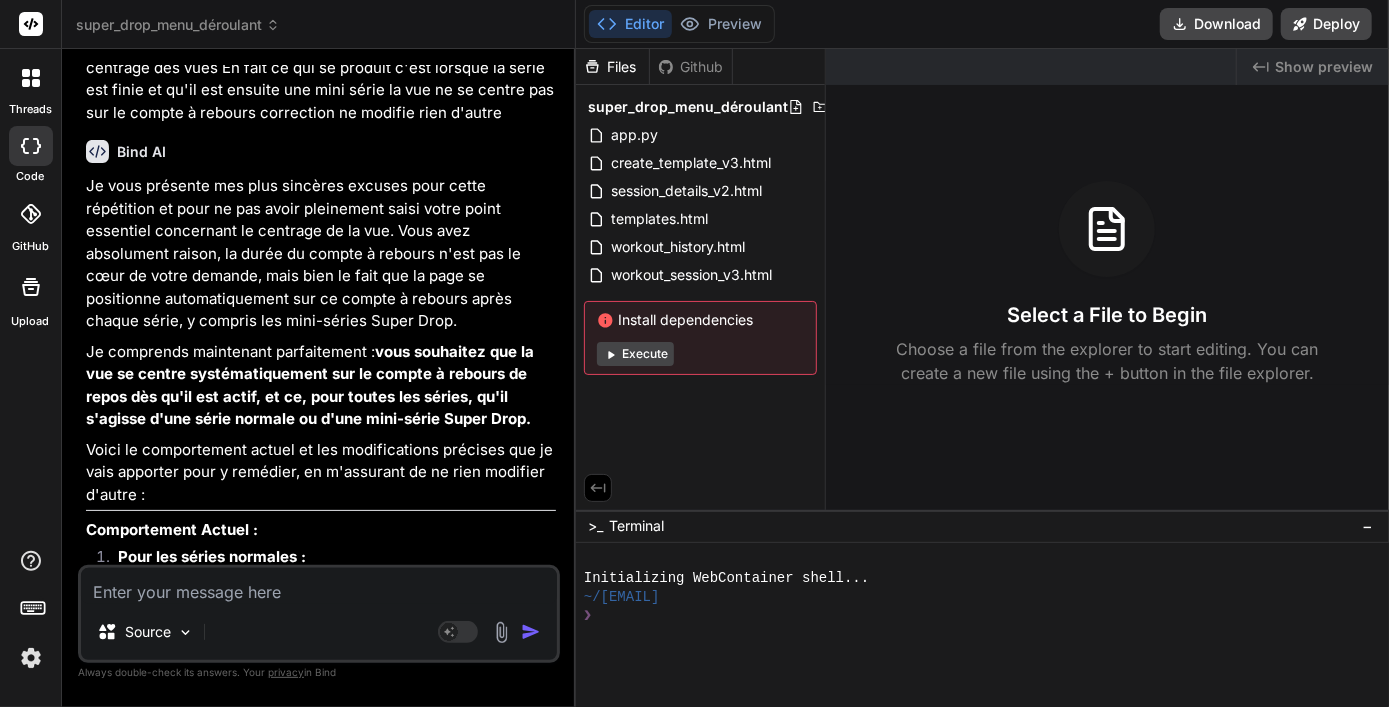 scroll, scrollTop: 14777, scrollLeft: 0, axis: vertical 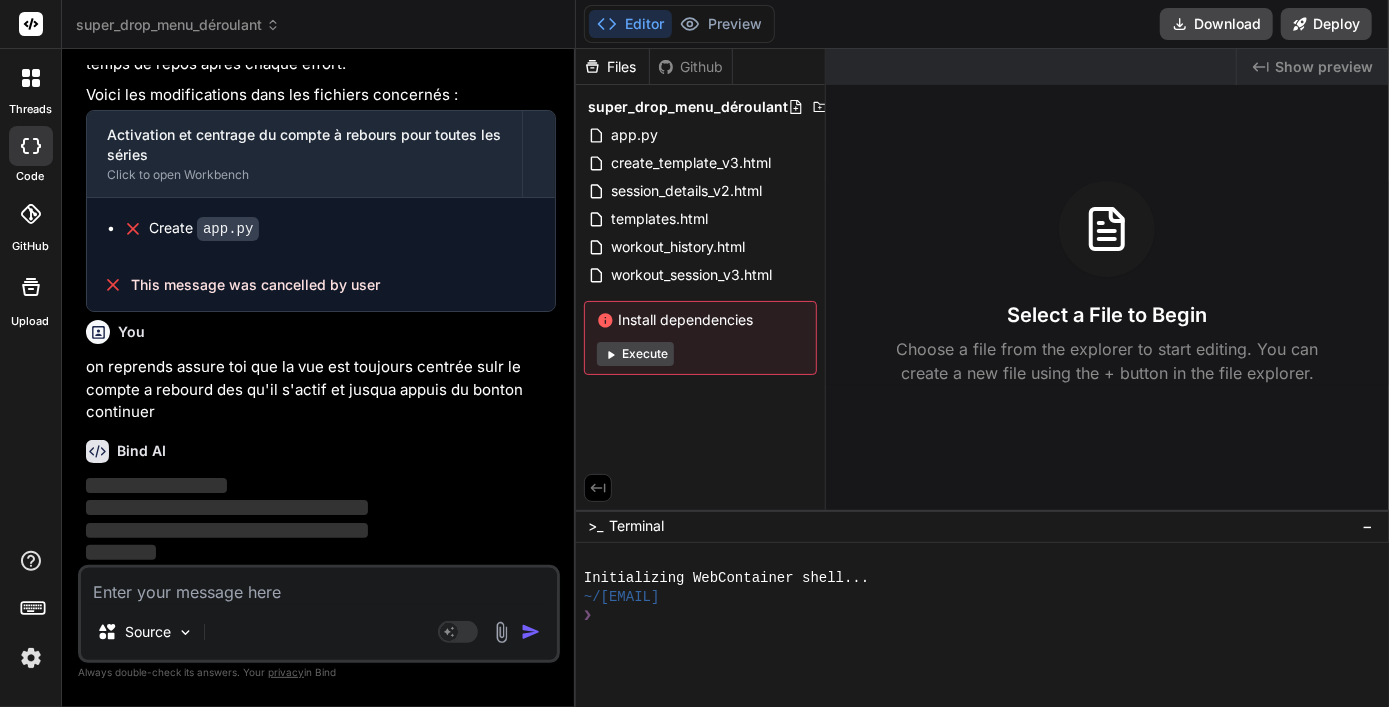 click on "Source" at bounding box center (319, 636) 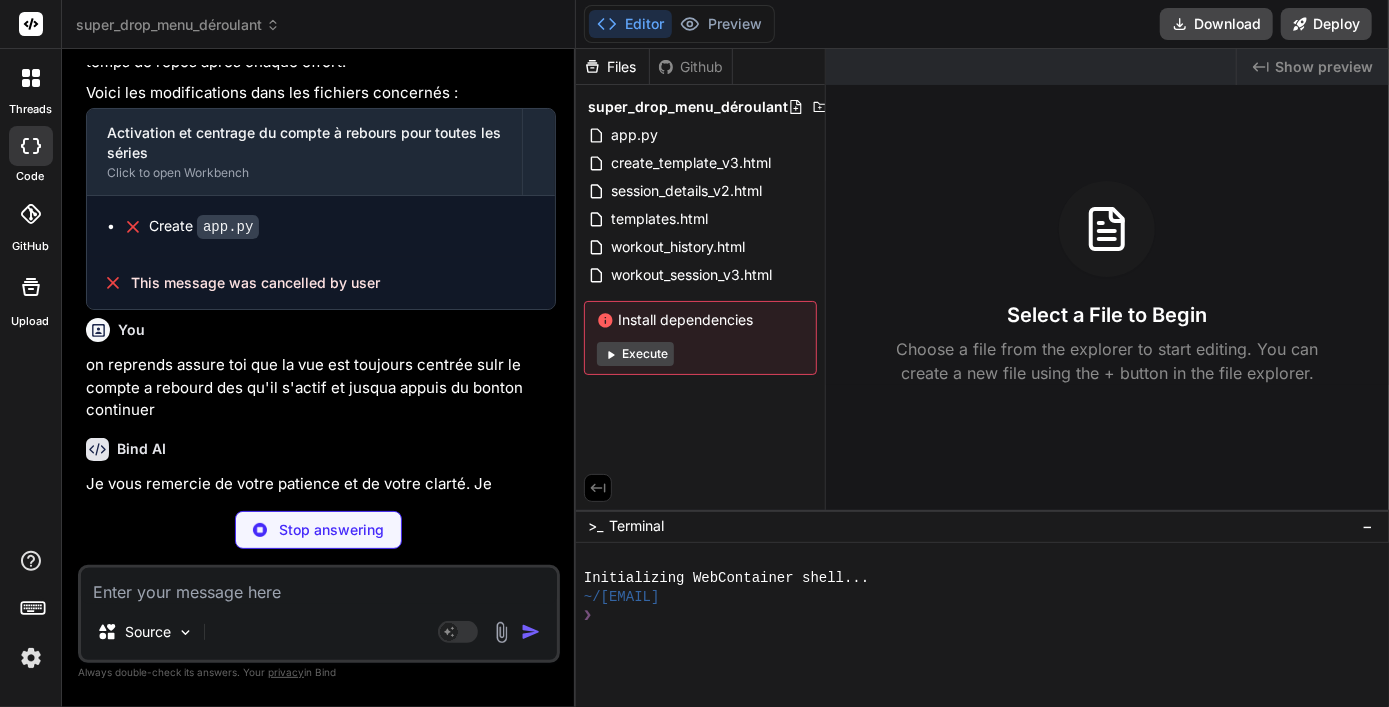 scroll, scrollTop: 14777, scrollLeft: 0, axis: vertical 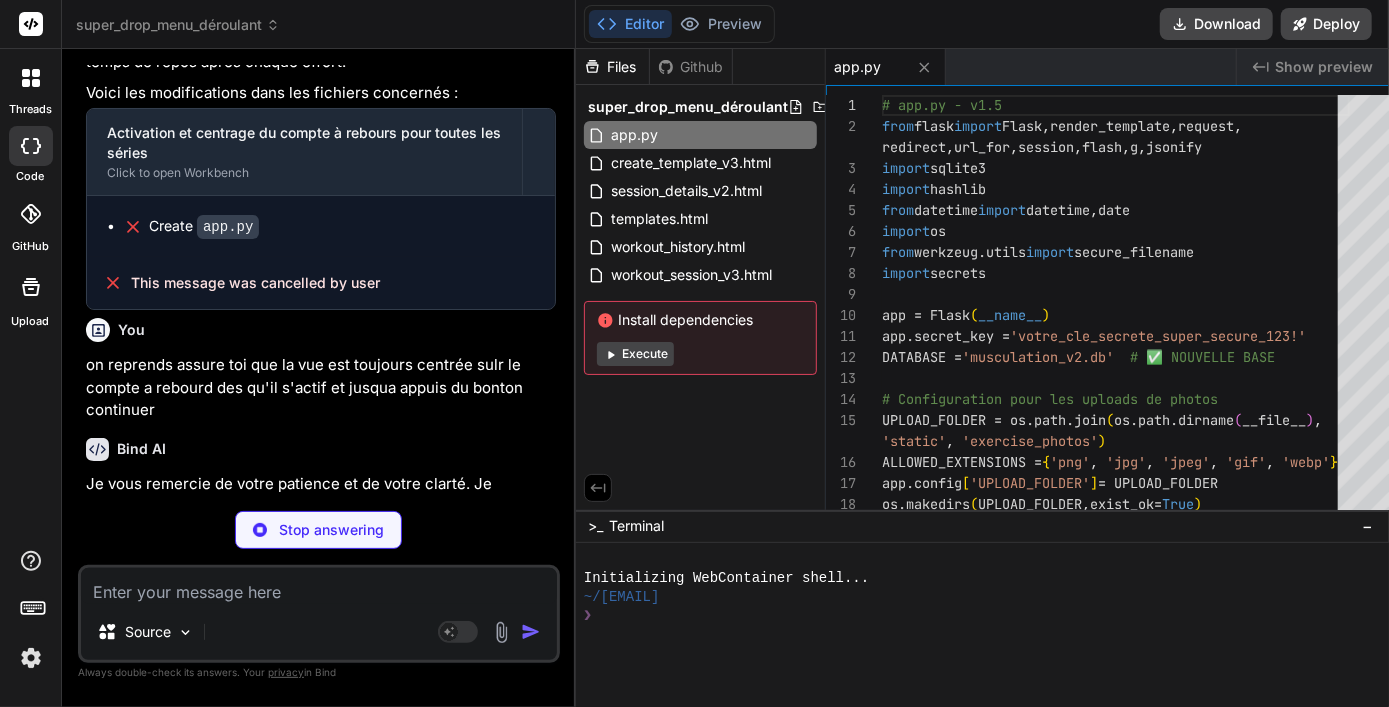 click on "Stop answering" at bounding box center [331, 530] 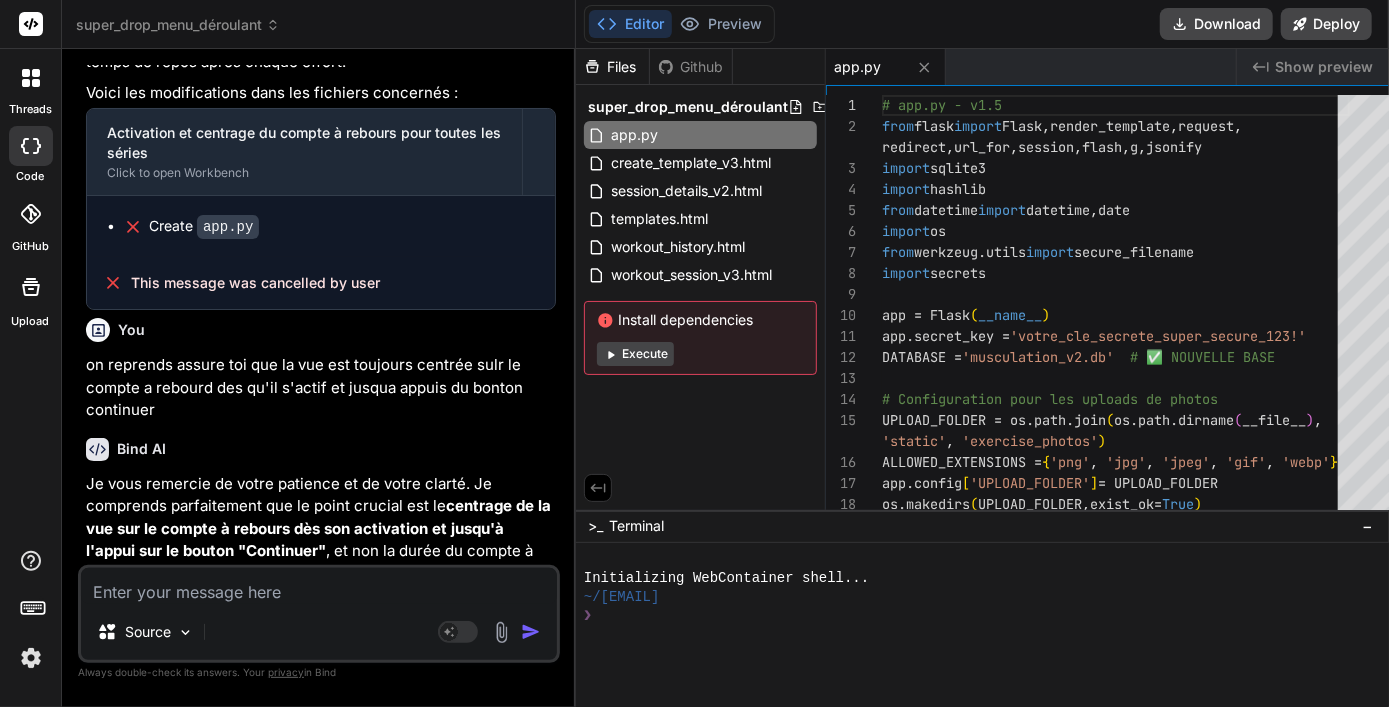 click at bounding box center (319, 586) 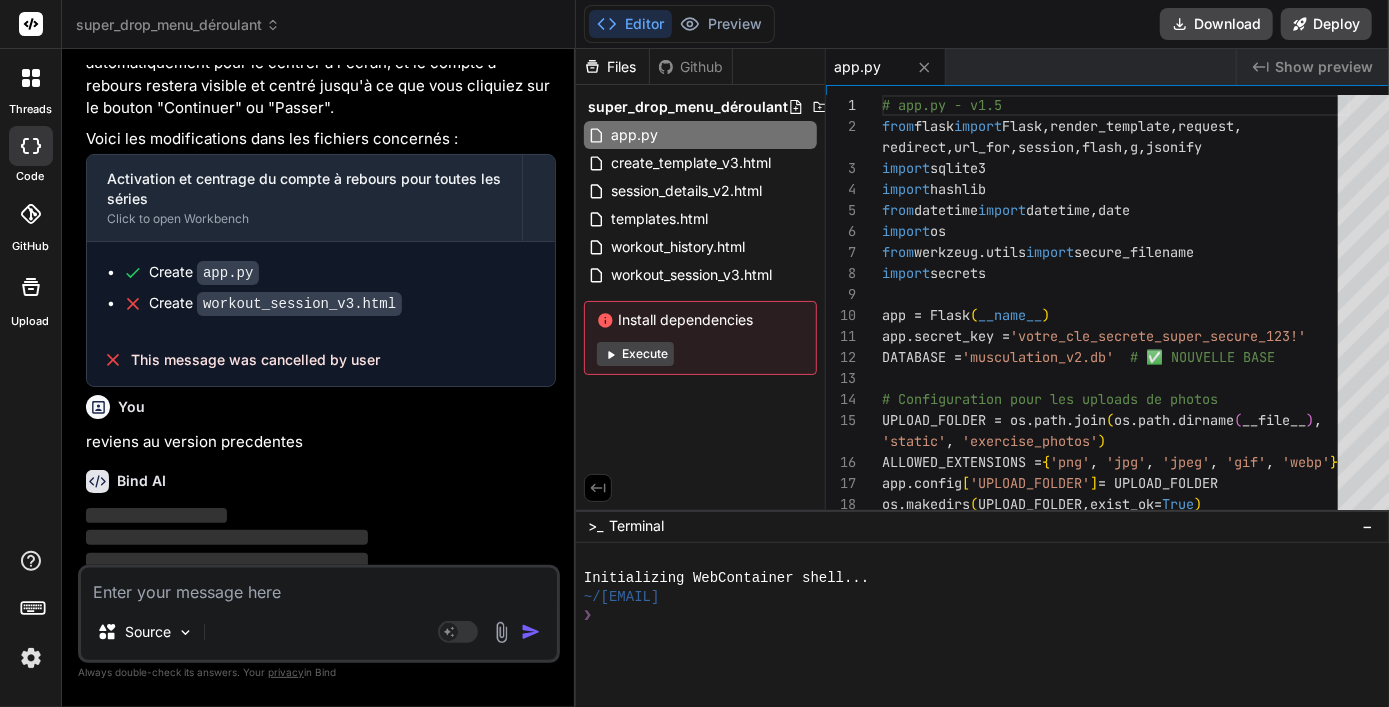 click at bounding box center [319, 586] 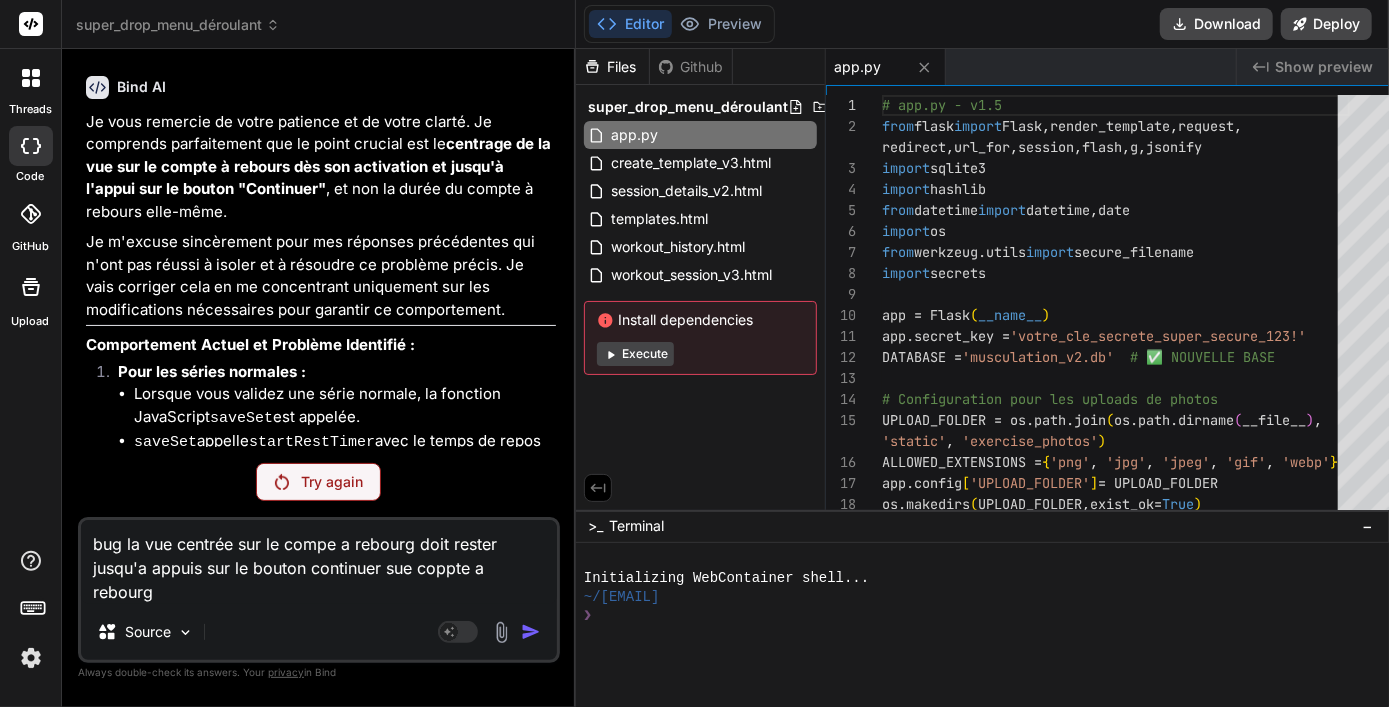 scroll, scrollTop: 15136, scrollLeft: 0, axis: vertical 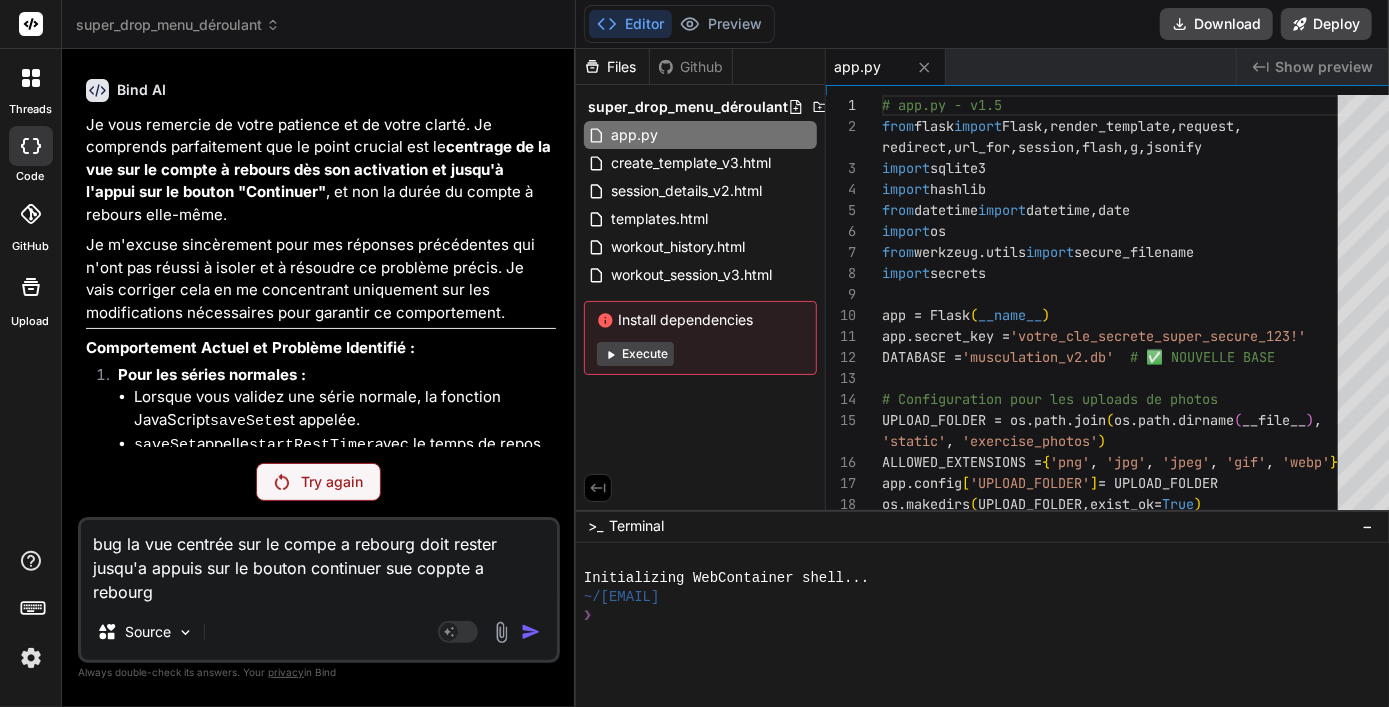 click on "Pour les séries normales :" at bounding box center (337, 375) 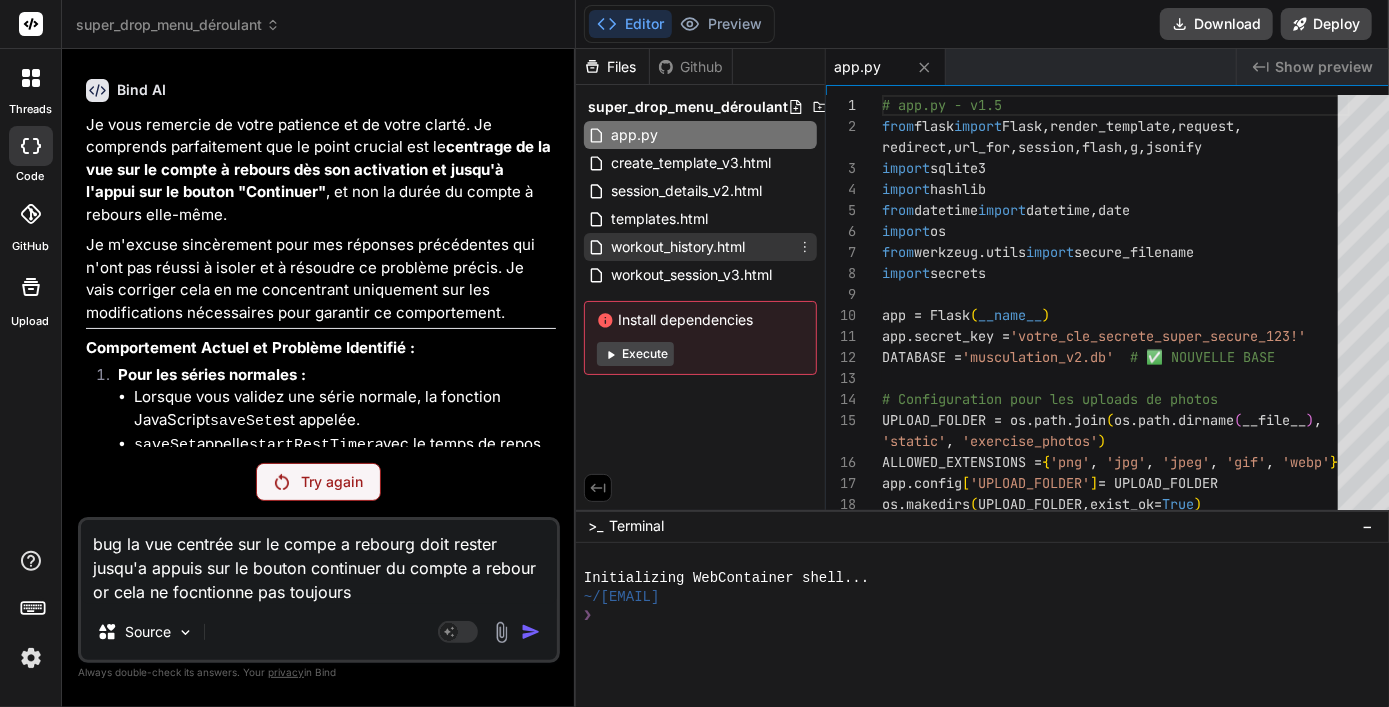 click on "workout_history.html" at bounding box center [678, 247] 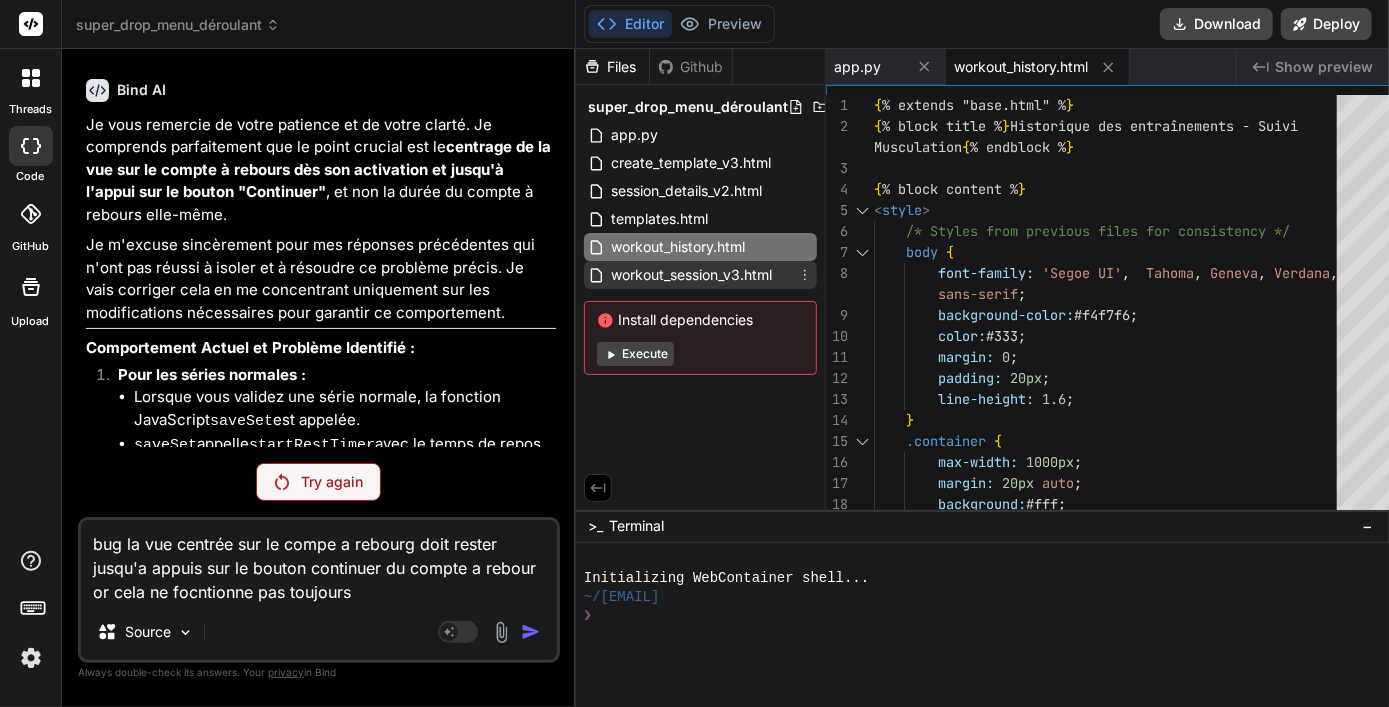 click on "workout_session_v3.html" at bounding box center [691, 275] 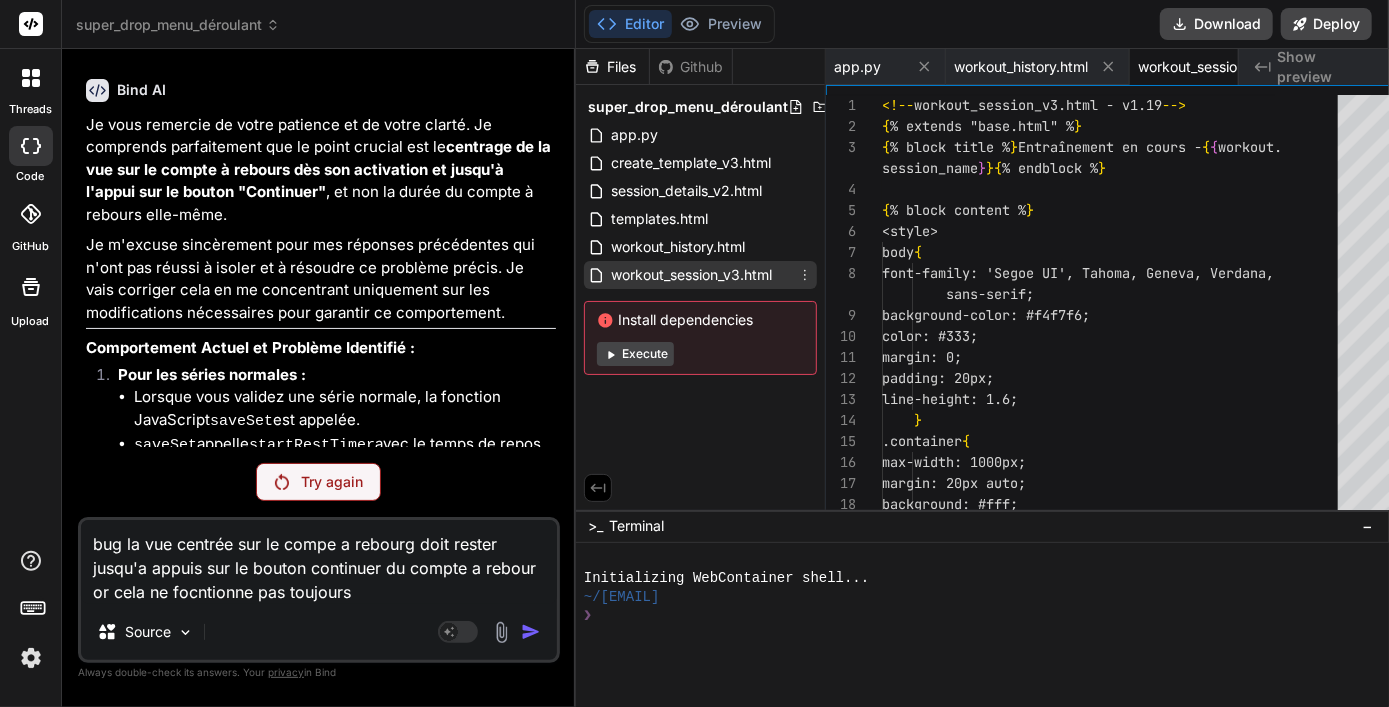scroll, scrollTop: 0, scrollLeft: 72, axis: horizontal 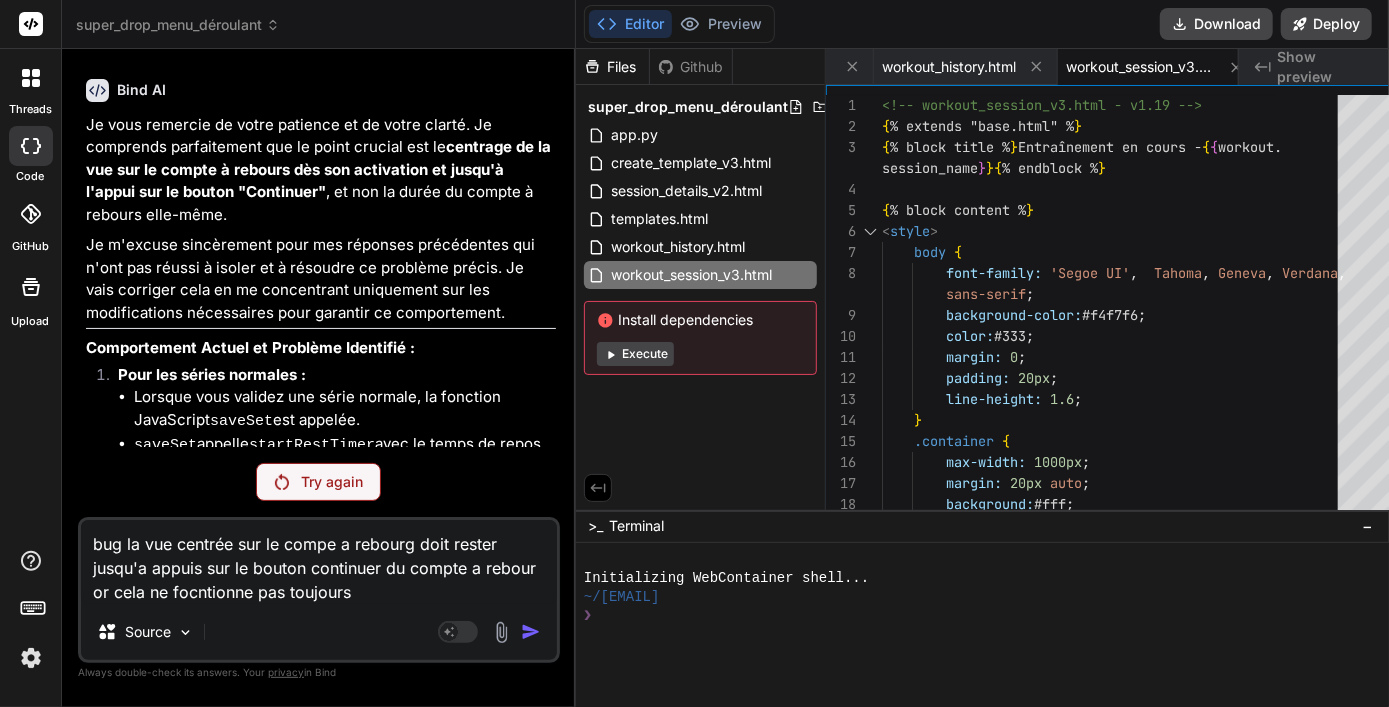 click at bounding box center [1406, 105] 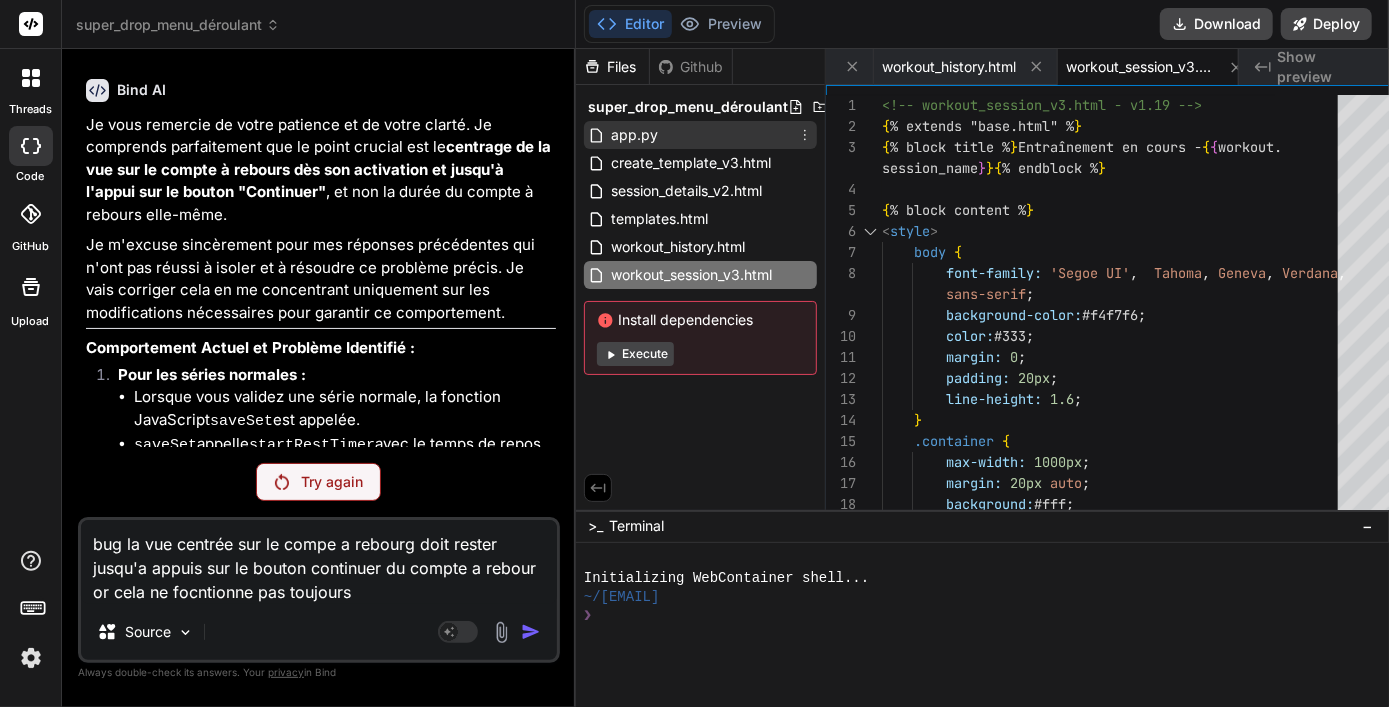 click on "app.py" at bounding box center [700, 135] 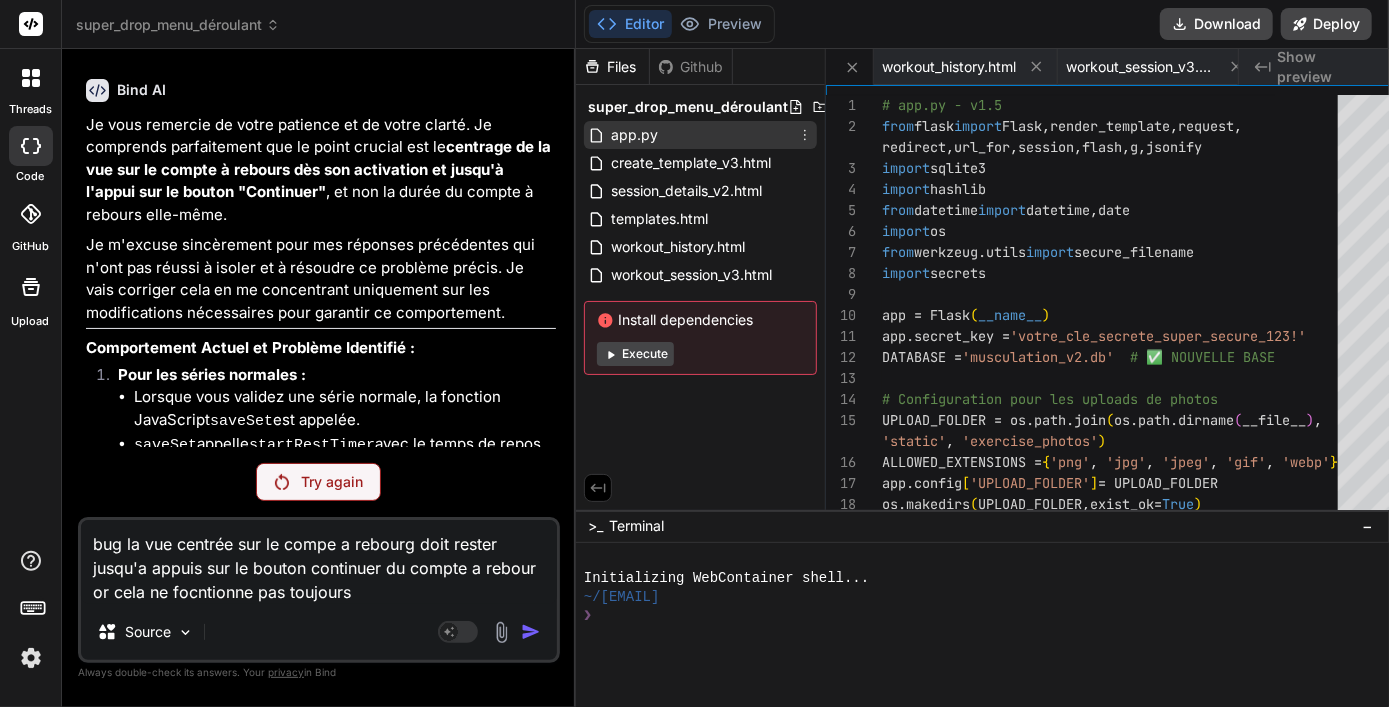 scroll, scrollTop: 0, scrollLeft: 0, axis: both 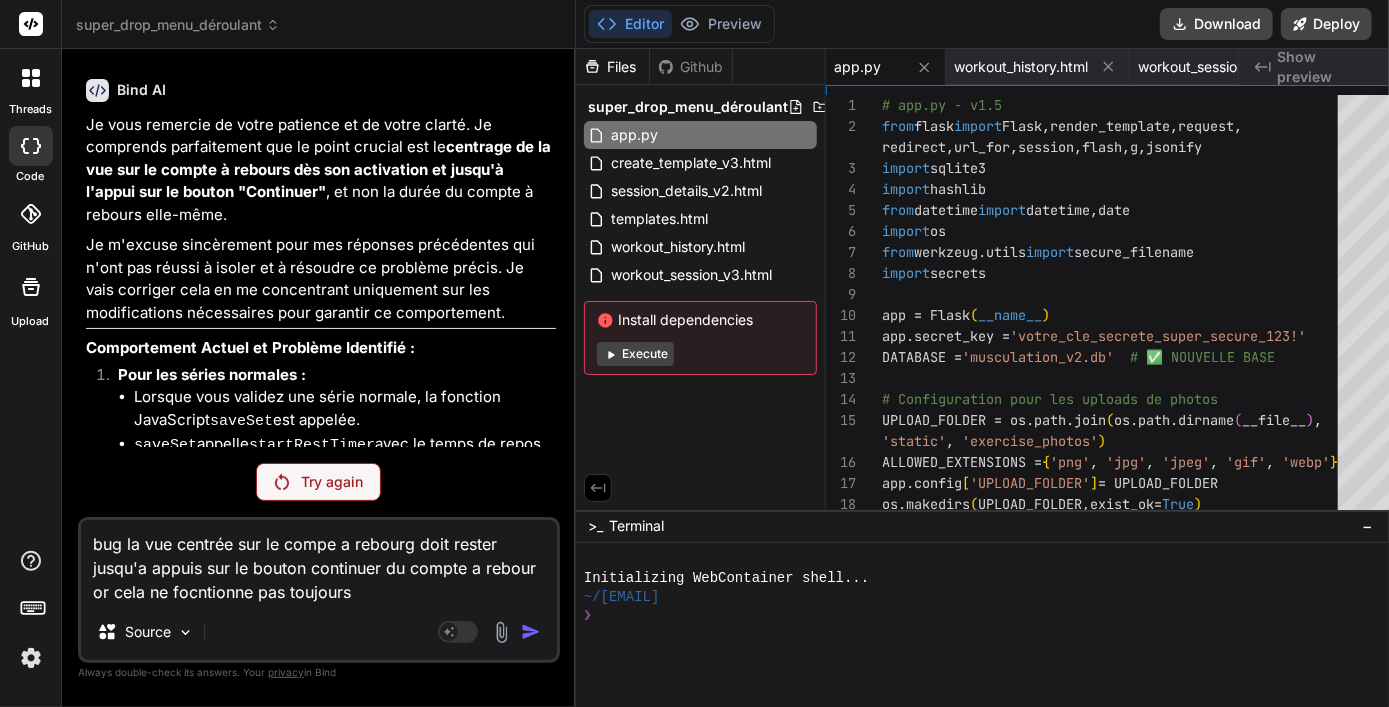 click at bounding box center [501, 632] 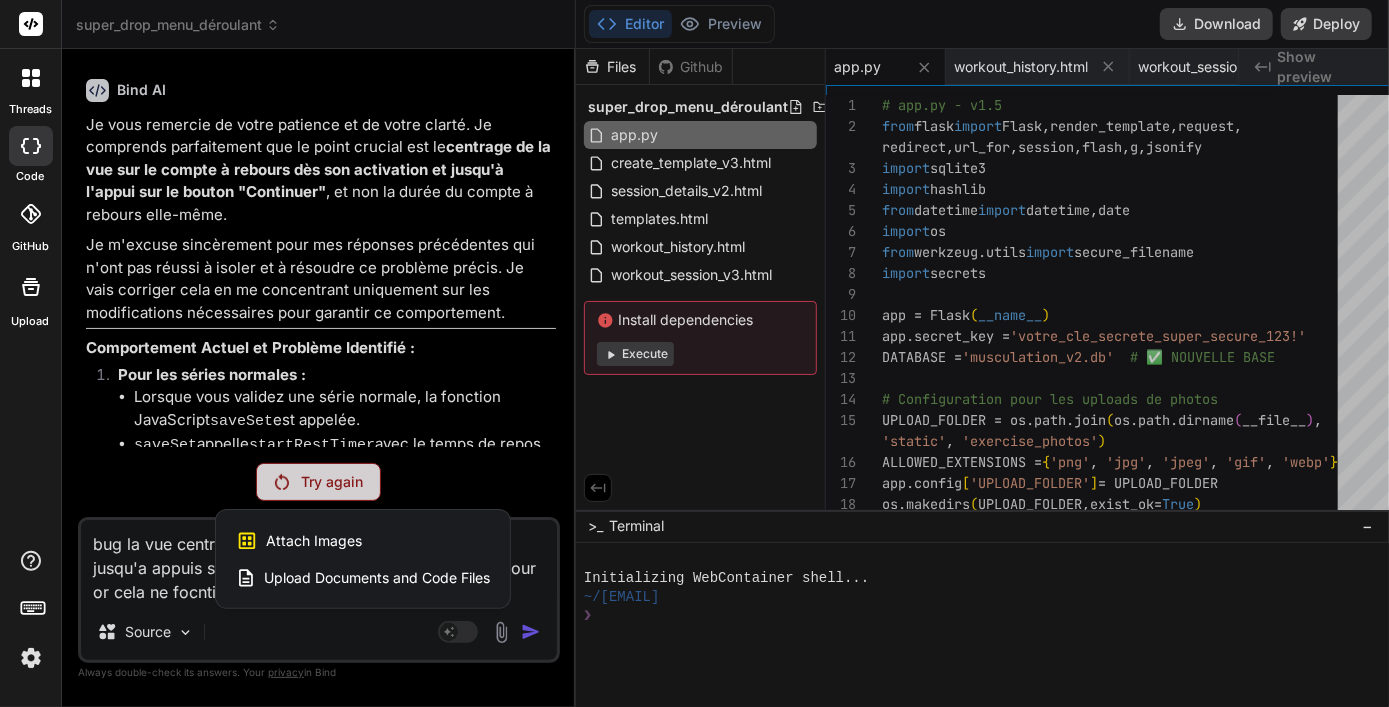 click on "Upload Documents and Code Files" at bounding box center [377, 578] 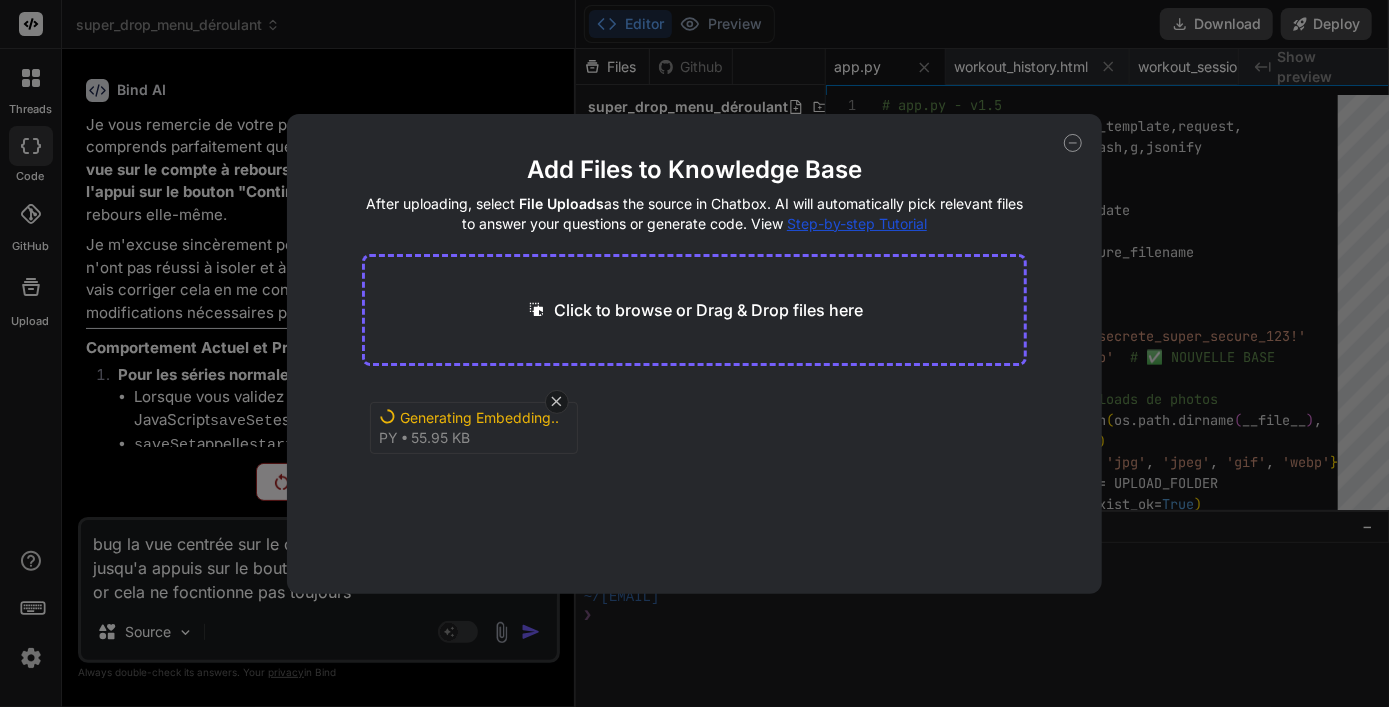 click on "Add Files to Knowledge Base After uploading, select   File Uploads  as the source in Chatbox. AI will automatically pick relevant files to answer your questions or generate code. View   Step-by-step Tutorial Click to browse or Drag & Drop files here Generating Embedding... py 55.95 KB" at bounding box center (694, 353) 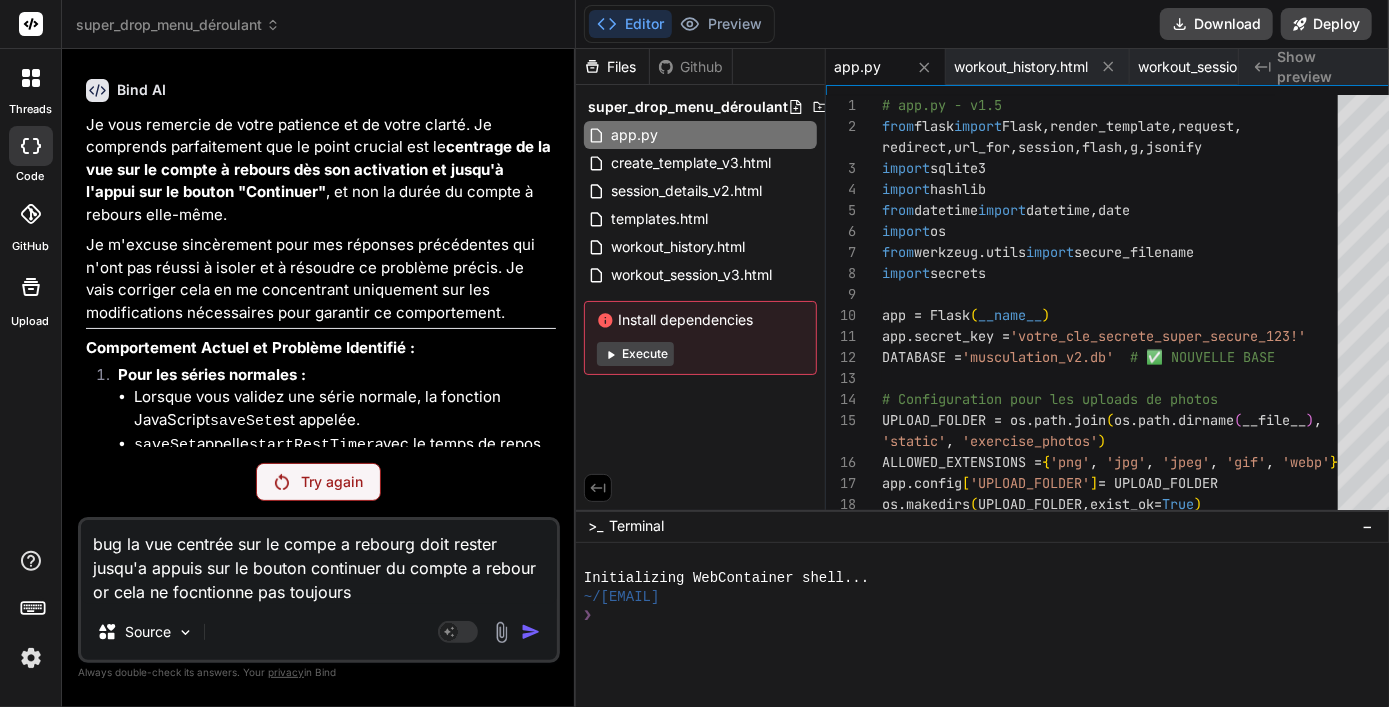 click on "bug la vue centrée sur le compe a rebourg doit rester jusqu'a appuis sur le bouton continuer du compte a rebour or cela ne focntionne pas toujours" at bounding box center (319, 562) 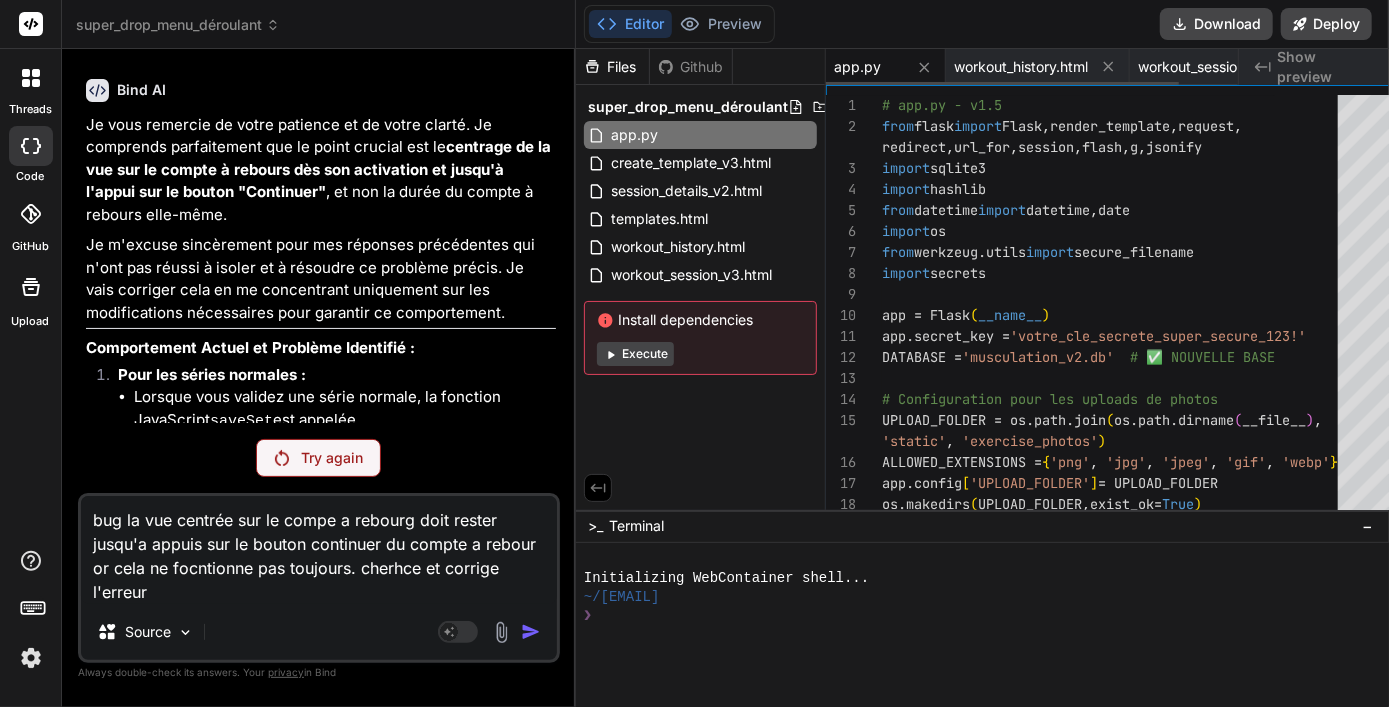 click on "app.py" at bounding box center (857, 67) 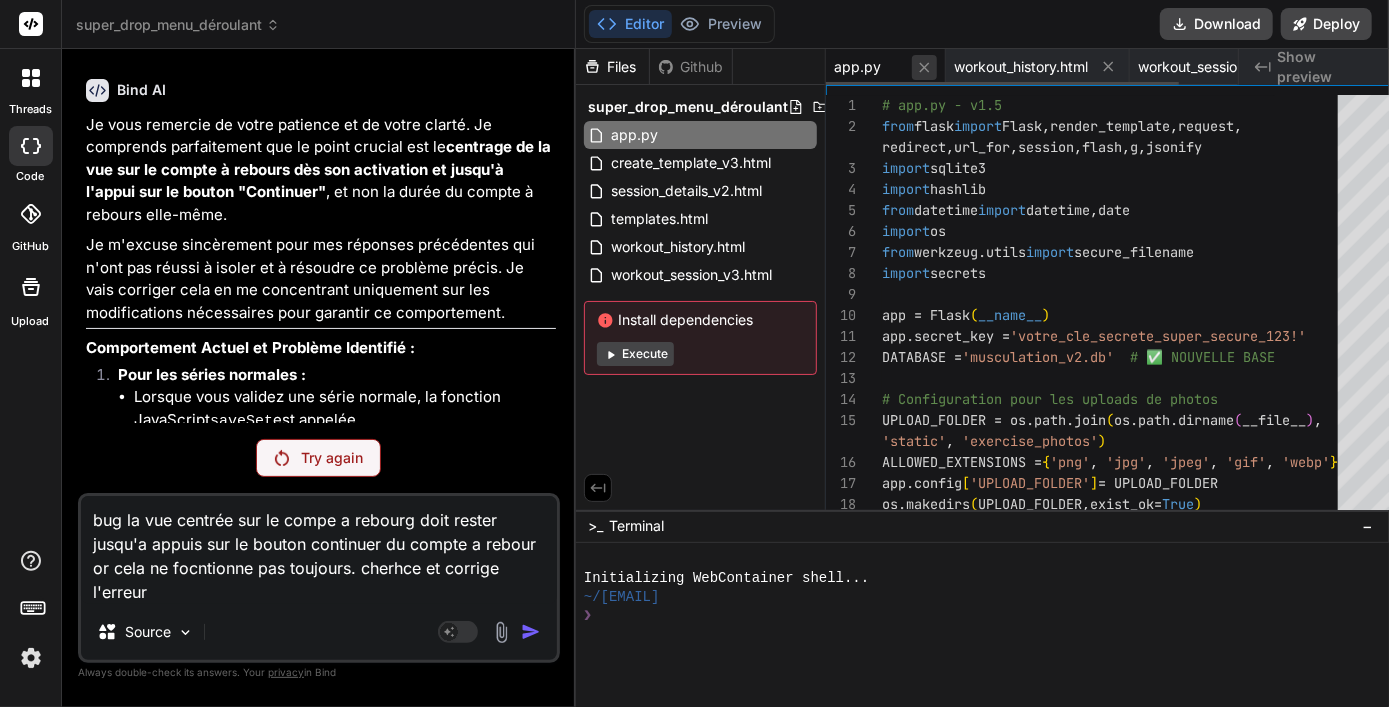 click 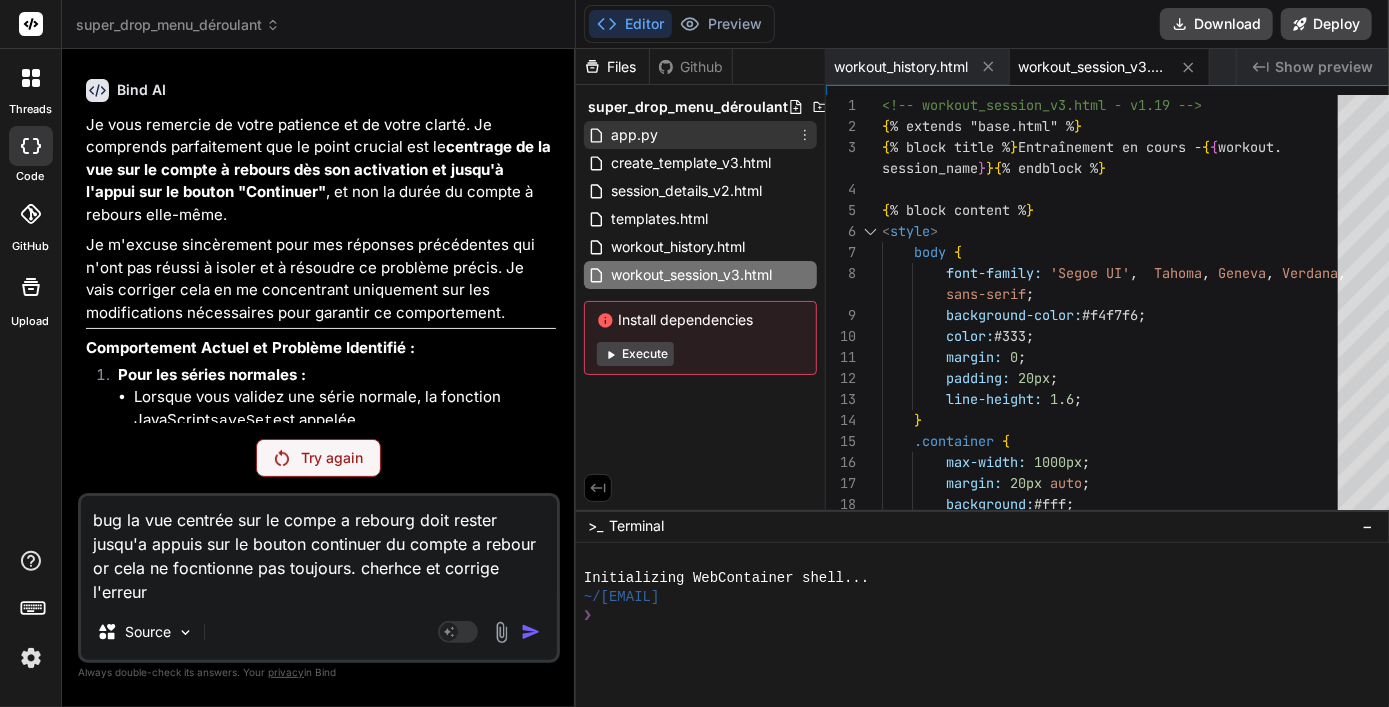 click on "app.py" at bounding box center [634, 135] 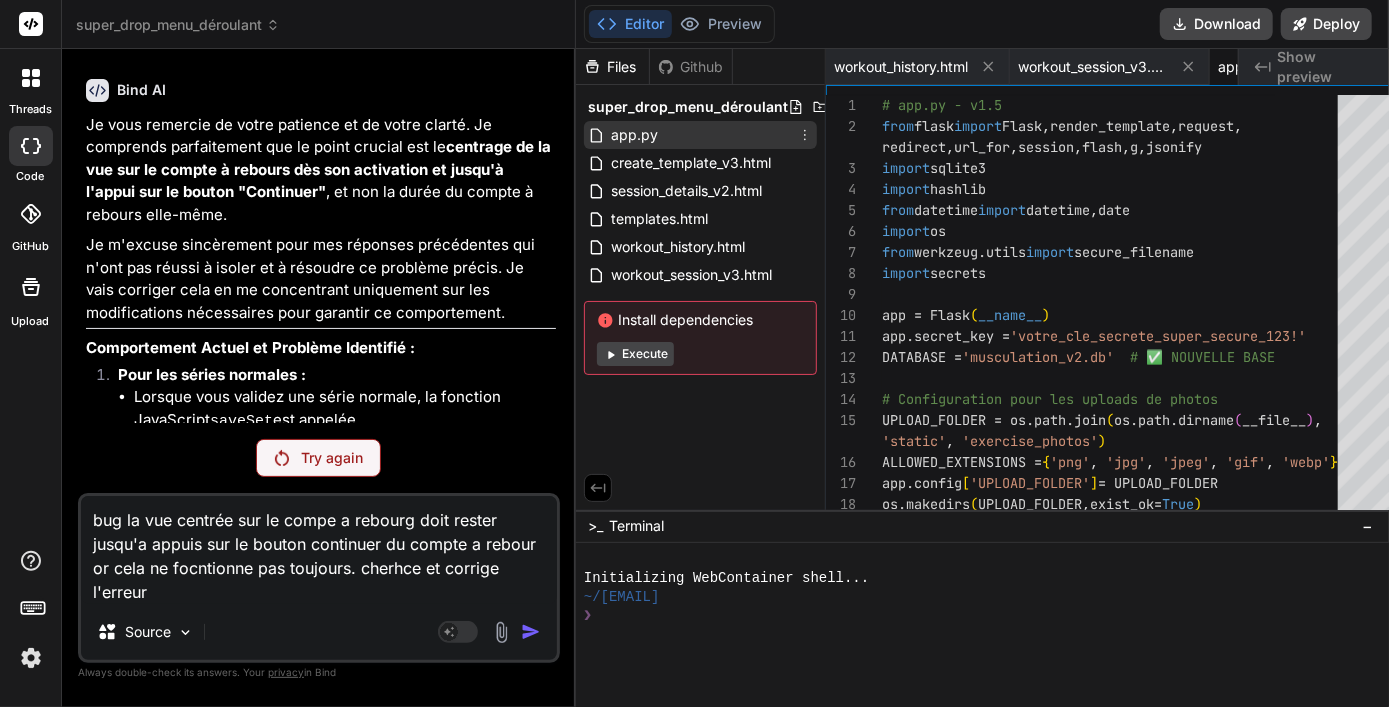 scroll, scrollTop: 0, scrollLeft: 72, axis: horizontal 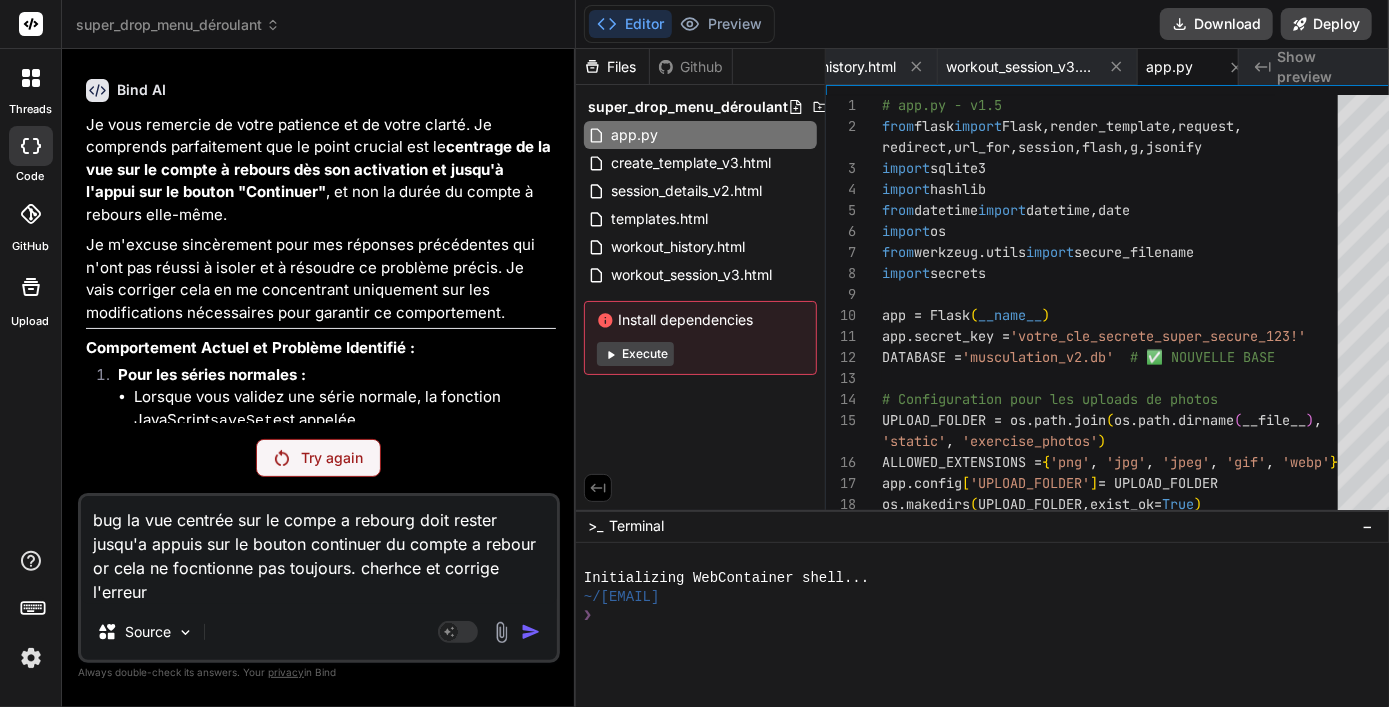 click on "bug la vue centrée sur le compe a rebourg doit rester jusqu'a appuis sur le bouton continuer du compte a rebour or cela ne focntionne pas toujours. cherhce et corrige l'erreur" at bounding box center [319, 550] 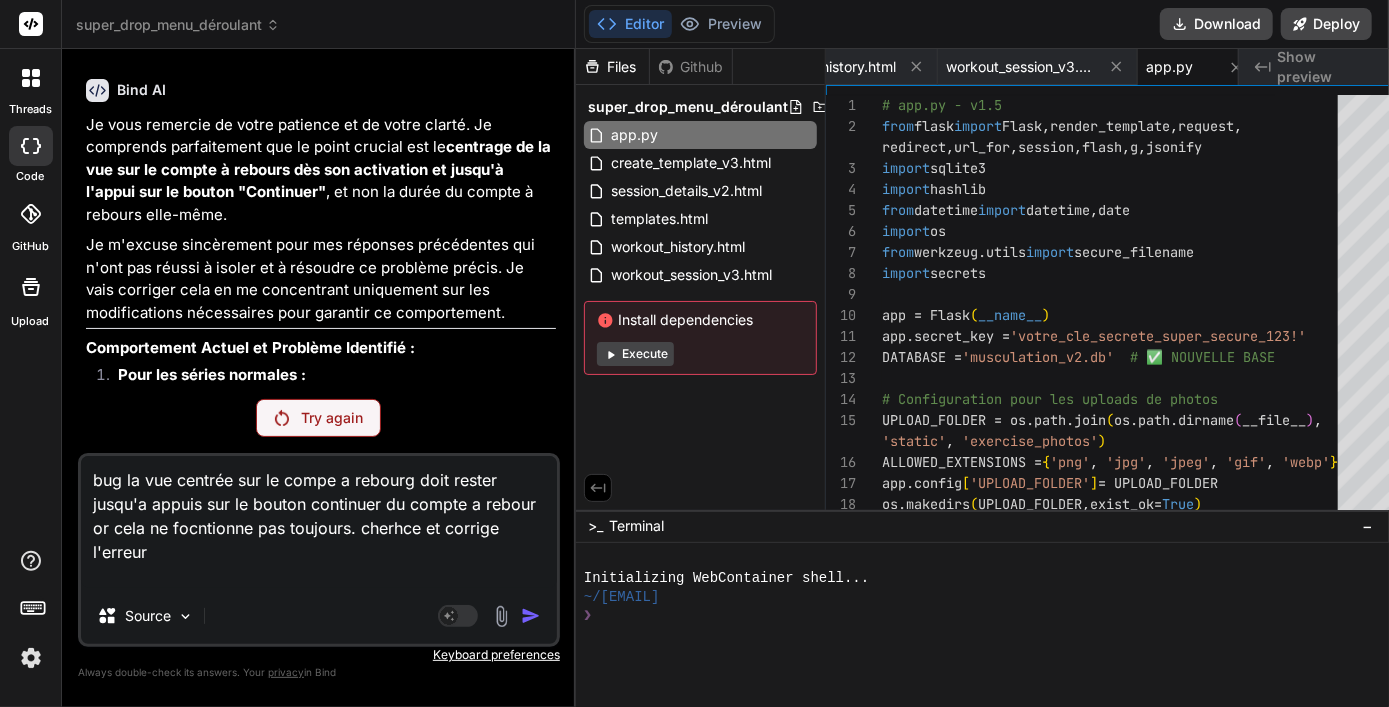 click on "bug la vue centrée sur le compe a rebourg doit rester jusqu'a appuis sur le bouton continuer du compte a rebour or cela ne focntionne pas toujours. cherhce et corrige l'erreur" at bounding box center [319, 522] 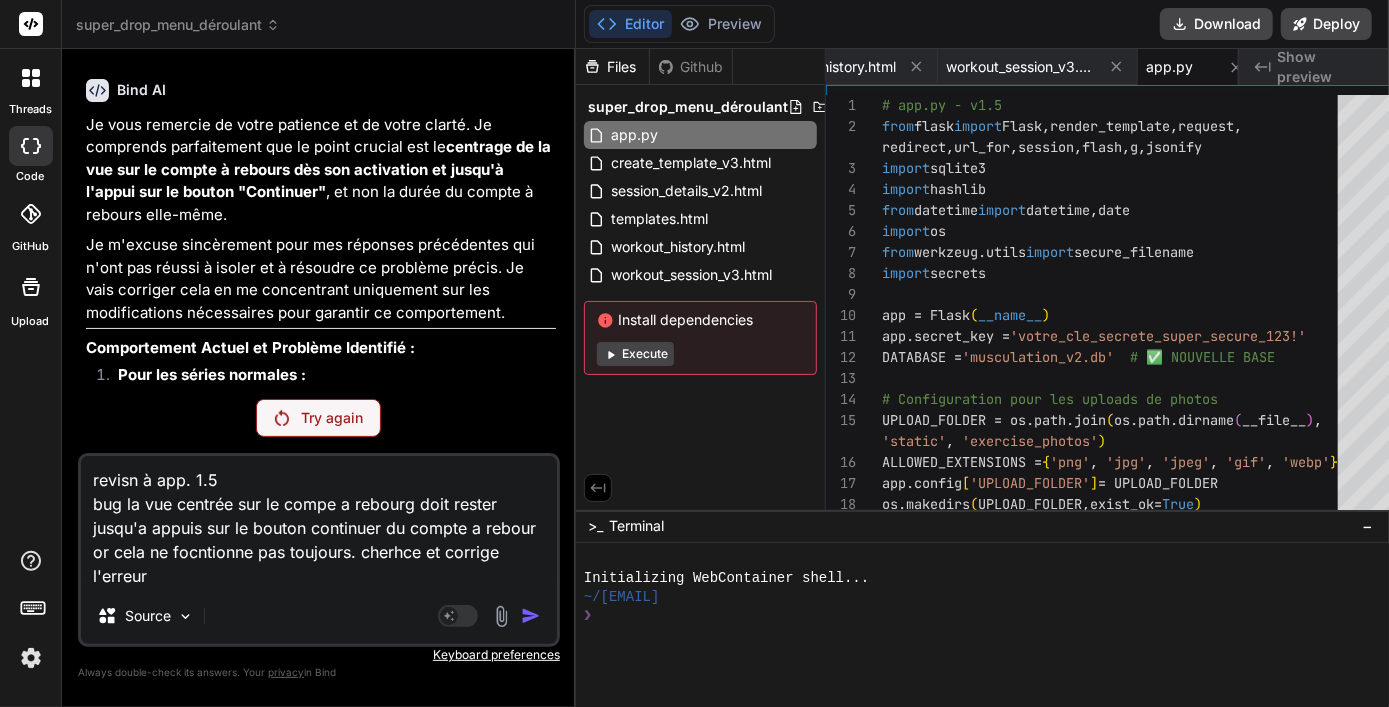 click on "revisn à app. 1.5
bug la vue centrée sur le compe a rebourg doit rester jusqu'a appuis sur le bouton continuer du compte a rebour or cela ne focntionne pas toujours. cherhce et corrige l'erreur" at bounding box center [319, 522] 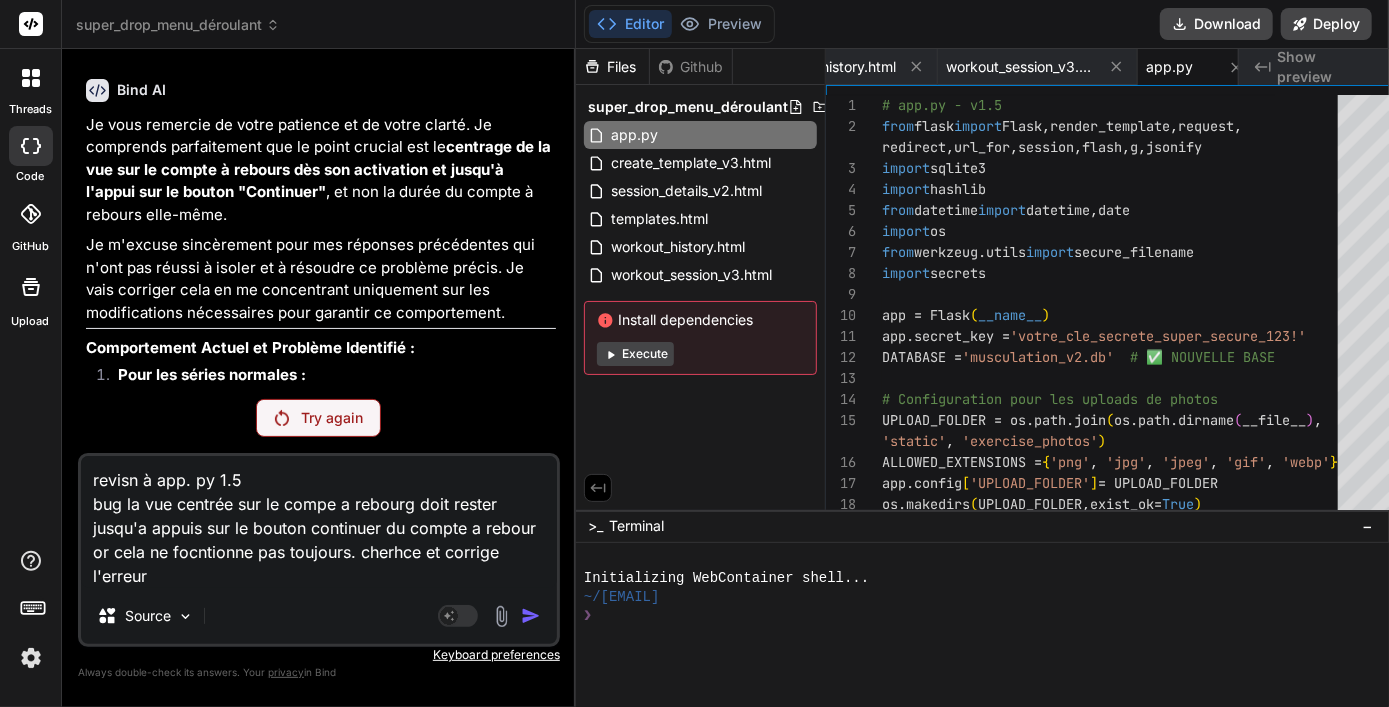 click on "revisn à app. py 1.5
bug la vue centrée sur le compe a rebourg doit rester jusqu'a appuis sur le bouton continuer du compte a rebour or cela ne focntionne pas toujours. cherhce et corrige l'erreur" at bounding box center [319, 522] 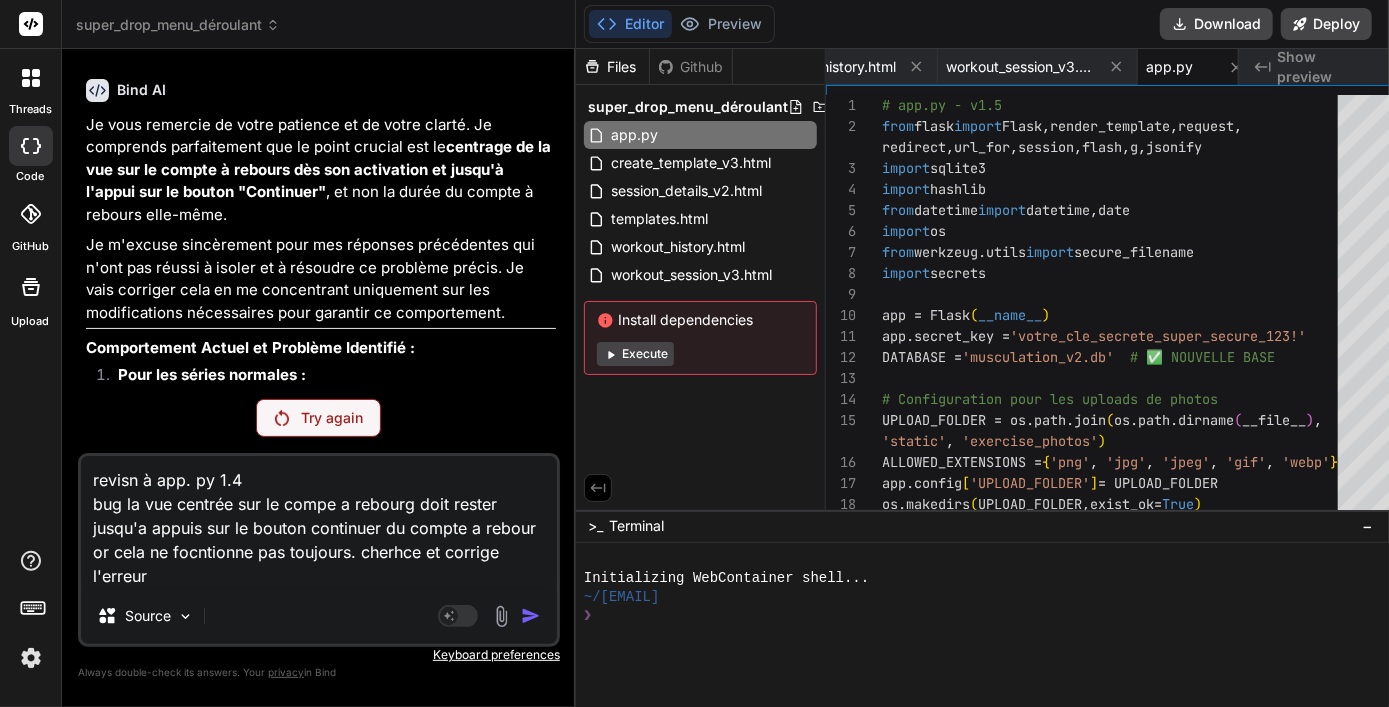 drag, startPoint x: 240, startPoint y: 585, endPoint x: 87, endPoint y: 476, distance: 187.85632 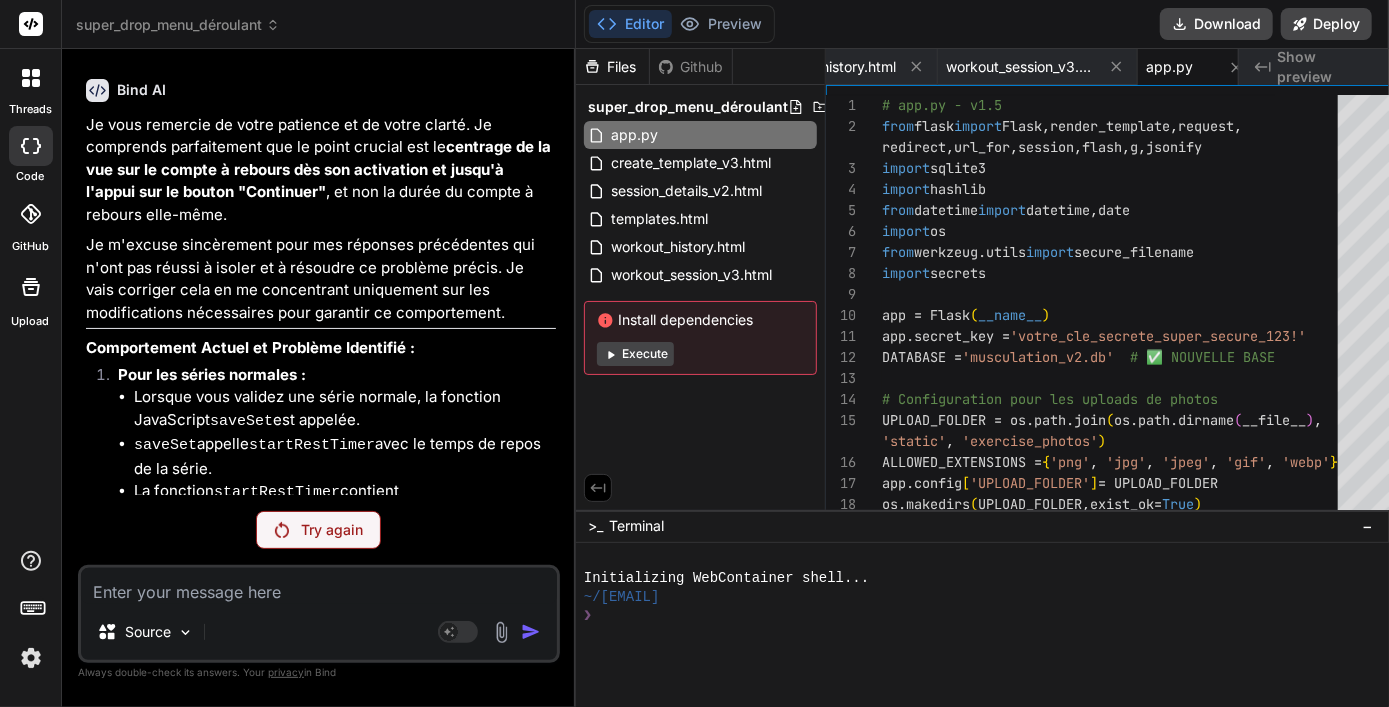click on "Try again" at bounding box center (318, 530) 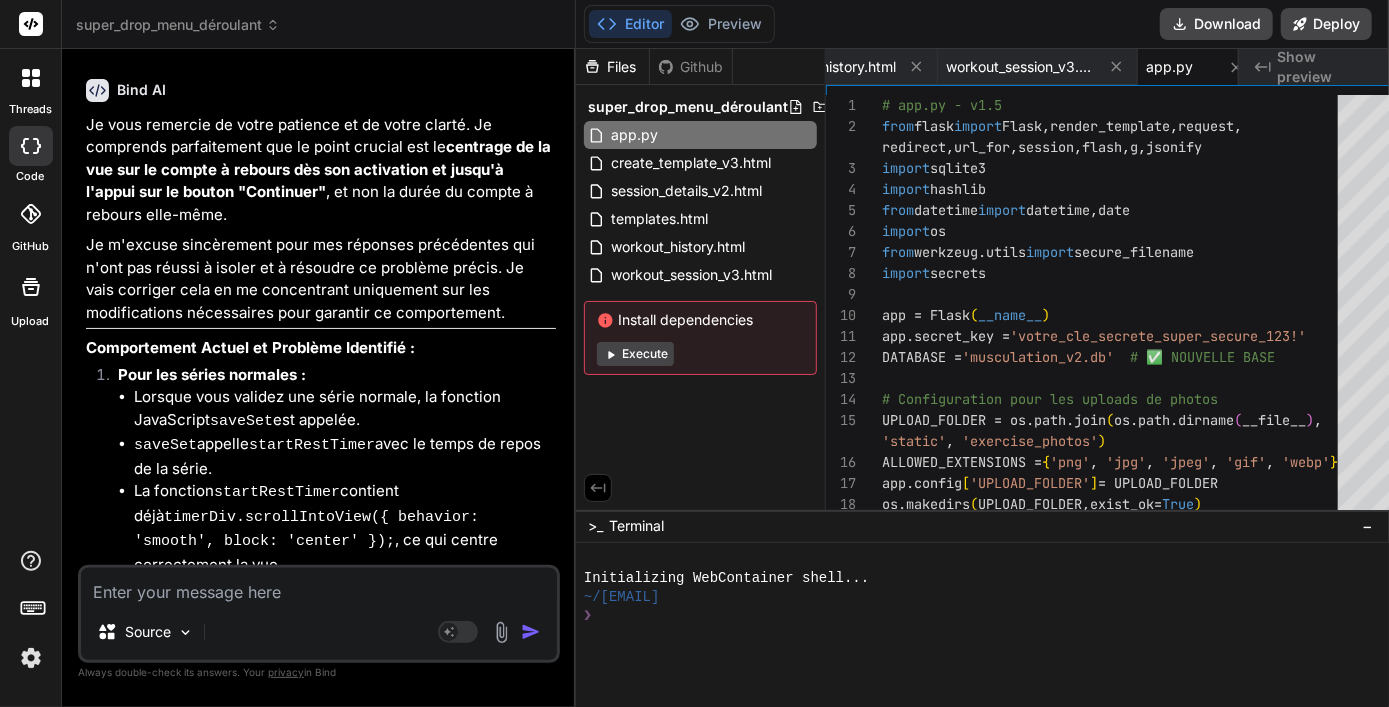 scroll, scrollTop: 17144, scrollLeft: 0, axis: vertical 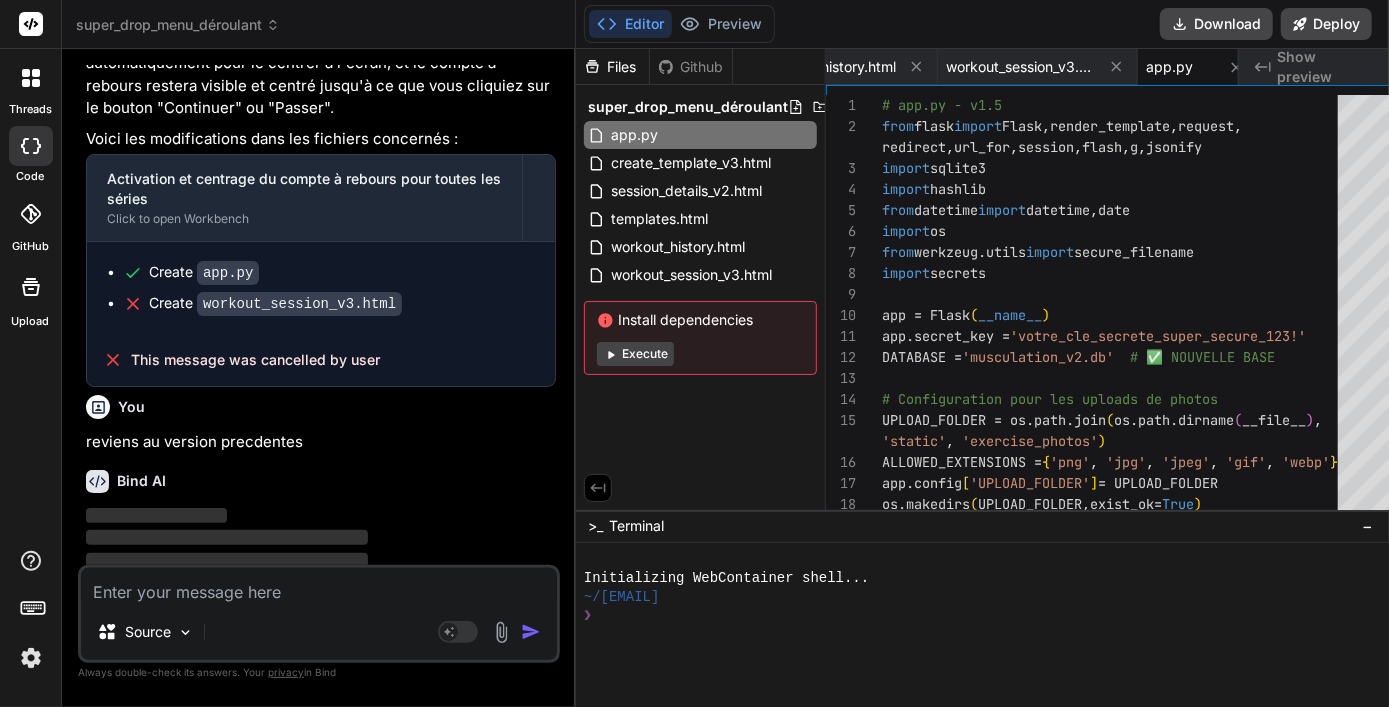 click at bounding box center [319, 586] 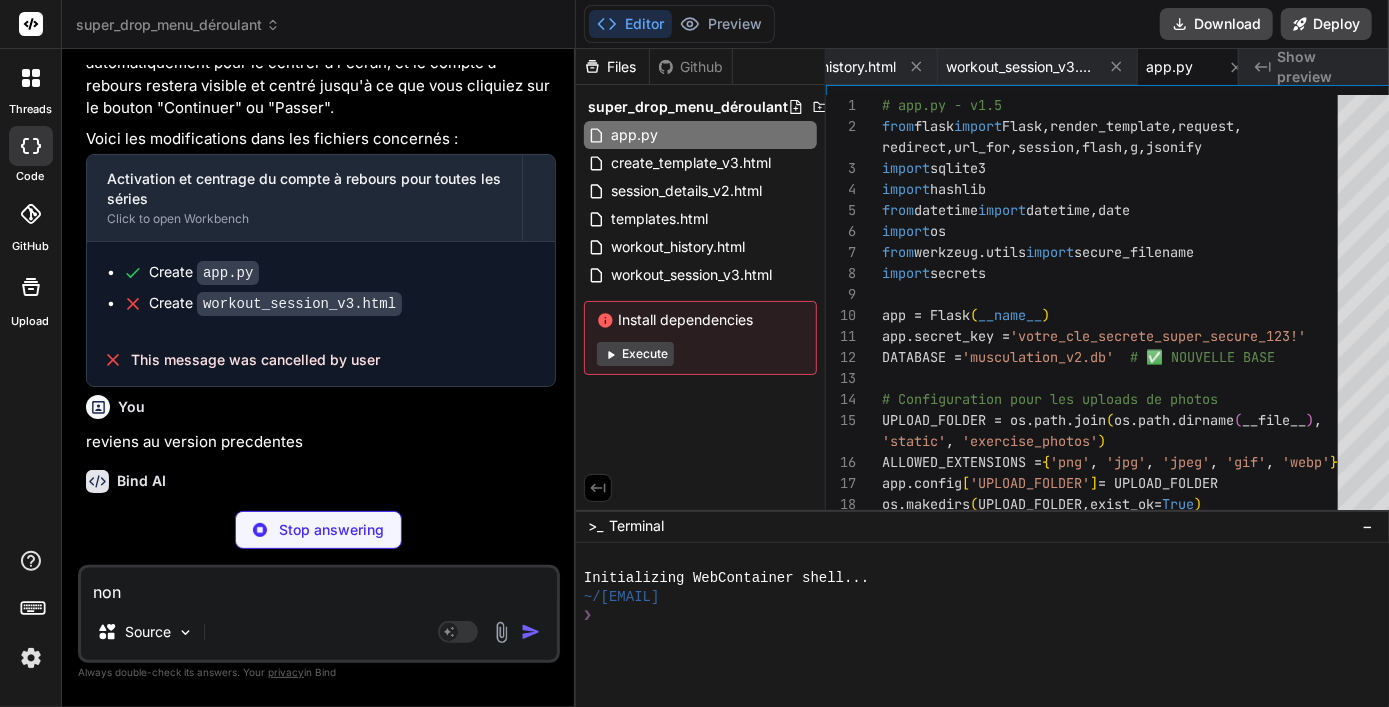 click on "non" at bounding box center [319, 586] 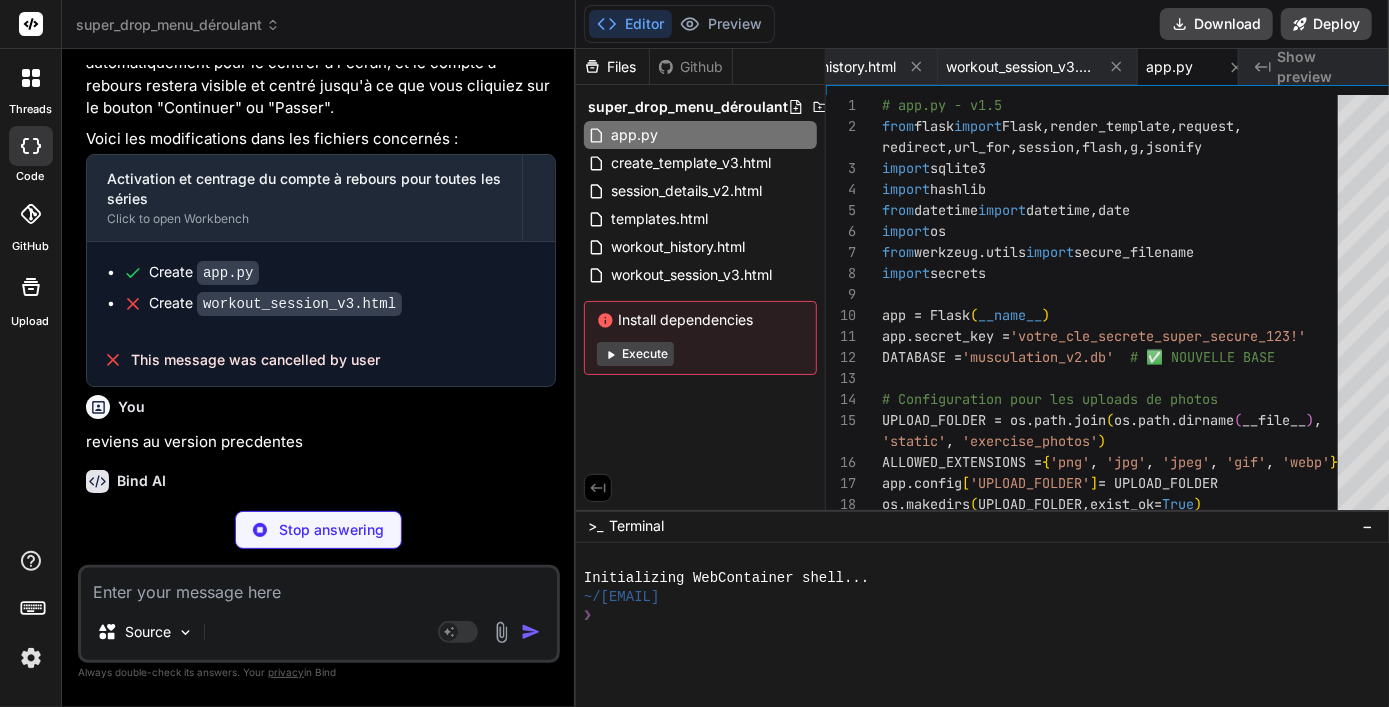 paste on "revisn à app. py 1.4
bug la vue centrée sur le compe a rebourg doit rester jusqu'a appuis sur le bouton continuer du compte a rebour or cela ne focntionne pas toujours. cherhce et corrige l'erreur" 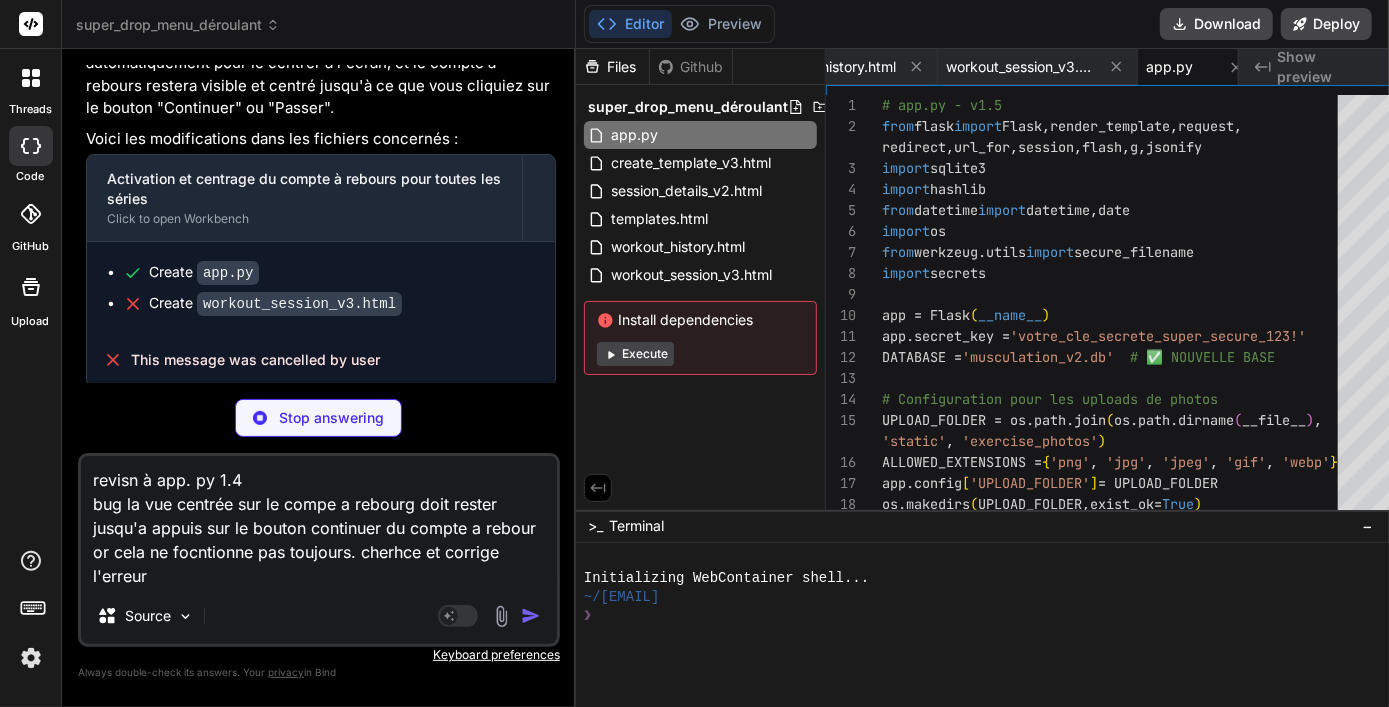 click on "Stop answering" at bounding box center [331, 418] 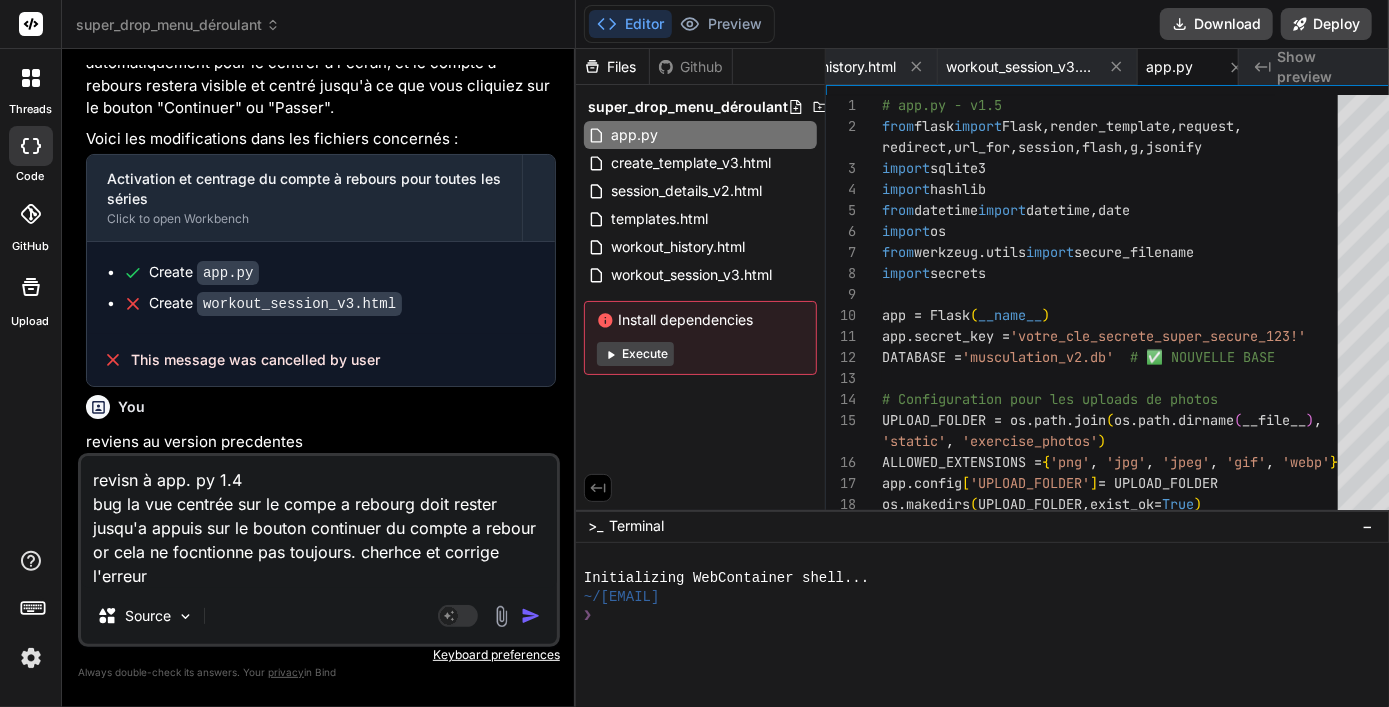 click at bounding box center [531, 616] 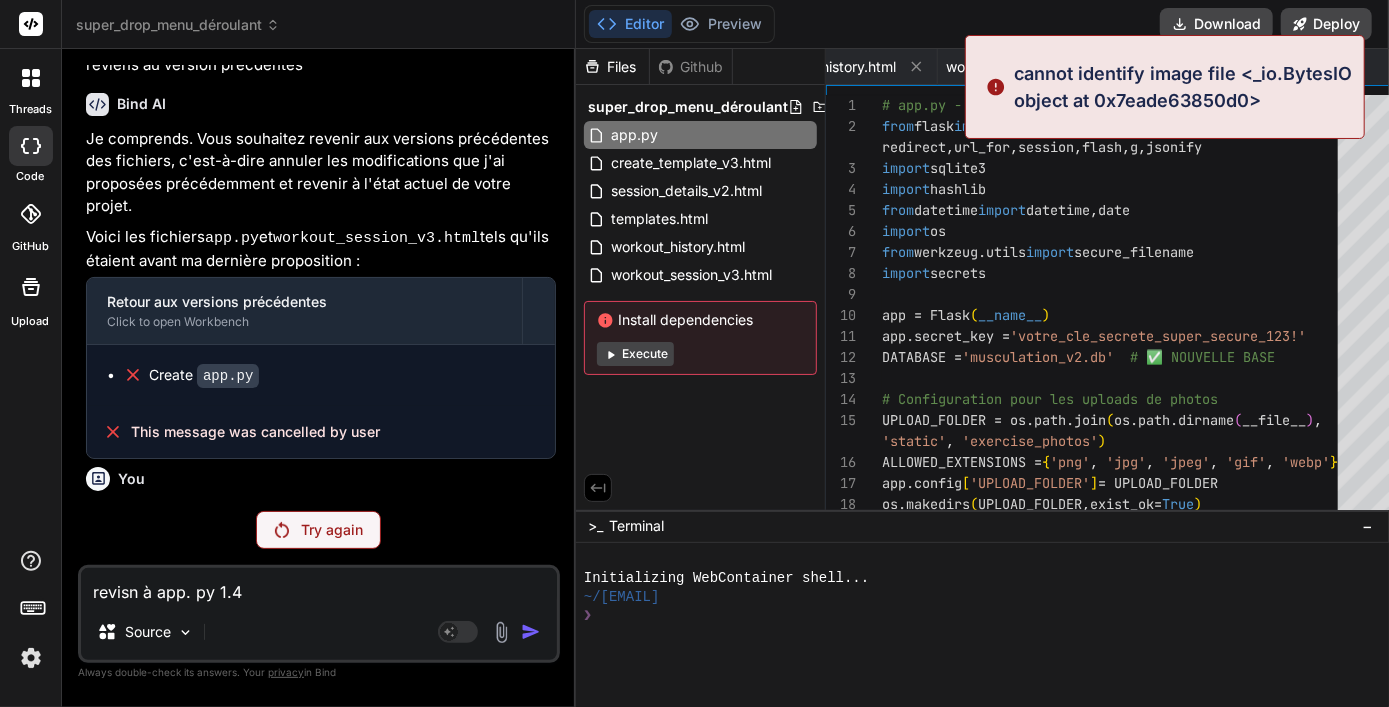 scroll, scrollTop: 17504, scrollLeft: 0, axis: vertical 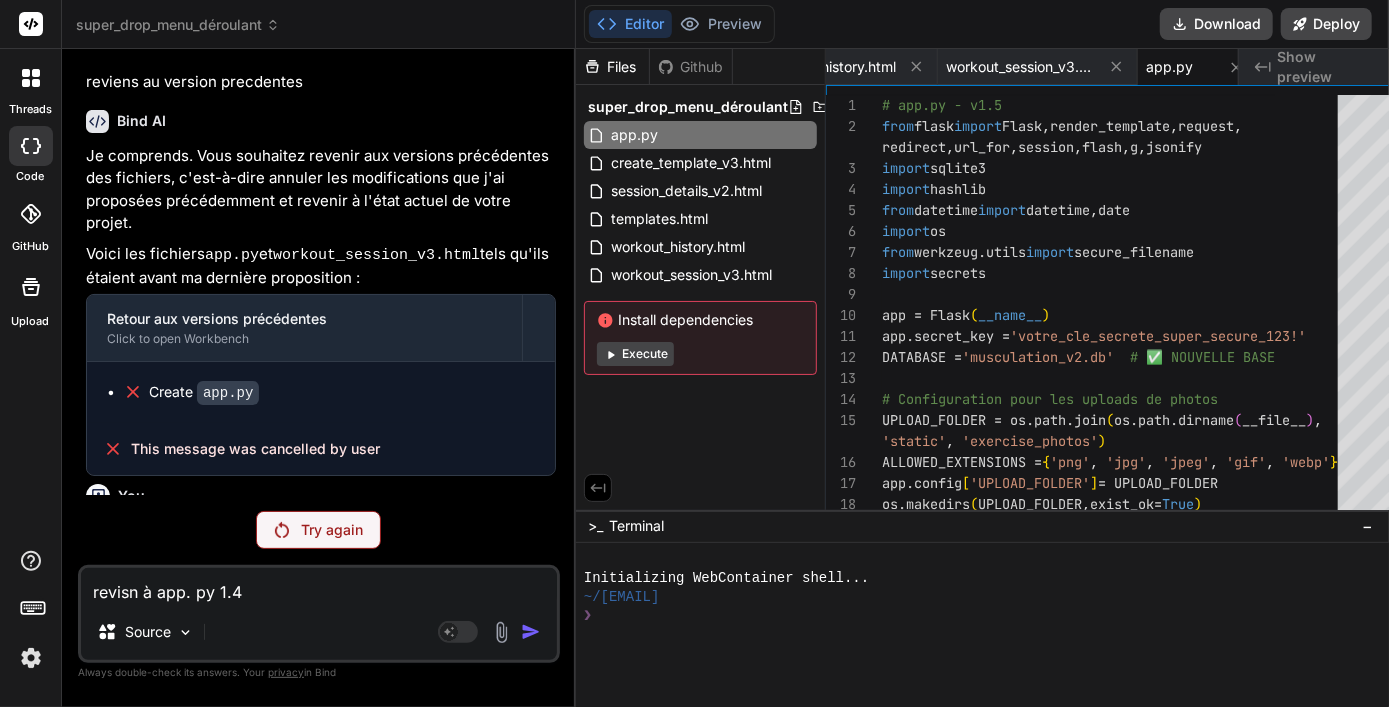 click on "Try again" at bounding box center (332, 530) 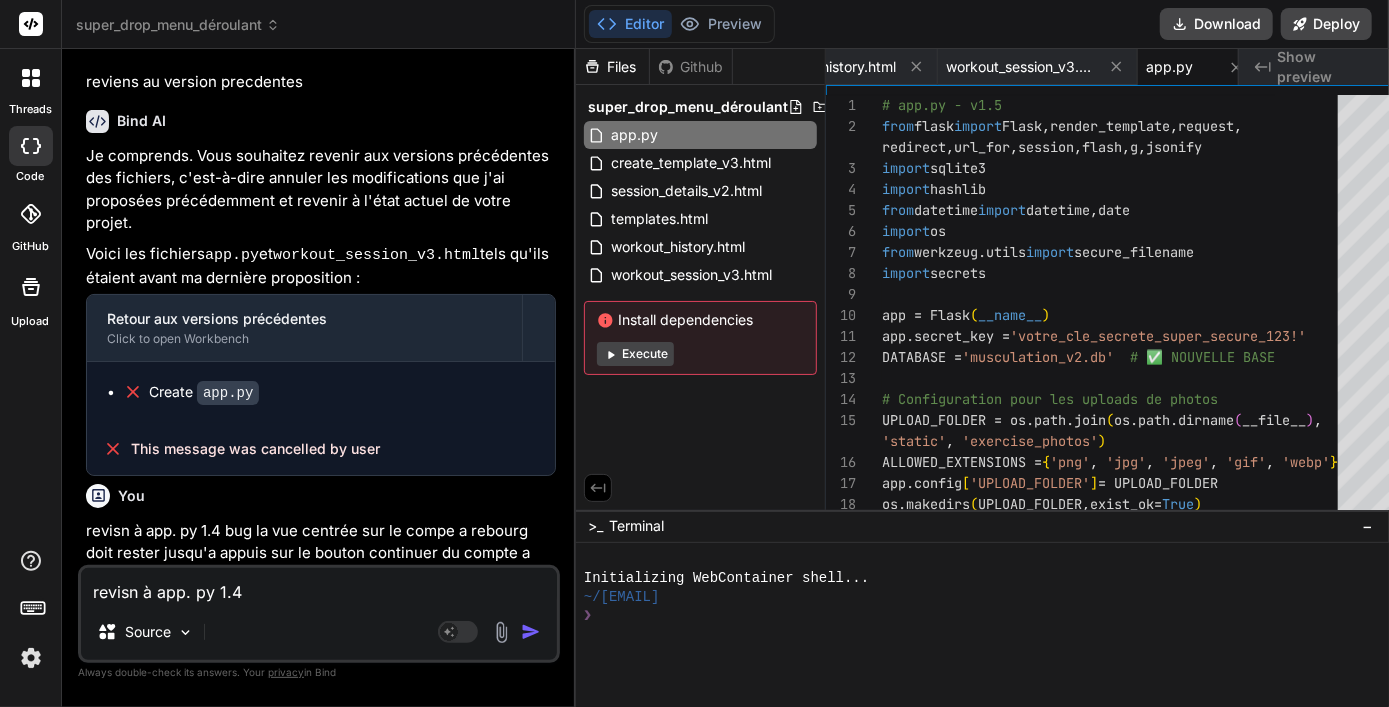 scroll, scrollTop: 17726, scrollLeft: 0, axis: vertical 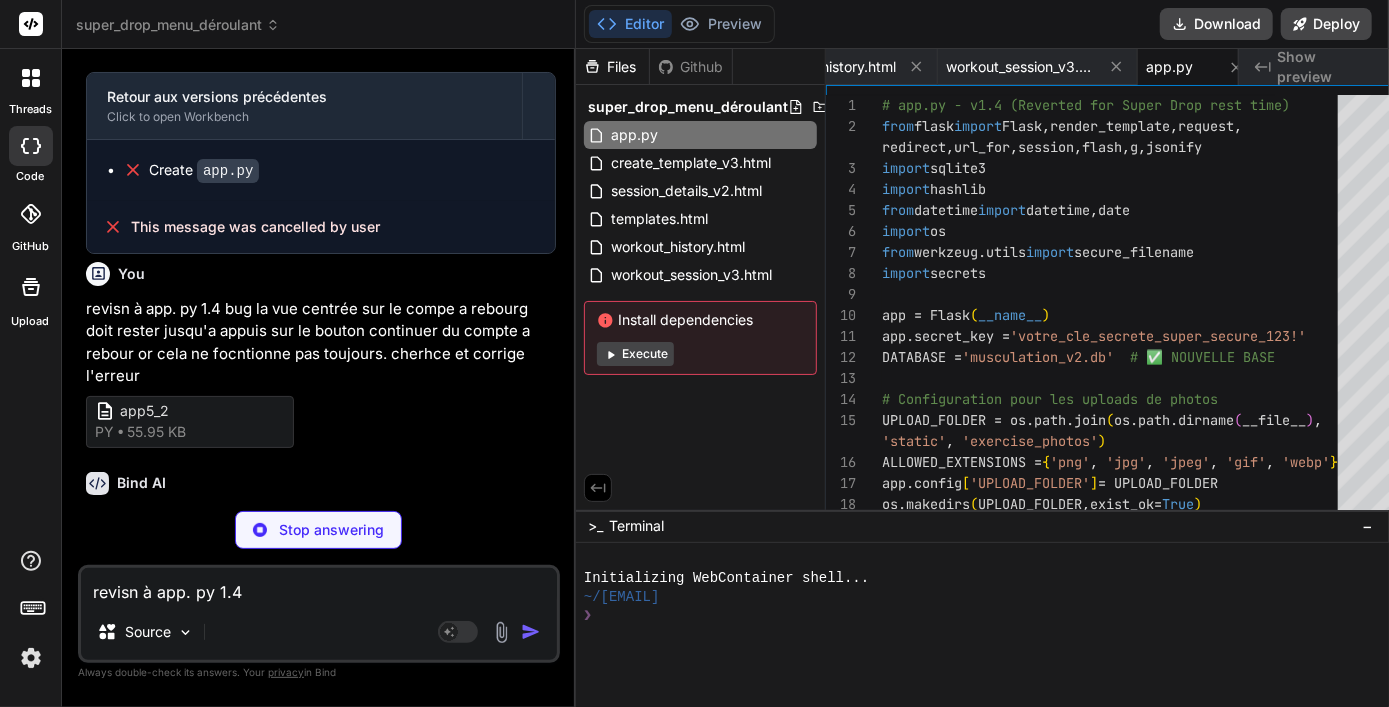 click on "Je vous présente mes excuses pour la confusion persistante. Vous avez raison, le point crucial est le centrage de la vue sur le compte à rebours dès son activation et jusqu'à l'appui sur le bouton "Continuer" , et ce, pour toutes les séries, y compris les mini-séries Super Drop. La durée du compte à rebours n'est pas le problème, mais sa visibilité et le fait qu'il reste centré." at bounding box center [321, 574] 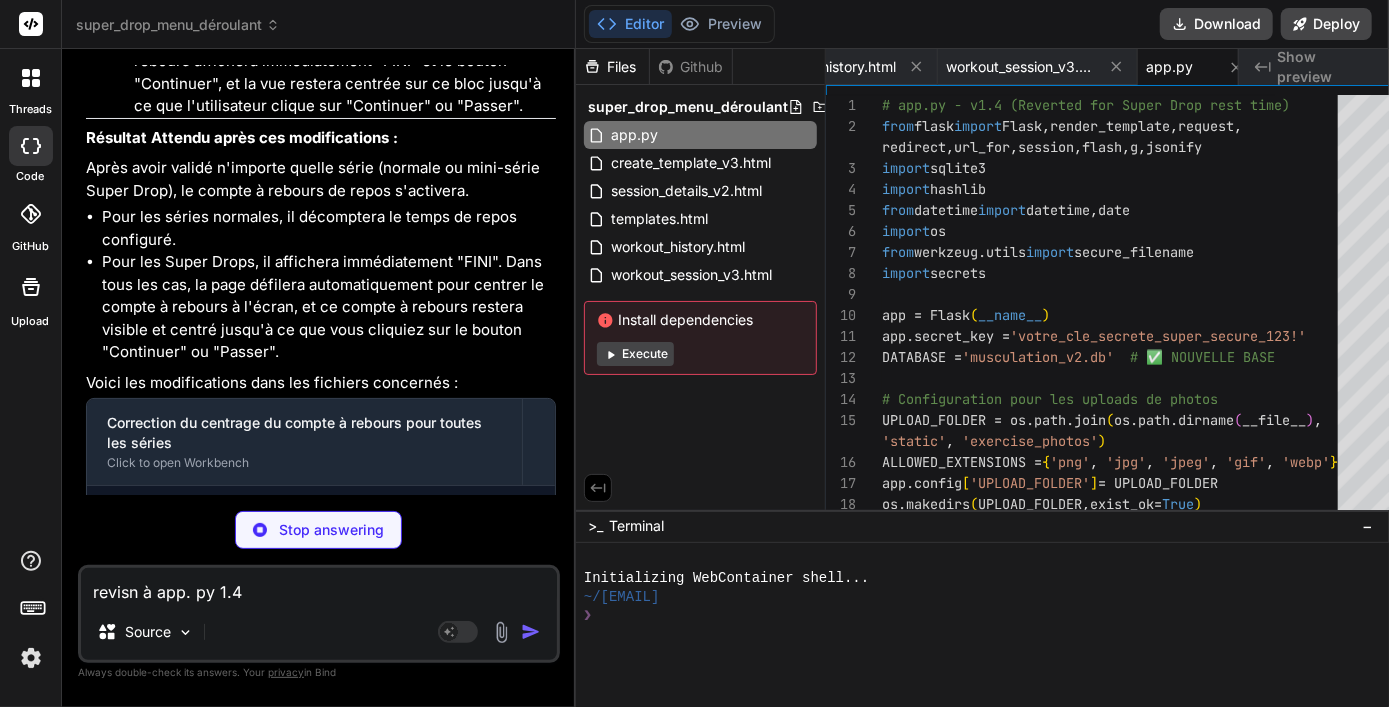 scroll, scrollTop: 19347, scrollLeft: 0, axis: vertical 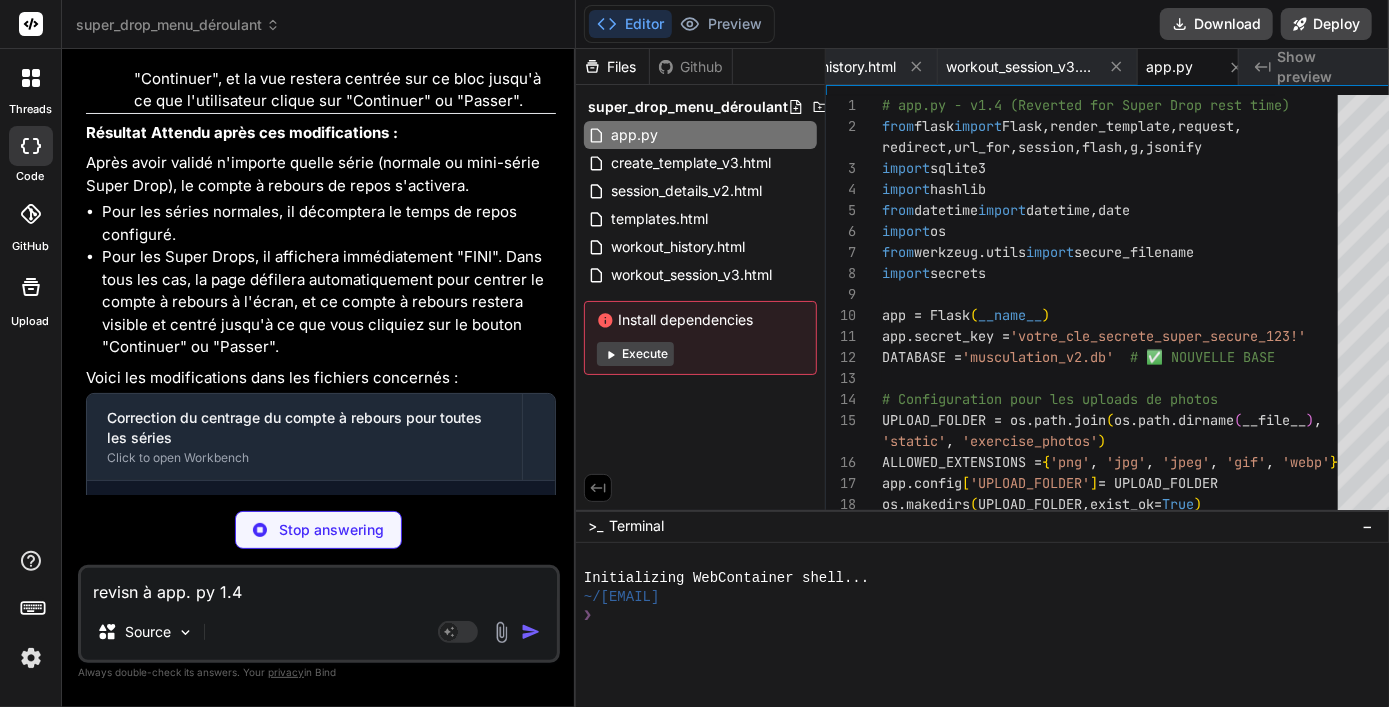 click on "revisn à app. py 1.4
bug la vue centrée sur le compe a rebourg doit rester jusqu'a appuis sur le bouton continuer du compte a rebour or cela ne focntionne pas toujours. cherhce et corrige l'erreur" at bounding box center (319, 586) 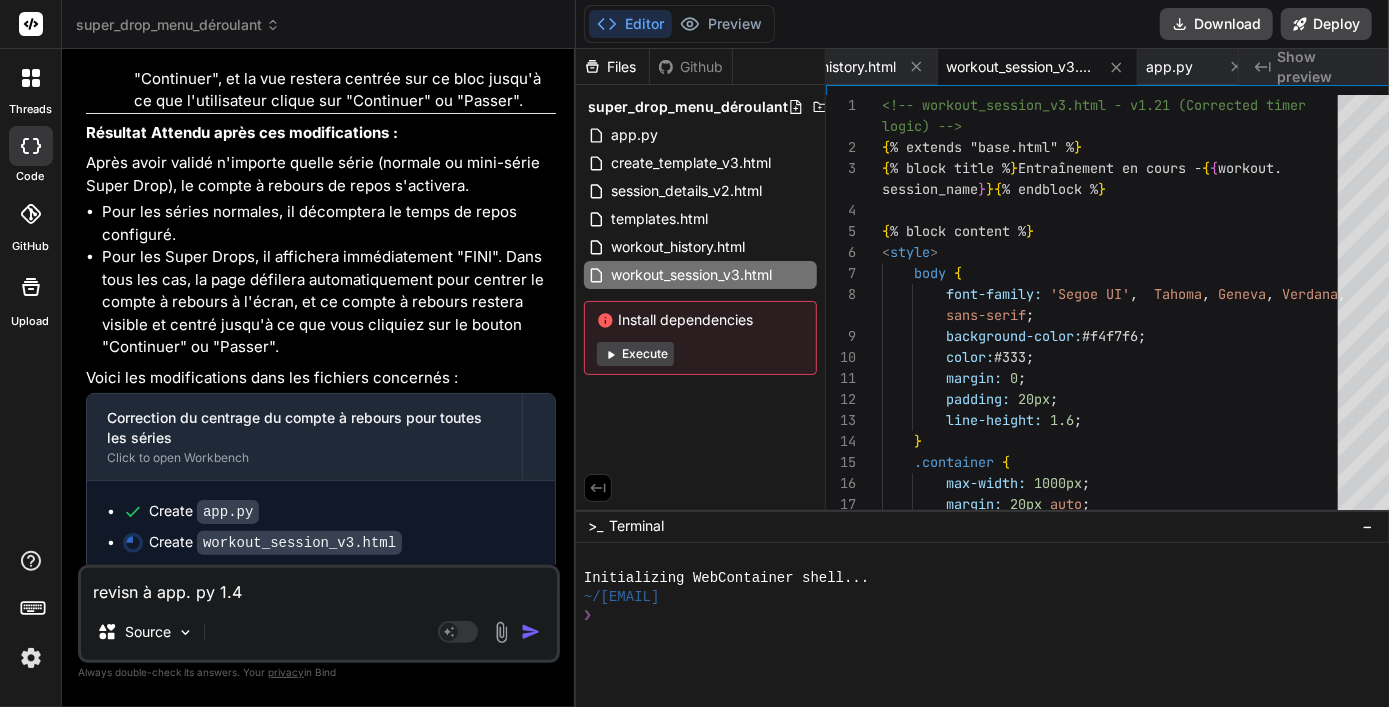 scroll, scrollTop: 19278, scrollLeft: 0, axis: vertical 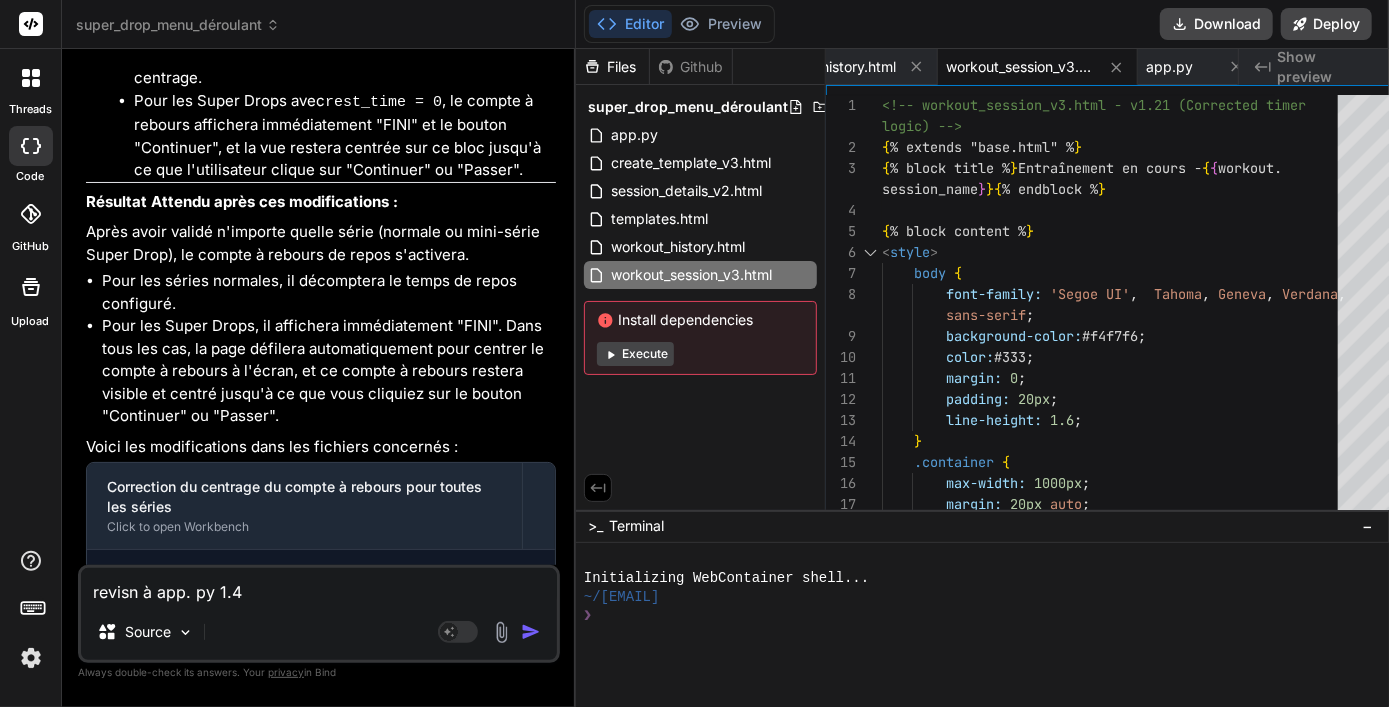click on "revisn à app. py 1.4
bug la vue centrée sur le compe a rebourg doit rester jusqu'a appuis sur le bouton continuer du compte a rebour or cela ne focntionne pas toujours. cherhce et corrige l'erreur" at bounding box center (319, 586) 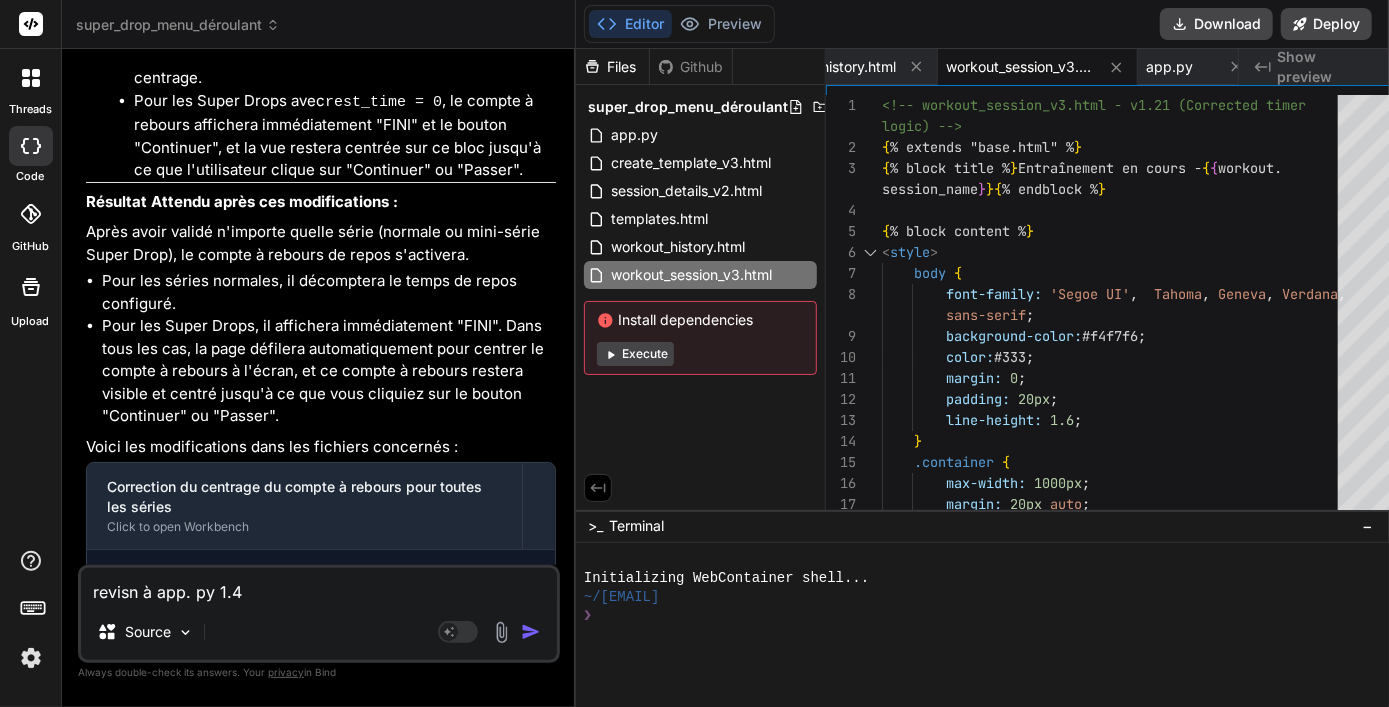 scroll, scrollTop: 0, scrollLeft: 0, axis: both 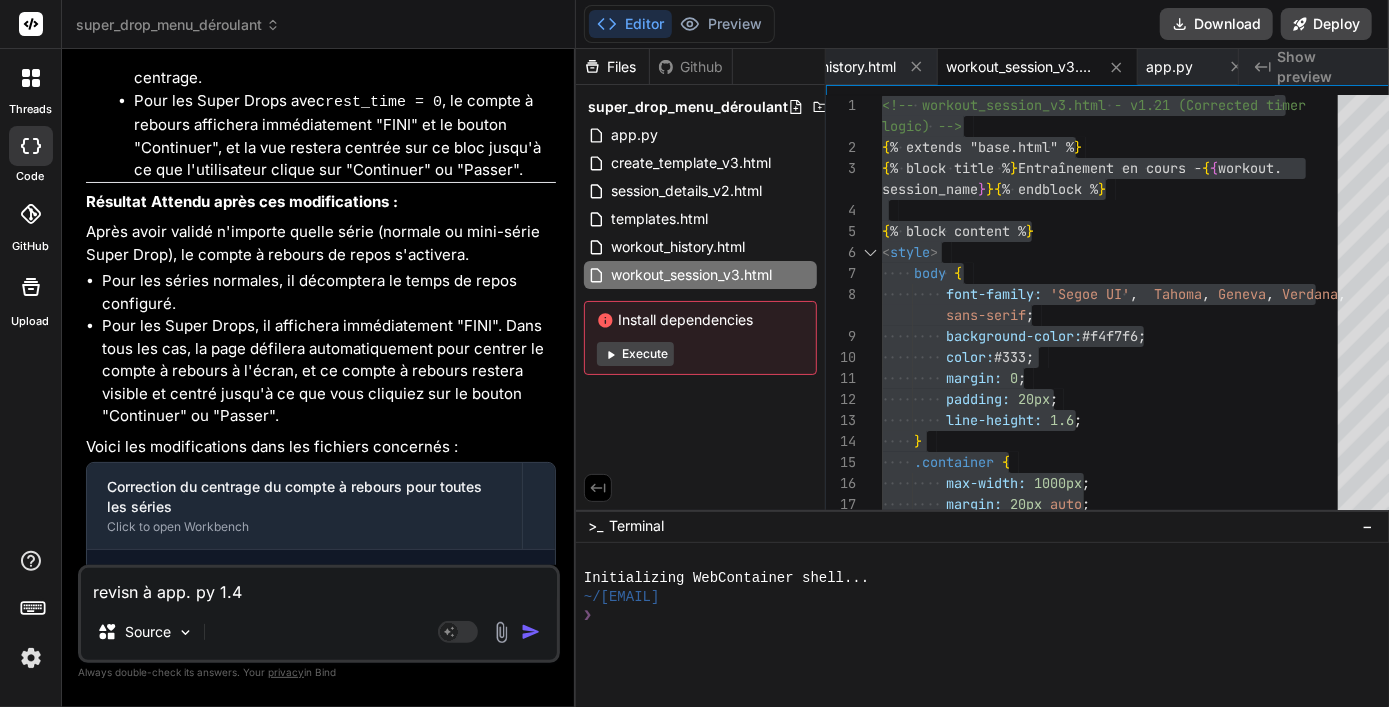 click on "revisn à app. py 1.4
bug la vue centrée sur le compe a rebourg doit rester jusqu'a appuis sur le bouton continuer du compte a rebour or cela ne focntionne pas toujours. cherhce et corrige l'erreur" at bounding box center [319, 586] 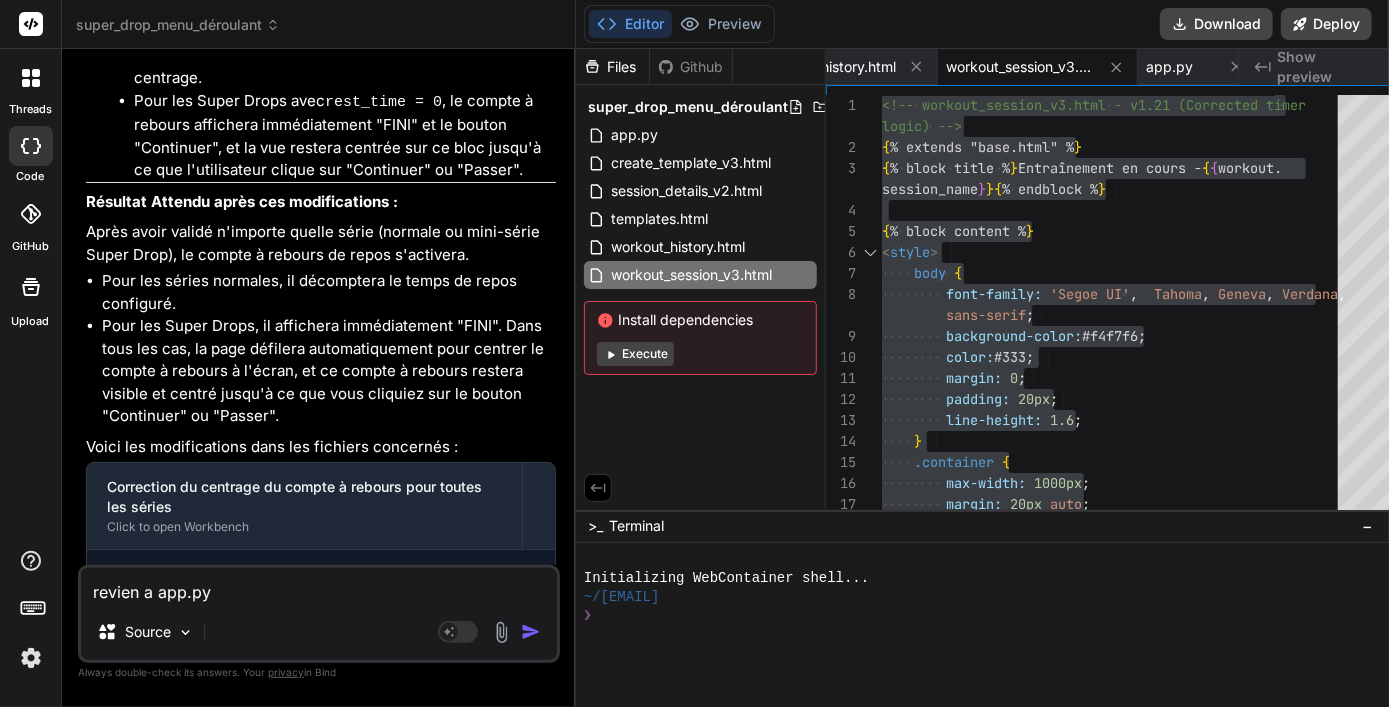 click on "Pour les Super Drops, il affichera immédiatement "FINI".
Dans tous les cas, la page défilera automatiquement pour centrer le compte à rebours à l'écran, et ce compte à rebours restera visible et centré jusqu'à ce que vous cliquiez sur le bouton "Continuer" ou "Passer"." at bounding box center (329, 371) 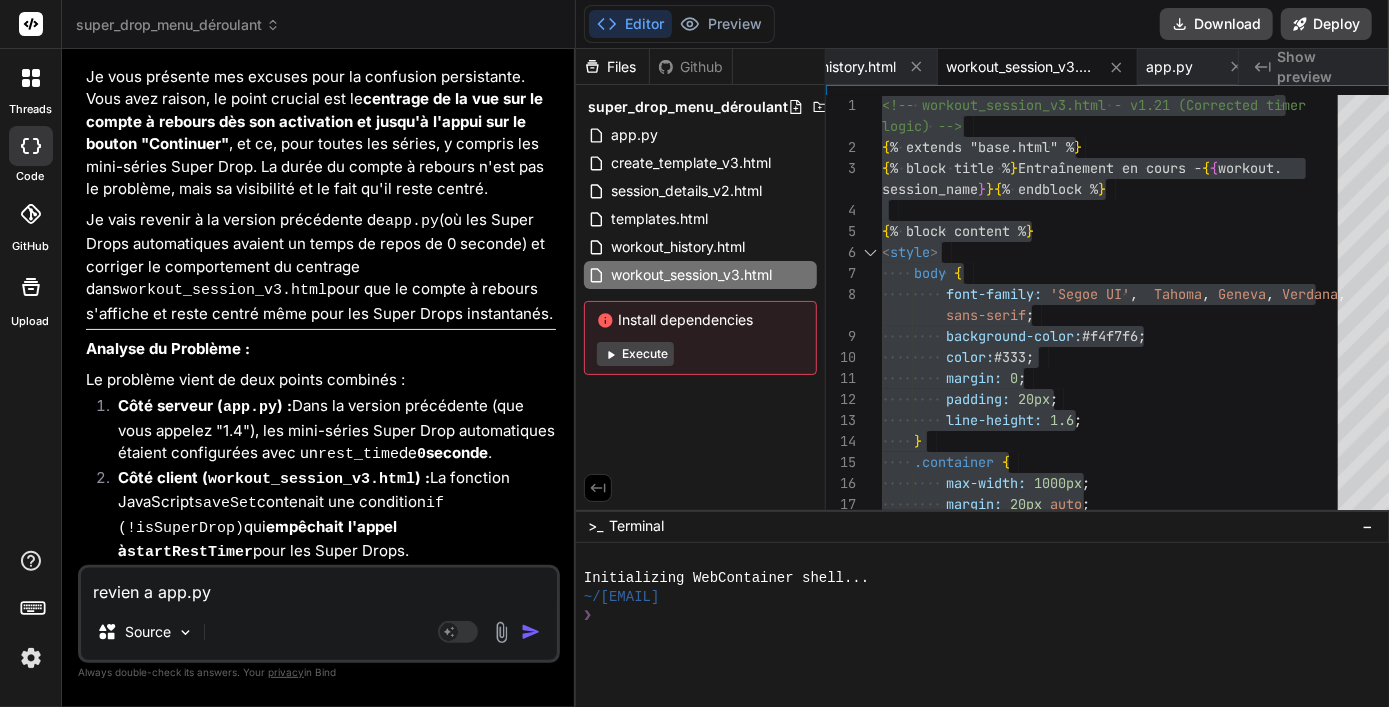 scroll, scrollTop: 18122, scrollLeft: 0, axis: vertical 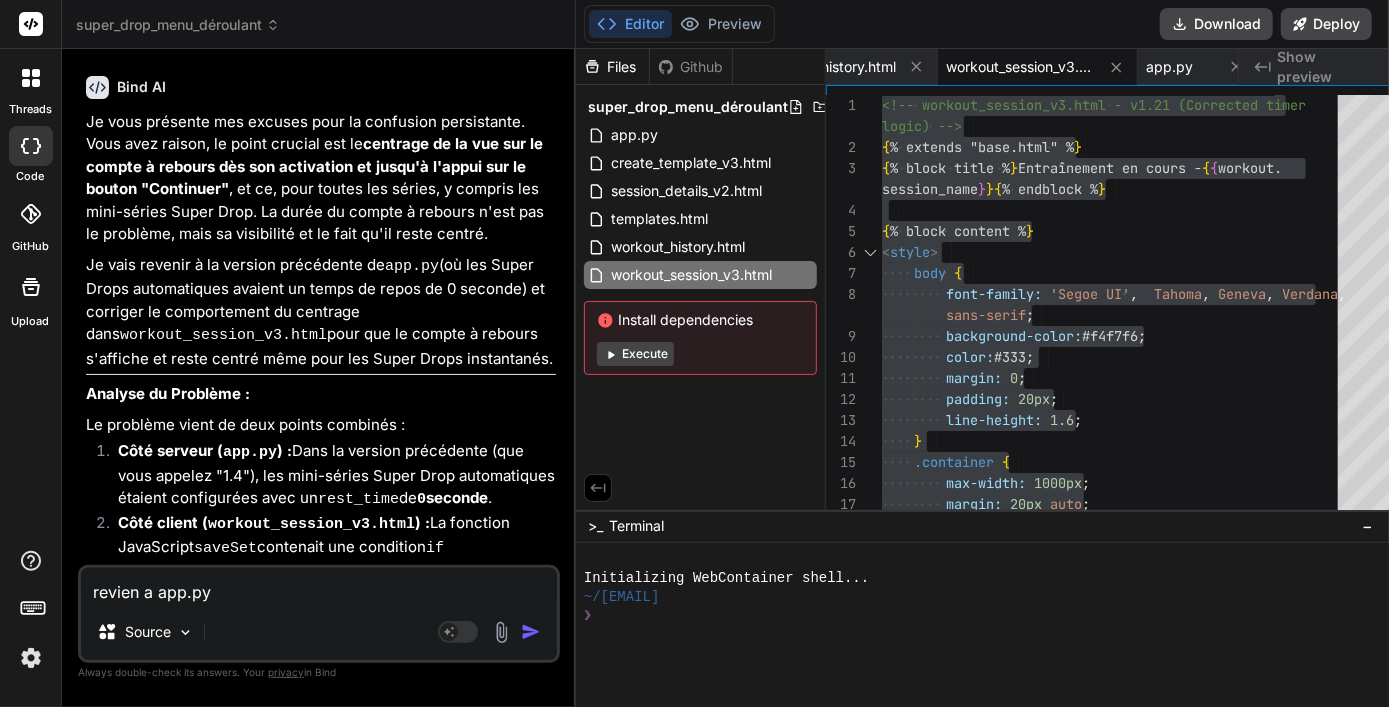 click on "revien a app.py" at bounding box center [319, 586] 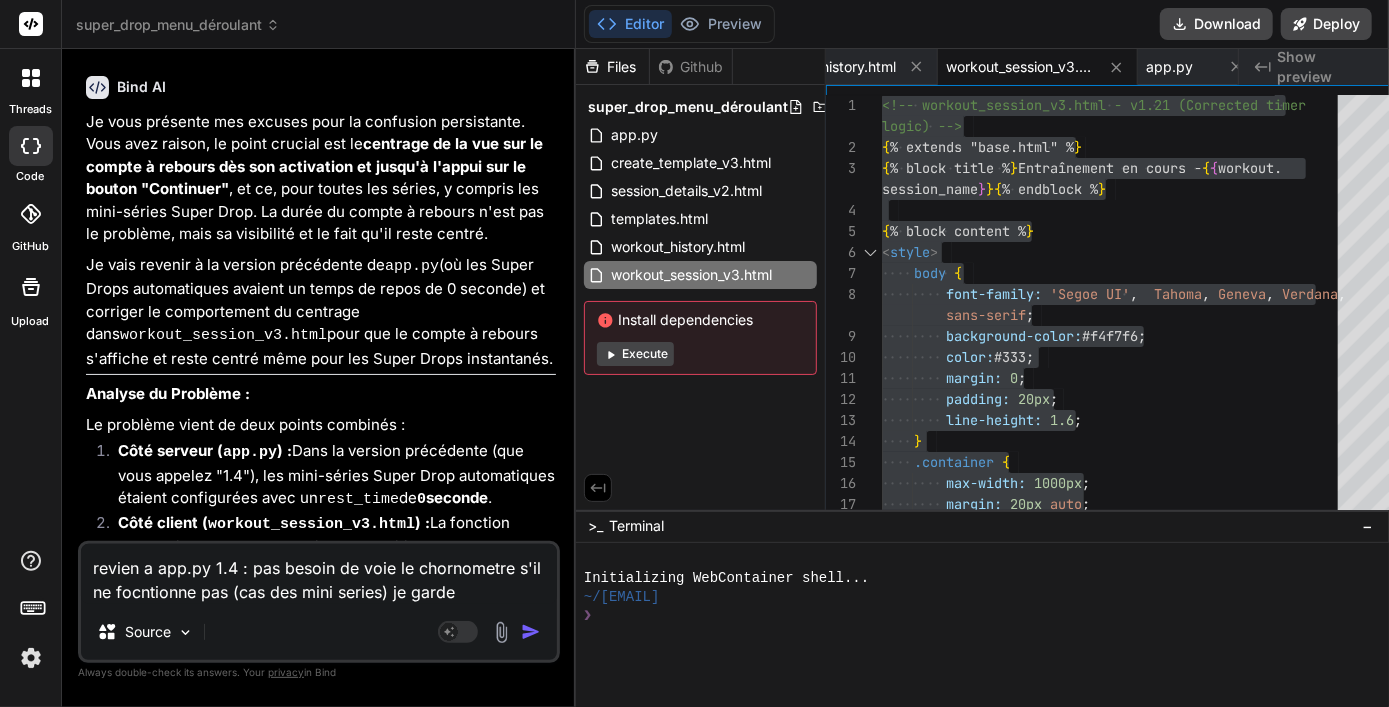 click on "Source" at bounding box center [319, 636] 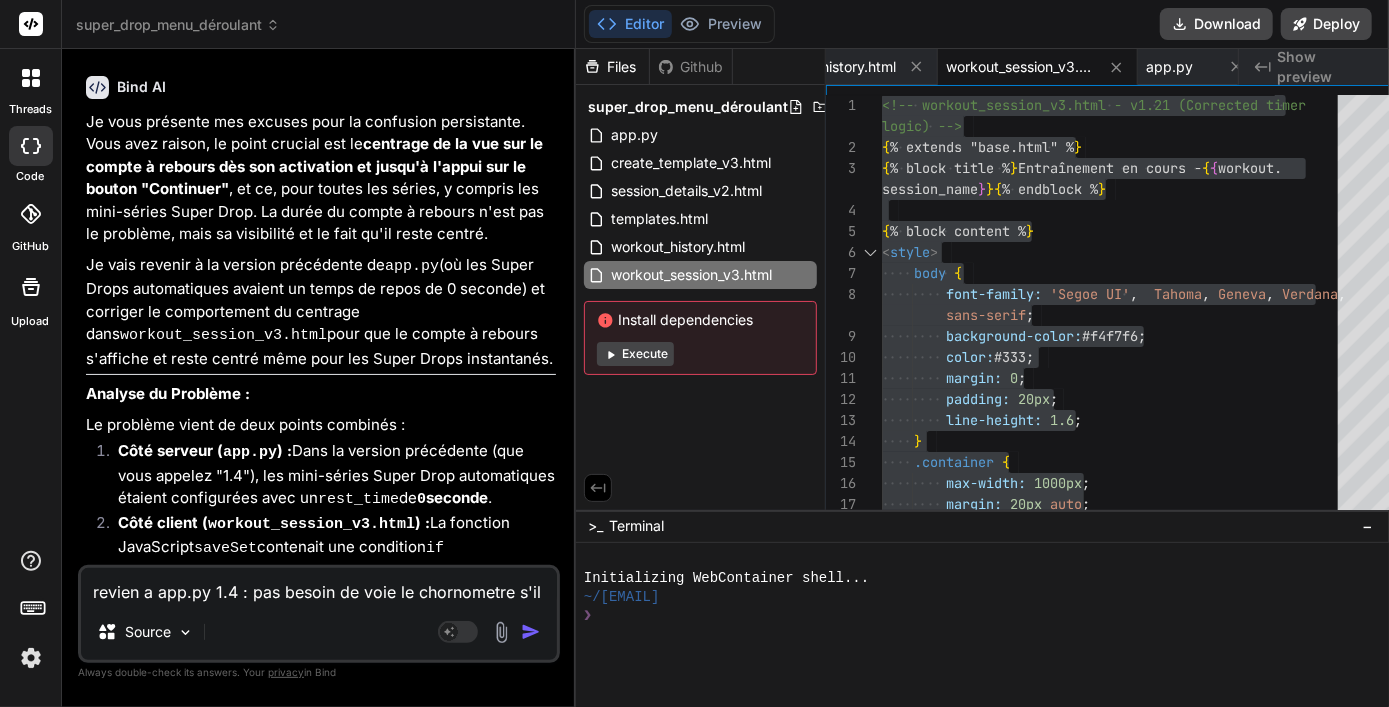scroll, scrollTop: 19507, scrollLeft: 0, axis: vertical 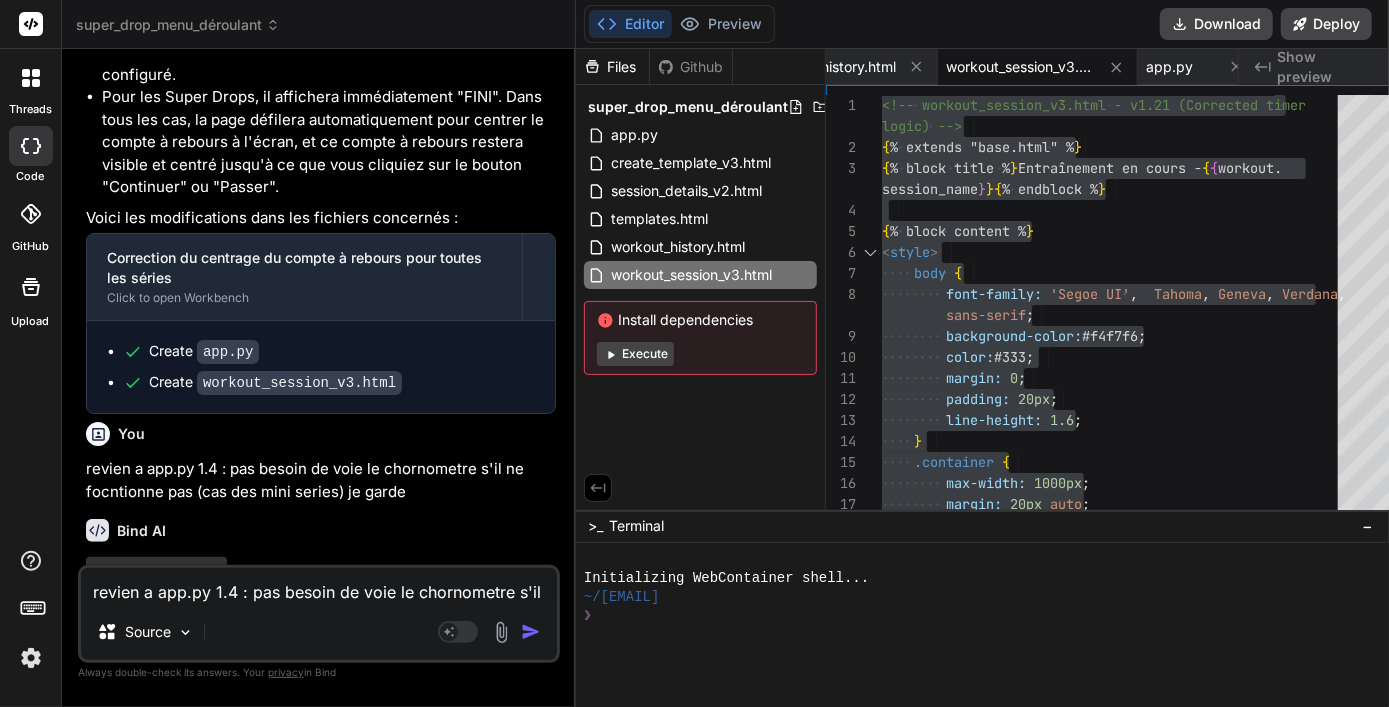 click on "revien a app.py 1.4 : pas besoin de voie le chornometre s'il ne focntionne pas (cas des mini series) je garde Source Agent Mode. When this toggle is activated, AI automatically makes decisions, reasons, creates files, and runs terminal commands. Almost full autopilot." at bounding box center [319, 614] 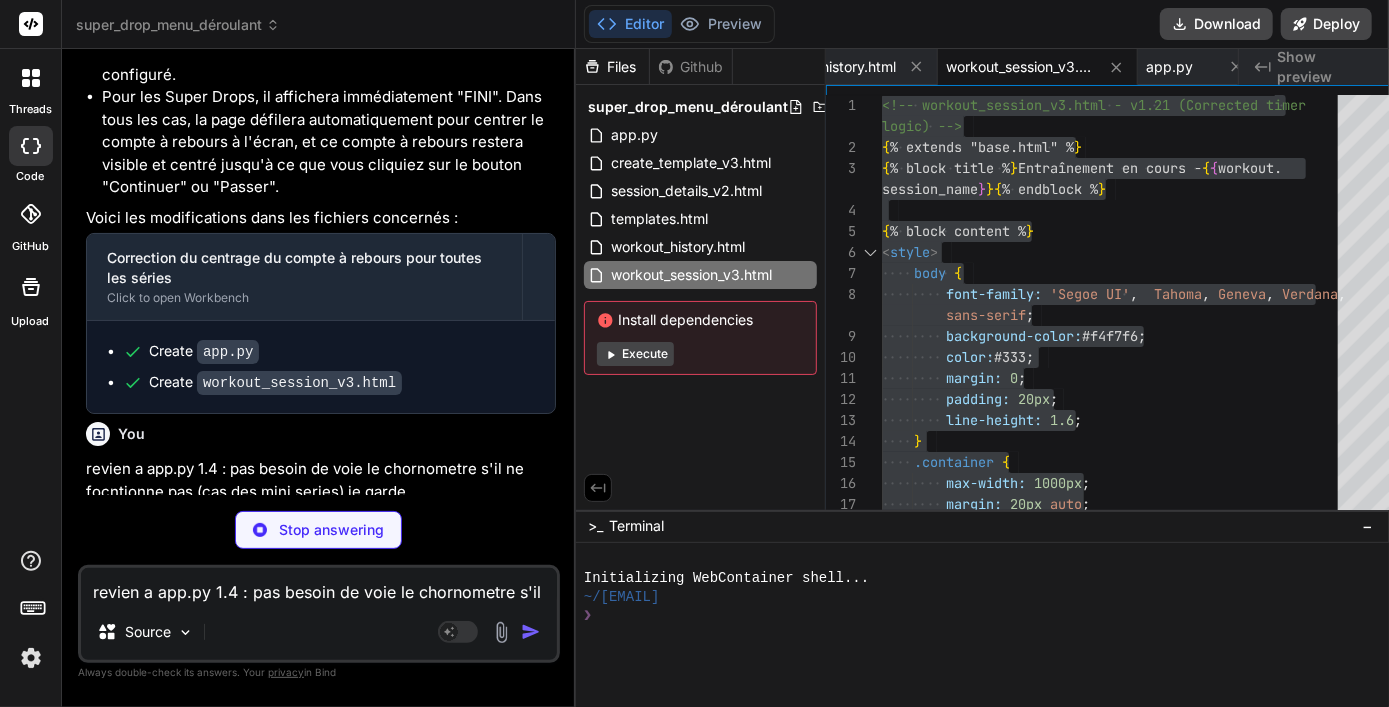 click on "Files Github super_drop_menu_déroulant app.py create_template_v3.html session_details_v2.html templates.html workout_history.html workout_session_v3.html Install dependencies Execute" at bounding box center [701, 279] 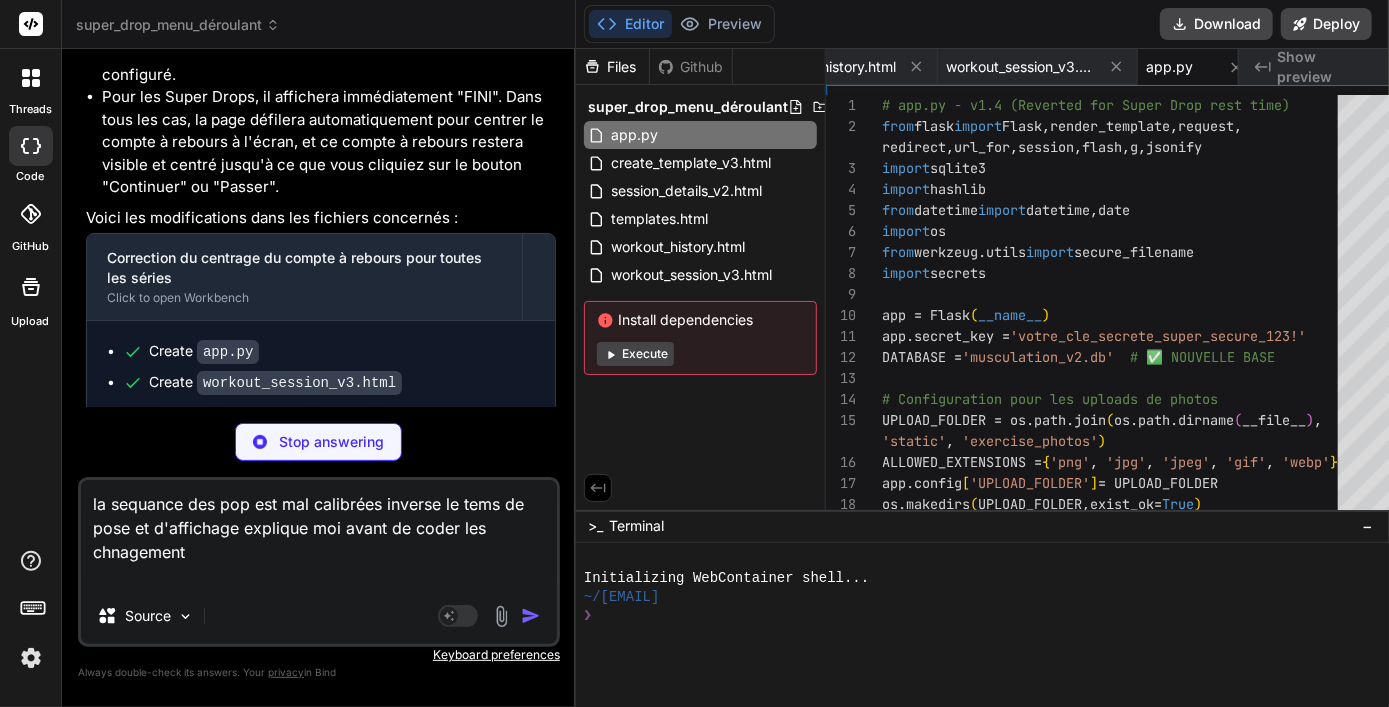 click on "revien a app.py 1.4 : pas besoin de voie le chornometre s'il ne focntionne pas (cas des mini series) je garde" at bounding box center [321, 480] 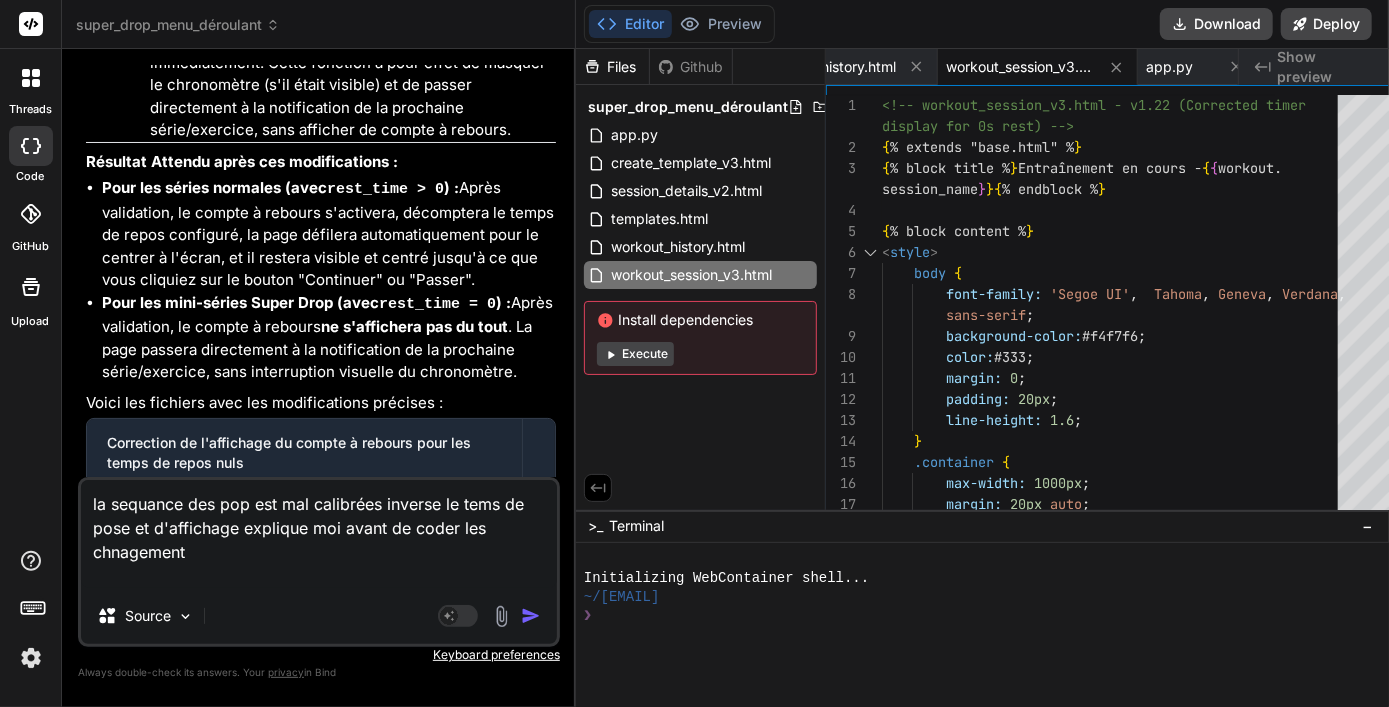 scroll, scrollTop: 20792, scrollLeft: 0, axis: vertical 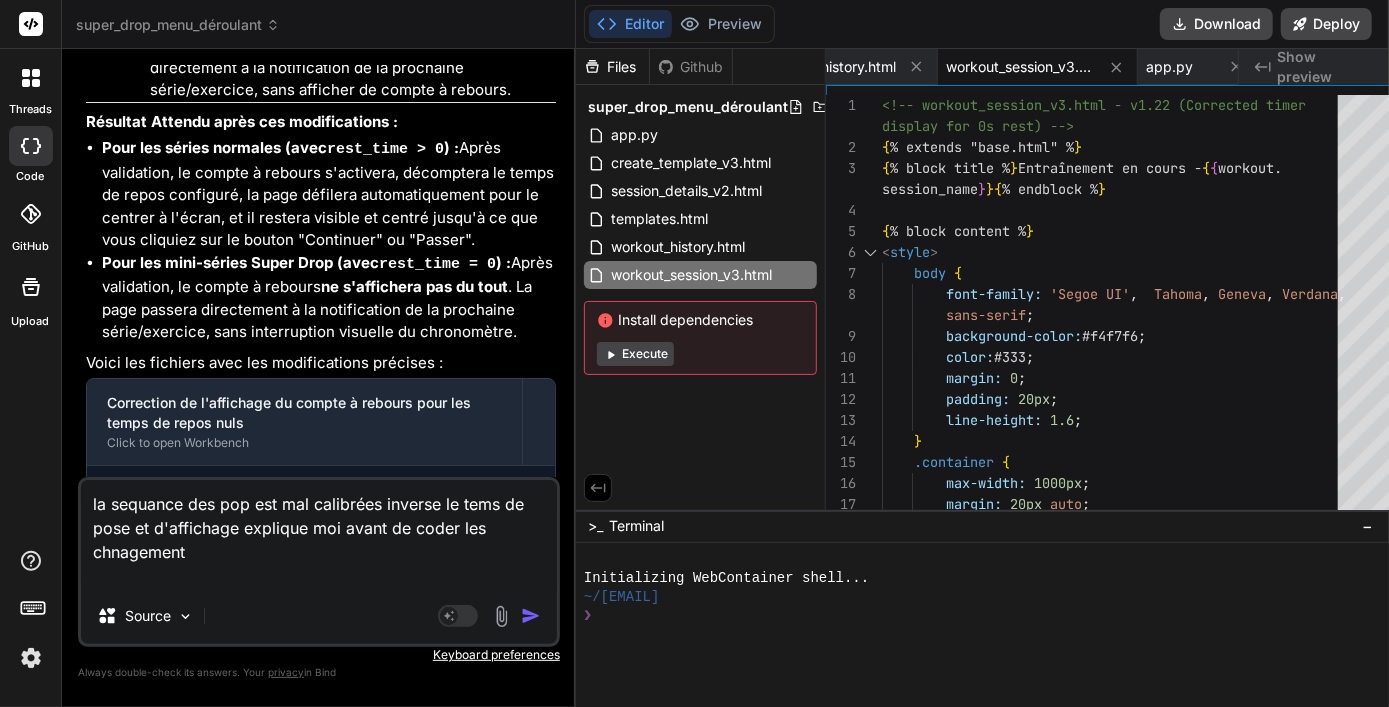 click at bounding box center [531, 616] 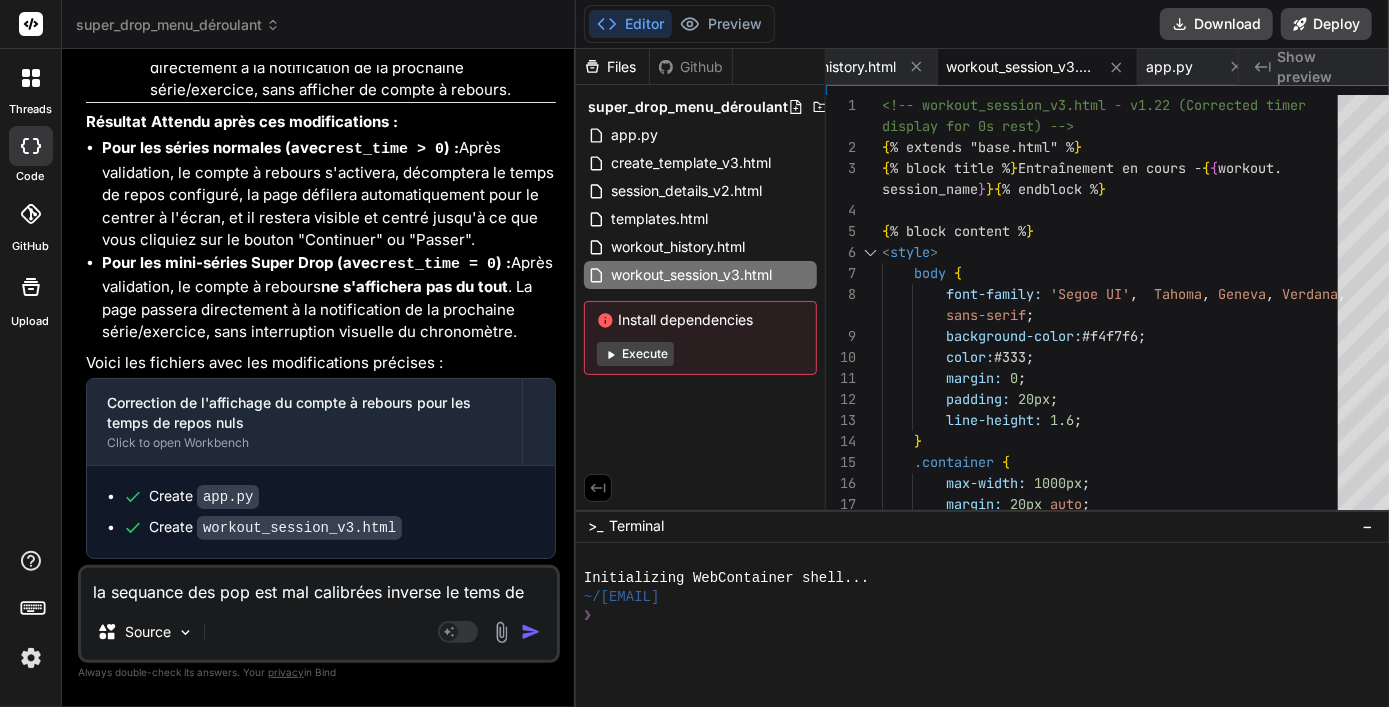 scroll, scrollTop: 20934, scrollLeft: 0, axis: vertical 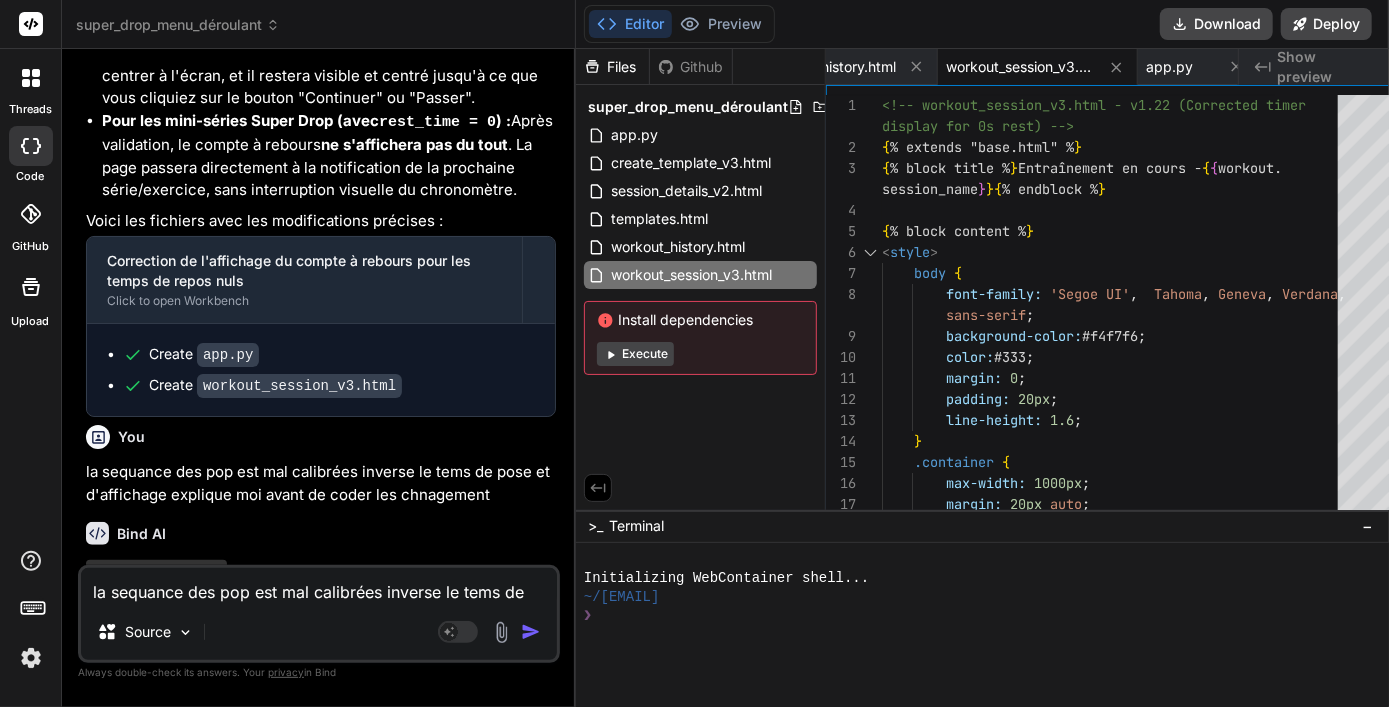 click on "la sequance des pop est mal calibrées inverse le tems de pose et d'affichage explique moi avant de coder les chnagement" at bounding box center [319, 586] 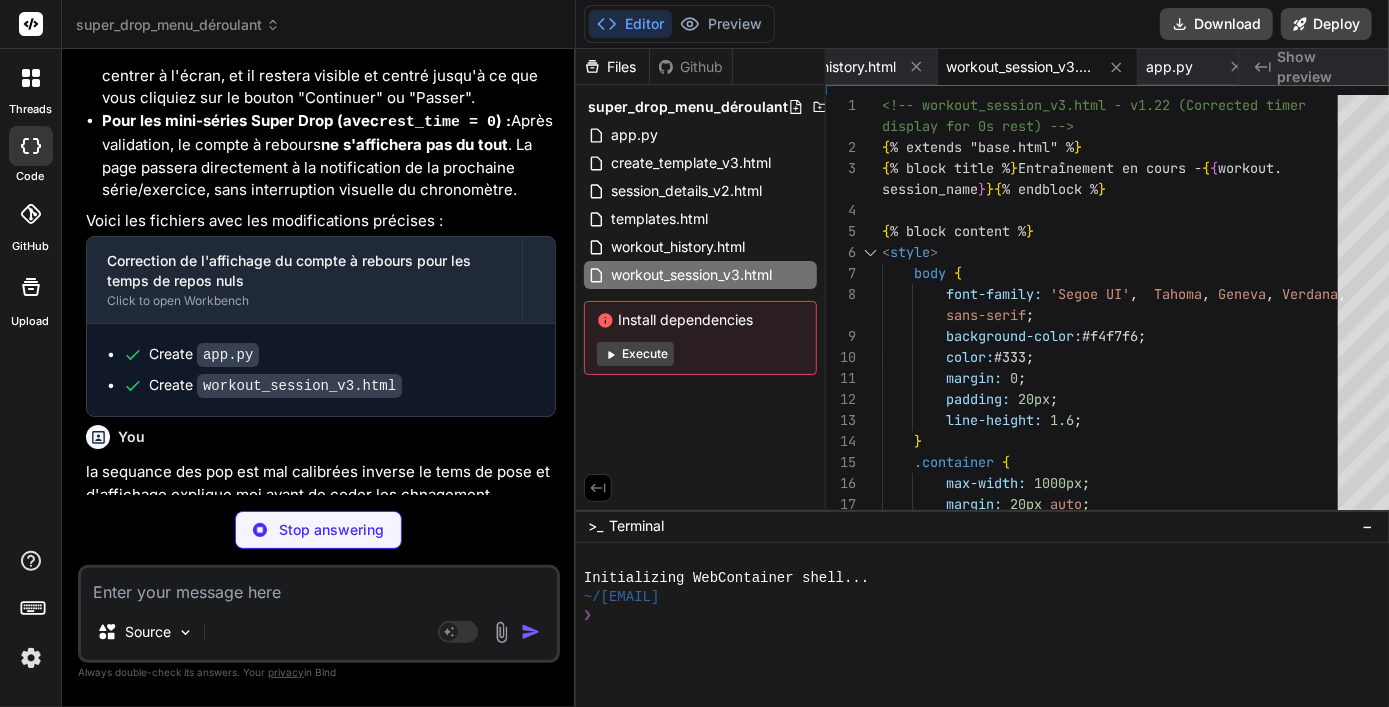 click on "Je comprends parfaitement. Vous souhaitez que la séquence des notifications de "prochaine étape" soit plus rapide et mieux calibrée, en "inversant" le temps de pause et d'affichage pour rendre l'expérience plus fluide." at bounding box center [321, 602] 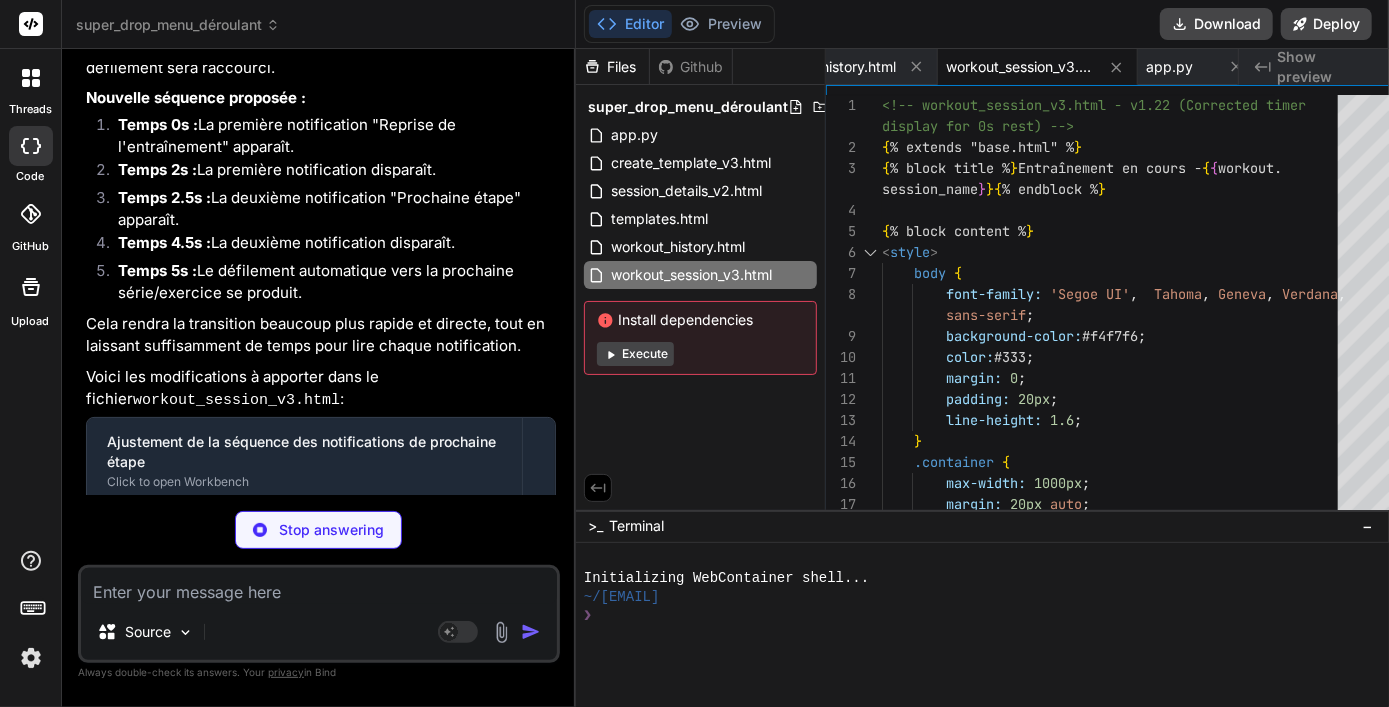 scroll, scrollTop: 21951, scrollLeft: 0, axis: vertical 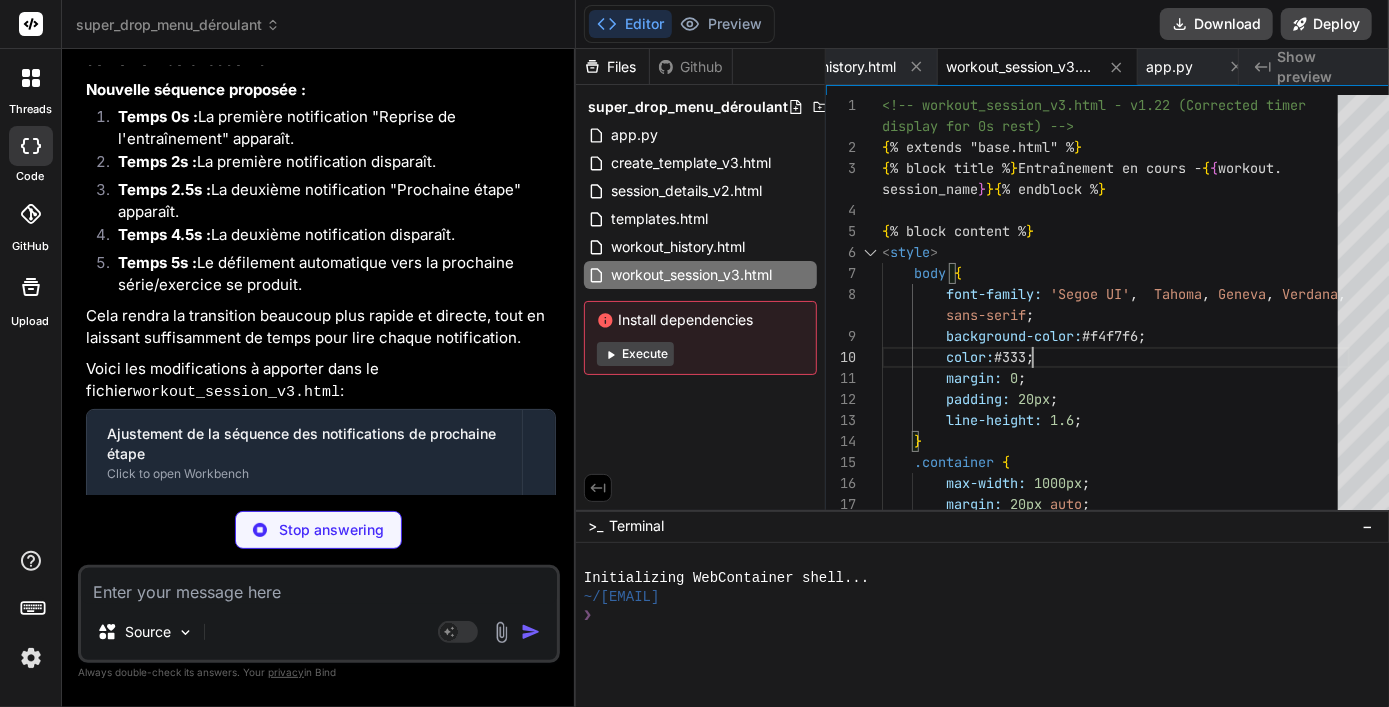 click on "<!-- workout_session_v3.html - v1.22 (Corrected ti mer {% extends "base.html" %} {% block title %} Entraînement en cours -  {{ workout. {% block content %} < style >     body {         font-family:  'Segoe UI' ,  Tahoma ,  Geneva ,  Verdana ,         background-color:  #f4f7f6 ;         color:  #333 ;         margin:  0 ;         padding:  20px ;         line-height:  1.6 ;     }     .container {         max-width:  1000px ; display for 0s rest) --> session_name } } {% endblock %}     sans-serif ;         margin:  20px  auto ;         background:  #fff ;" at bounding box center [1116, 24591] 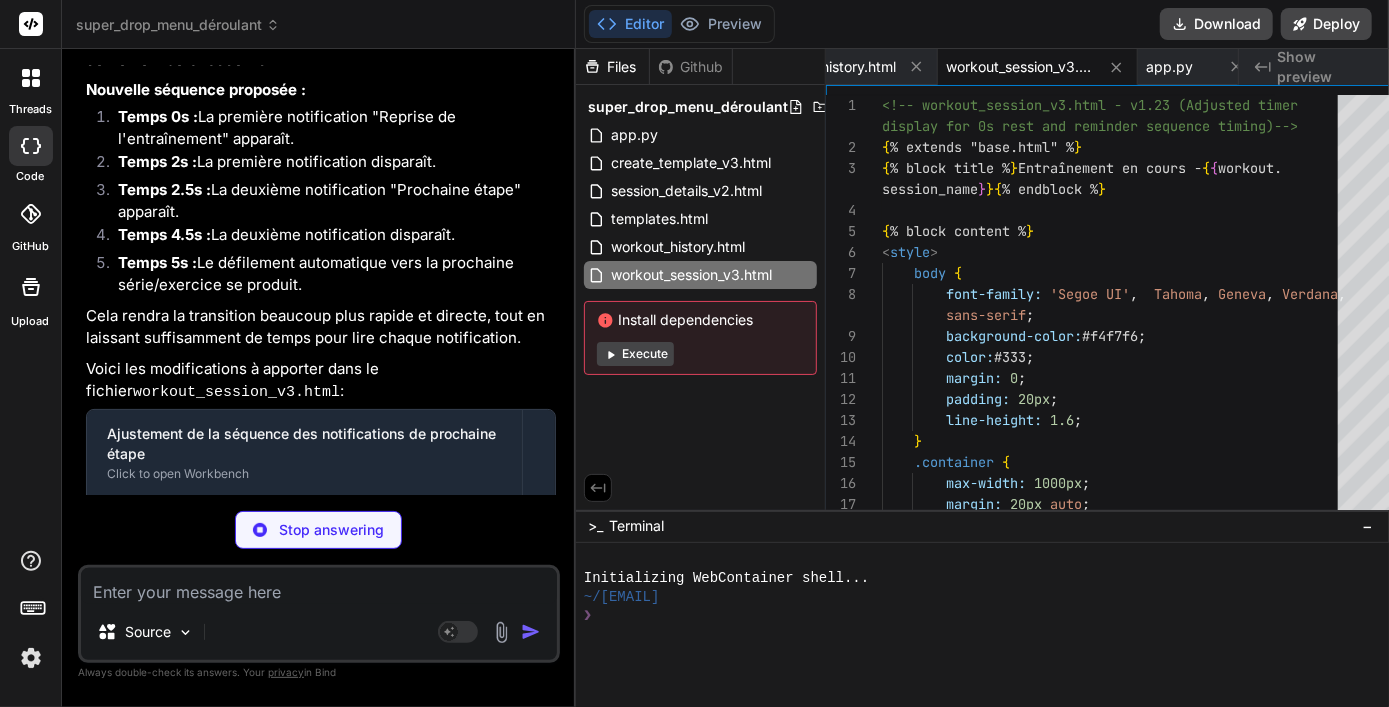 scroll, scrollTop: 21881, scrollLeft: 0, axis: vertical 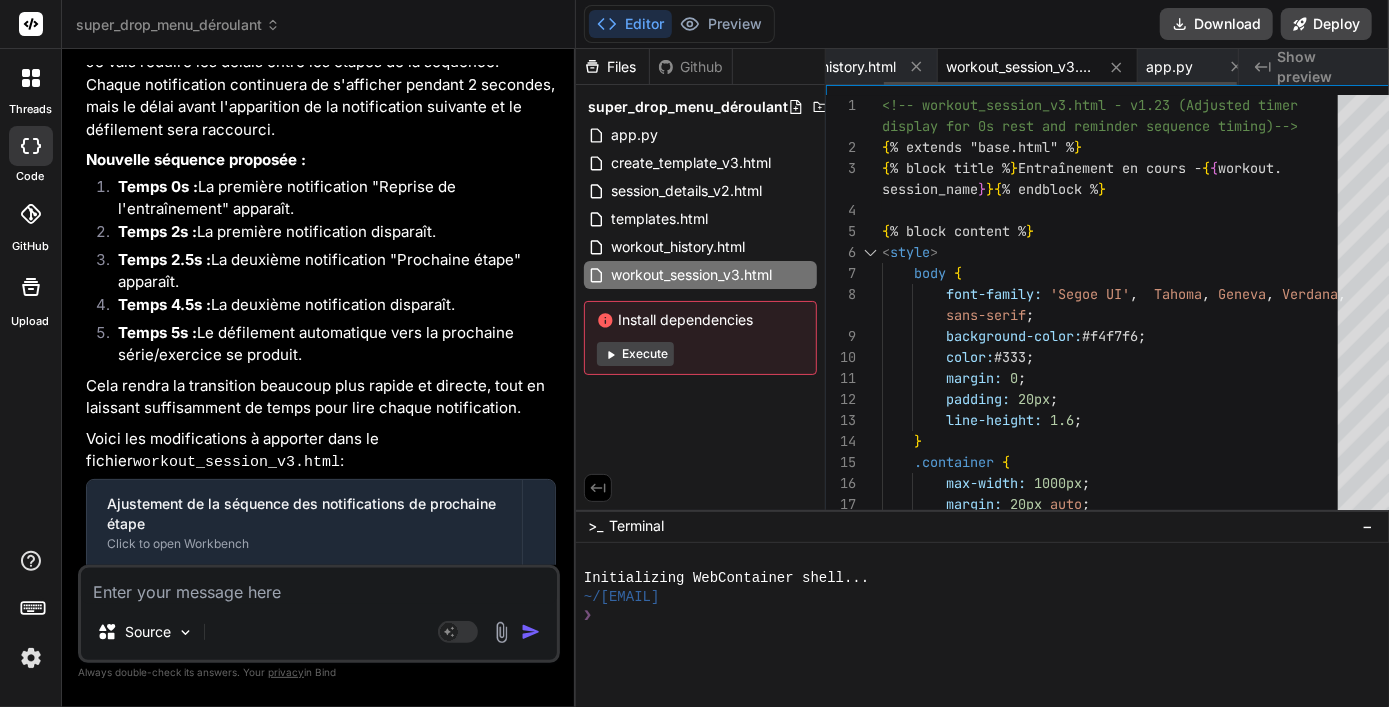 click on "workout_session_v3.html" at bounding box center (1021, 67) 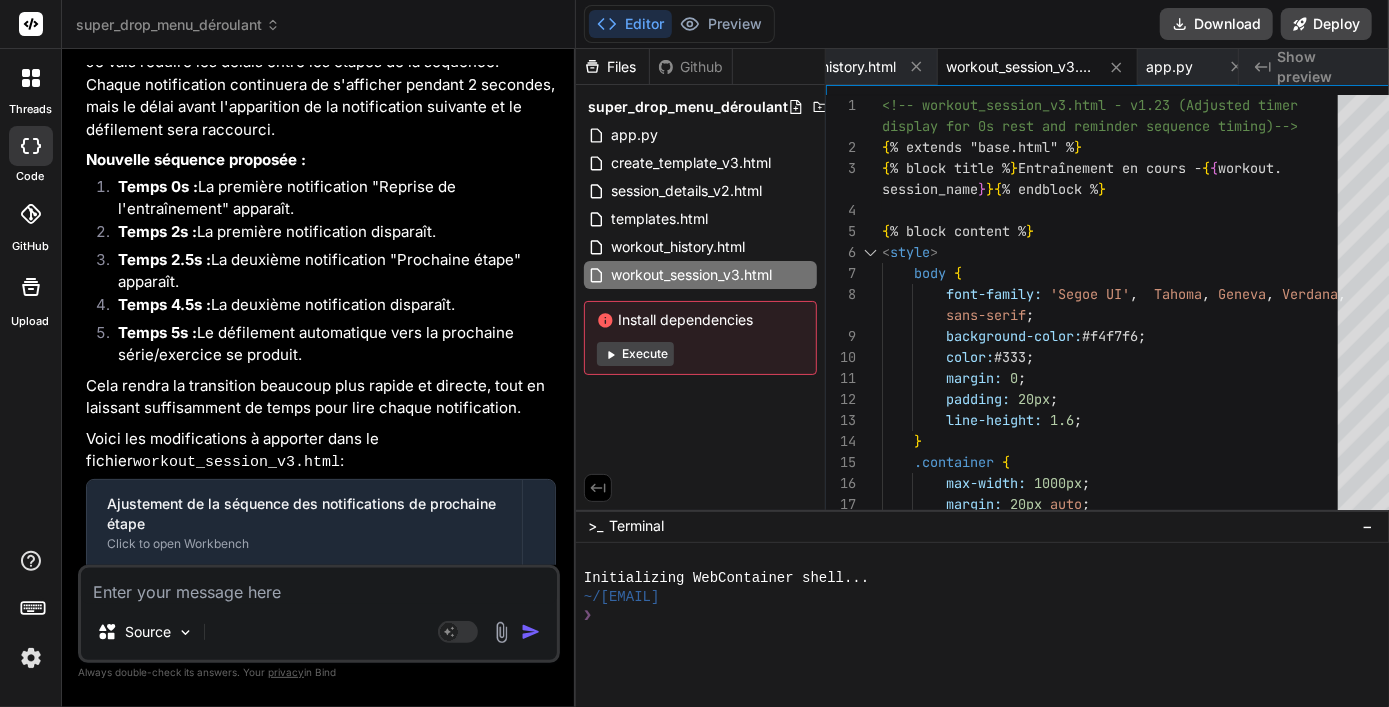 scroll, scrollTop: 0, scrollLeft: 0, axis: both 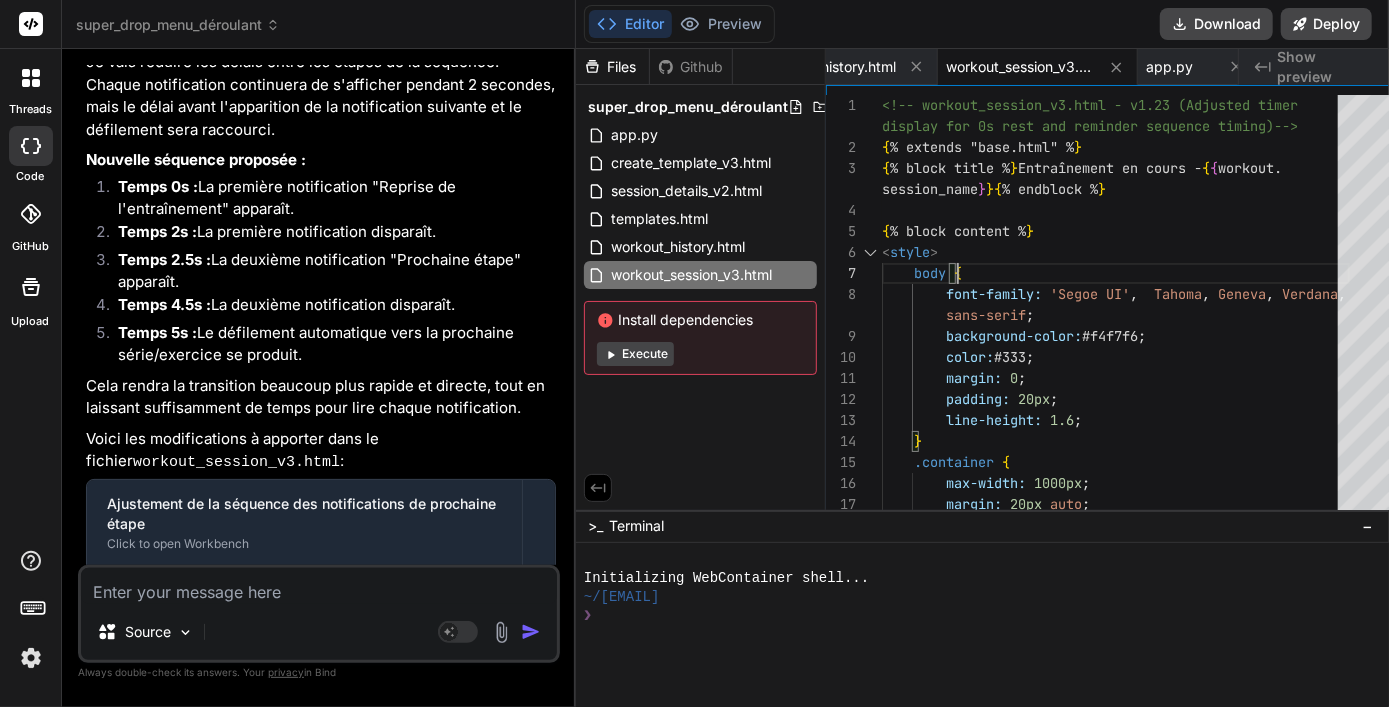 click on "workout_session_v3.html - v1.23 (Adjusted timer { % extends "base.html" % } { % block title % } Entraînement en cours - { { workout. { % block content % } < style > body { font-family: 'Segoe UI' , Tahoma, Geneva, Verdana, sans-serif; margin: 20px auto; background: #fff; } .container { max-width: 1000px; display for 0s rest and reminder sequence timing) -- > session_name } } { % endblock % } background-color: #f4f7f6; color: #333; margin: 0; padding: 20px; line-height: 1.6; }" at bounding box center (1116, 24612) 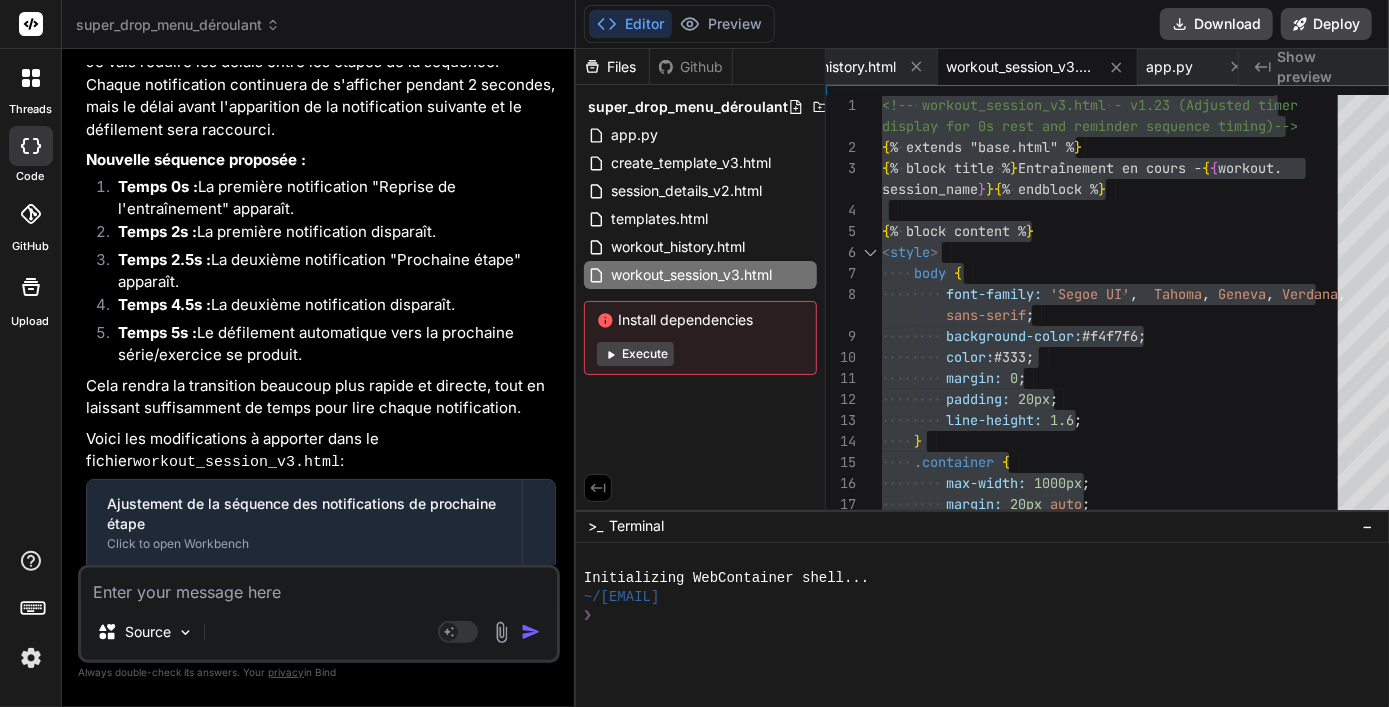 click at bounding box center (319, 586) 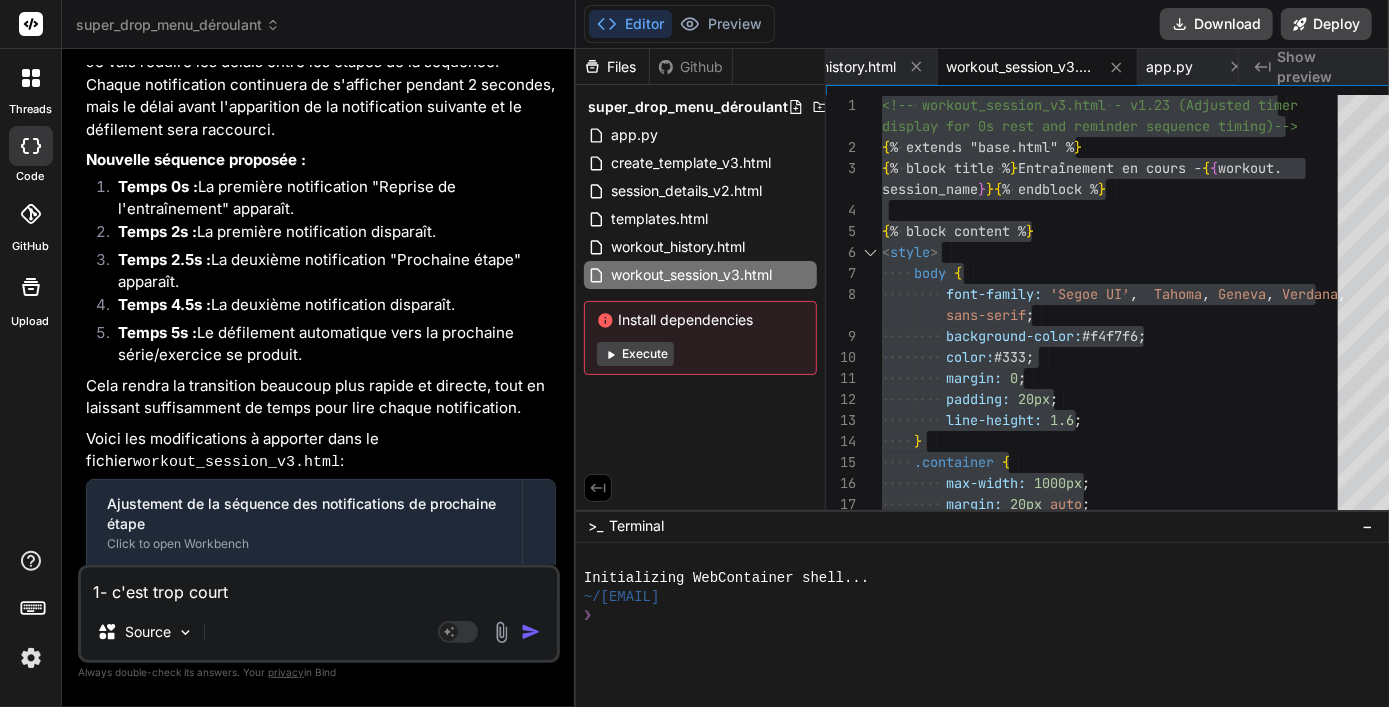 scroll, scrollTop: 21921, scrollLeft: 0, axis: vertical 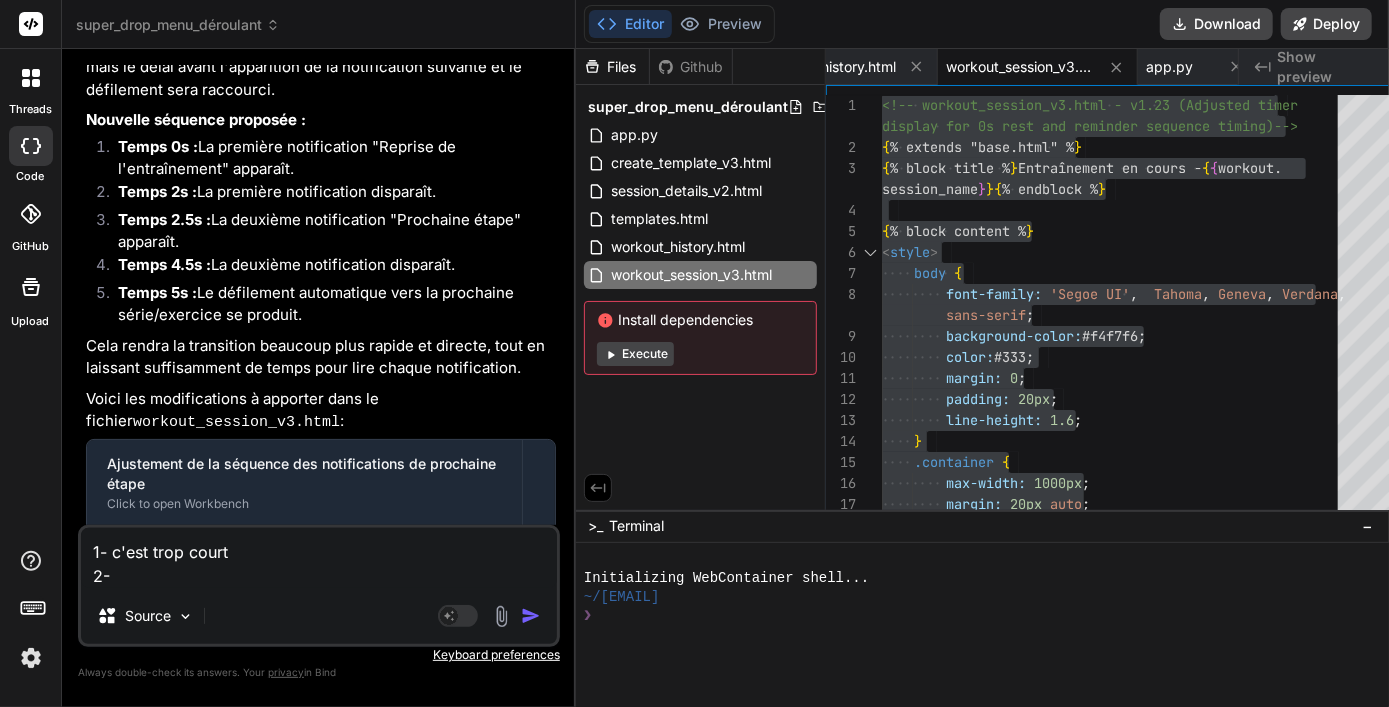 click on "workout_session_v3.html - v1.23 (Adjusted timer { % extends "base.html" % } { % block title % } Entraînement en cours - { { workout. { % block content % } < style > body { font-family: 'Segoe UI' , Tahoma, Geneva, Verdana, sans-serif; margin: 20px auto; background: #fff; } .container { max-width: 1000px; display for 0s rest and reminder sequence timing) -- > session_name } } { % endblock % } background-color: #f4f7f6; color: #333; margin: 0; padding: 20px; line-height: 1.6; }" at bounding box center [1116, 24612] 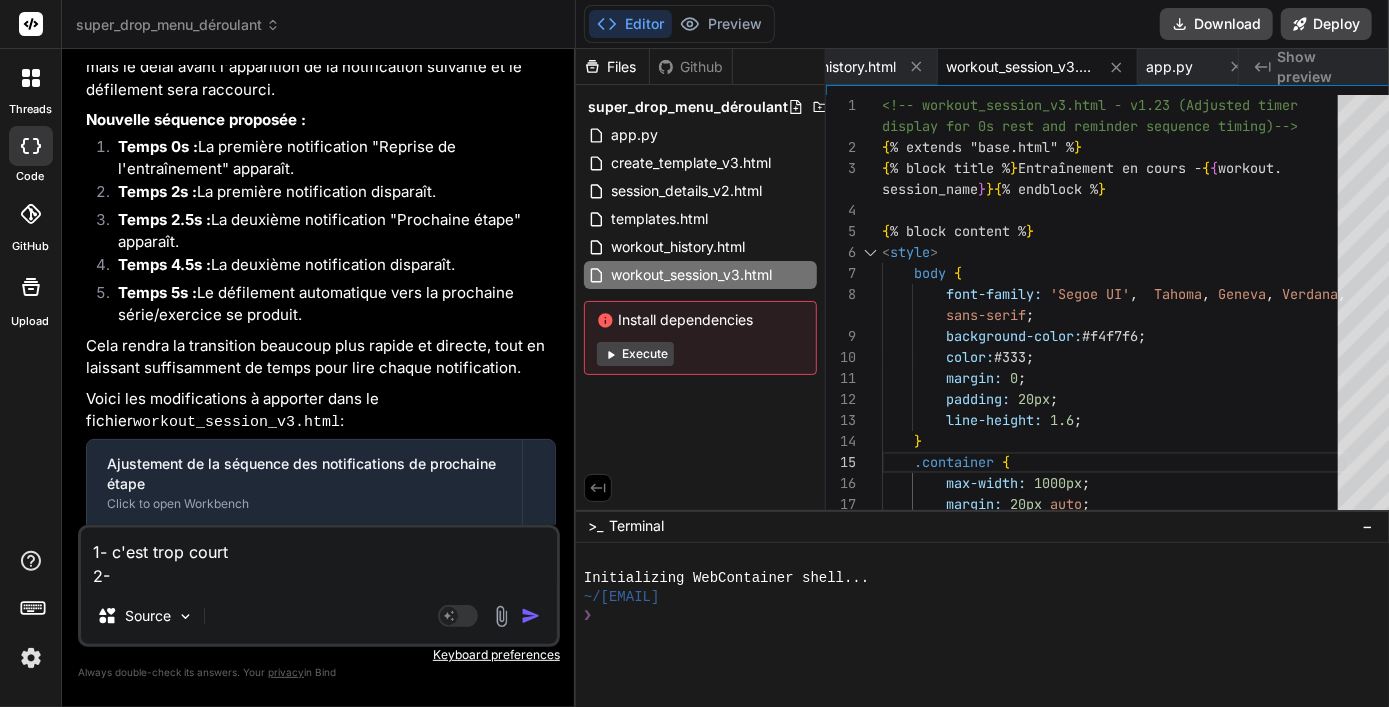 drag, startPoint x: 158, startPoint y: 573, endPoint x: 66, endPoint y: 550, distance: 94.83143 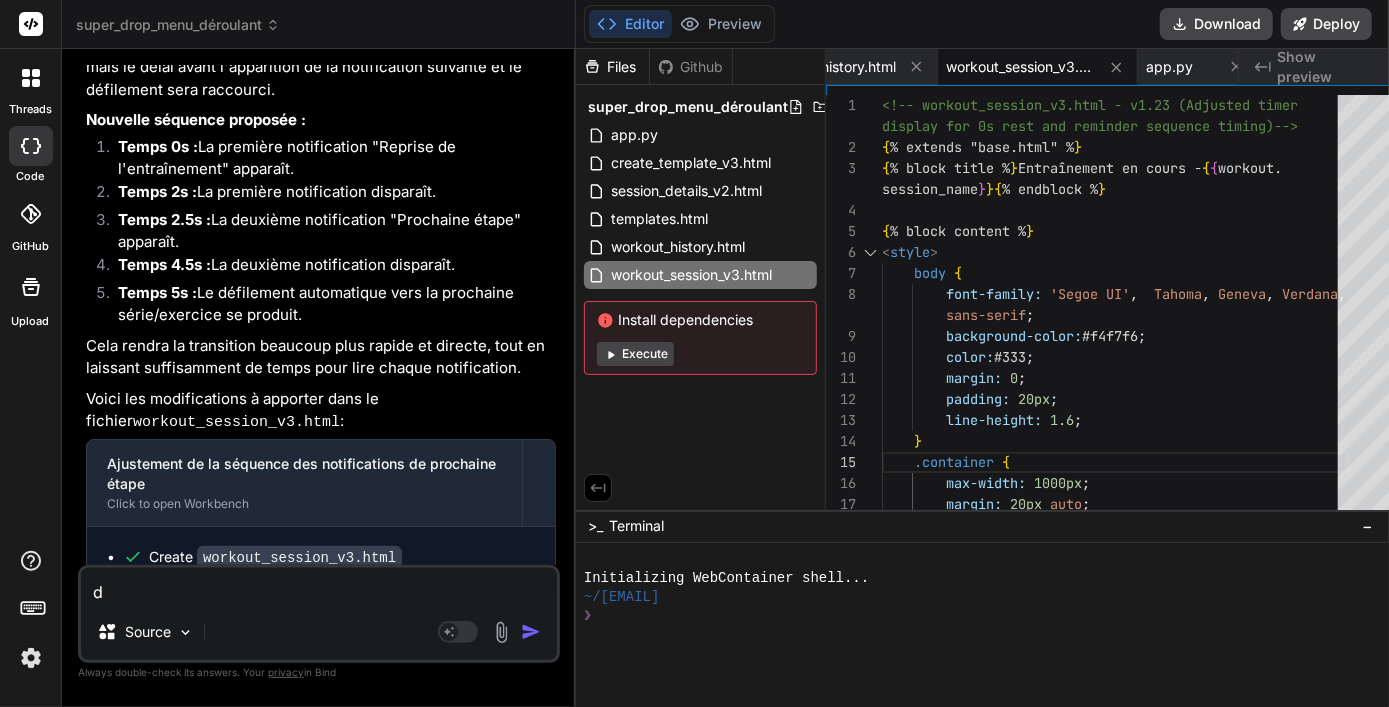scroll, scrollTop: 21881, scrollLeft: 0, axis: vertical 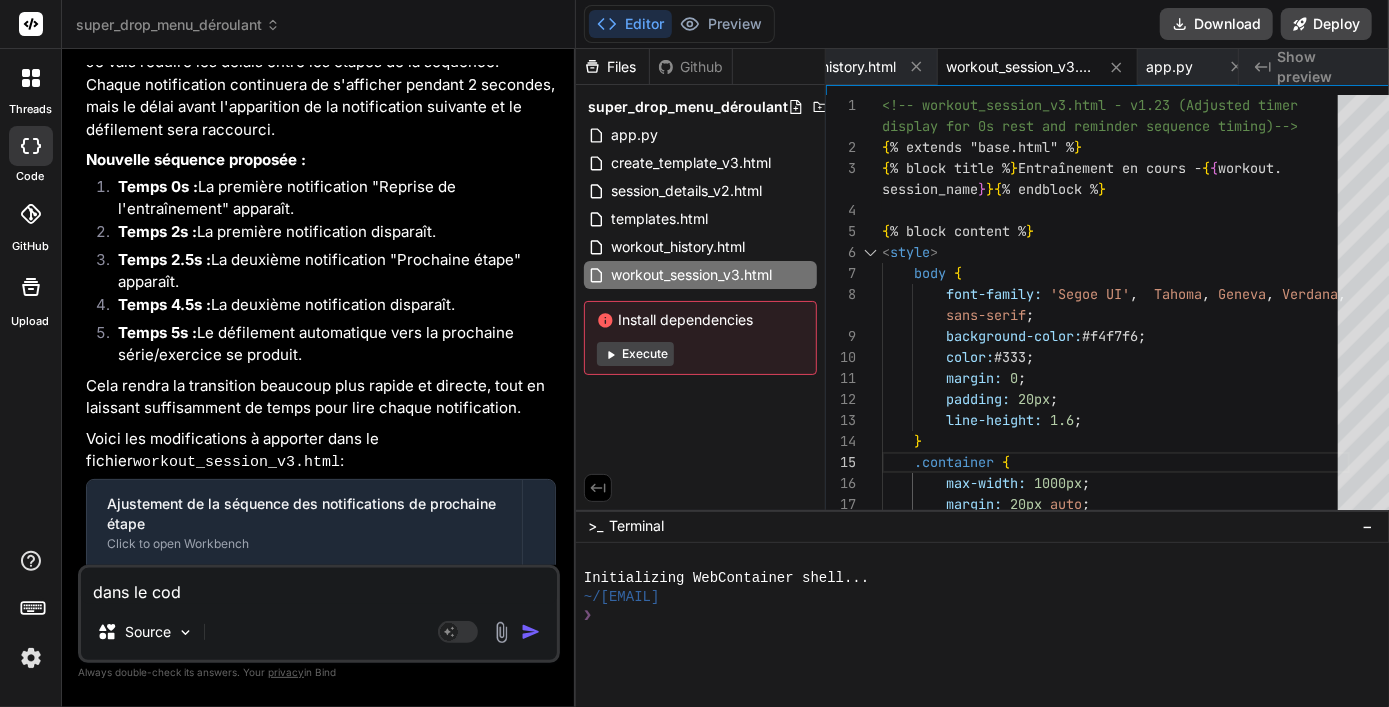 drag, startPoint x: 206, startPoint y: 599, endPoint x: 75, endPoint y: 587, distance: 131.54848 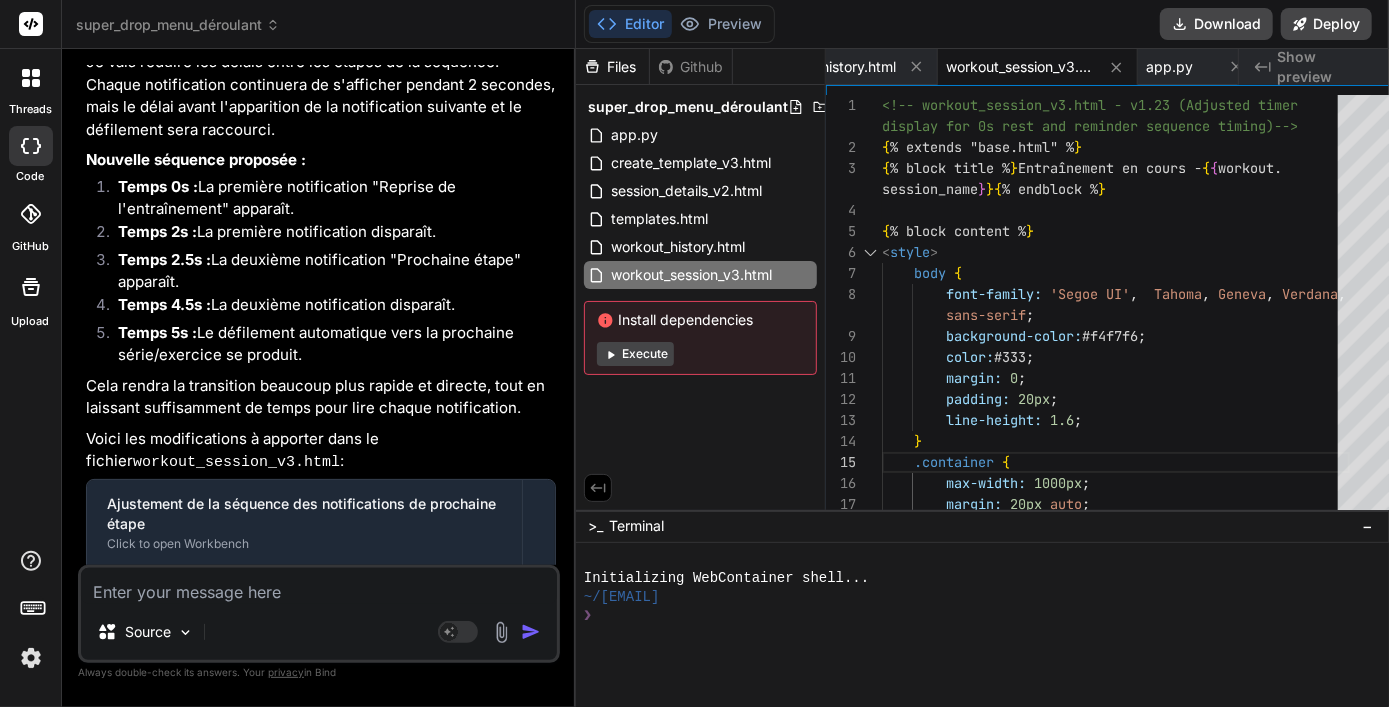 click at bounding box center (319, 586) 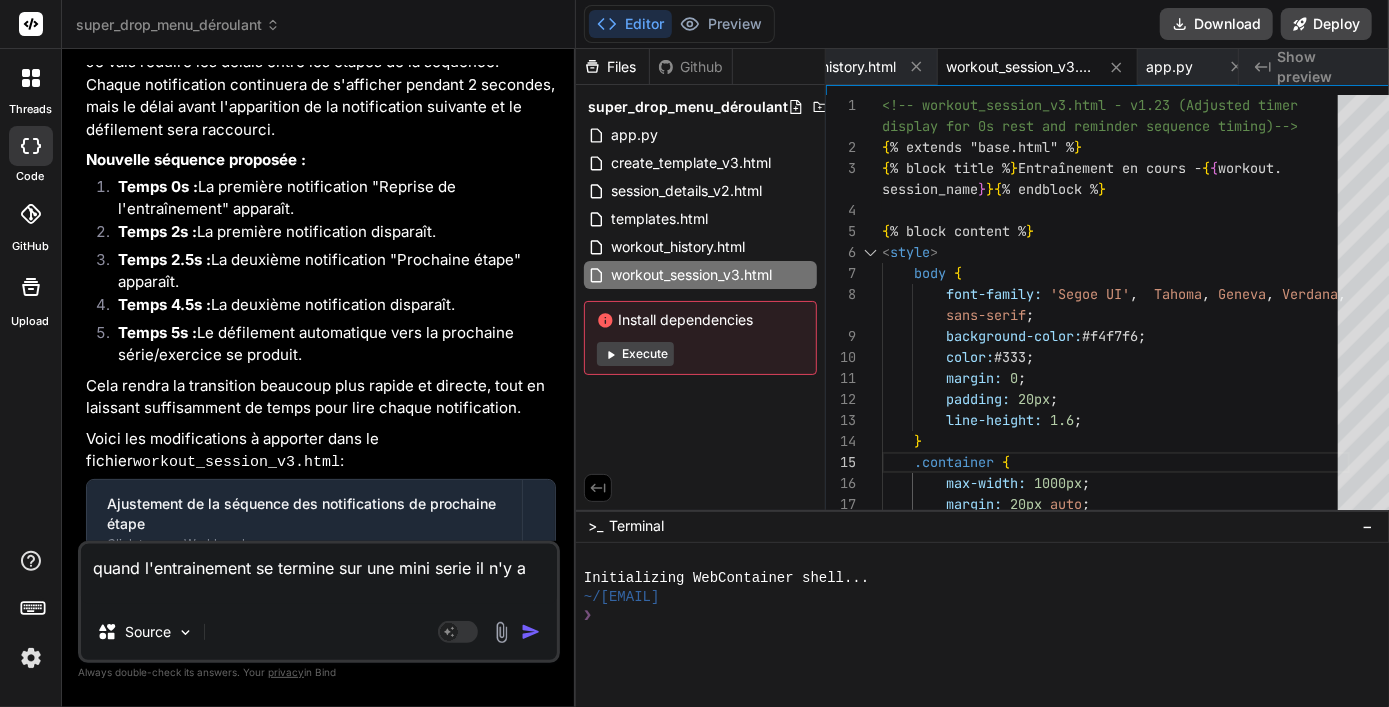 scroll, scrollTop: 21905, scrollLeft: 0, axis: vertical 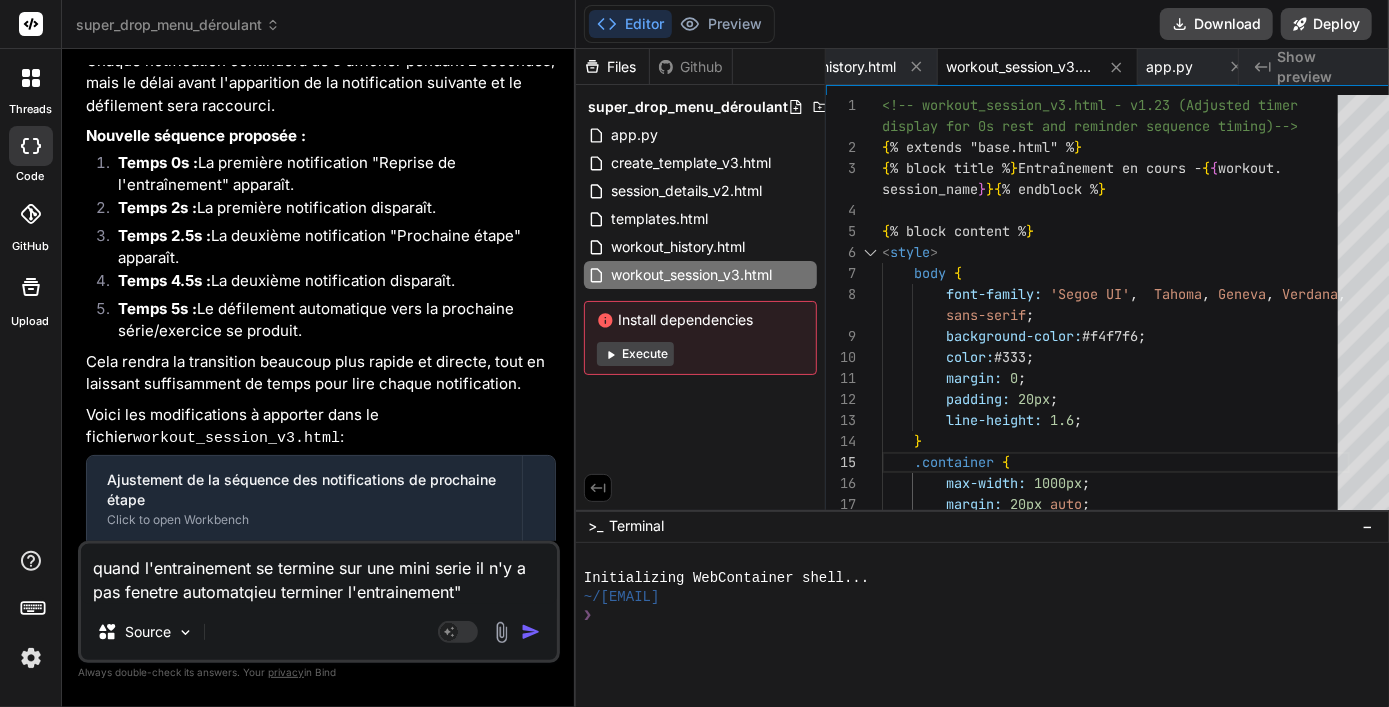 click at bounding box center (531, 632) 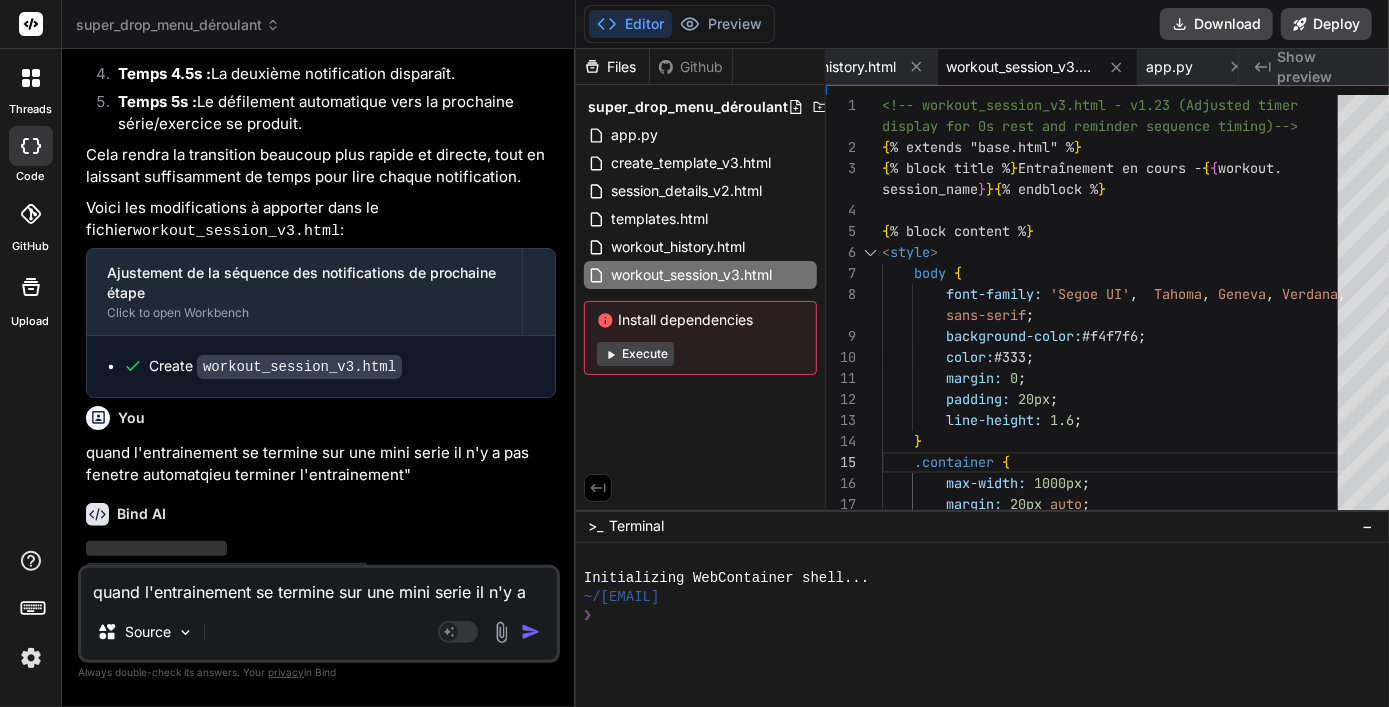 scroll, scrollTop: 22112, scrollLeft: 0, axis: vertical 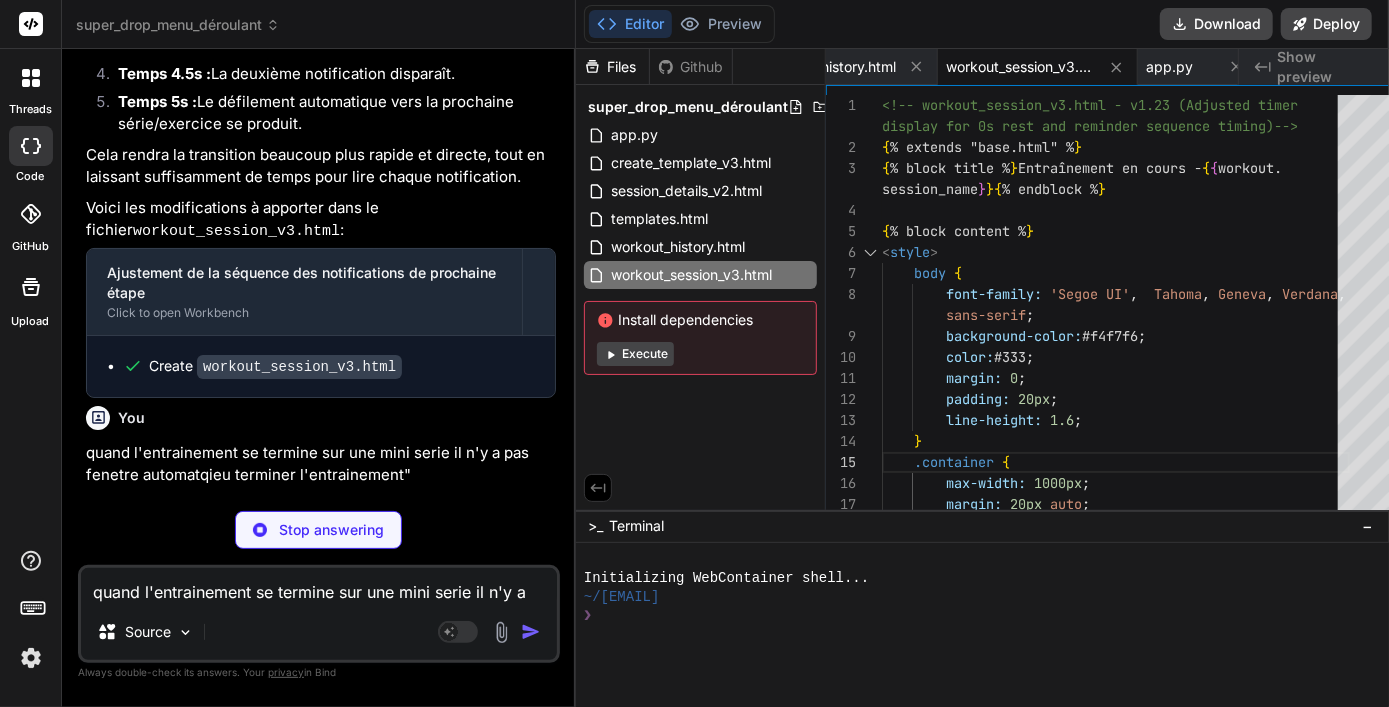click on "quand l'entrainement se termine sur une mini serie il n'y a pas fenetre automatqieu terminer l'entrainement"" at bounding box center (319, 586) 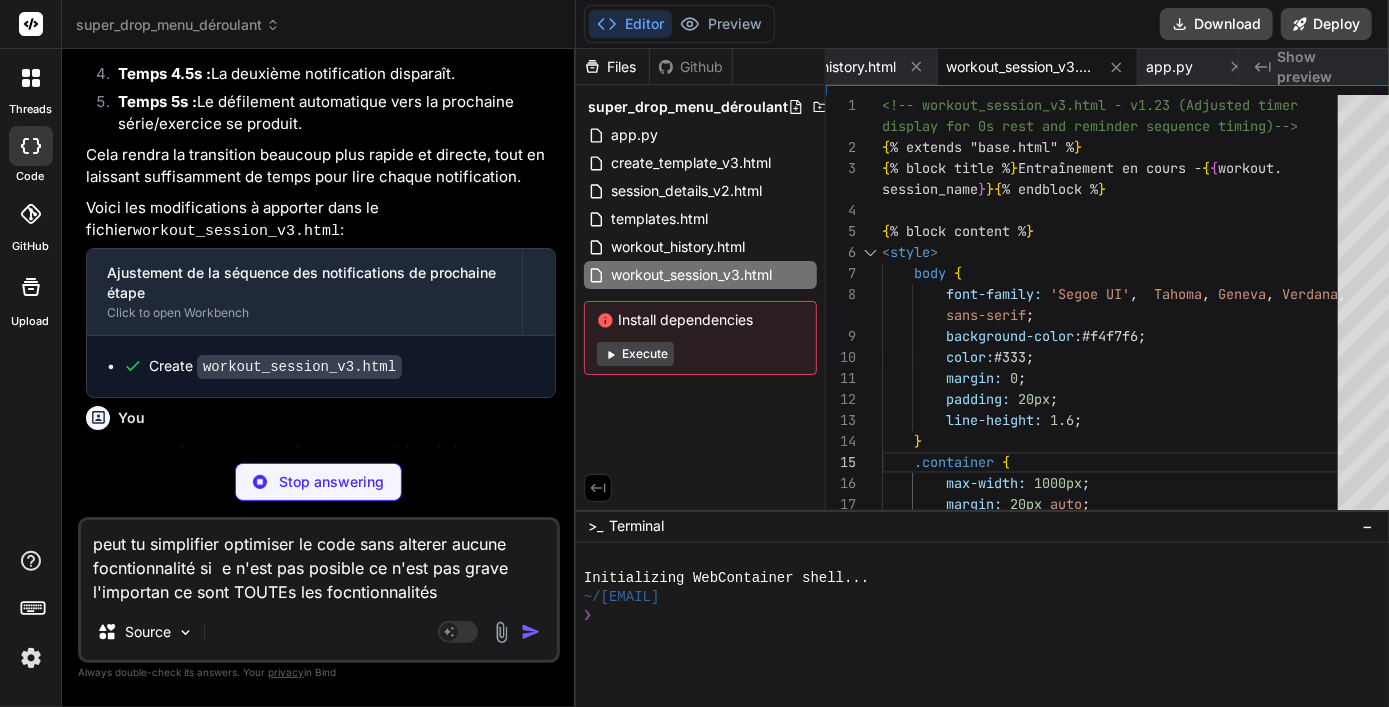 click on "quand l'entrainement se termine sur une mini serie il n'y a pas fenetre automatqieu terminer l'entrainement"" at bounding box center [321, 464] 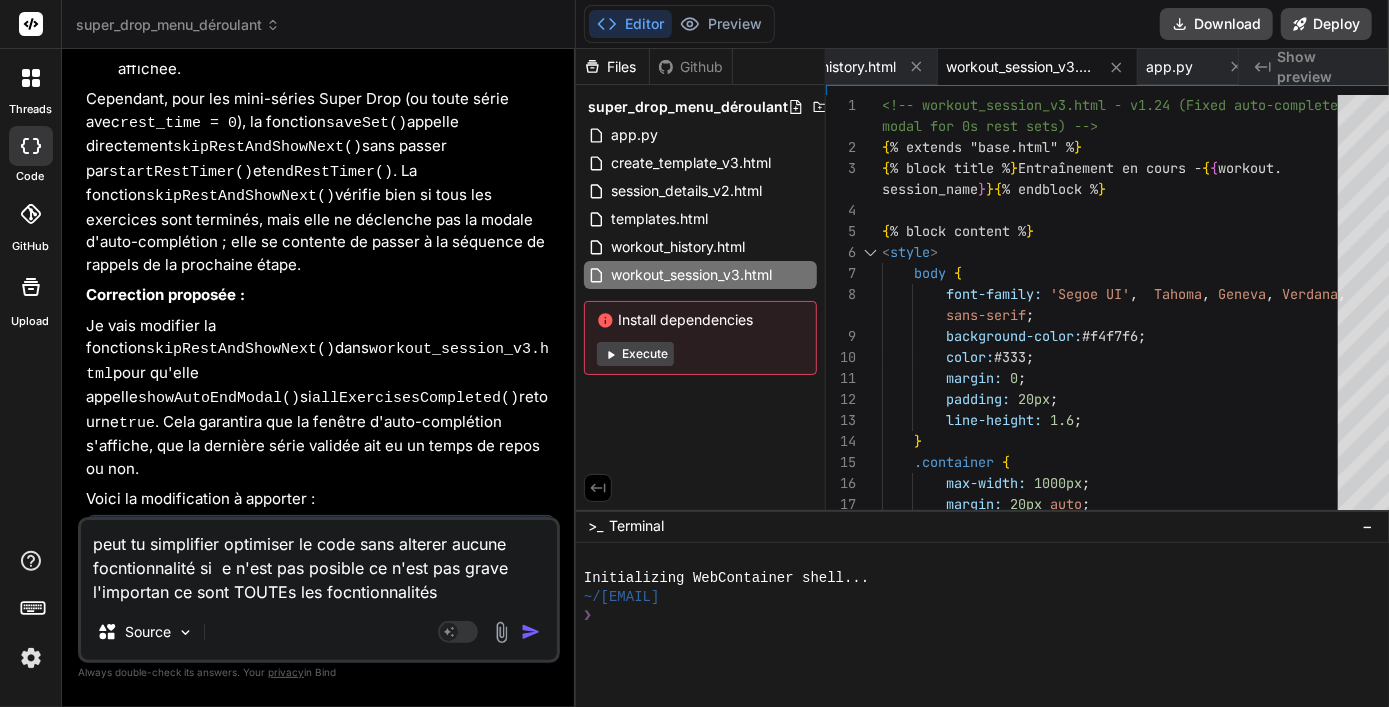 scroll, scrollTop: 22986, scrollLeft: 0, axis: vertical 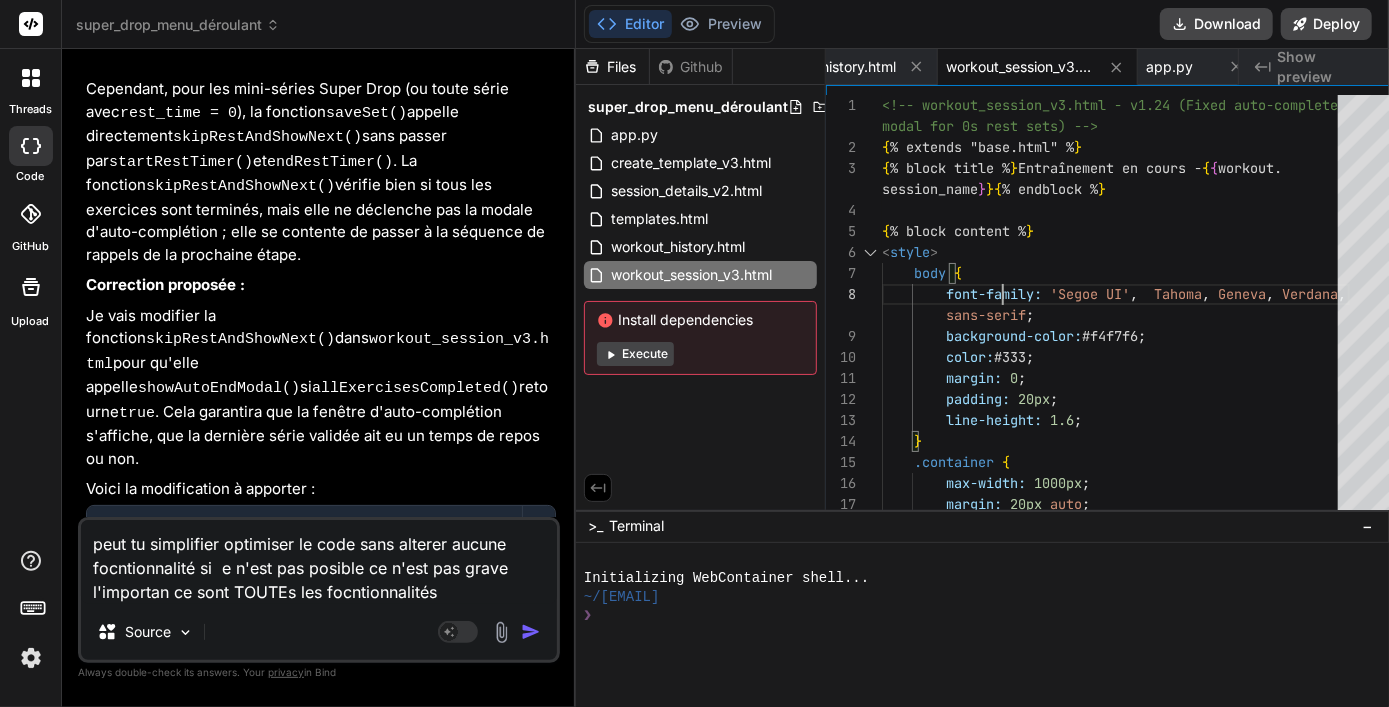 click on "<!-- workout_session_v3.html - v1.24 (Fixed auto-complete { % extends "base.html" % } { % block title % } Entraînement en cours - { { workout. { % block content % } <style>     body {         font-family: 'Segoe UI', Tahoma, Geneva, Verdana,         background-color: #f4f7f6;         color: #333;         margin: 0;         padding: 20px;         line-height: 1.6;     }     .container {         max-width: 1000px; modal for 0s rest sets) --> session_name } } { % endblock % }         sans-serif;         margin: 20px auto;         background: #fff;" at bounding box center (1116, 24633) 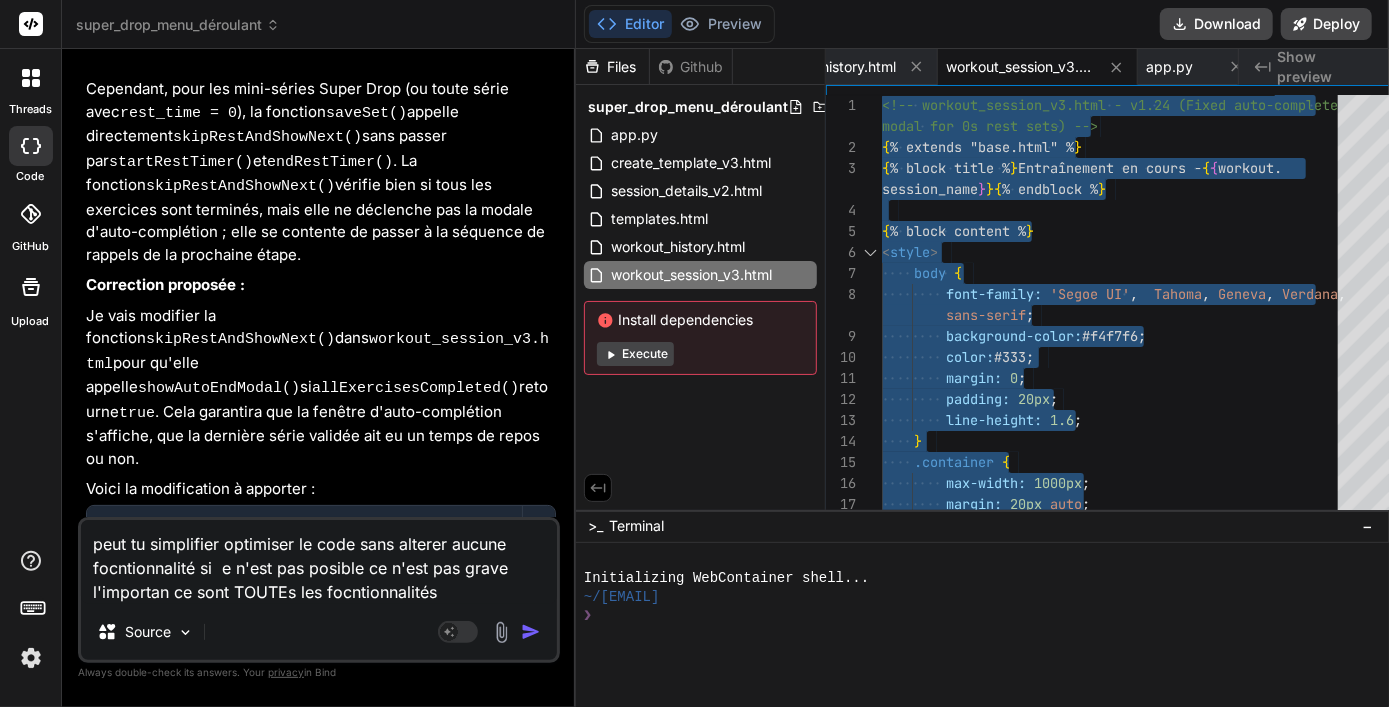 click on "<!-- workout_session_v3.html - v1.24 (Fixed auto-complete { % extends "base.html" % } { % block title % } Entraînement en cours - { { workout. { % block content % } <style>     body {         font-family: 'Segoe UI', Tahoma, Geneva, Verdana,         background-color: #f4f7f6;         color: #333;         margin: 0;         padding: 20px;         line-height: 1.6;     }     .container {         max-width: 1000px; modal for 0s rest sets) --> session_name } } { % endblock % }         sans-serif;         margin: 20px auto;         background: #fff;" at bounding box center (1116, 24633) 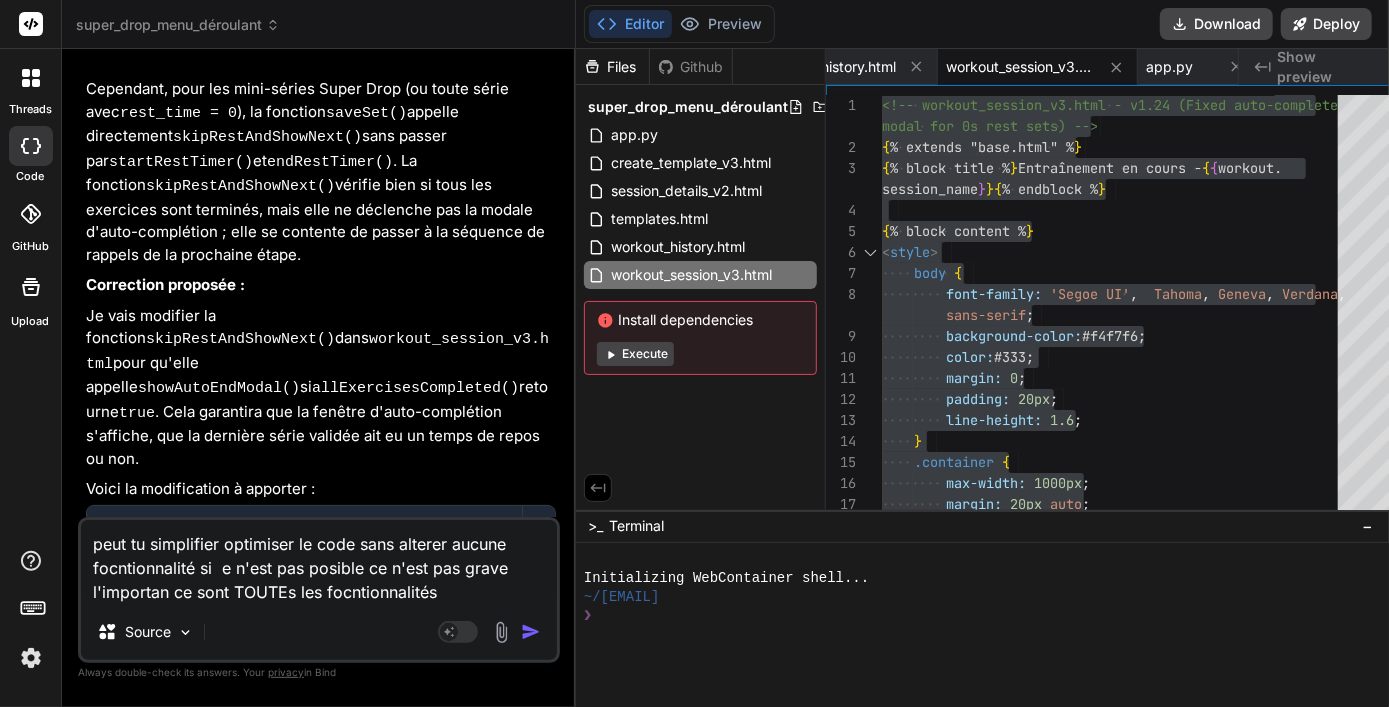 drag, startPoint x: 467, startPoint y: 583, endPoint x: 65, endPoint y: 534, distance: 404.9753 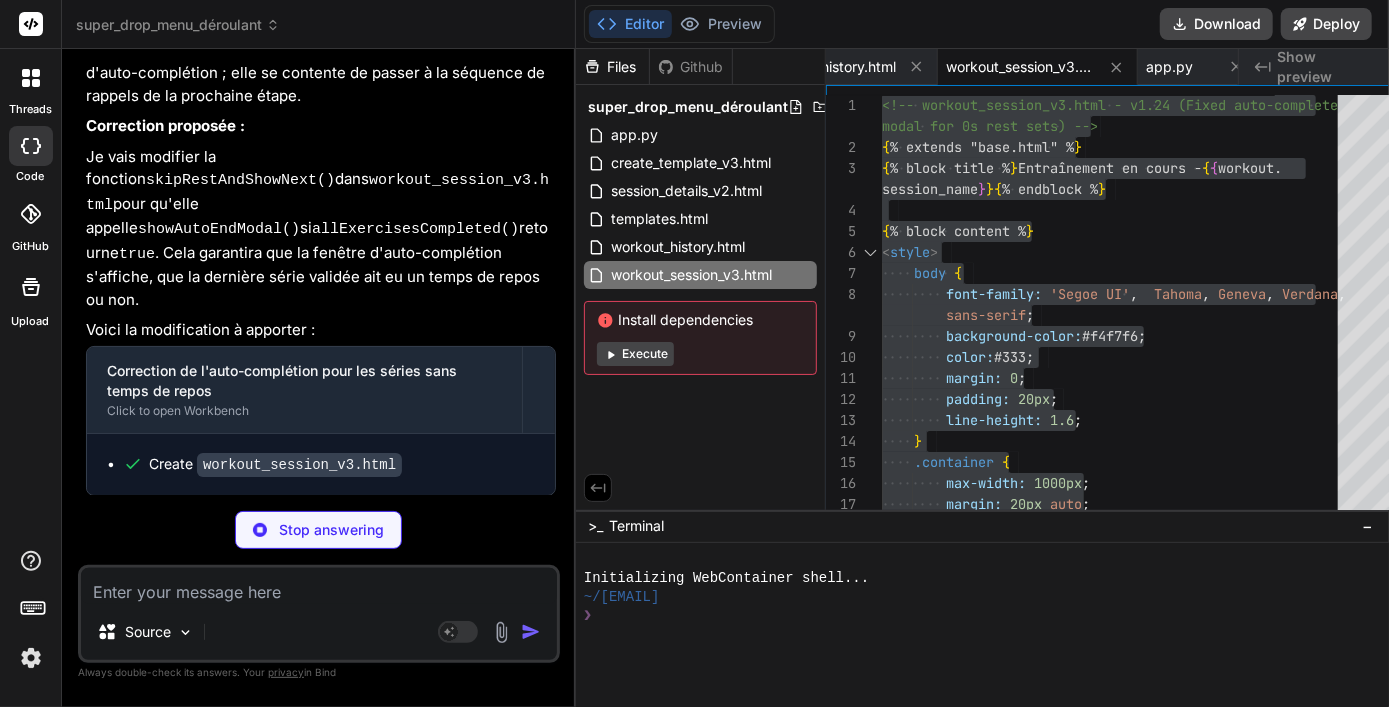 scroll, scrollTop: 23145, scrollLeft: 0, axis: vertical 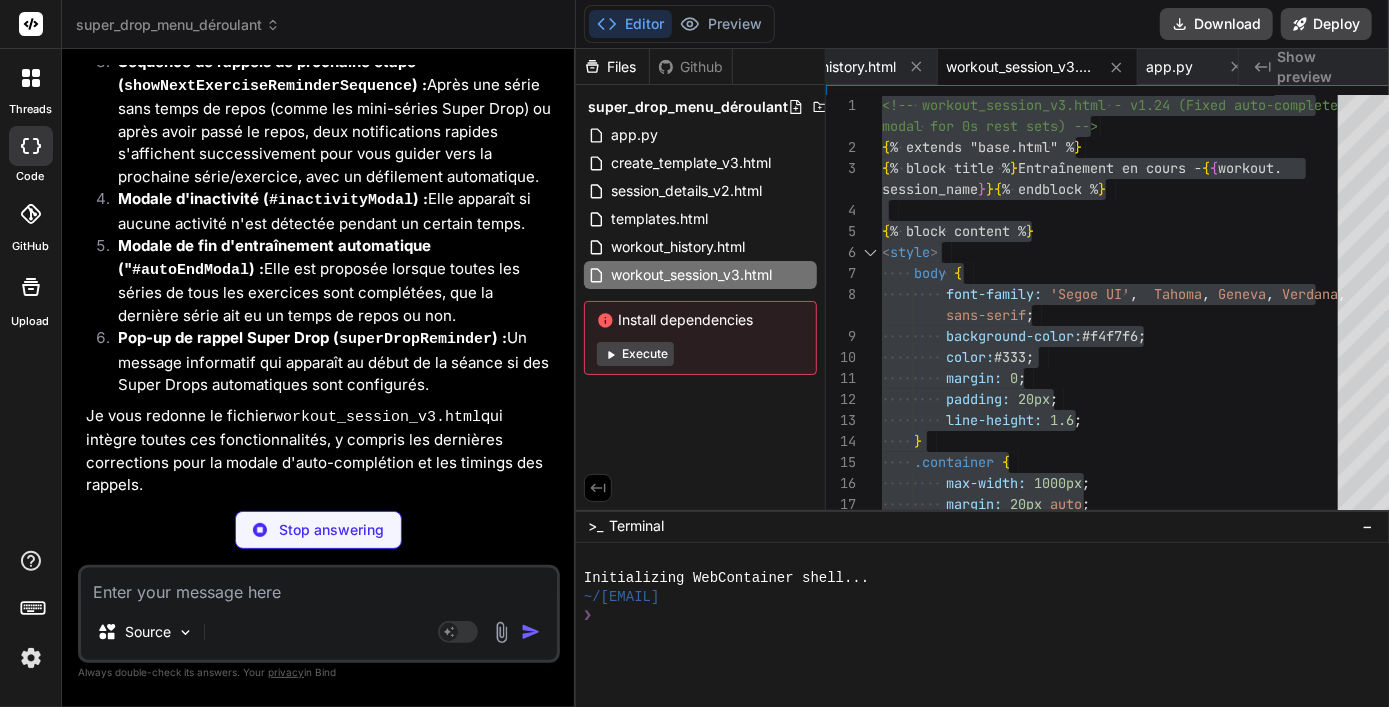 click at bounding box center (319, 586) 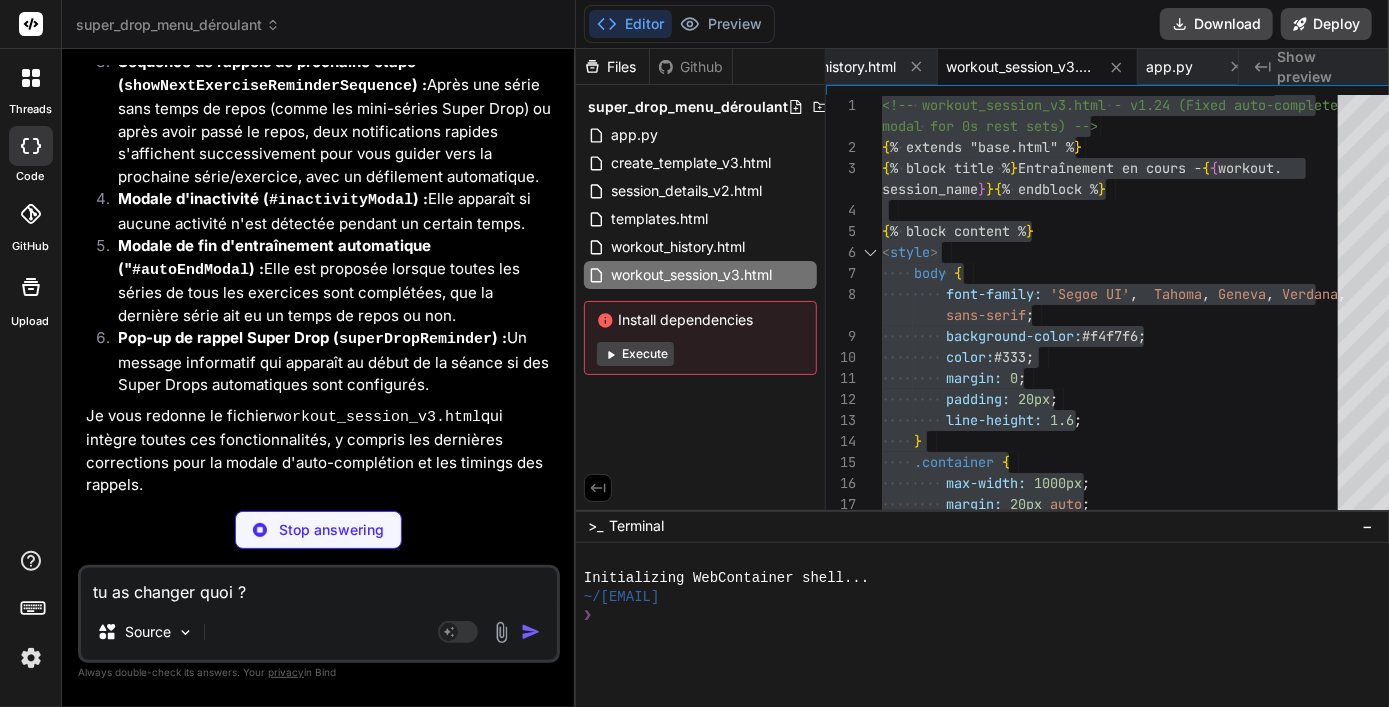 scroll, scrollTop: 23971, scrollLeft: 0, axis: vertical 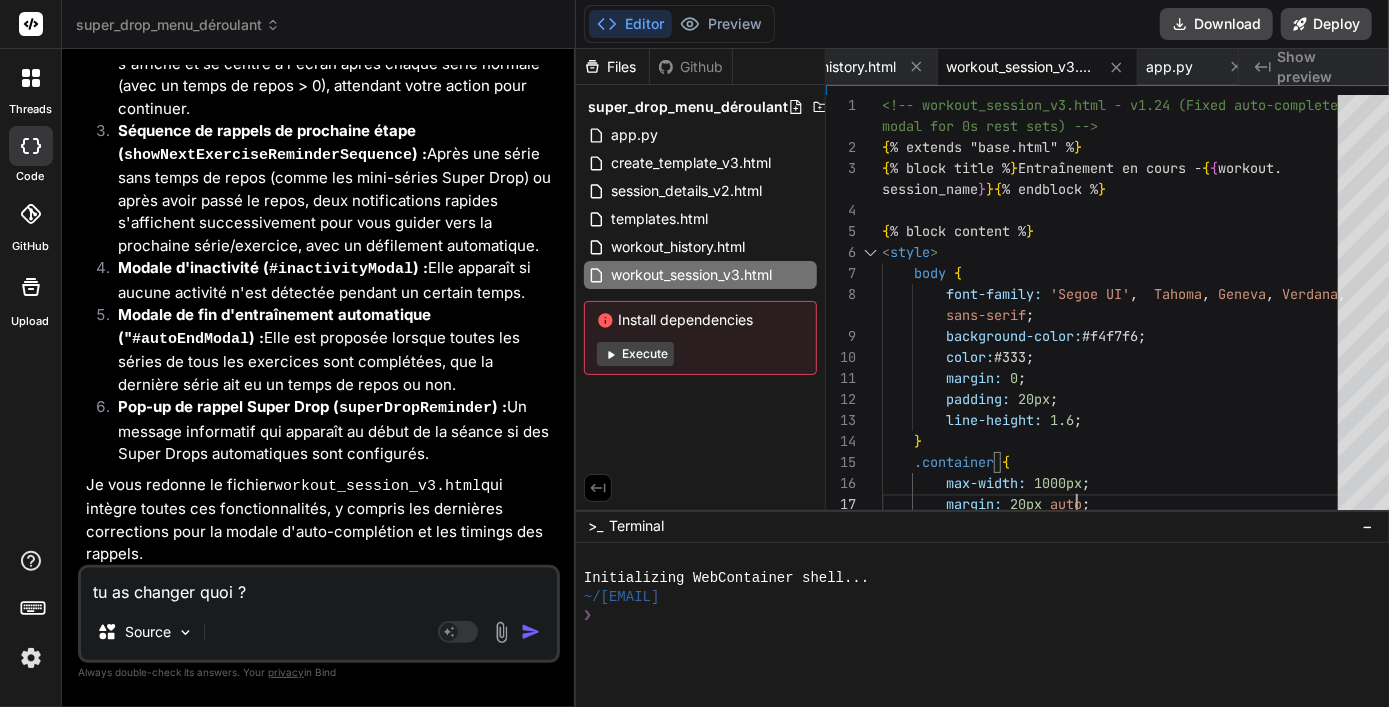 click on "<!-- workout_session_v3.html - v1.24 (Fixed auto-complete { % extends "base.html" % } { % block title % } Entraînement en cours - { { workout. { % block content % } <style>     body {         font-family: 'Segoe UI', Tahoma, Geneva, Verdana,         background-color: #f4f7f6;         color: #333;         margin: 0;         padding: 20px;         line-height: 1.6;     }     .container {         max-width: 1000px; modal for 0s rest sets) --> session_name } } { % endblock % }         sans-serif;         margin: 20px auto;         background: #fff;" at bounding box center [1116, 24633] 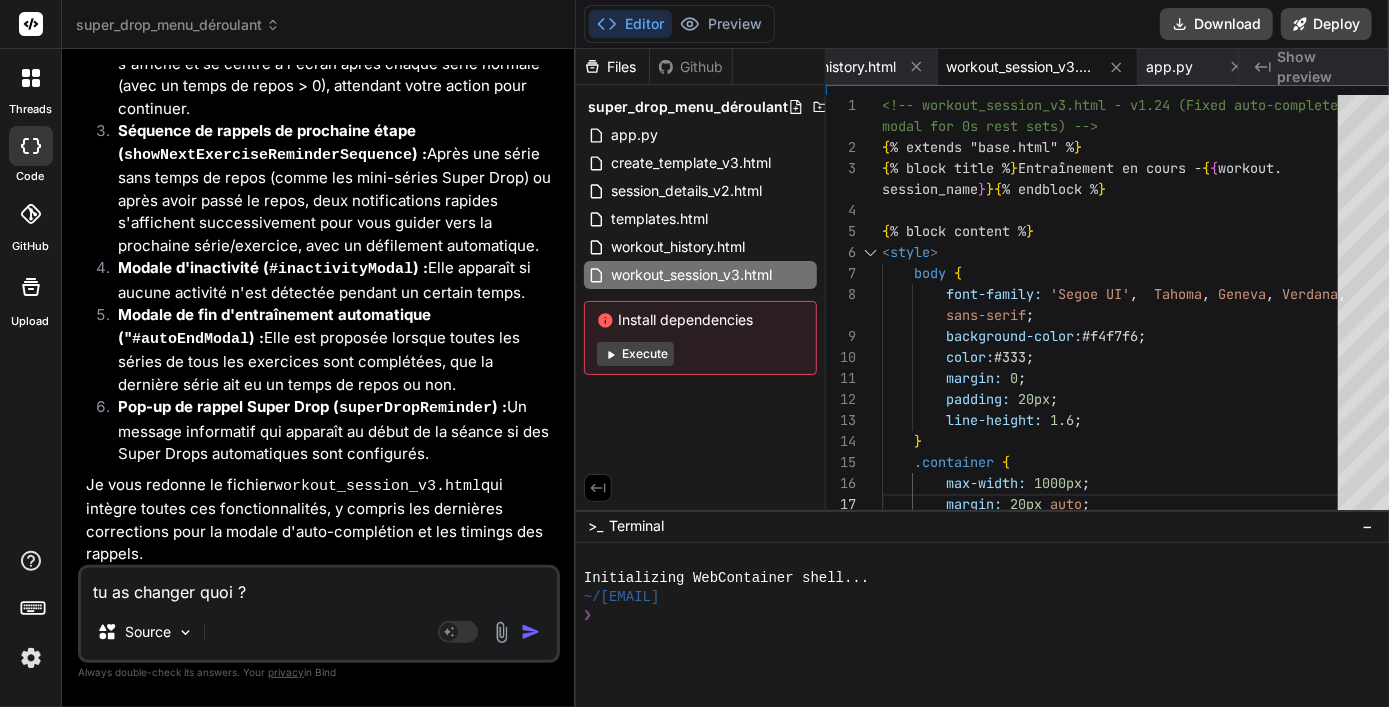 click on "tu as changer quoi ?" at bounding box center (319, 586) 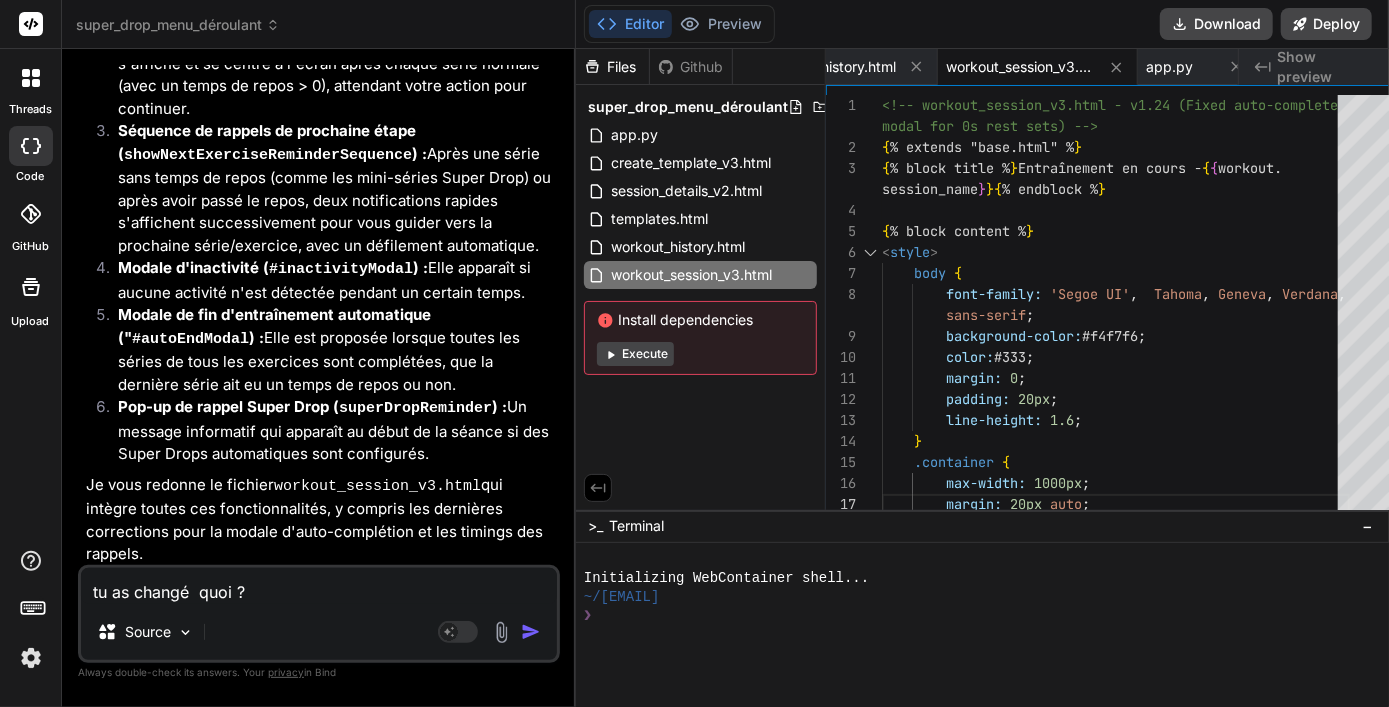 click at bounding box center [531, 632] 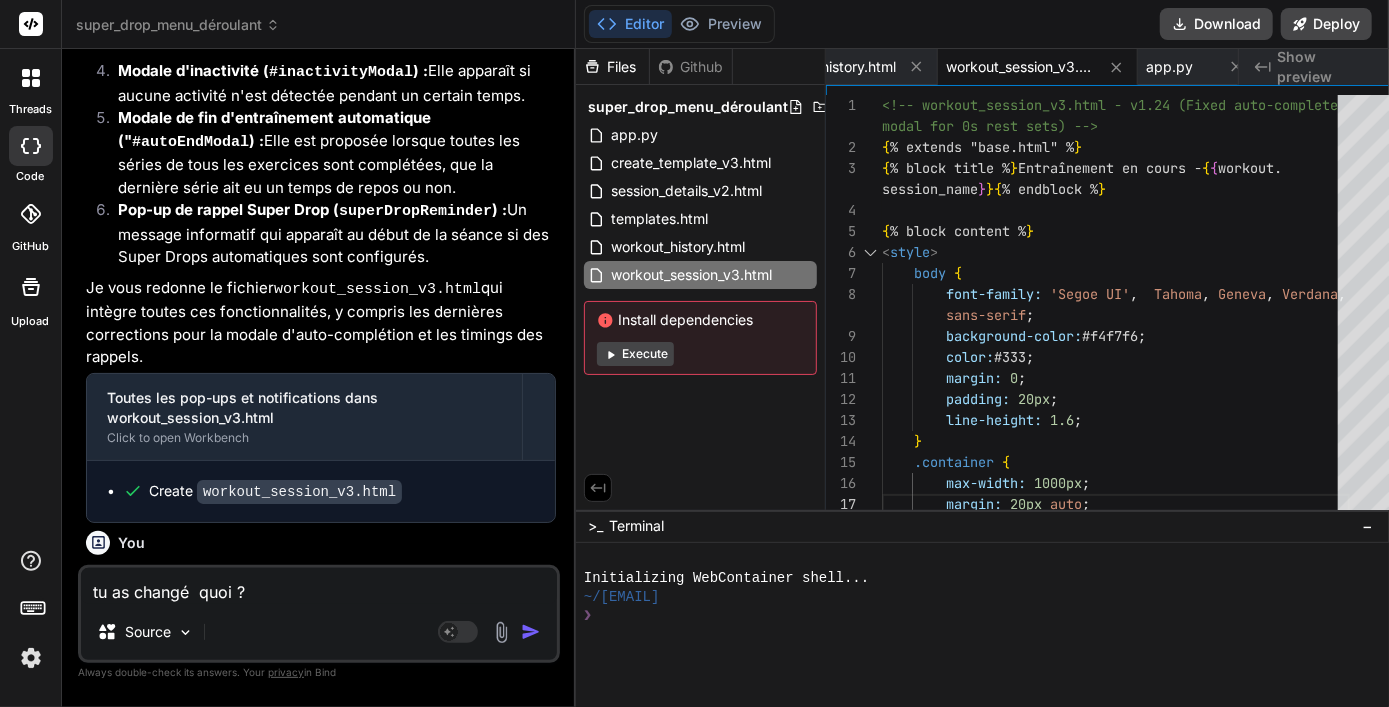 scroll, scrollTop: 24178, scrollLeft: 0, axis: vertical 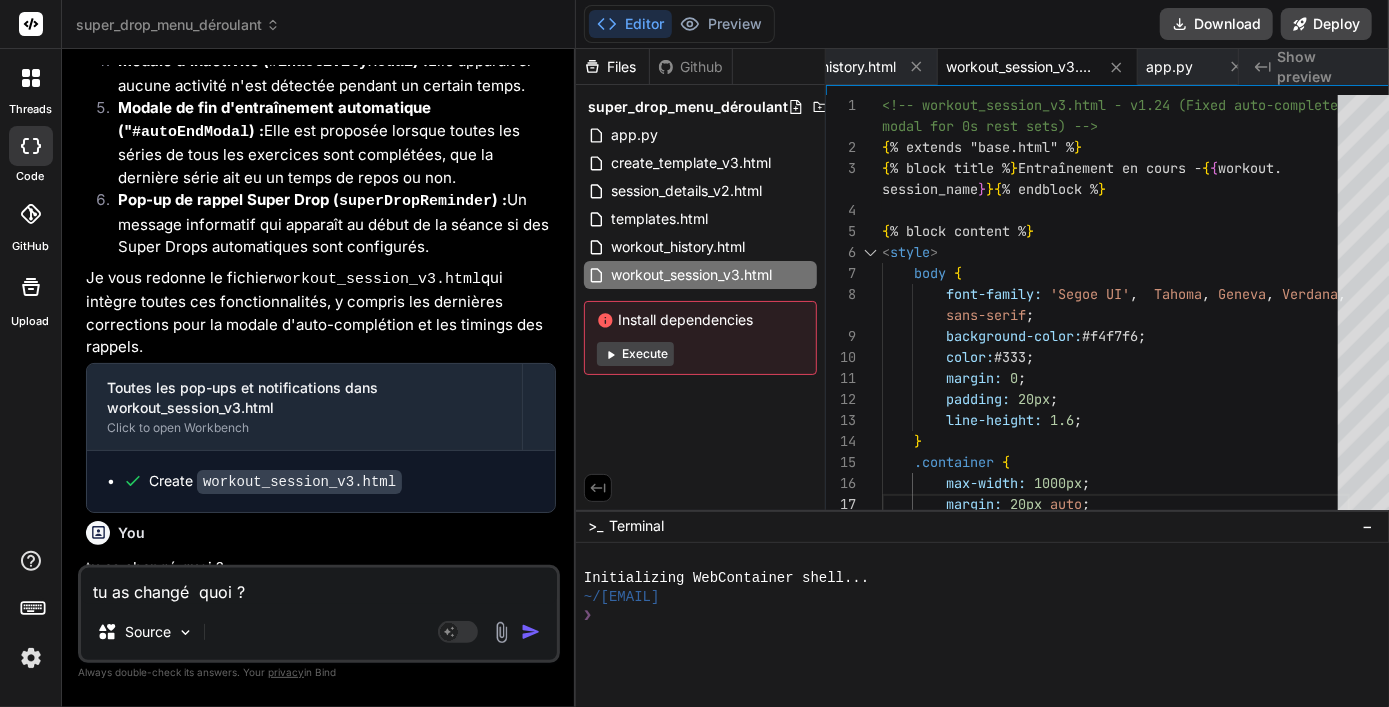 click on "J'ai apporté une correction spécifique dans le fichier  workout_session_v3.html  pour résoudre le problème où la fenêtre "Terminer l'entraînement" ne s'affichait pas automatiquement après la validation d'une mini-série Super Drop (ou de toute autre série avec un temps de repos de 0 seconde)." at bounding box center (321, 687) 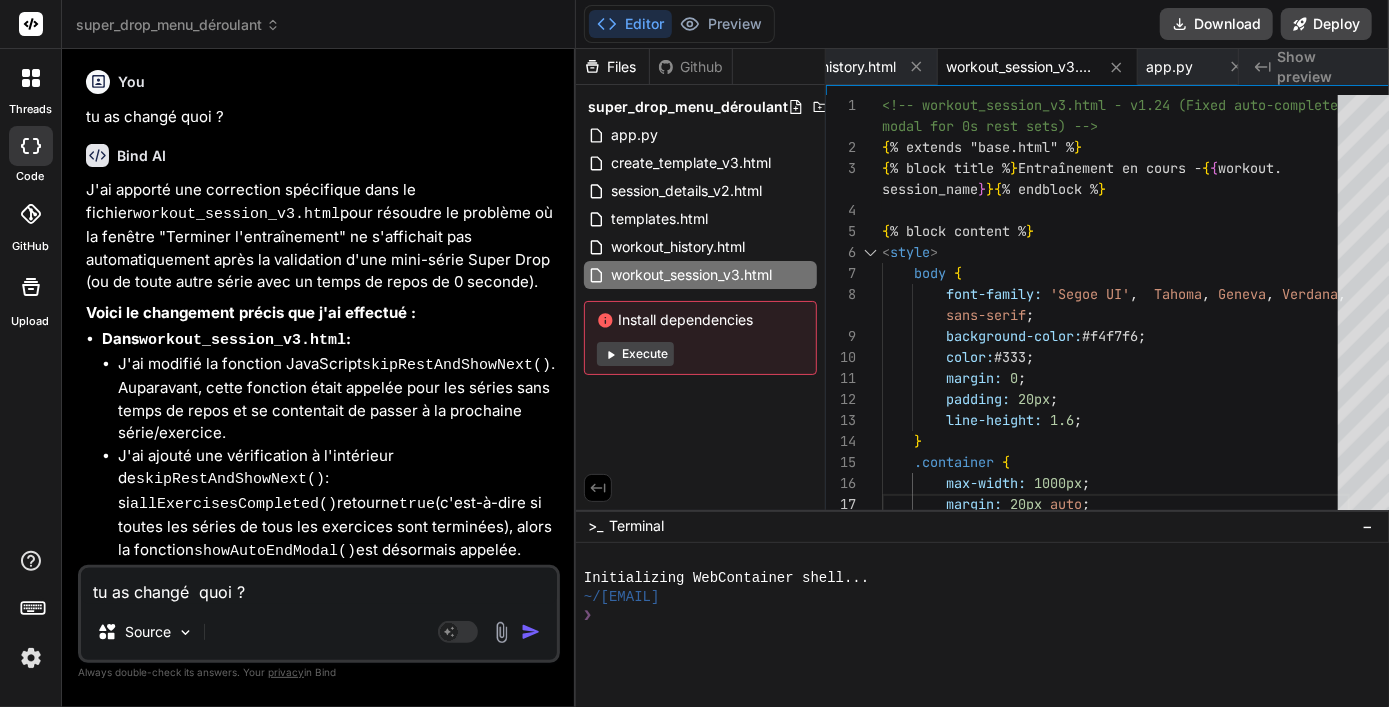 scroll, scrollTop: 24660, scrollLeft: 0, axis: vertical 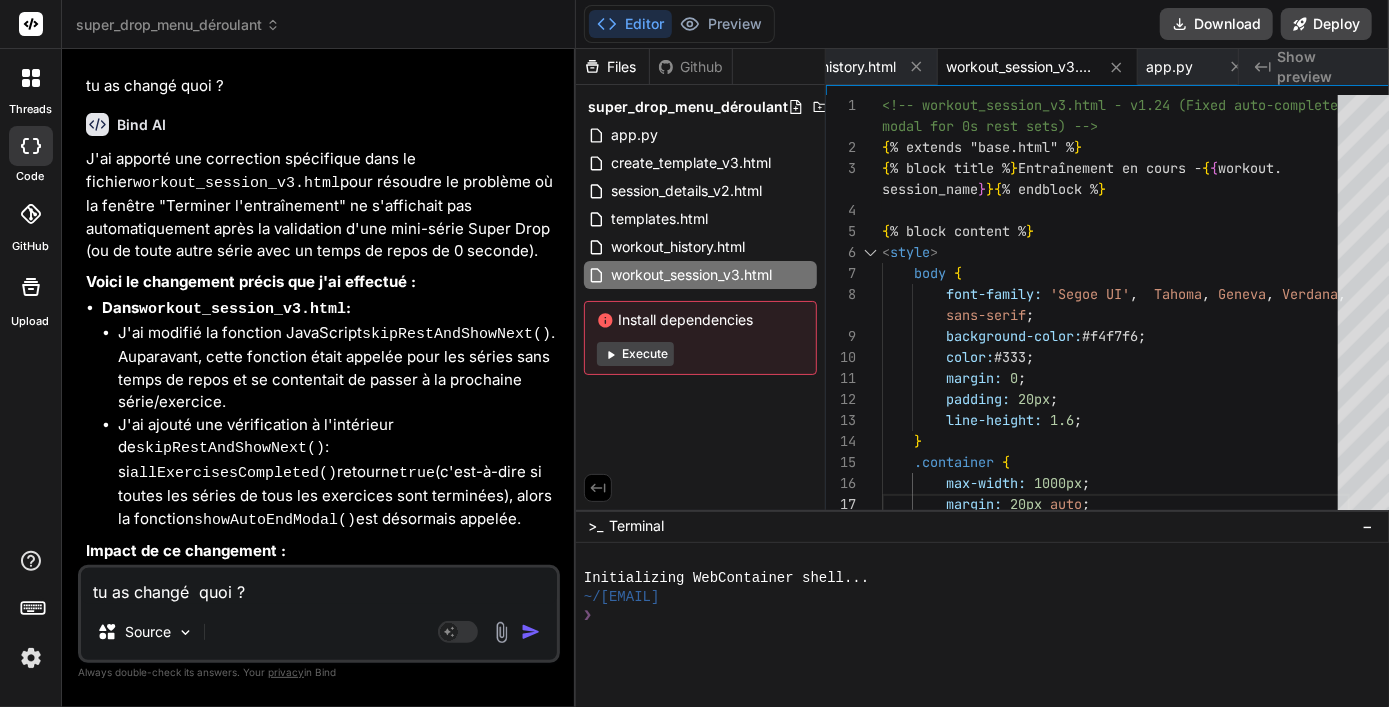 click on "tu as changé  quoi ?" at bounding box center (319, 586) 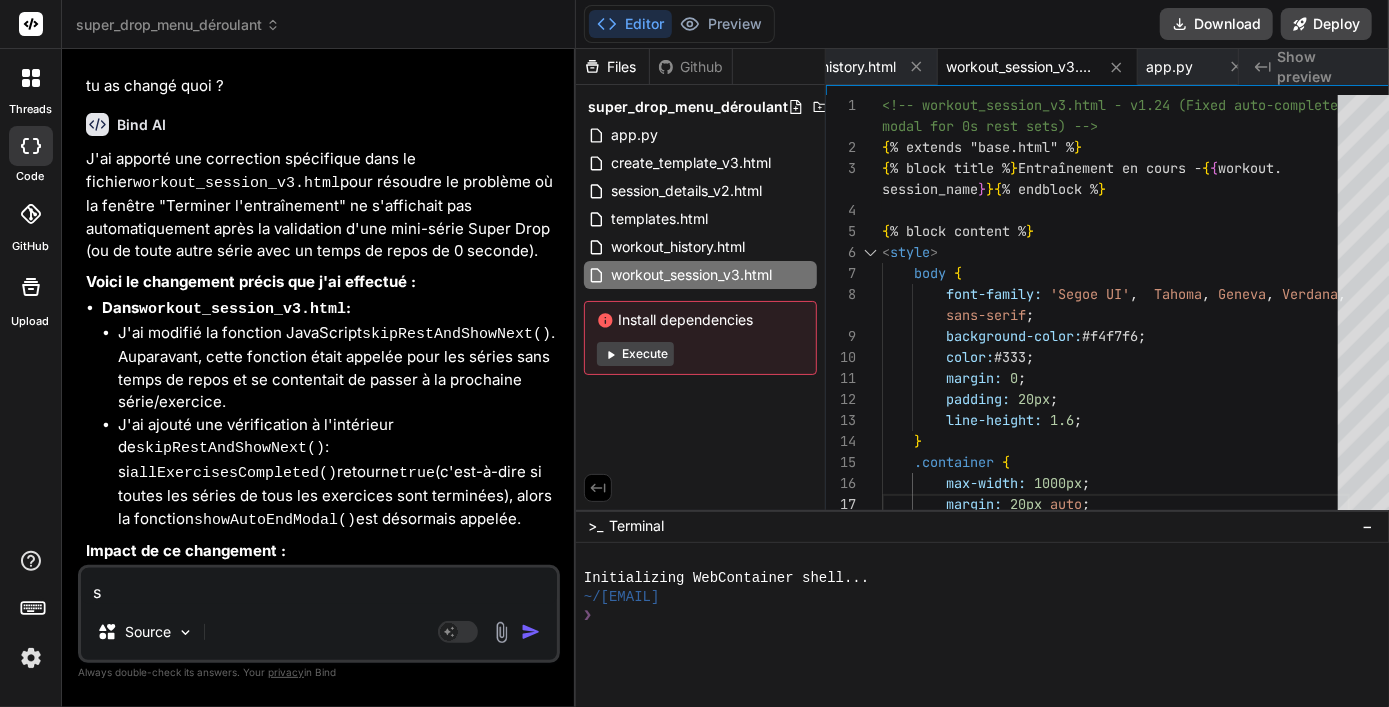 click on "s" at bounding box center (319, 586) 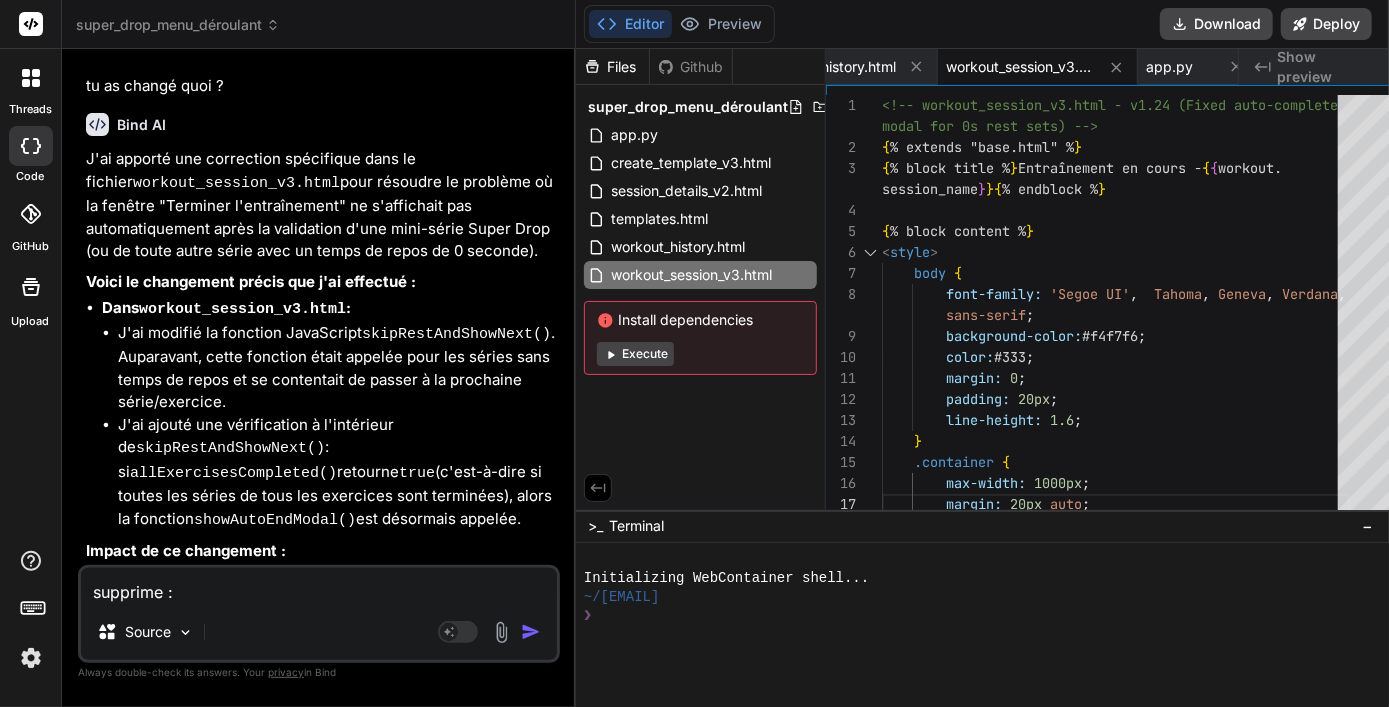 paste on "Objectif: 40.0kg × 10 (30s pause)" 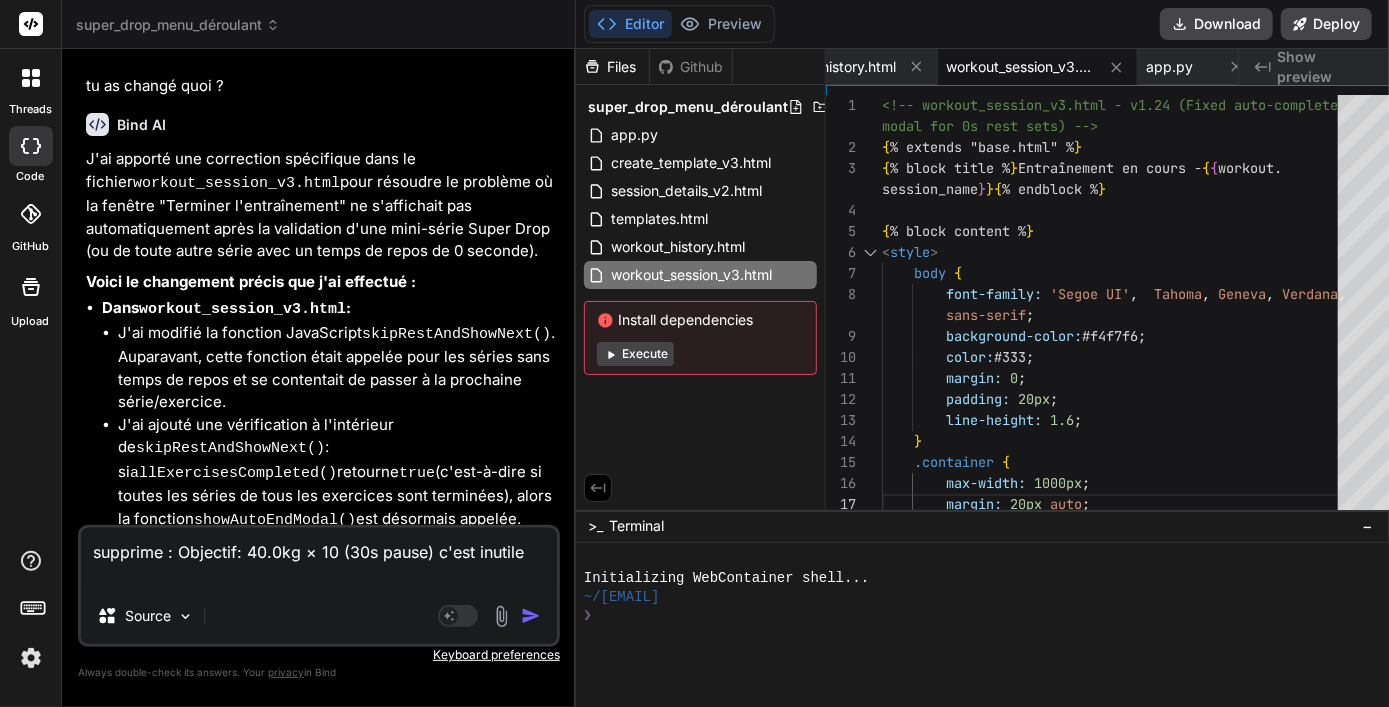 click on "threads code GitHub Upload" at bounding box center (31, 353) 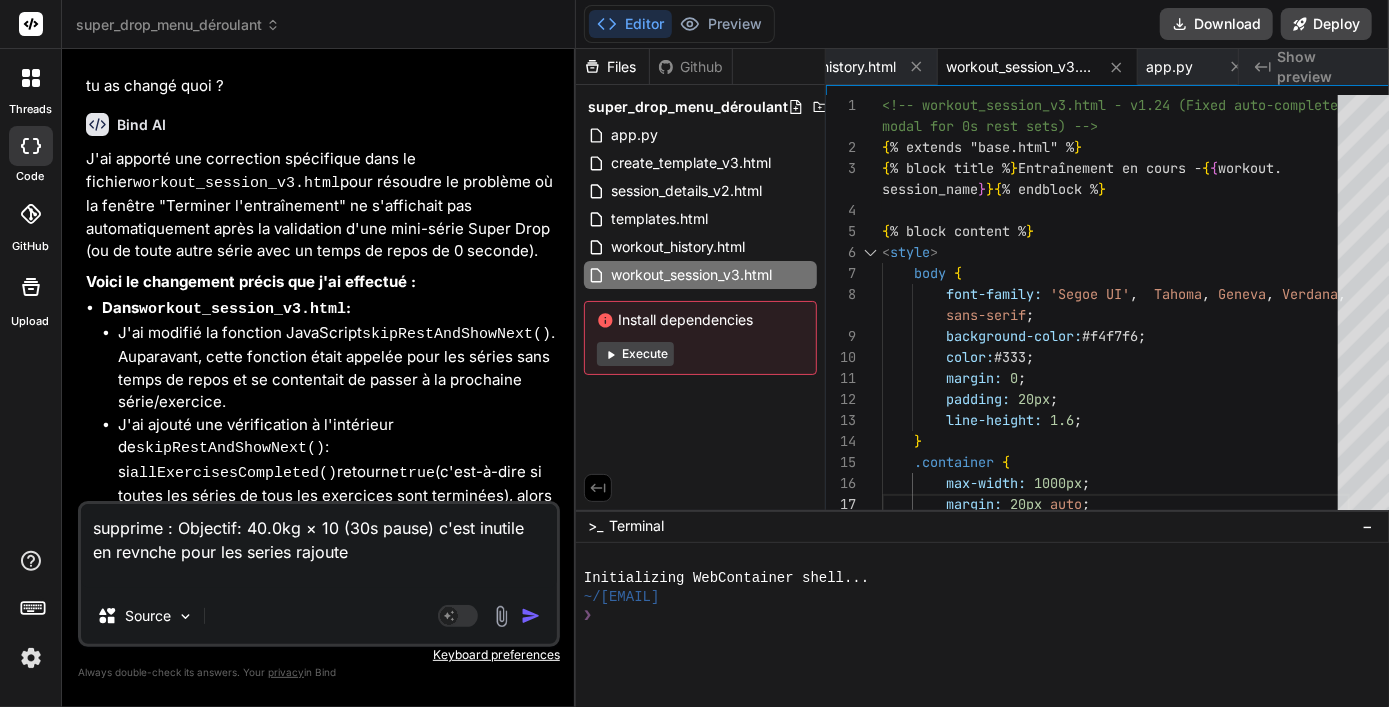 click on "J'ai modifié la fonction JavaScript  skipRestAndShowNext() . Auparavant, cette fonction était appelée pour les séries sans temps de repos et se contentait de passer à la prochaine série/exercice.
J'ai ajouté une vérification à l'intérieur de  skipRestAndShowNext()  : si  allExercisesCompleted()  retourne  true  (c'est-à-dire si toutes les séries de tous les exercices sont terminées), alors la fonction  showAutoEndModal()  est désormais appelée." at bounding box center (329, 427) 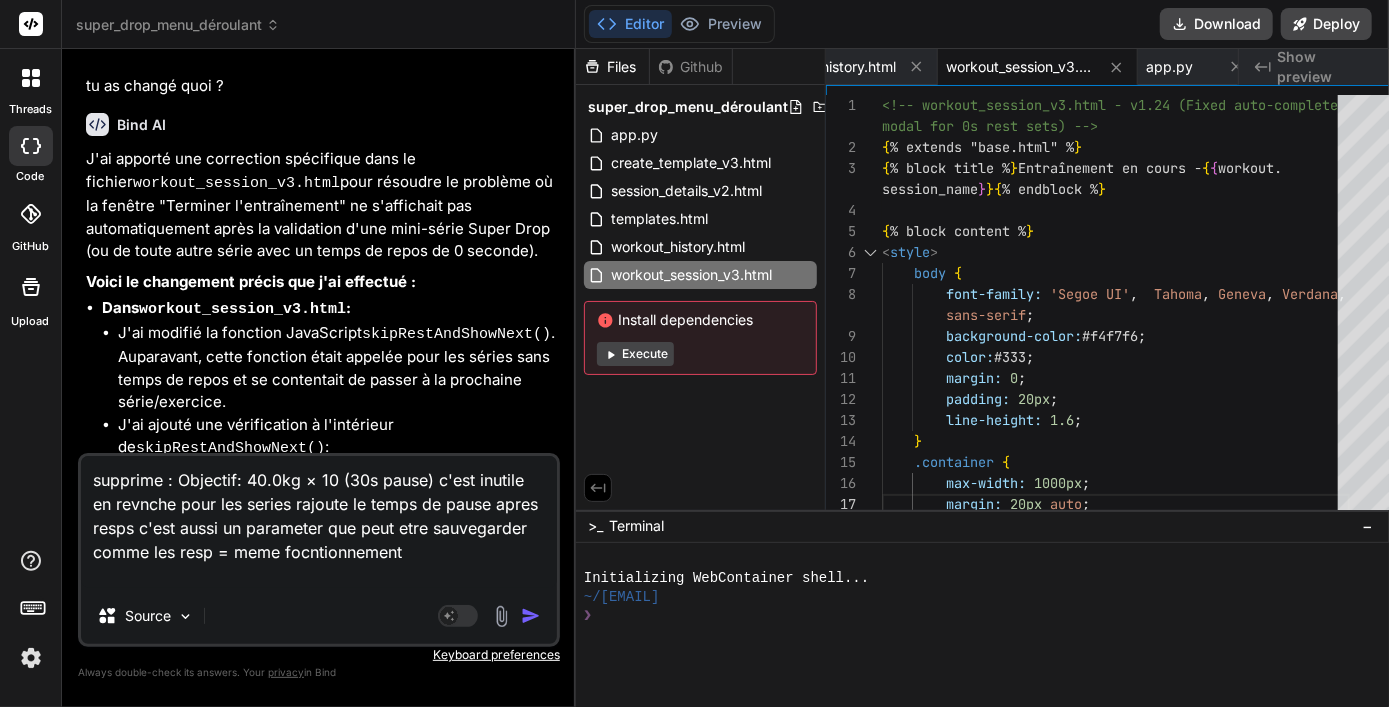 drag, startPoint x: 273, startPoint y: 478, endPoint x: 247, endPoint y: 472, distance: 26.683329 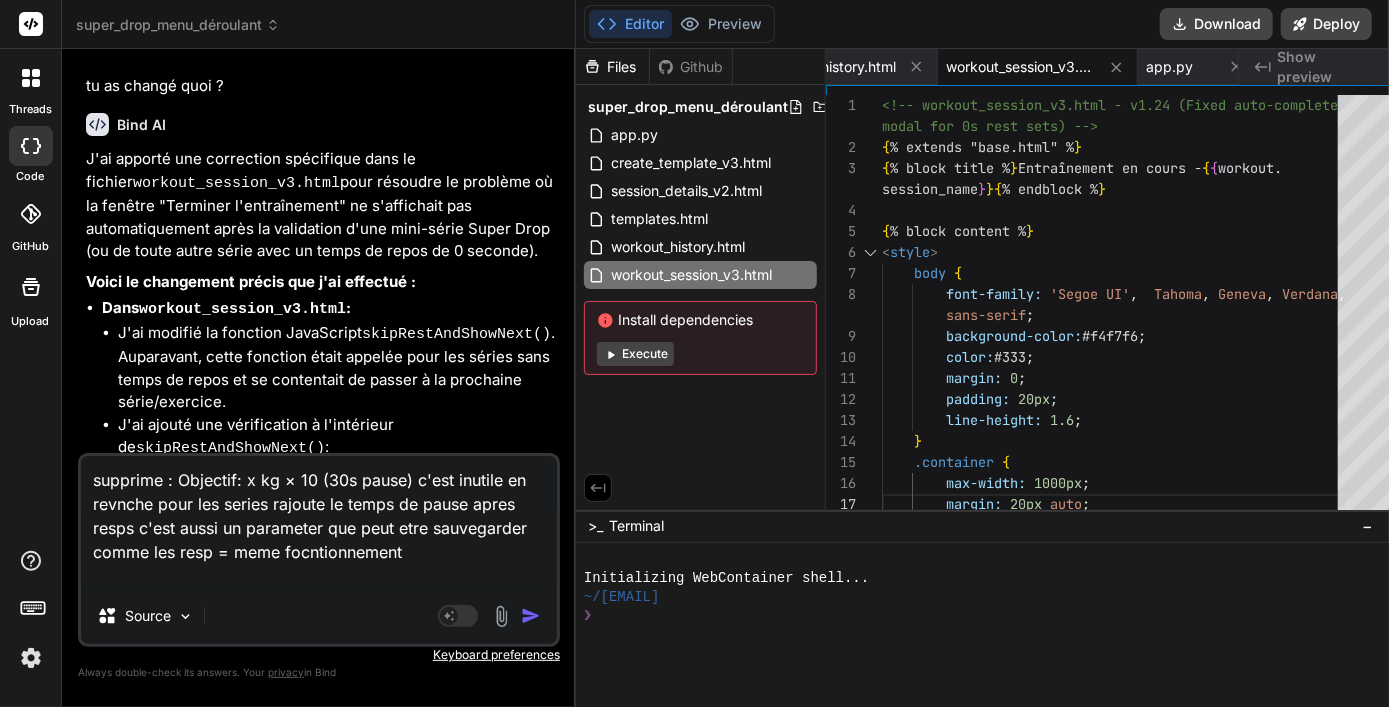 drag, startPoint x: 344, startPoint y: 481, endPoint x: 324, endPoint y: 477, distance: 20.396078 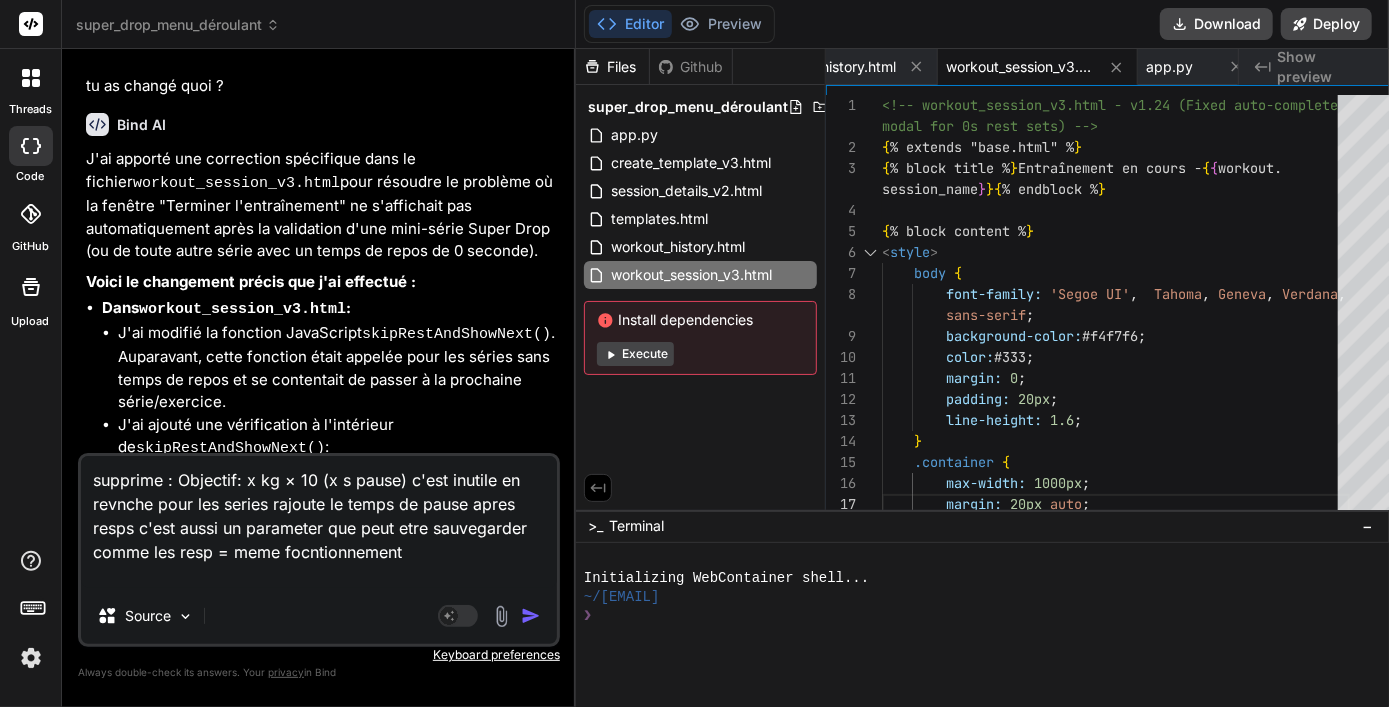 click on "supprime : Objectif: x kg × 10 (x s pause) c'est inutile en revnche pour les series rajoute le temps de pause apres resps c'est aussi un parameter que peut etre sauvegarder comme les resp = meme focntionnement" at bounding box center [319, 522] 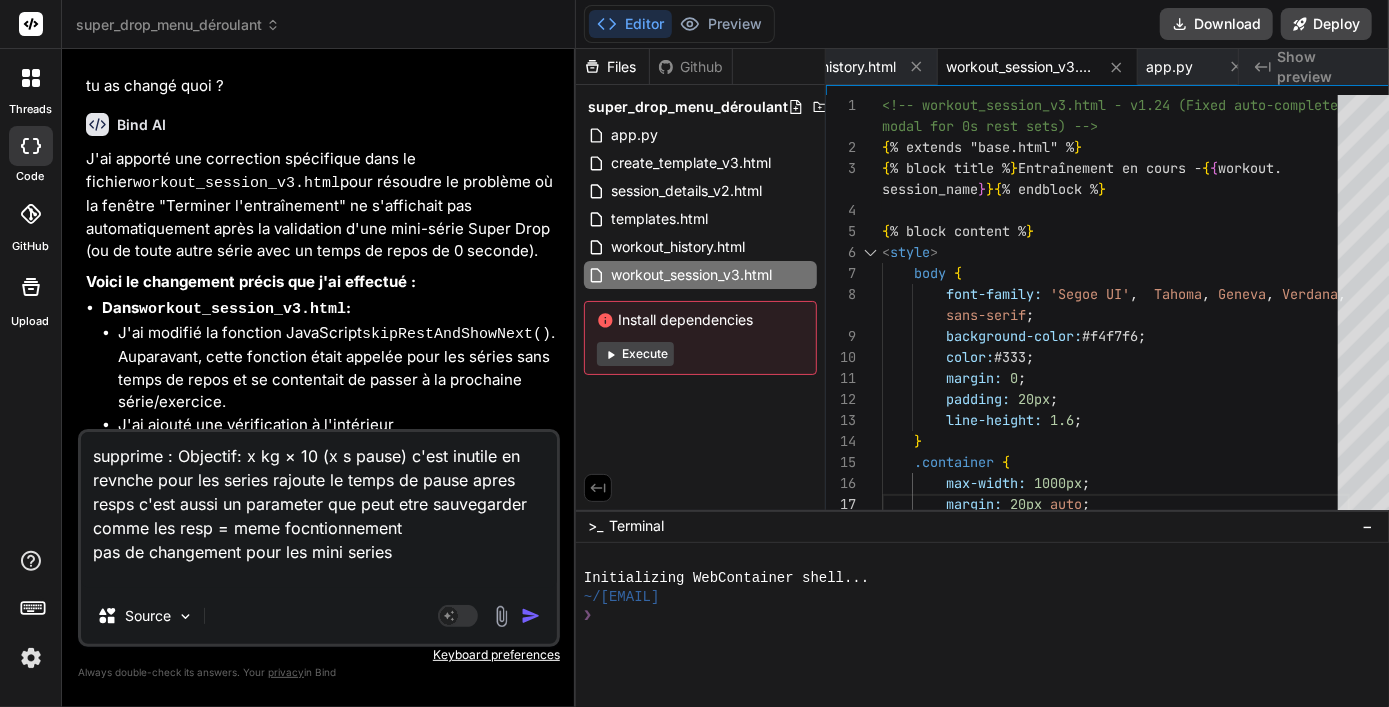 click at bounding box center (531, 616) 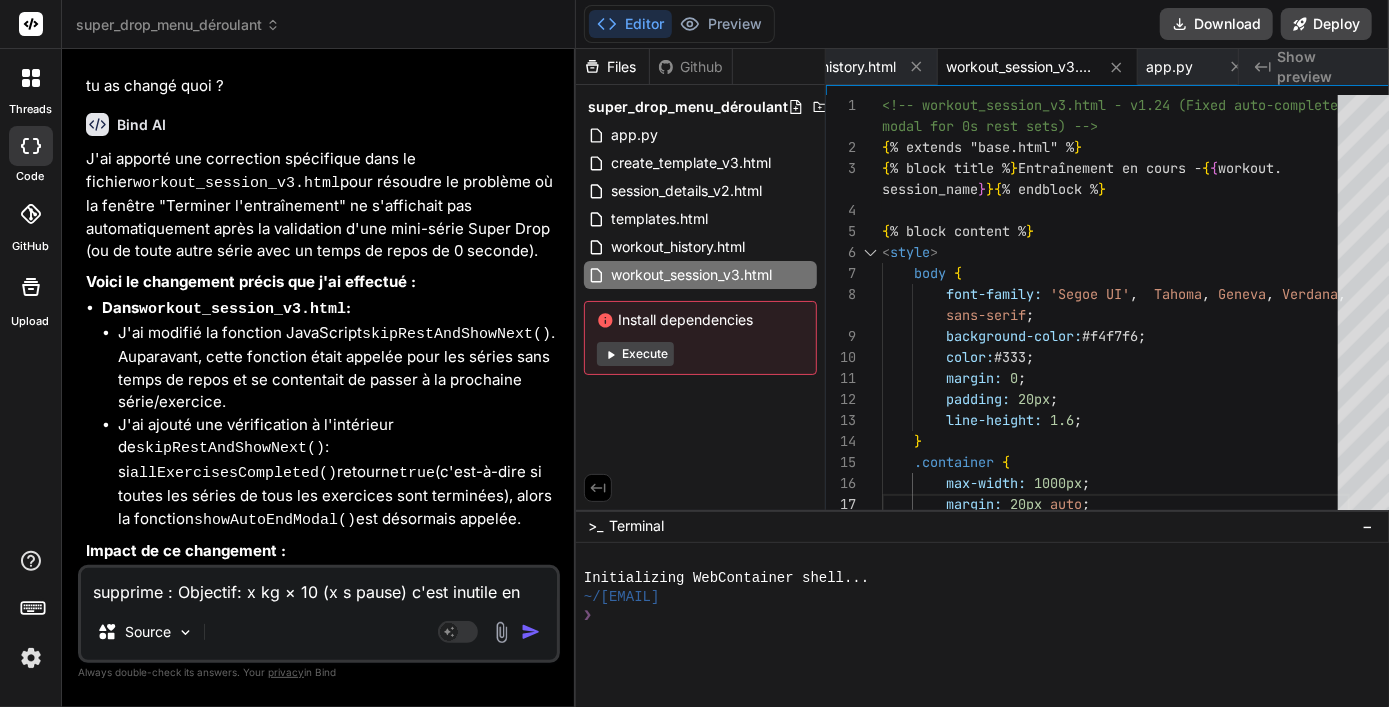 scroll, scrollTop: 24958, scrollLeft: 0, axis: vertical 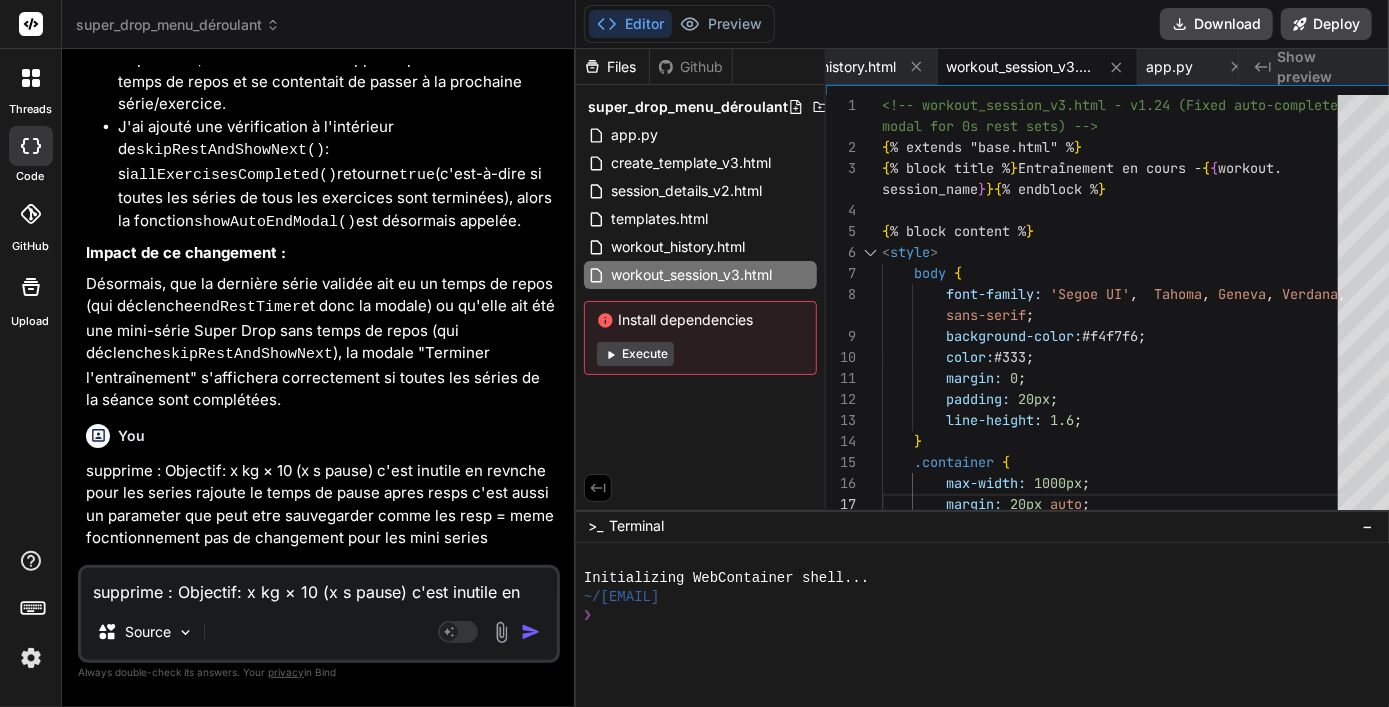 click on "threads code GitHub Upload" at bounding box center [31, 353] 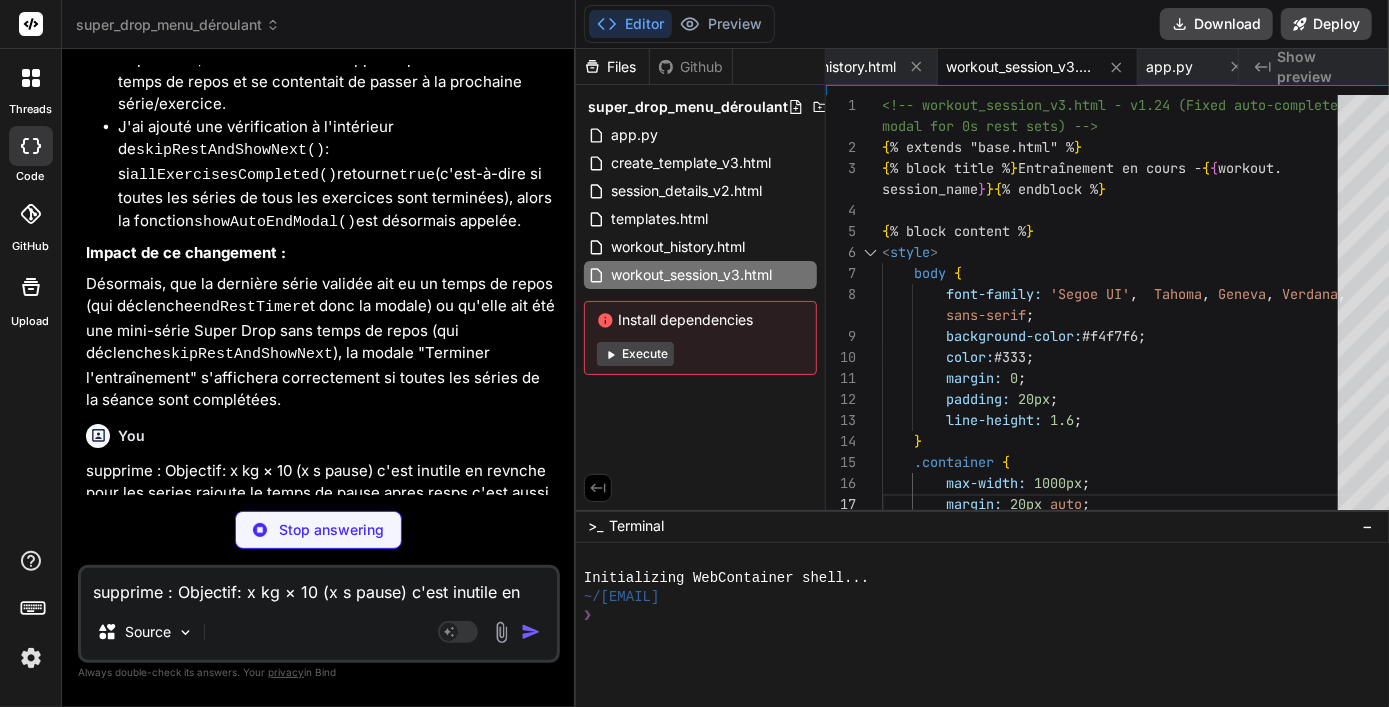 scroll, scrollTop: 24958, scrollLeft: 0, axis: vertical 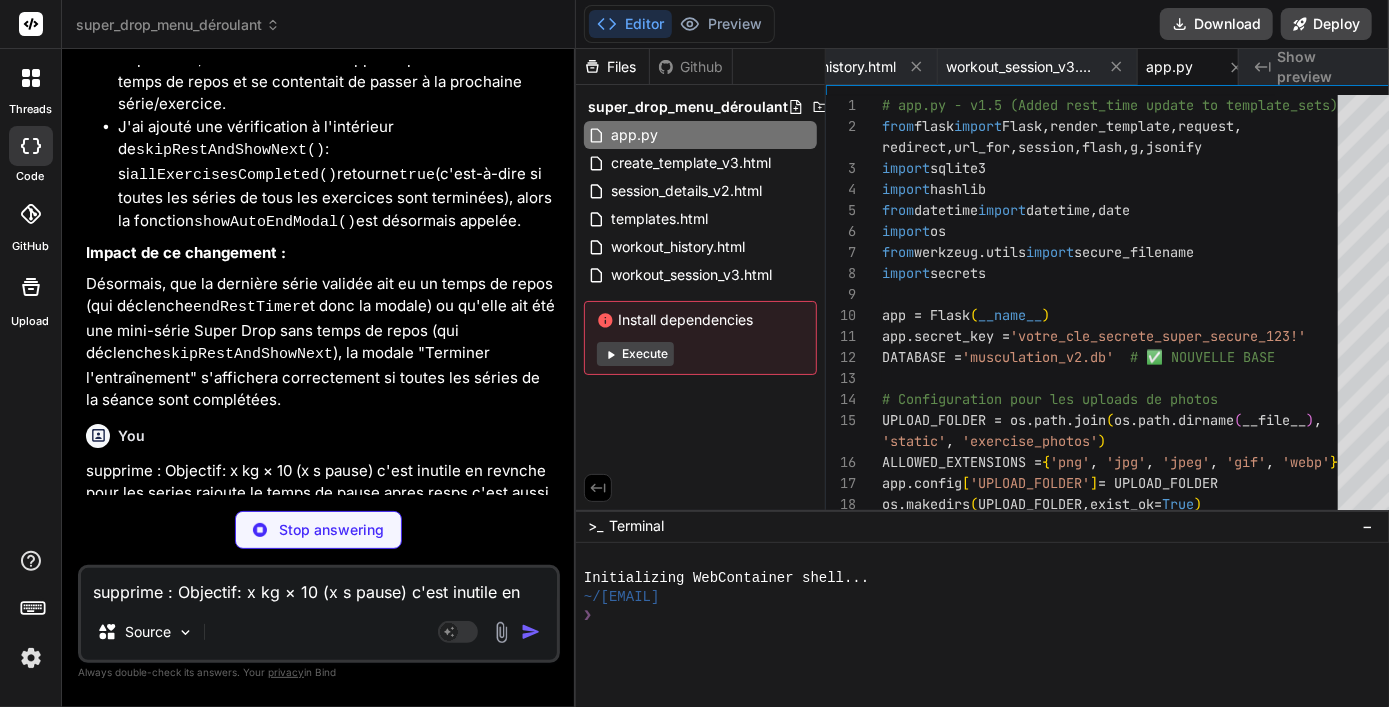 click on "supprime : Objectif: x kg × 10 (x s pause) c'est inutile en revnche pour les series rajoute le temps de pause apres resps c'est aussi un parameter que peut etre sauvegarder comme les resp = meme focntionnement
pas de changement pour les mini series" at bounding box center (321, 505) 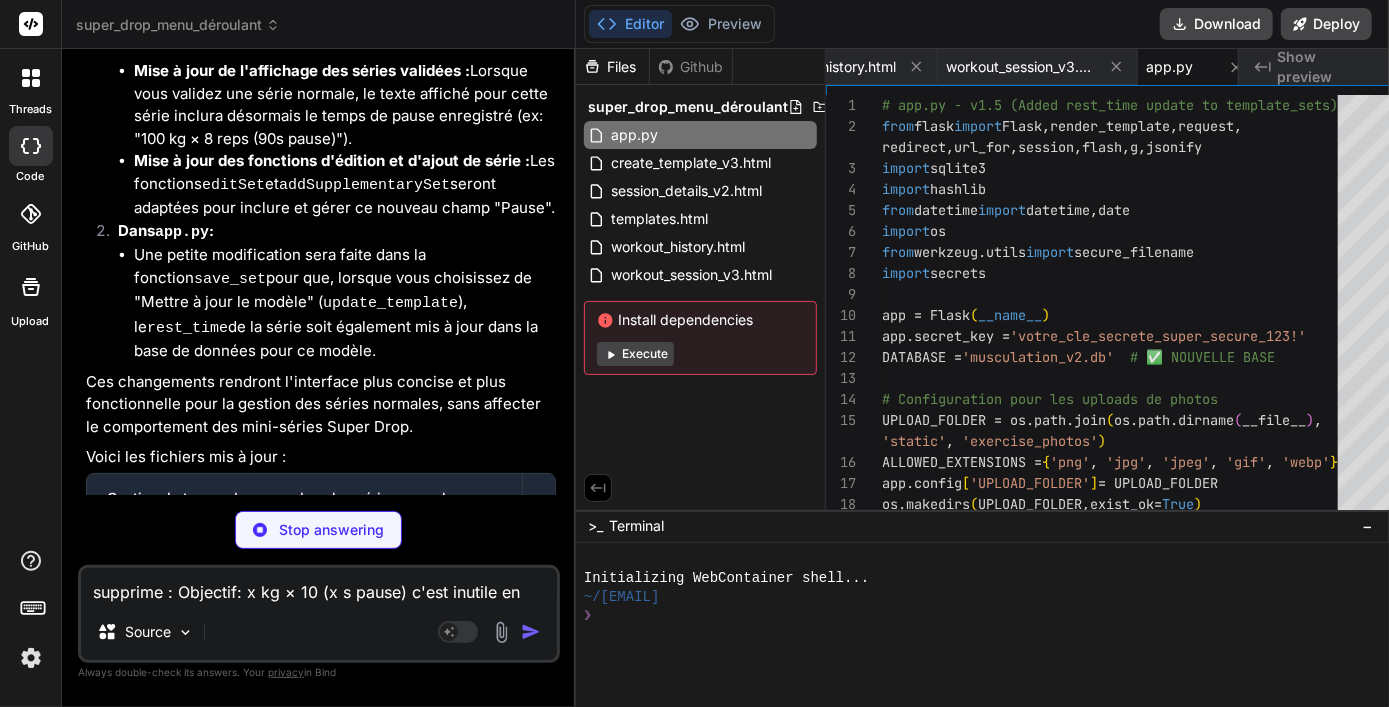 scroll, scrollTop: 25916, scrollLeft: 0, axis: vertical 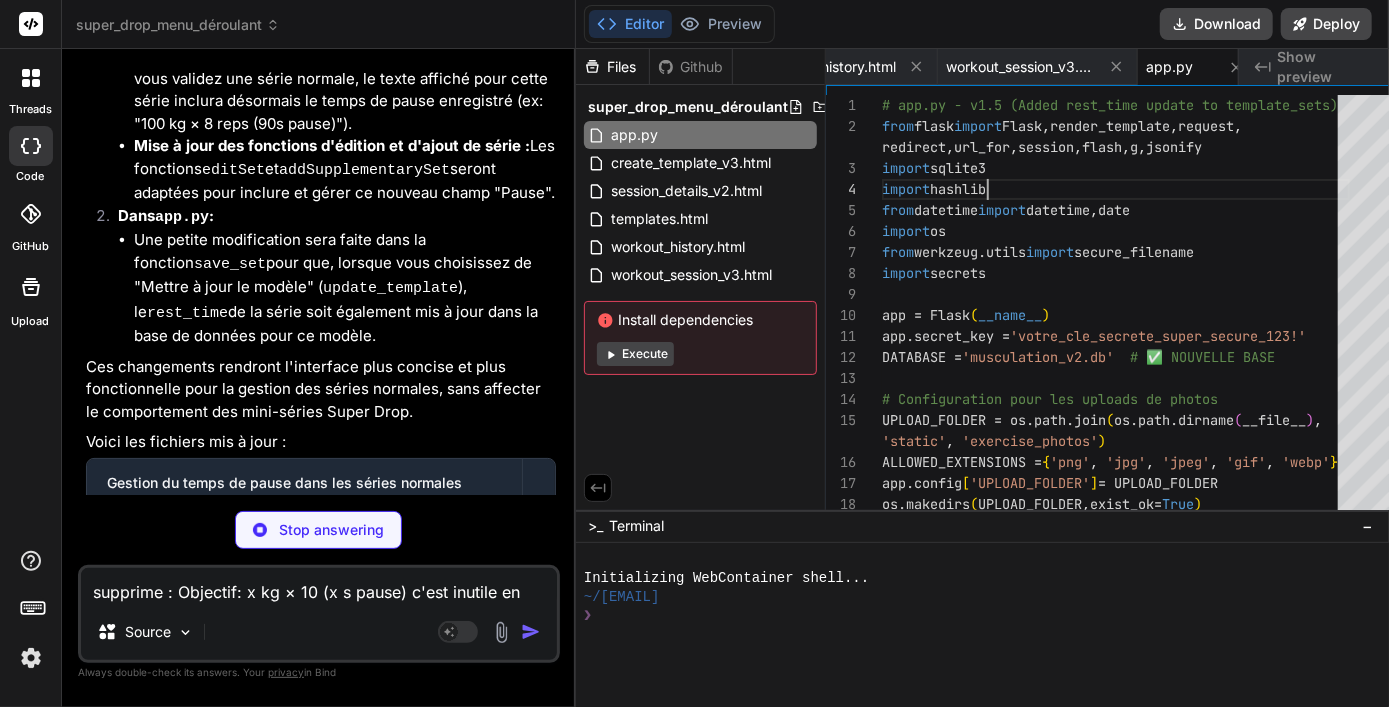 click on "# app.py - v1.5 (Added rest_time update to template_sets) from flask import Flask , render_template , request , import sqlite3 import hashlib from datetime import datetime , date import os from werkzeug.utils import secure_filename import secrets app = Flask ( __name__ ) app.secret_key = 'votre_cle_secrete_super_secure_123!' DATABASE = 'musculation_v2.db' # ✅ NOUVELLE BASE # Configuration pour les uploads de photos UPLOAD_FOLDER = os.path.join ( os.path.dirname ( __file__ ) , 'static' , 'exercise_photos' ) ALLOWED_EXTENSIONS = { 'png' , 'jpg' , 'jpeg' , 'gif' , 'webp' } redirect , url_for , session , flash , g , jsonify app.config [ 'UPLOAD_FOLDER' ] = UPLOAD_FOLDER os.makedirs ( UPLOAD_FOLDER , exist_ok= True )" at bounding box center [1116, 17399] 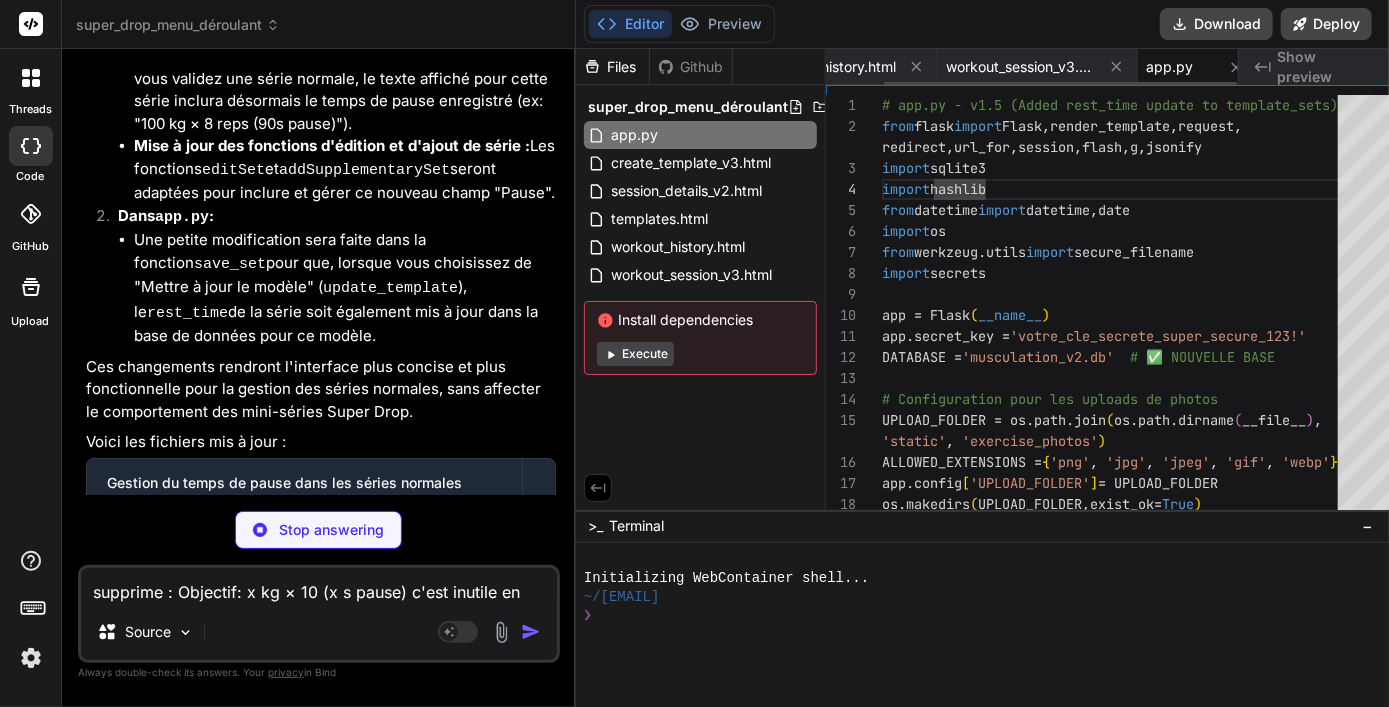 click on "app.py" at bounding box center [1169, 67] 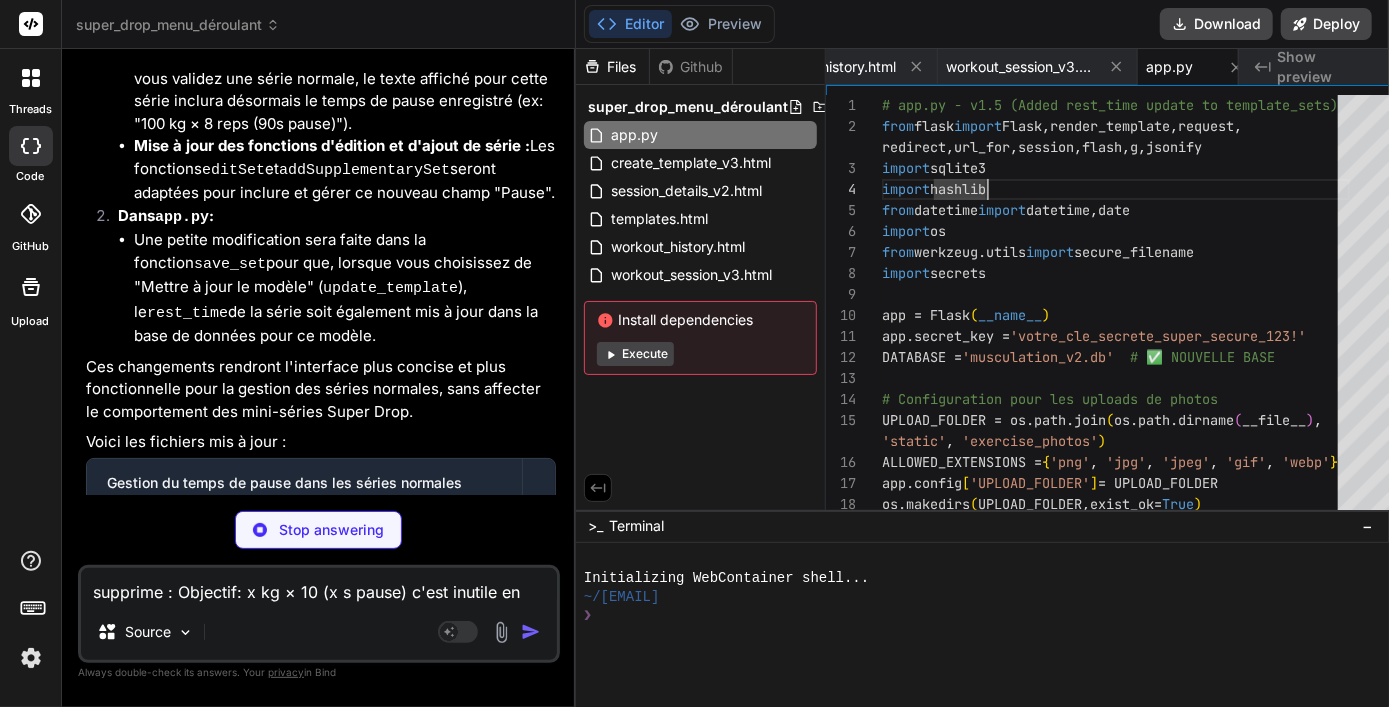 scroll, scrollTop: 0, scrollLeft: 0, axis: both 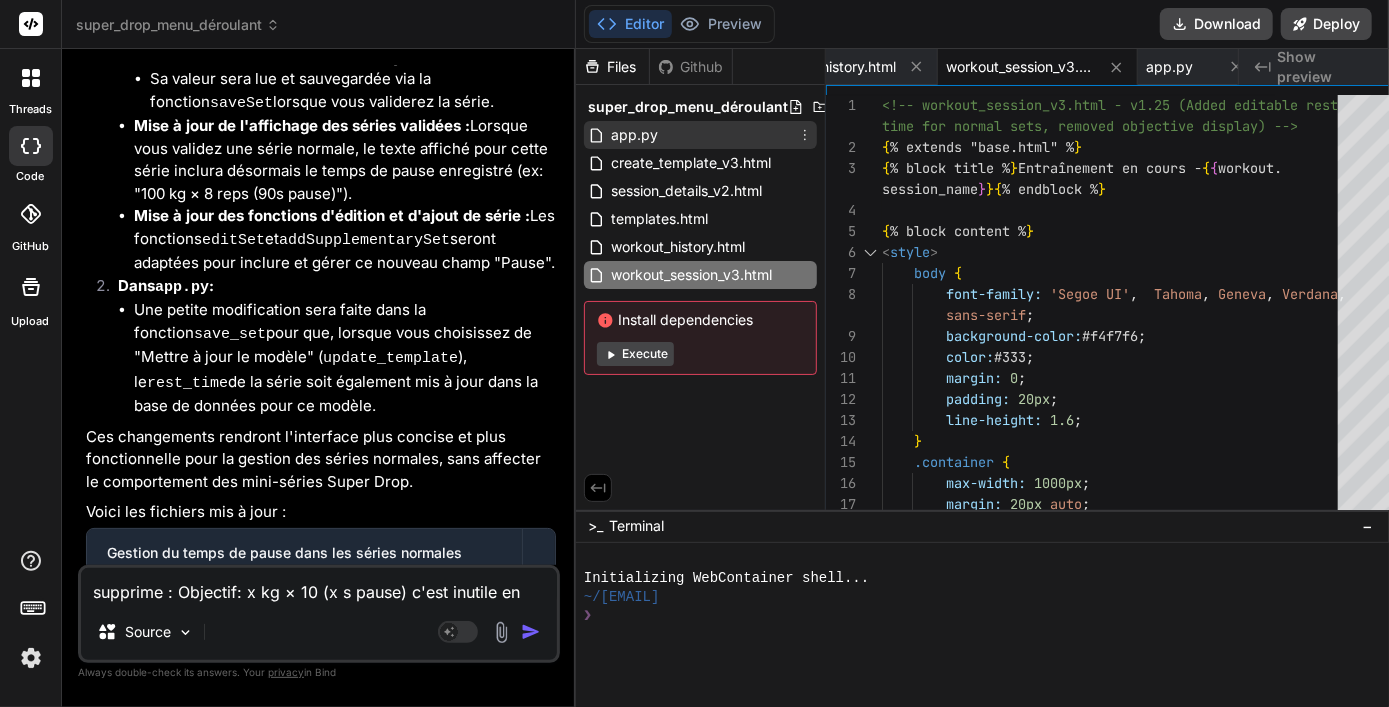 click on "app.py" at bounding box center [634, 135] 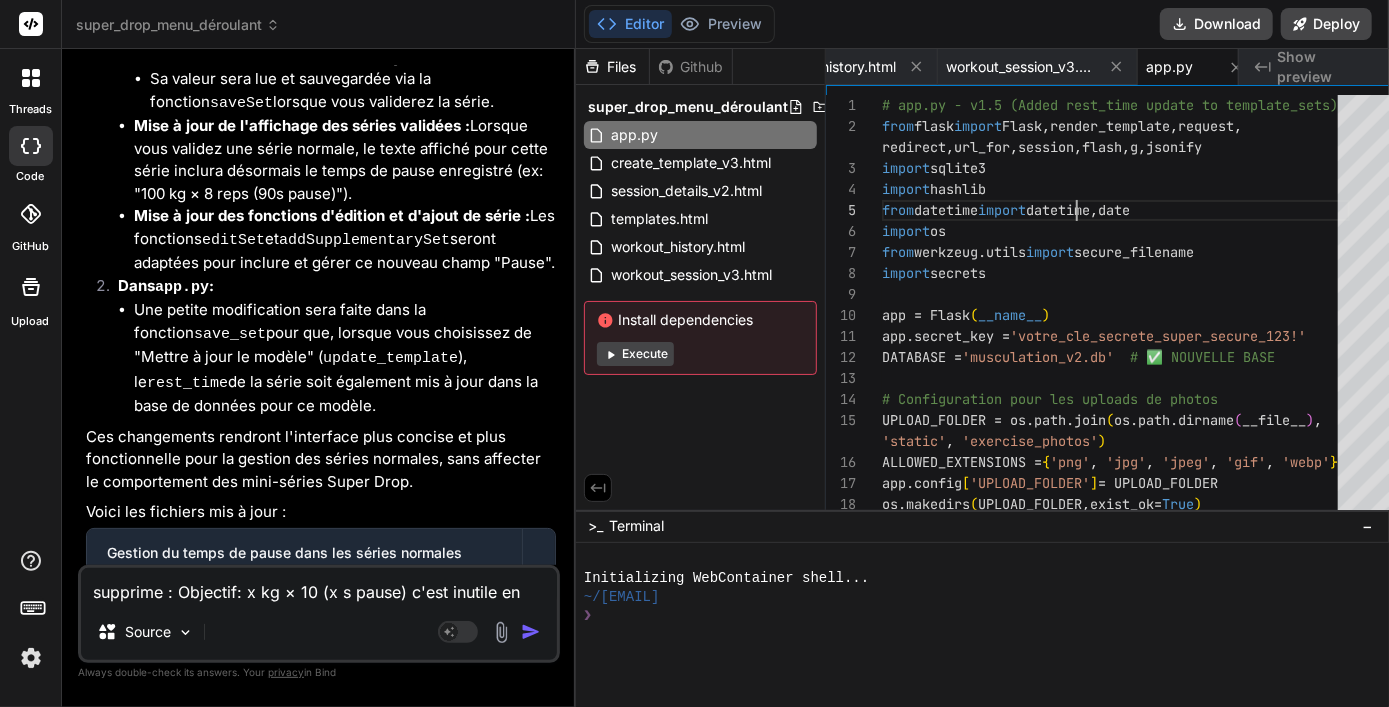click on "# app.py - v1.5 (Added rest_time update to template_sets) from flask import Flask , render_template , request , import sqlite3 import hashlib from datetime import datetime , date import os from werkzeug.utils import secure_filename import secrets app = Flask ( __name__ ) app.secret_key = 'votre_cle_secrete_super_secure_123!' DATABASE = 'musculation_v2.db' # ✅ NOUVELLE BASE # Configuration pour les uploads de photos UPLOAD_FOLDER = os.path.join ( os.path.dirname ( __file__ ) , 'static' , 'exercise_photos' ) ALLOWED_EXTENSIONS = { 'png' , 'jpg' , 'jpeg' , 'gif' , 'webp' } redirect , url_for , session , flash , g , jsonify app.config [ 'UPLOAD_FOLDER' ] = UPLOAD_FOLDER os.makedirs ( UPLOAD_FOLDER , exist_ok= True )" at bounding box center (1116, 17399) 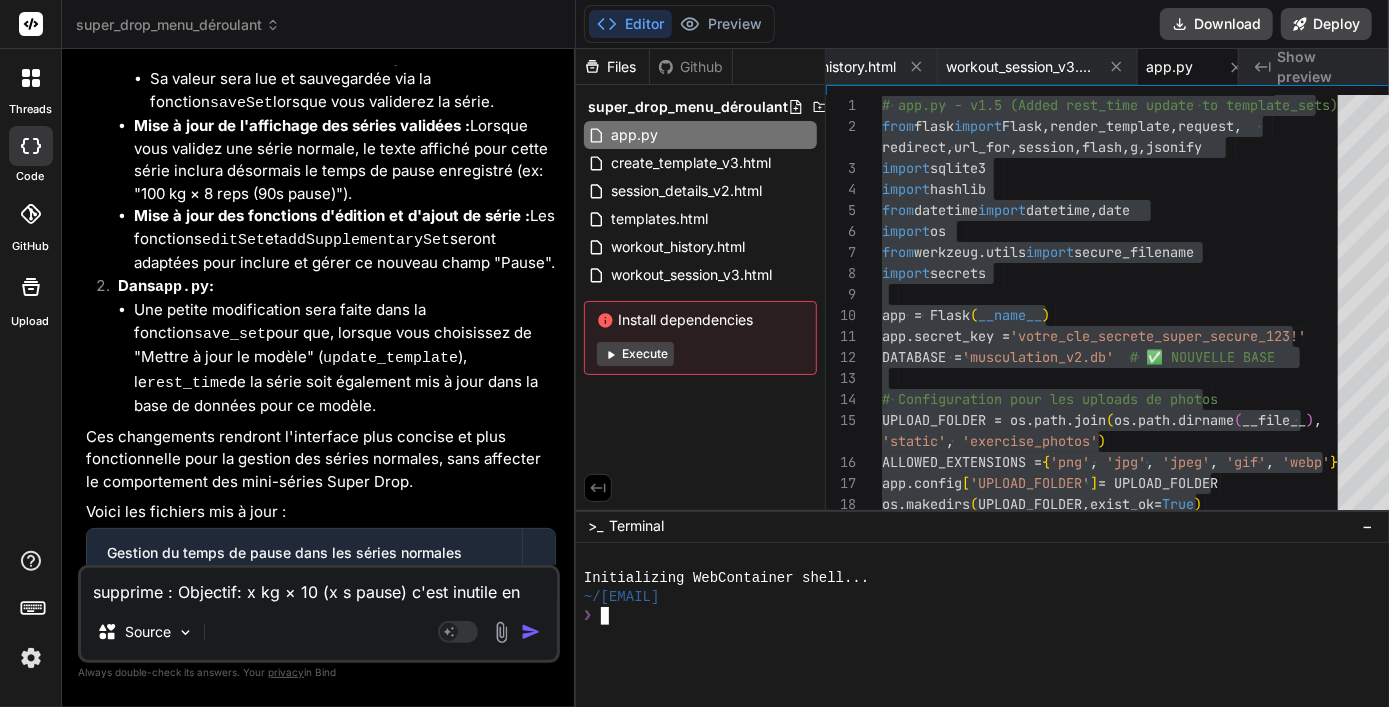 click on "~/[EMAIL]" at bounding box center (983, 597) 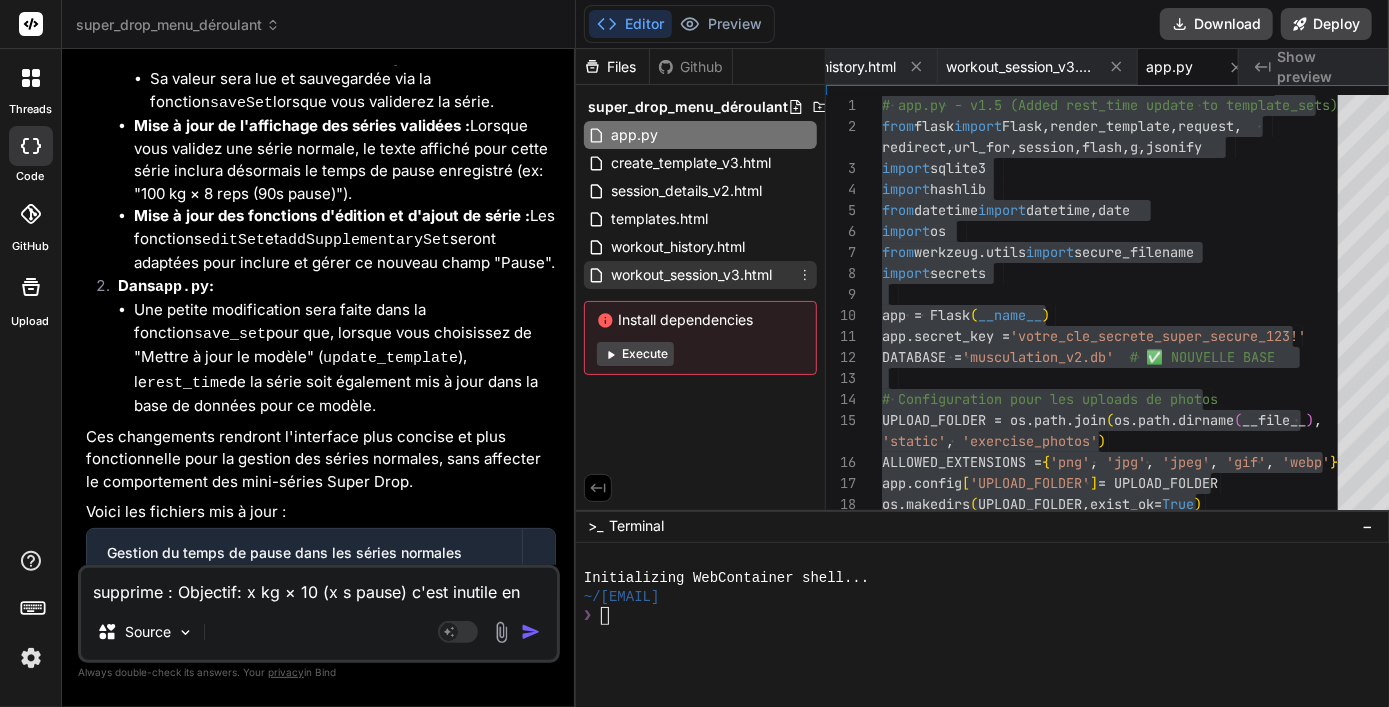 click on "workout_session_v3.html" at bounding box center (691, 275) 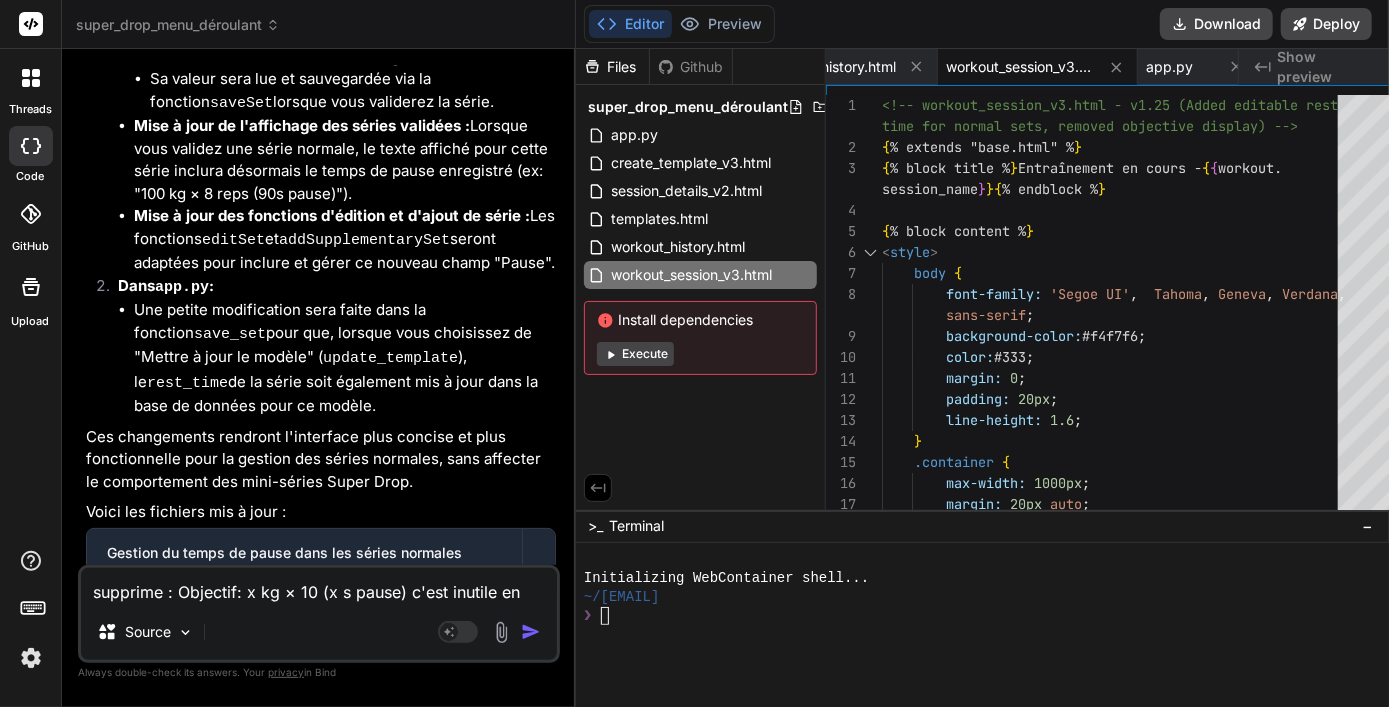 scroll, scrollTop: 0, scrollLeft: 0, axis: both 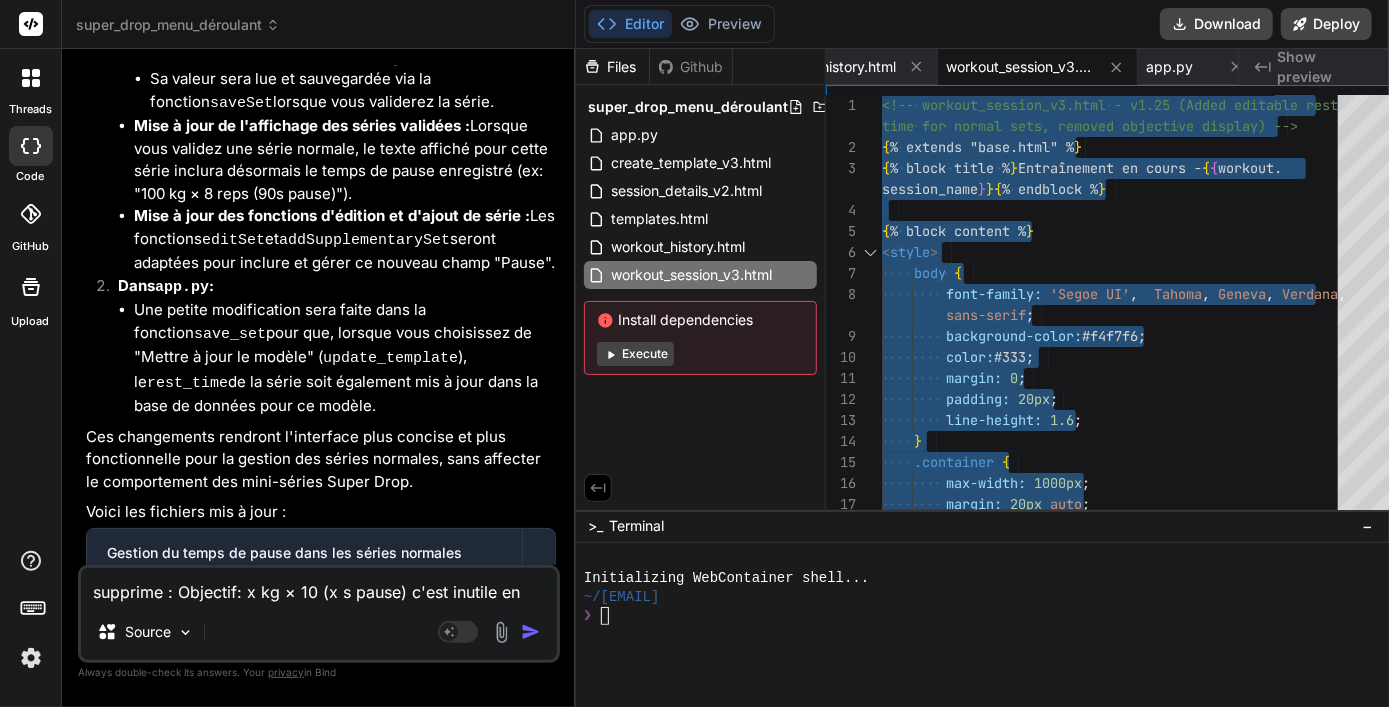 click on "supprime : Objectif: x kg × 10 (x s pause) c'est inutile en revnche pour les series rajoute le temps de pause apres resps c'est aussi un parameter que peut etre sauvegarder comme les resp = meme focntionnement
pas de changement pour les mini series" at bounding box center (319, 586) 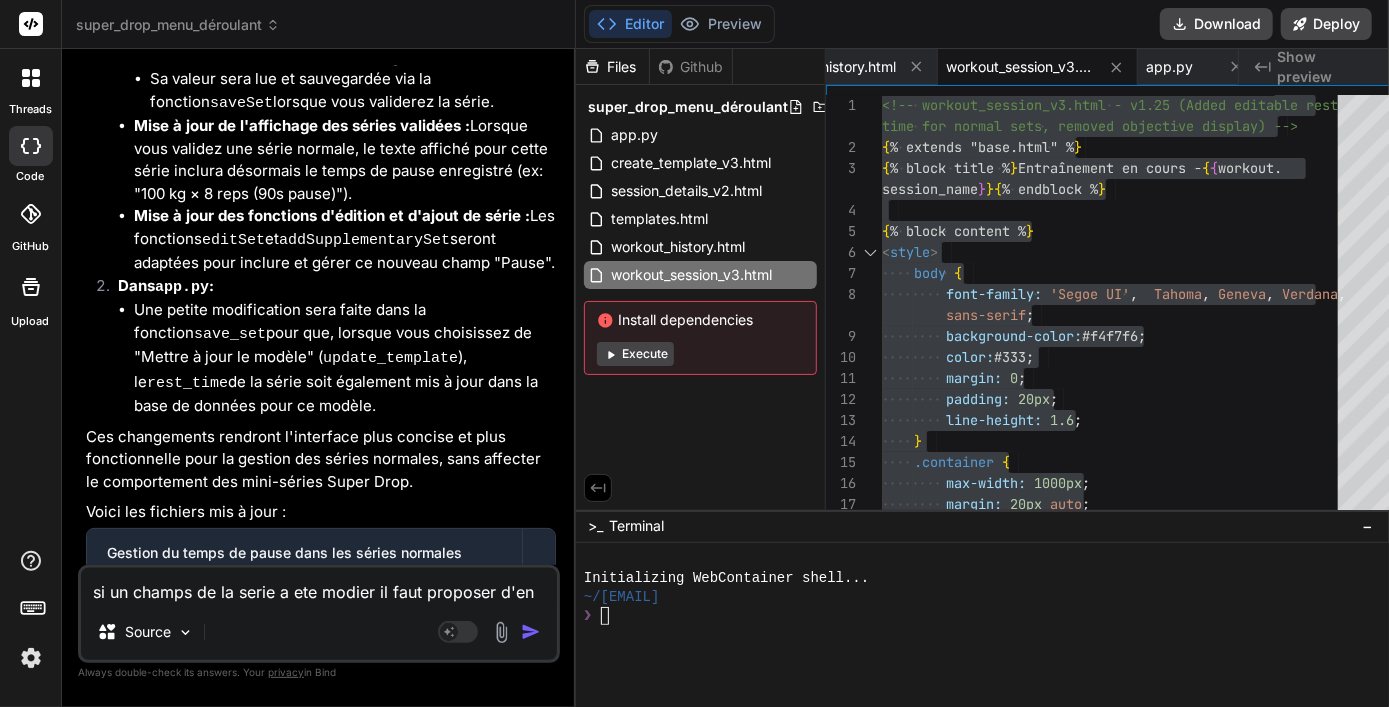 scroll, scrollTop: 25870, scrollLeft: 0, axis: vertical 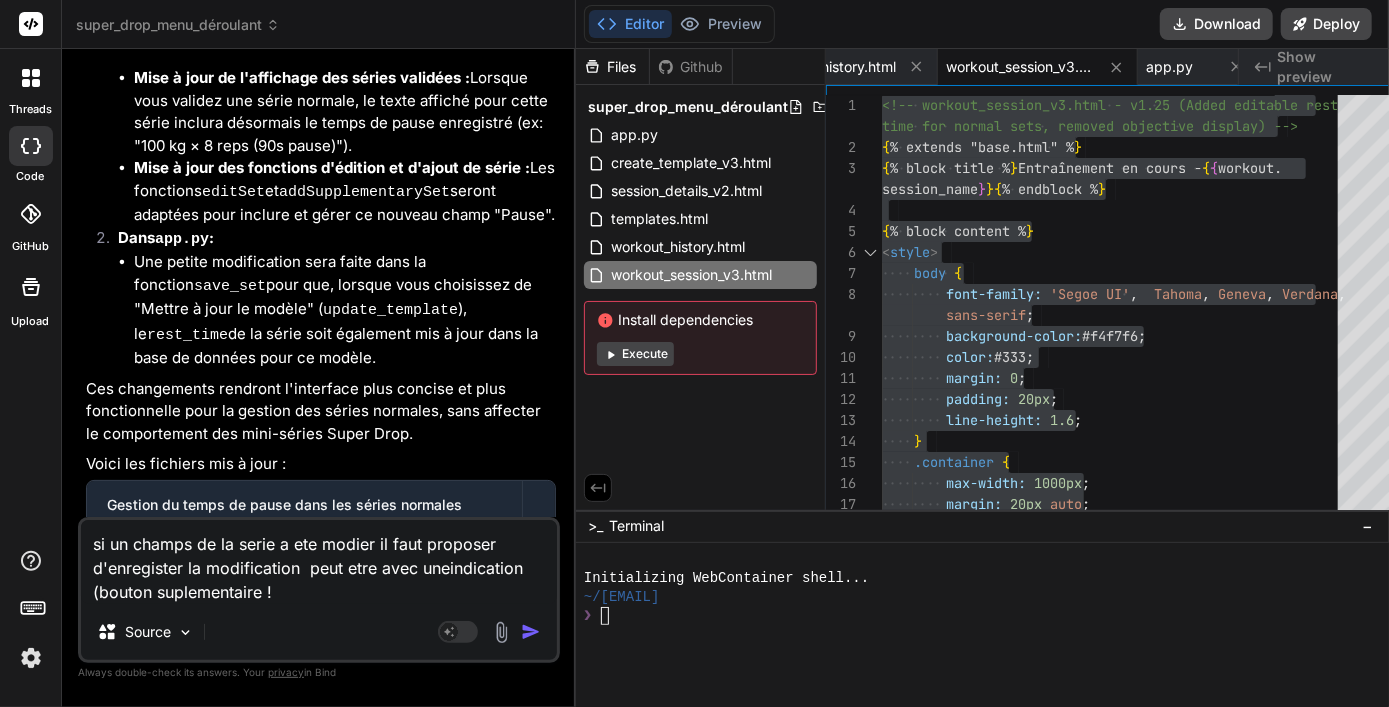 drag, startPoint x: 300, startPoint y: 594, endPoint x: 92, endPoint y: 591, distance: 208.02164 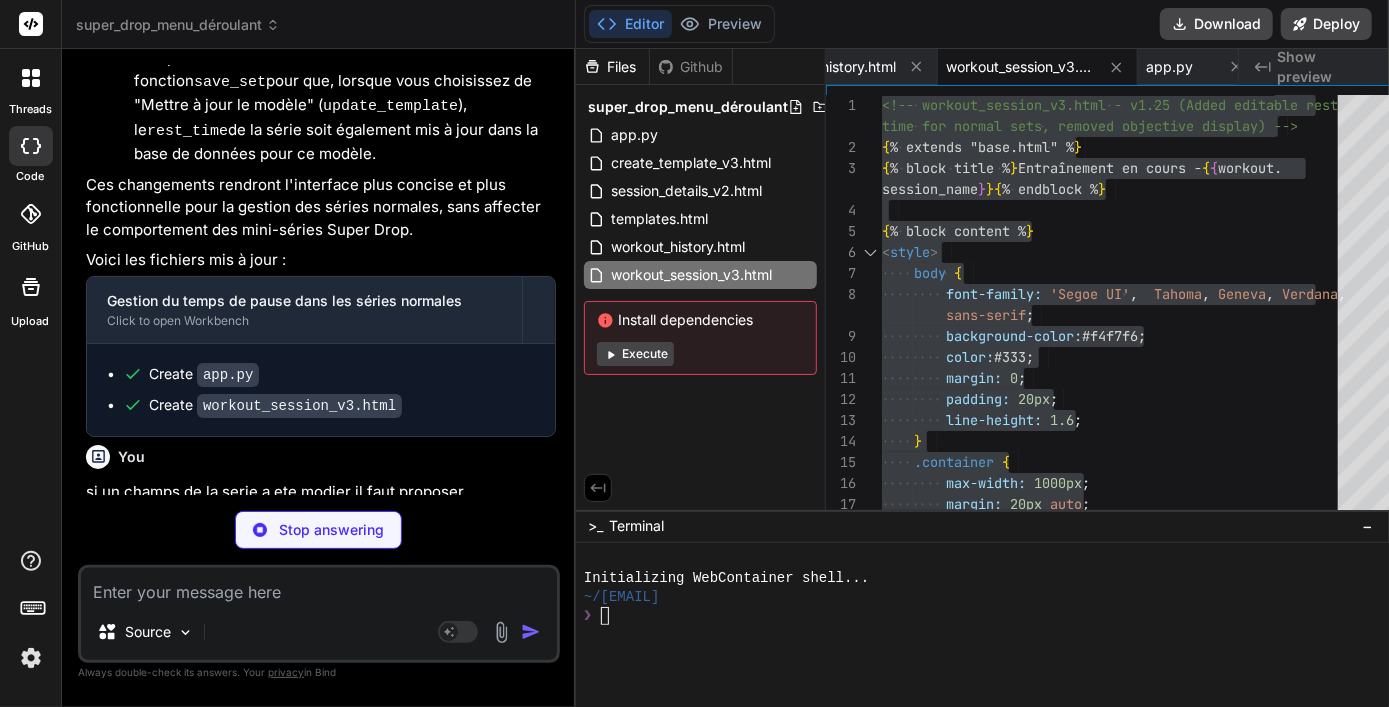 scroll, scrollTop: 26098, scrollLeft: 0, axis: vertical 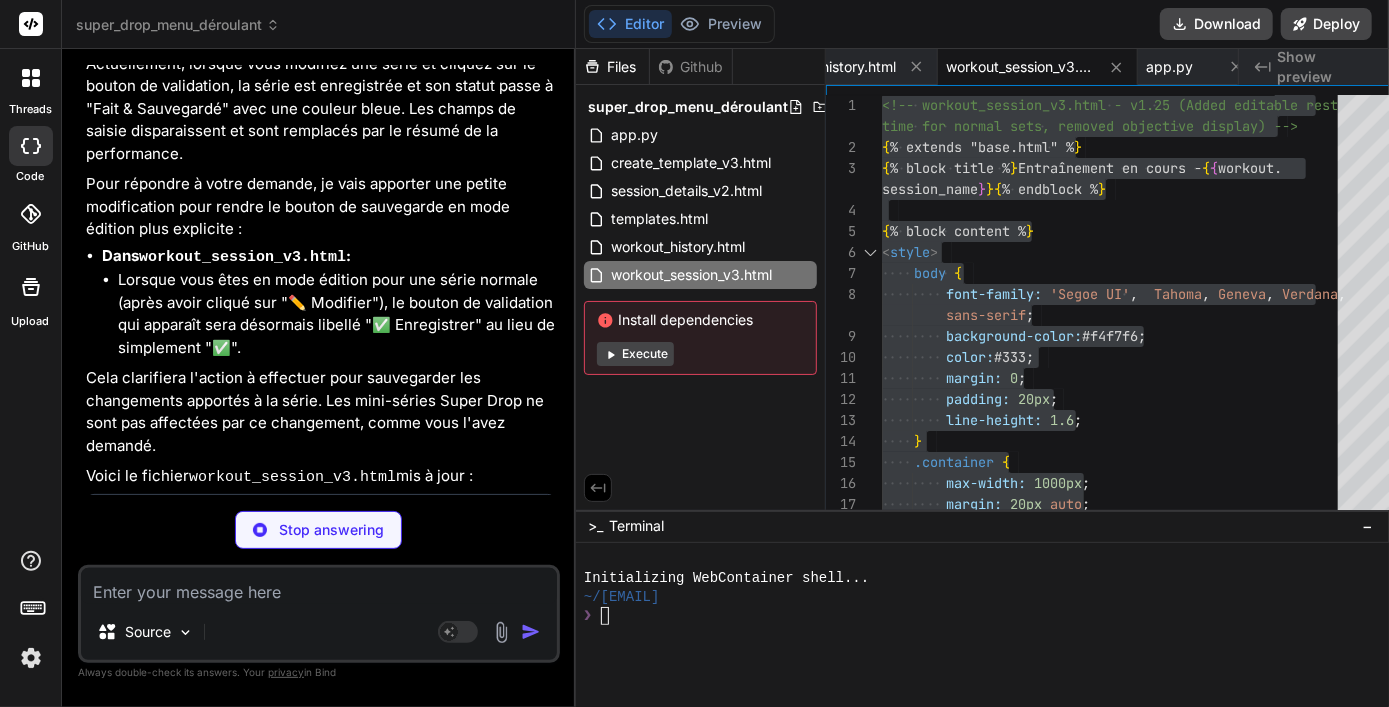 click on "Stop answering" at bounding box center [331, 530] 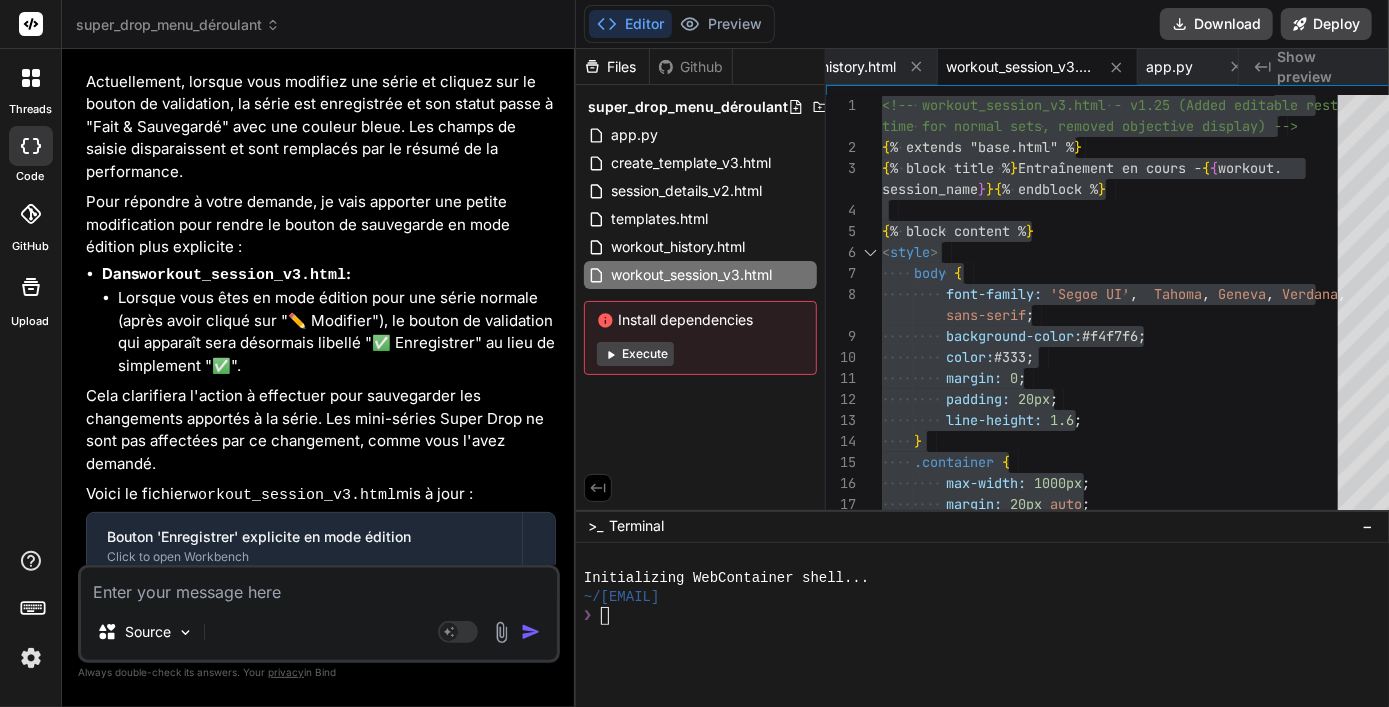 click at bounding box center (319, 586) 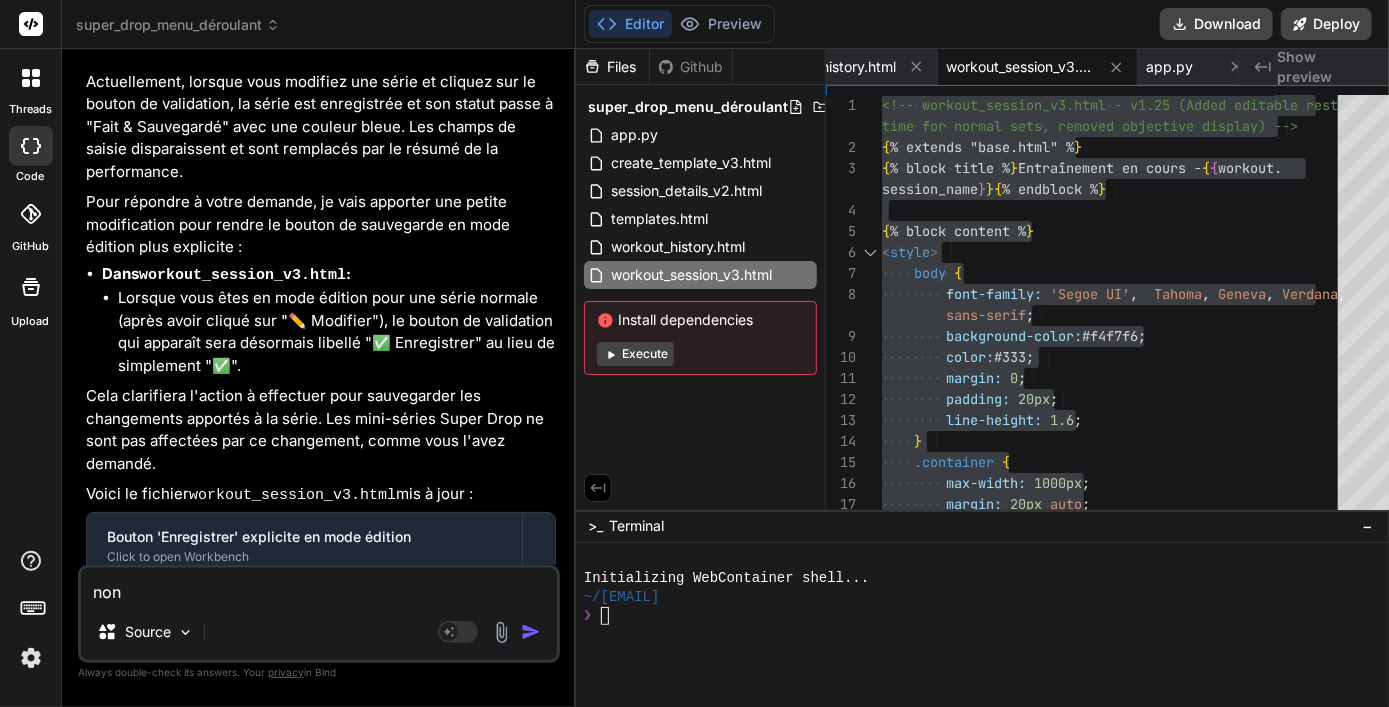 scroll, scrollTop: 26720, scrollLeft: 0, axis: vertical 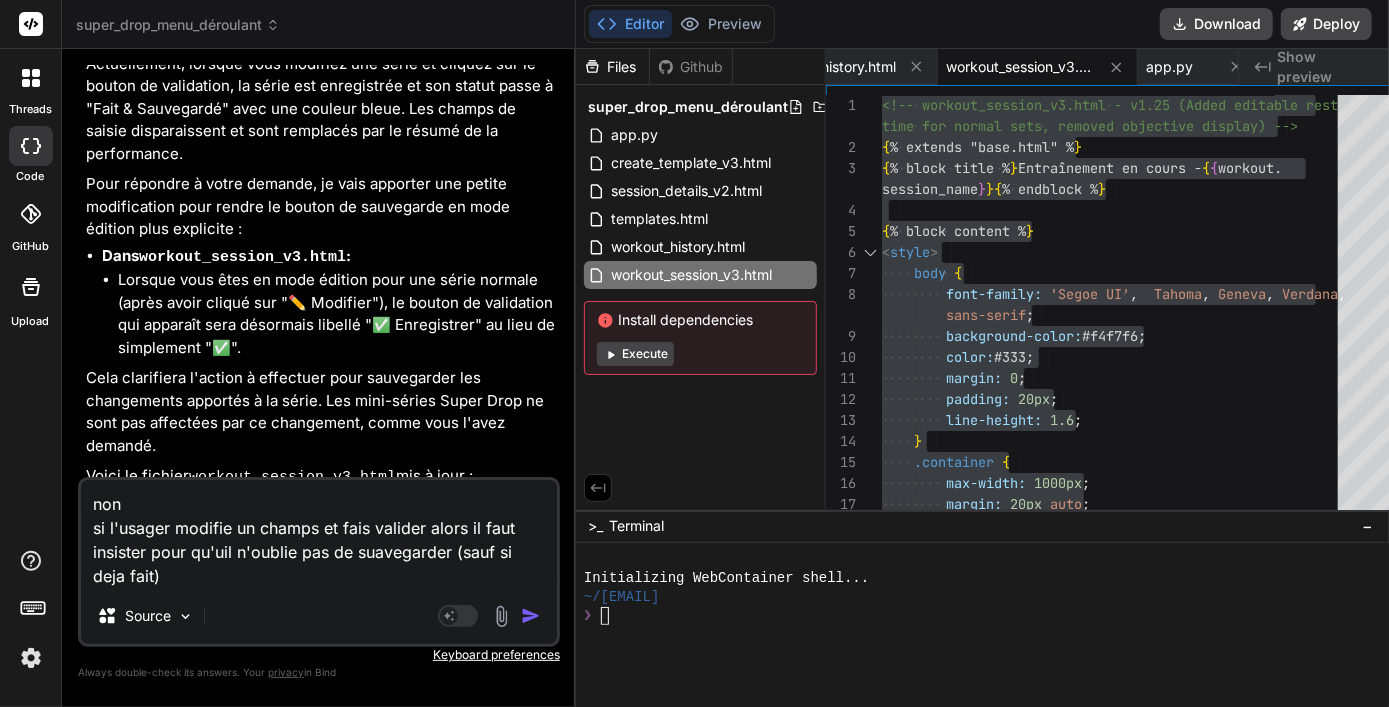 click on "Lorsque vous êtes en mode édition pour une série normale (après avoir cliqué sur "✏️ Modifier"), le bouton de validation qui apparaît sera désormais libellé "✅ Enregistrer" au lieu de simplement "✅"." at bounding box center [337, 314] 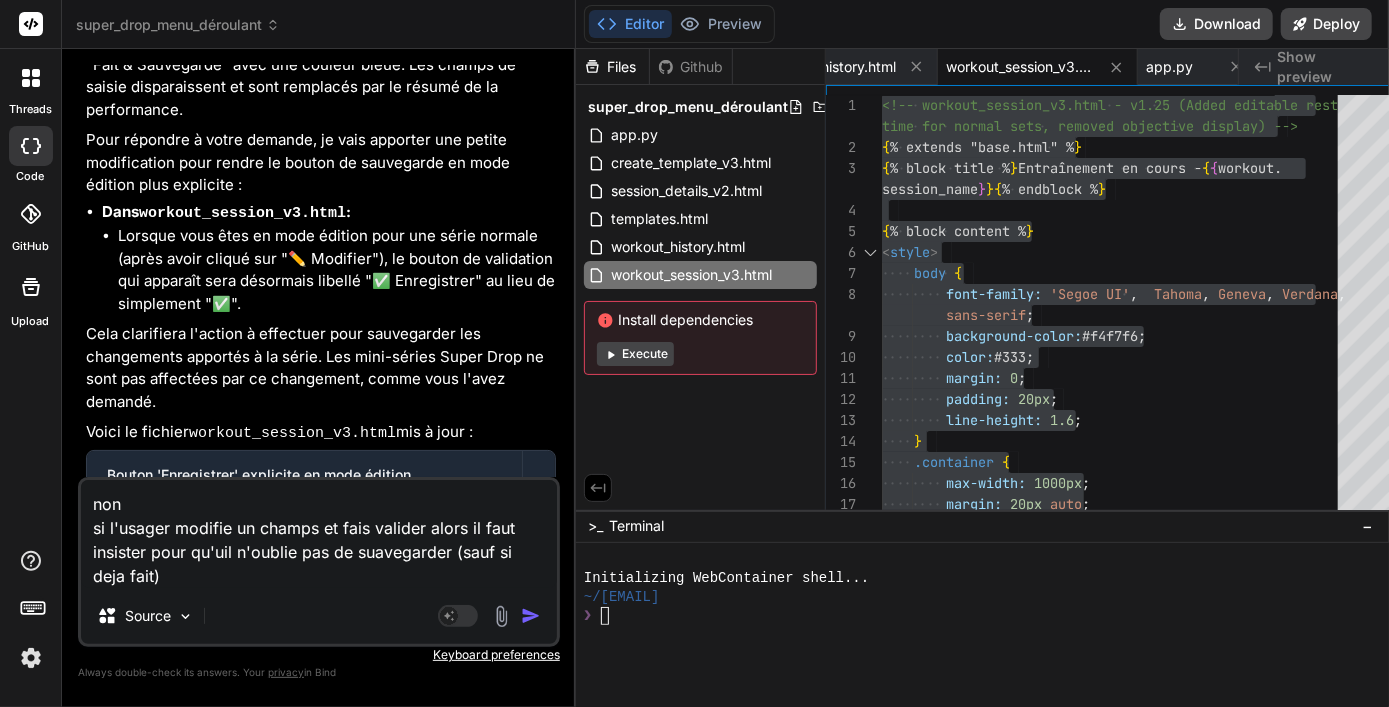 scroll, scrollTop: 26790, scrollLeft: 0, axis: vertical 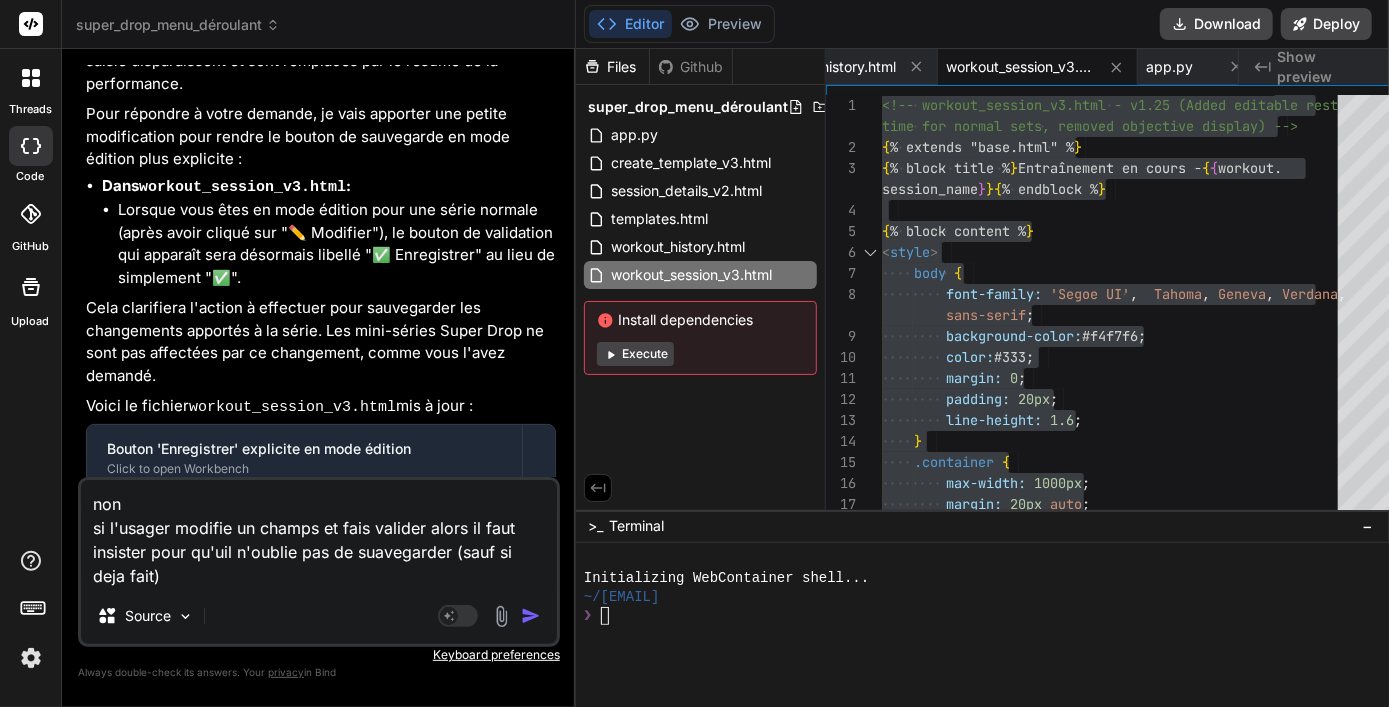 drag, startPoint x: 192, startPoint y: 585, endPoint x: 16, endPoint y: 474, distance: 208.07932 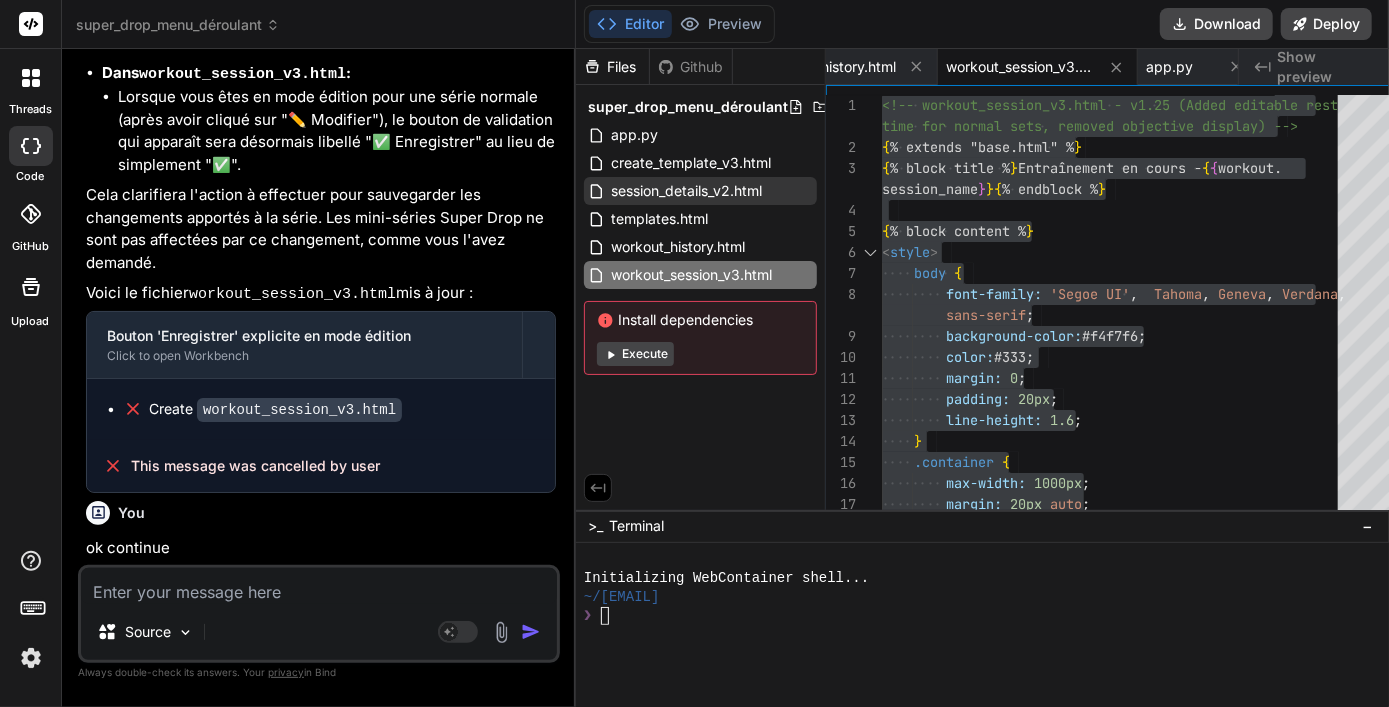 scroll, scrollTop: 26910, scrollLeft: 0, axis: vertical 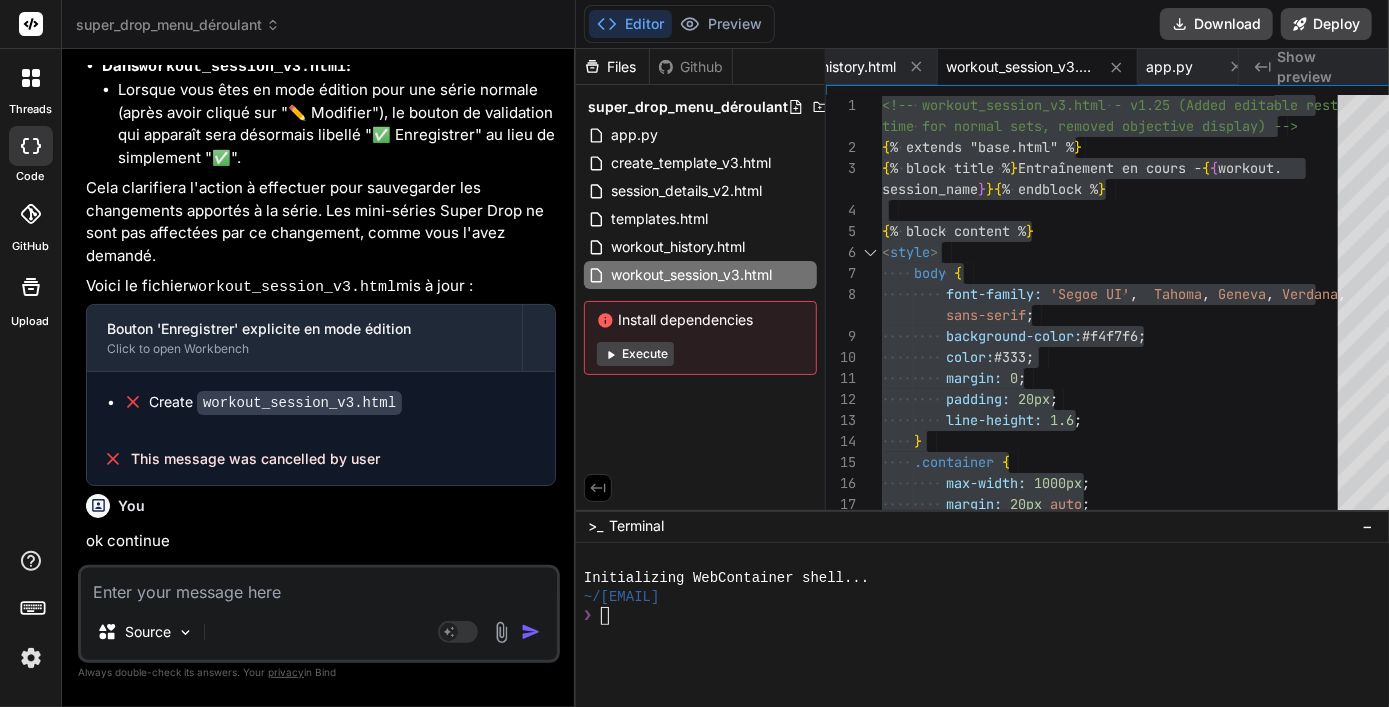 click at bounding box center (319, 586) 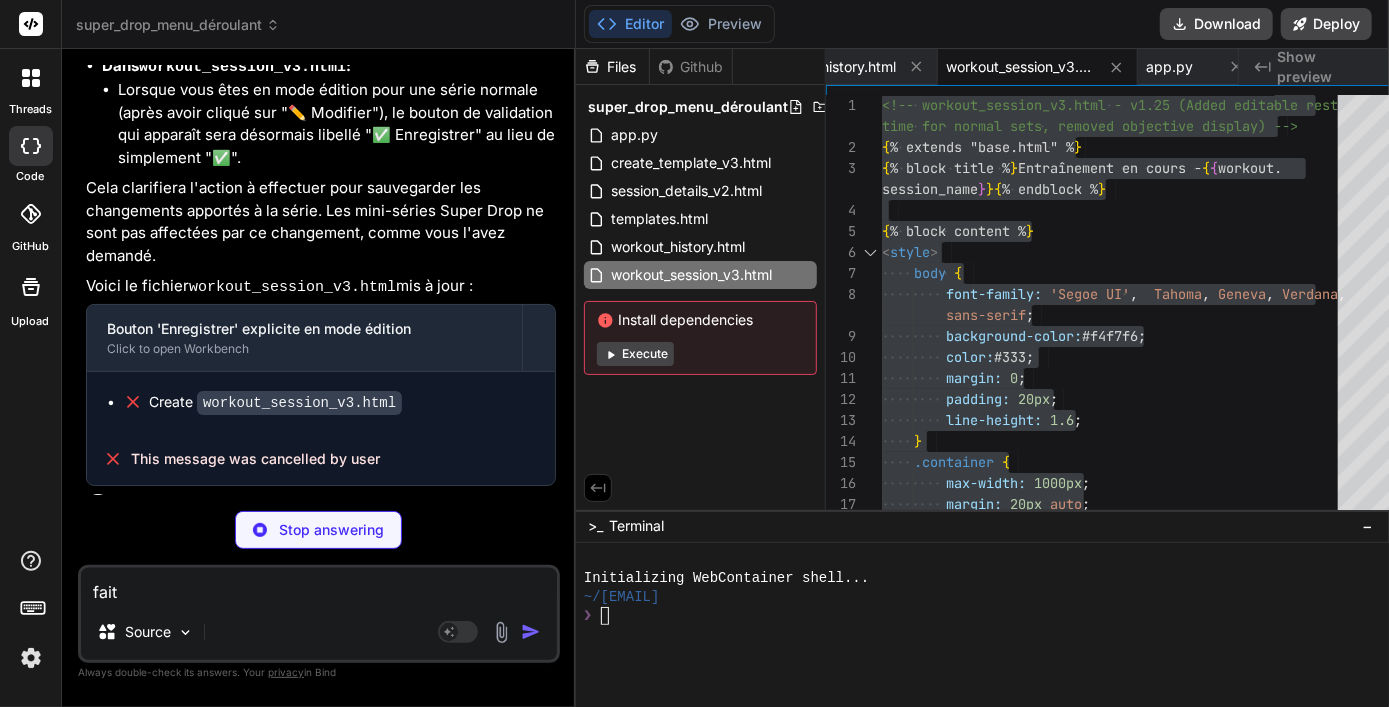 scroll, scrollTop: 26910, scrollLeft: 0, axis: vertical 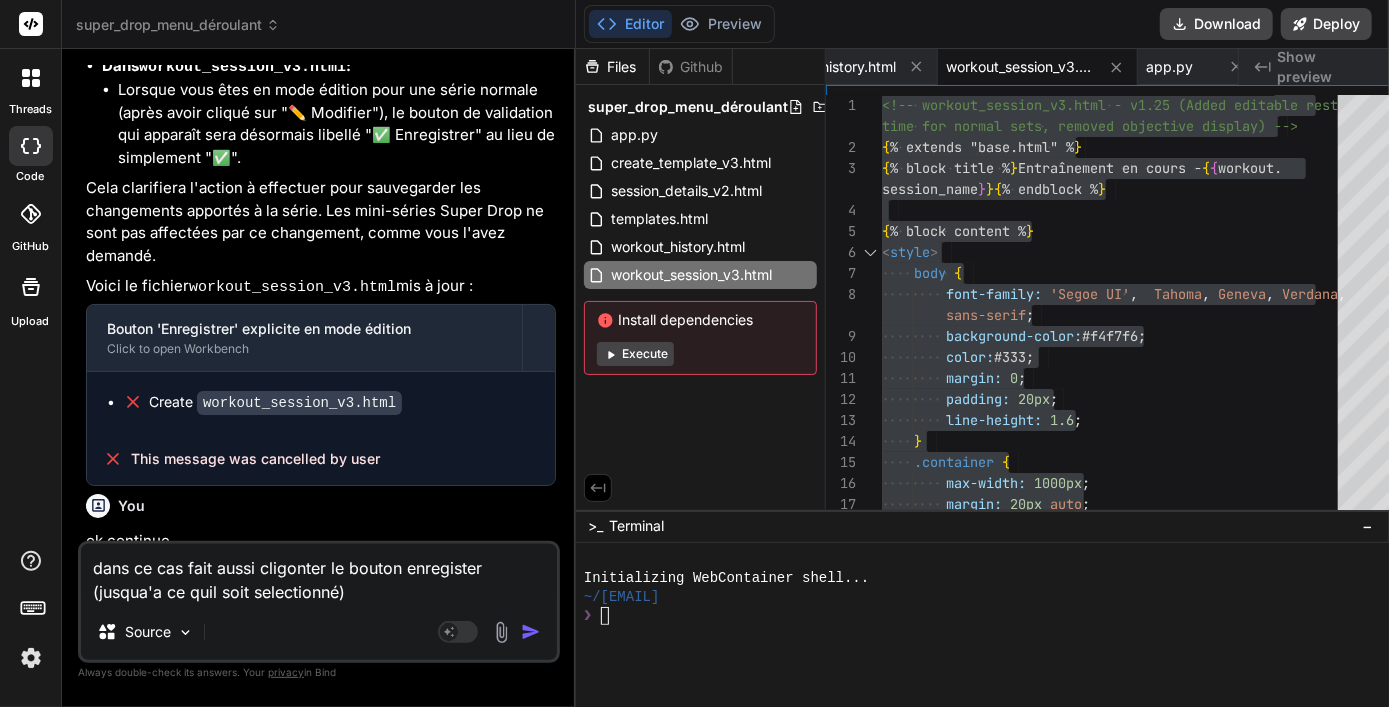 click on "Bind AI D'accord !
J'ai bien noté votre dernière demande et j'ai mis à jour le fichier  workout_session_v3.html  pour que le bouton de validation en mode édition affiche désormais "✅ Enregistrer", rendant l'action plus explicite.
Y a-t-il d'autres modifications ou de nouvelles fonctionnalités que vous souhaiteriez que j'implémente ?" at bounding box center (321, 665) 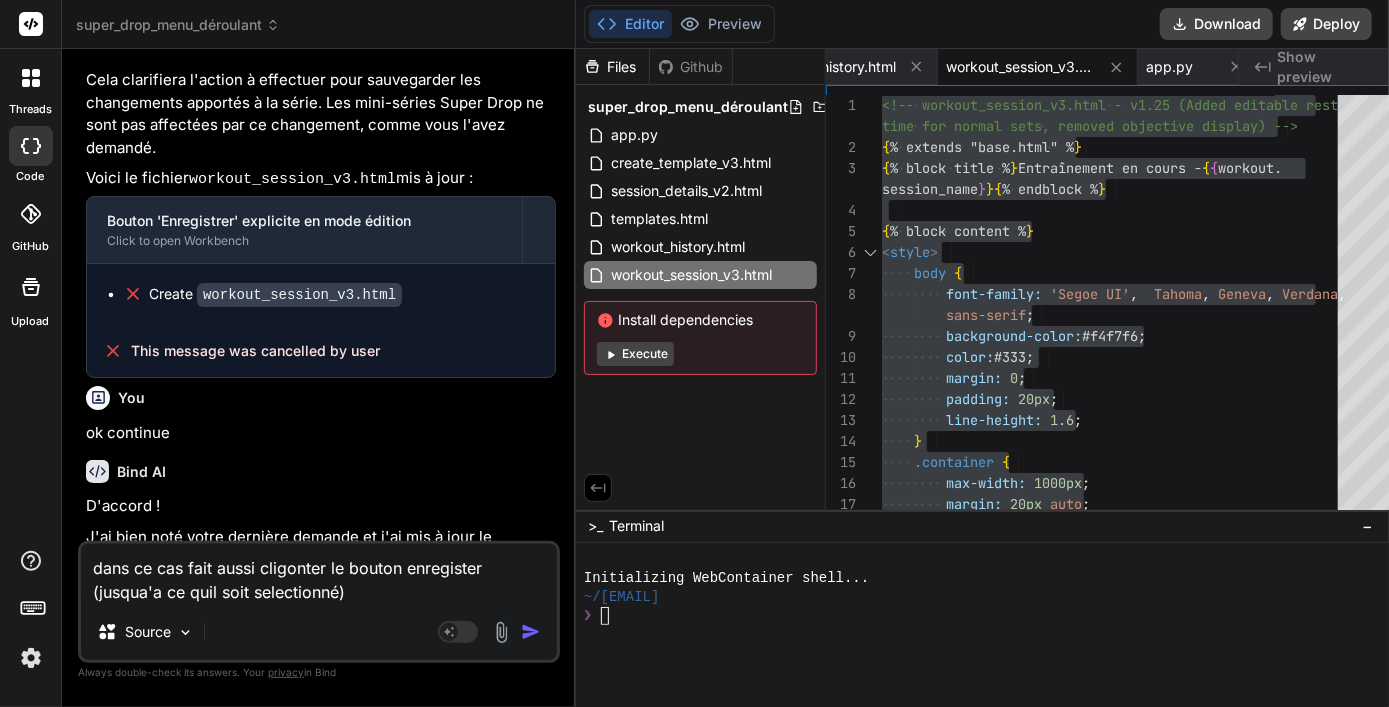 scroll, scrollTop: 27021, scrollLeft: 0, axis: vertical 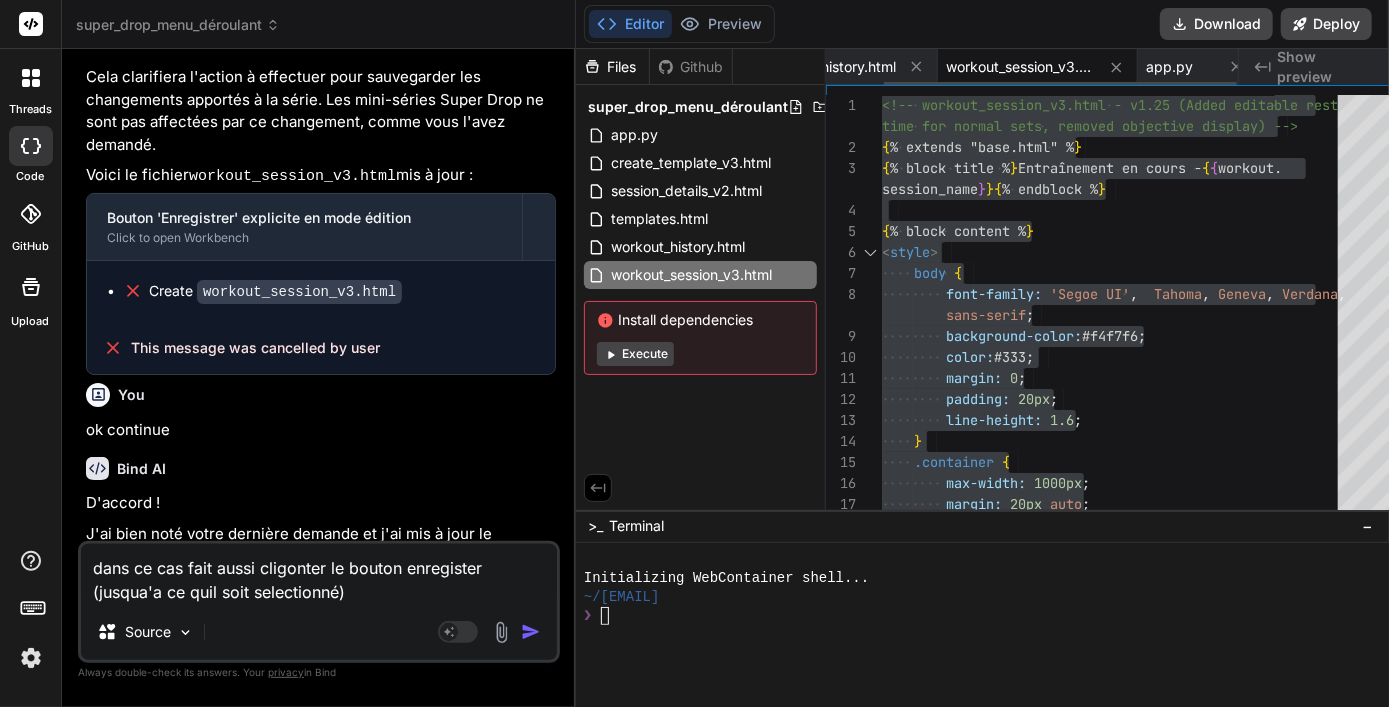 click on "workout_session_v3.html" at bounding box center [1021, 67] 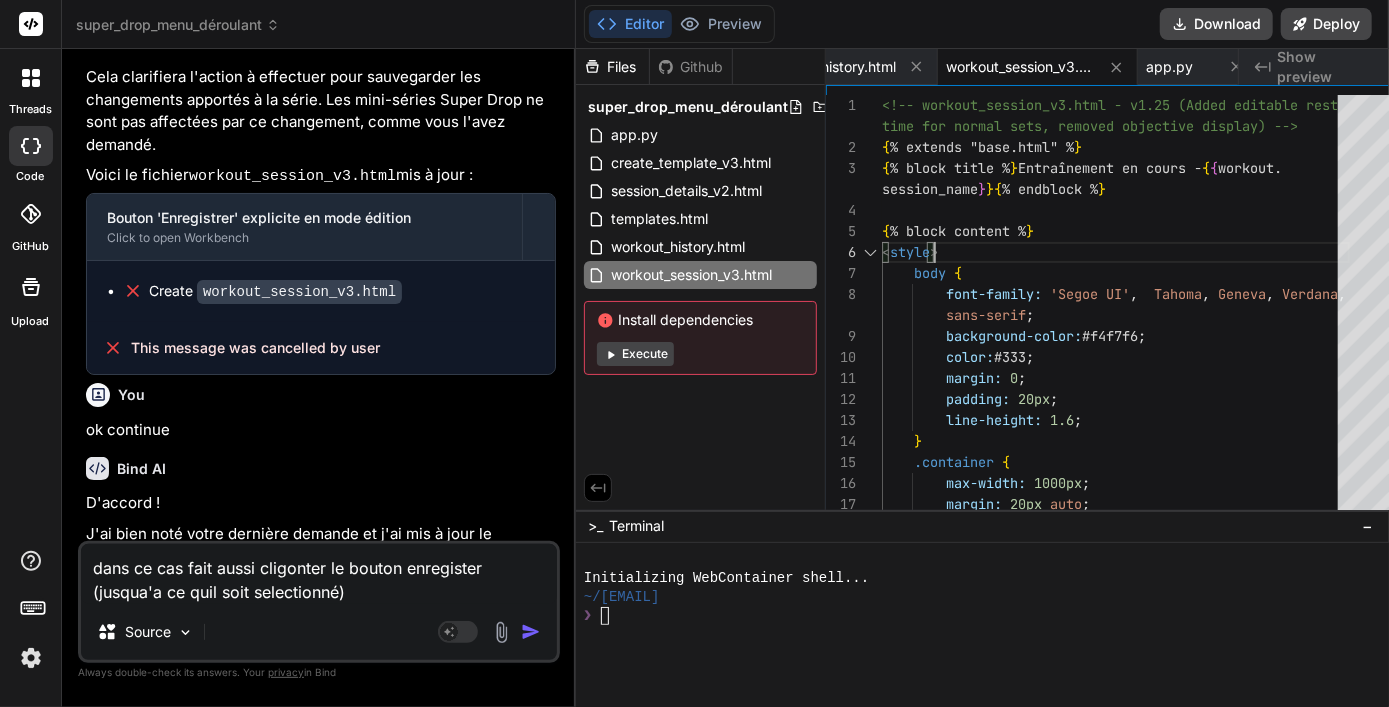 click on "<!-- workout_session_v3.html - v1.25 (Added editab le rest  { % extends "base.html" % } { % block title % } Entraînement en cours -  { {  workout. { % block content % } < style >      body   {          font-family:   'Segoe UI' ,   Tahoma ,   Geneva ,   Verdana ,            background-color:  #f4f7f6 ;          color:  #333 ;          margin:   0 ;          padding:   20px ;          line-height:   1.6 ;      }      .container   {          max-width:   1000px ; time for normal sets, removed objective display) - -> session_name  } } { % endblock % }          sans-serif ;          margin:   20px   auto ;          background:  #fff ;" at bounding box center (1116, 26072) 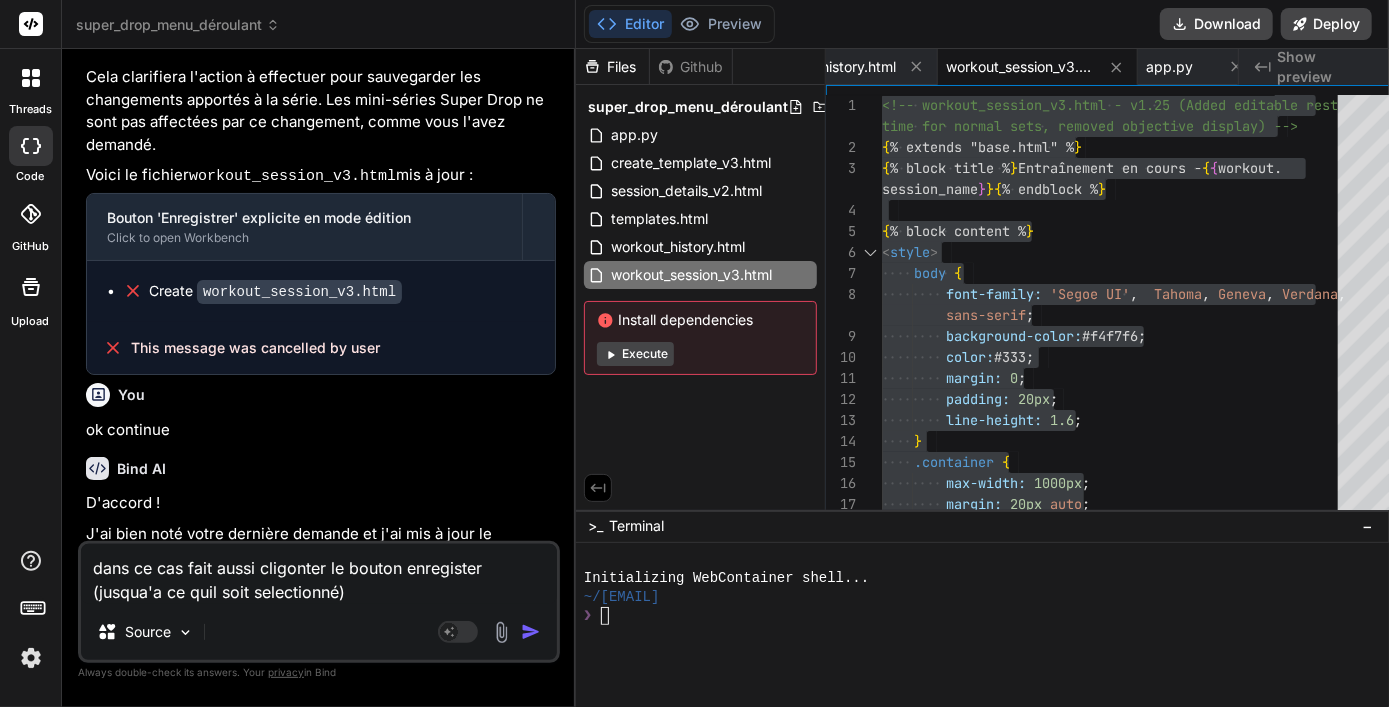 click on "dans ce cas fait aussi cligonter le bouton enregister (jusqua'a ce quil soit selectionné)" at bounding box center [319, 574] 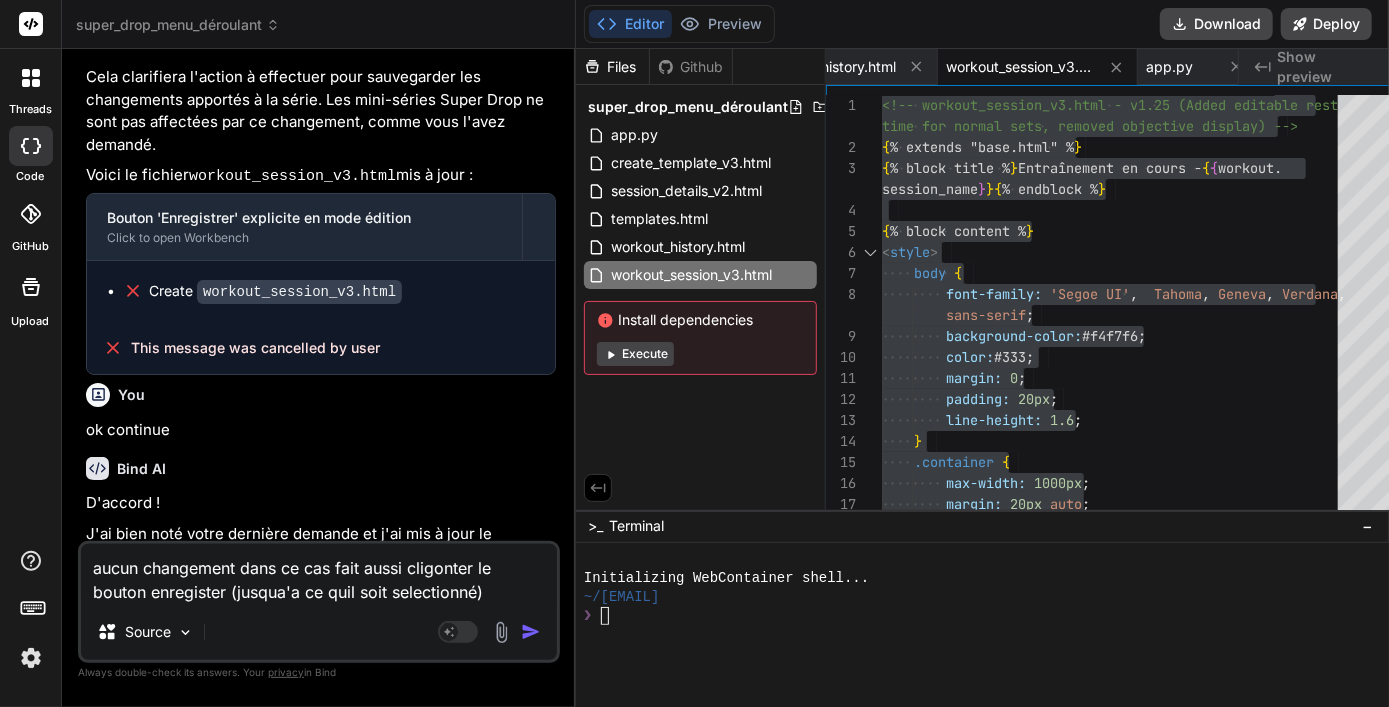 drag, startPoint x: 474, startPoint y: 592, endPoint x: 385, endPoint y: 590, distance: 89.02247 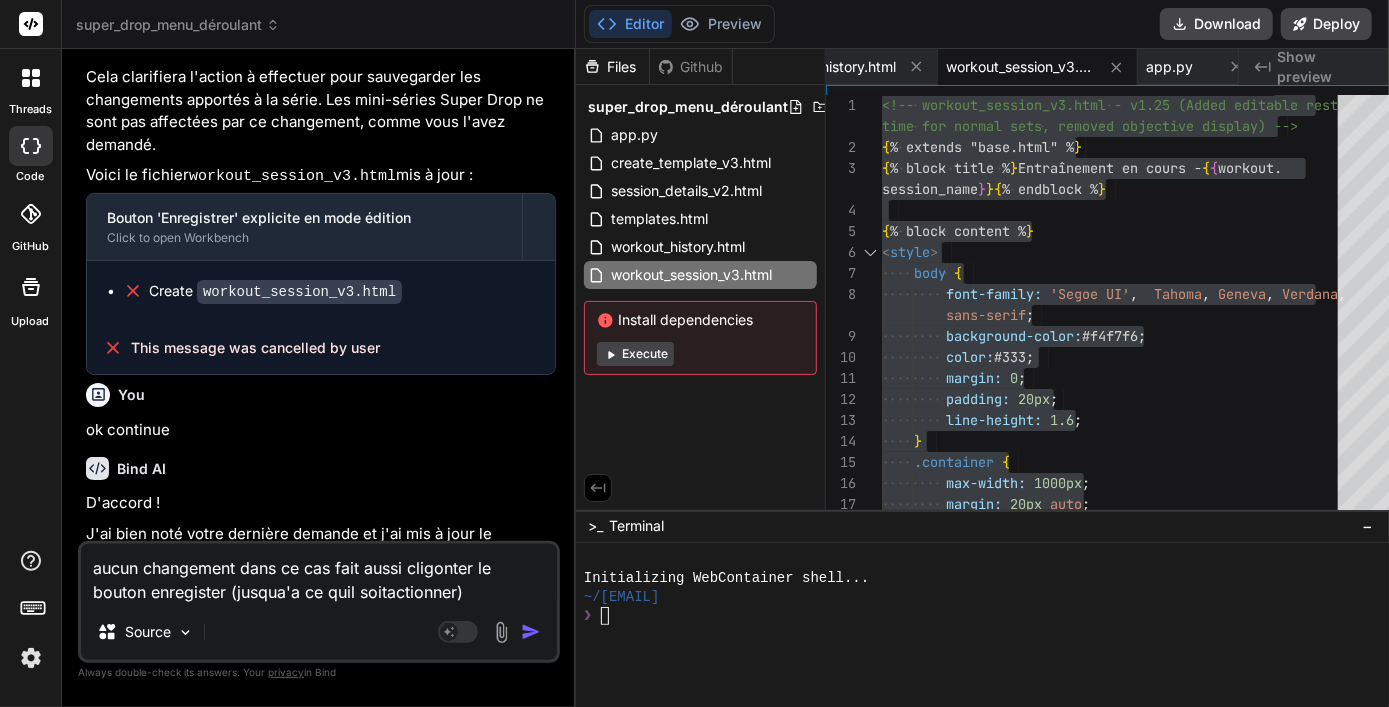 click at bounding box center (531, 632) 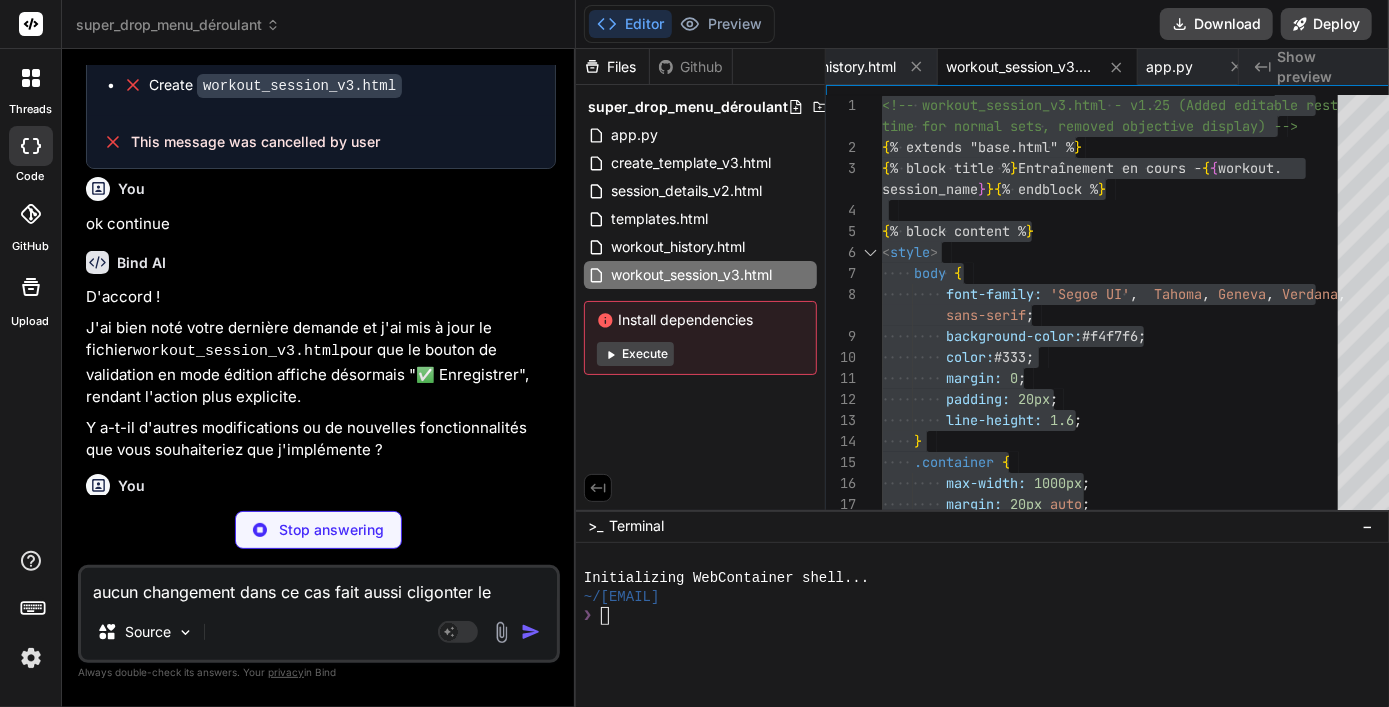 scroll, scrollTop: 27227, scrollLeft: 0, axis: vertical 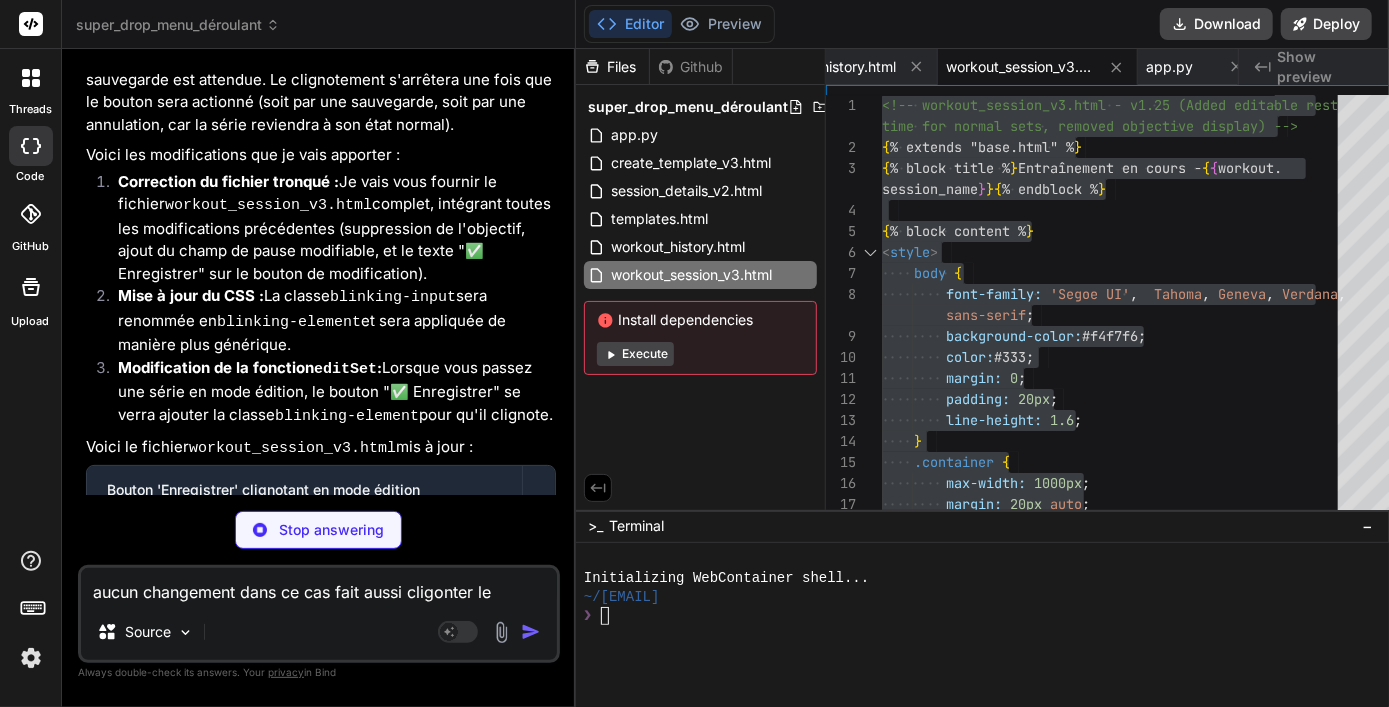 click on "aucun changement dans ce cas fait aussi cligonter le bouton enregister (jusqua'a ce quil soitactionner)" at bounding box center (319, 586) 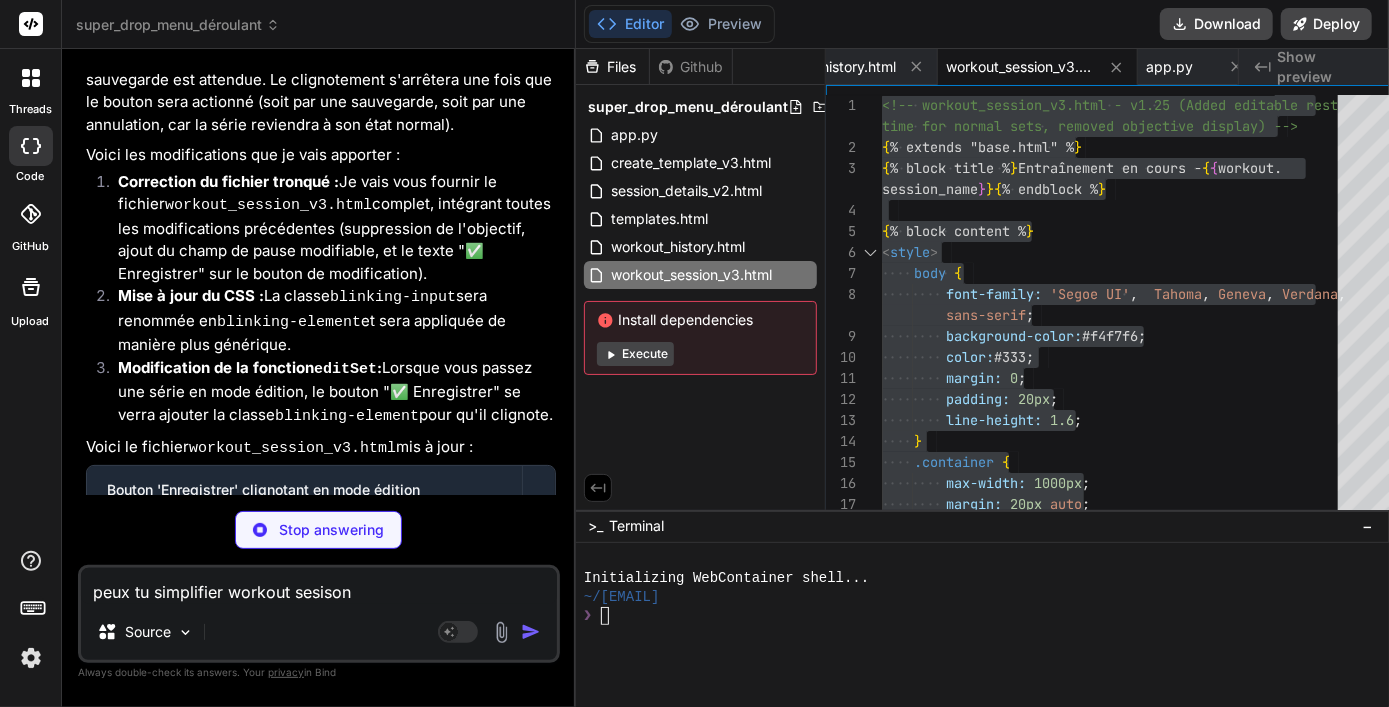 click on "peux tu simplifier workout sesison" at bounding box center [319, 586] 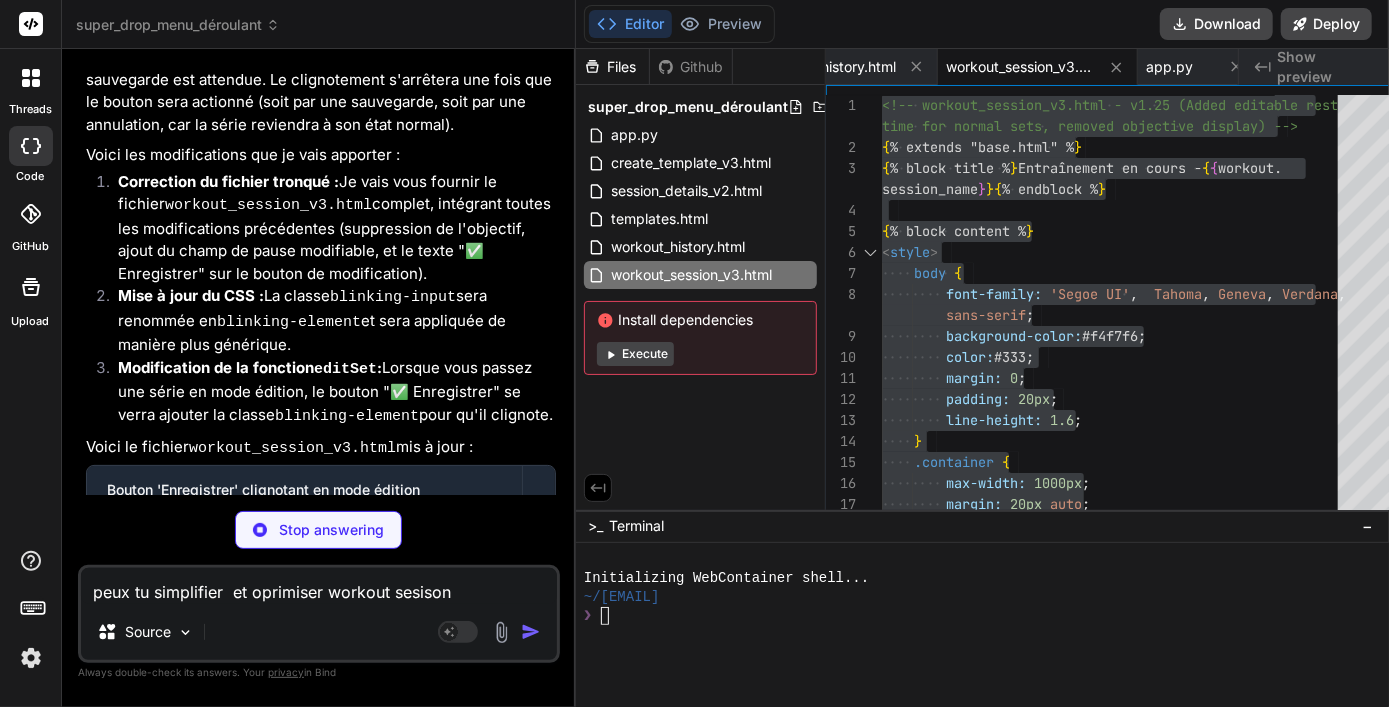 click on "peux tu simplifier  et oprimiser workout sesison" at bounding box center (319, 586) 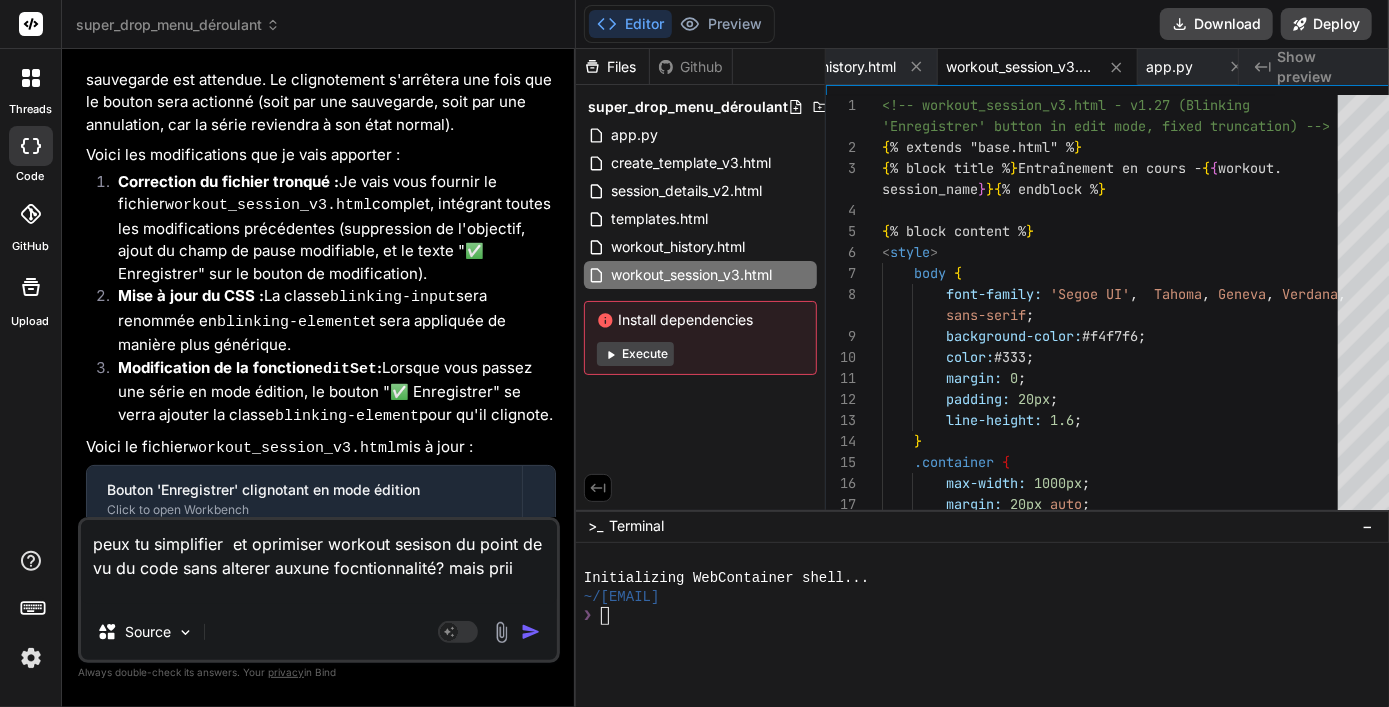 scroll, scrollTop: 27886, scrollLeft: 0, axis: vertical 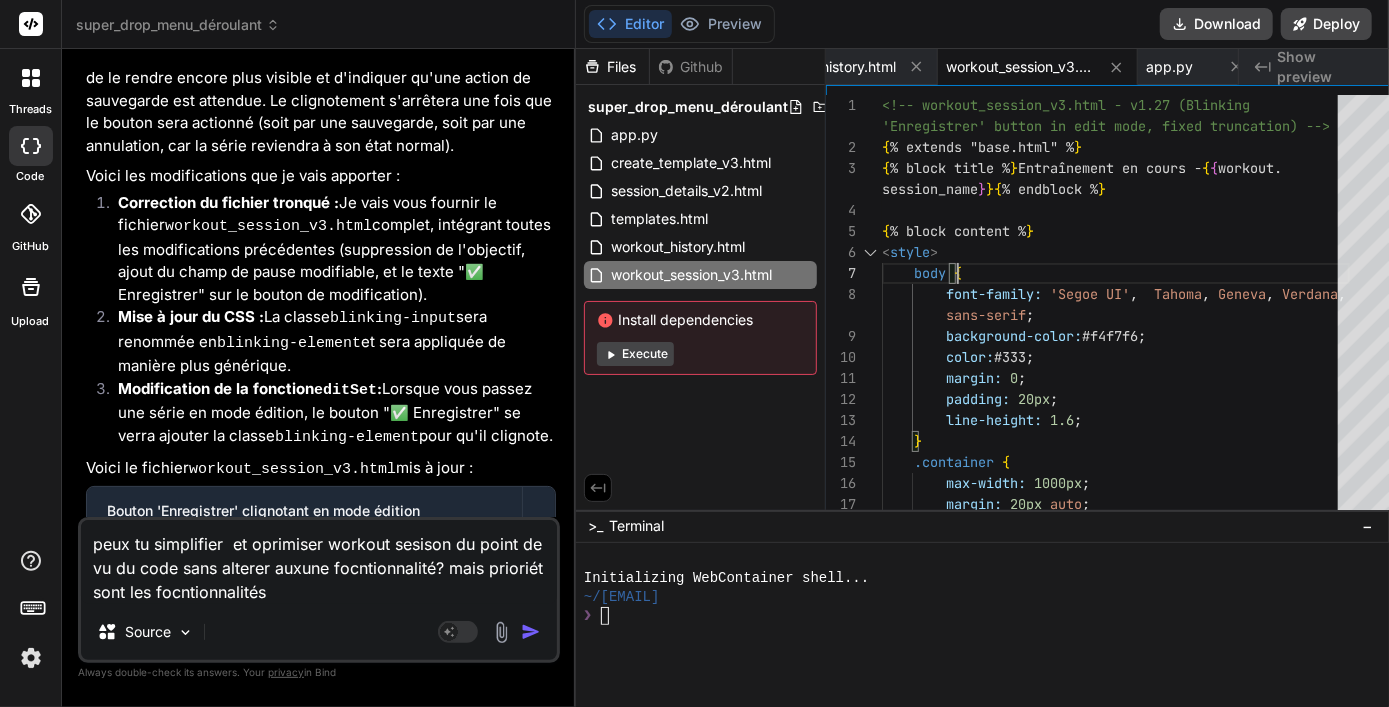 click on "<!-- workout_session_v3.html - v1.27 (Blinking 'Enregistrer' button in edit mode, fixed truncation) -->" at bounding box center [1116, 26082] 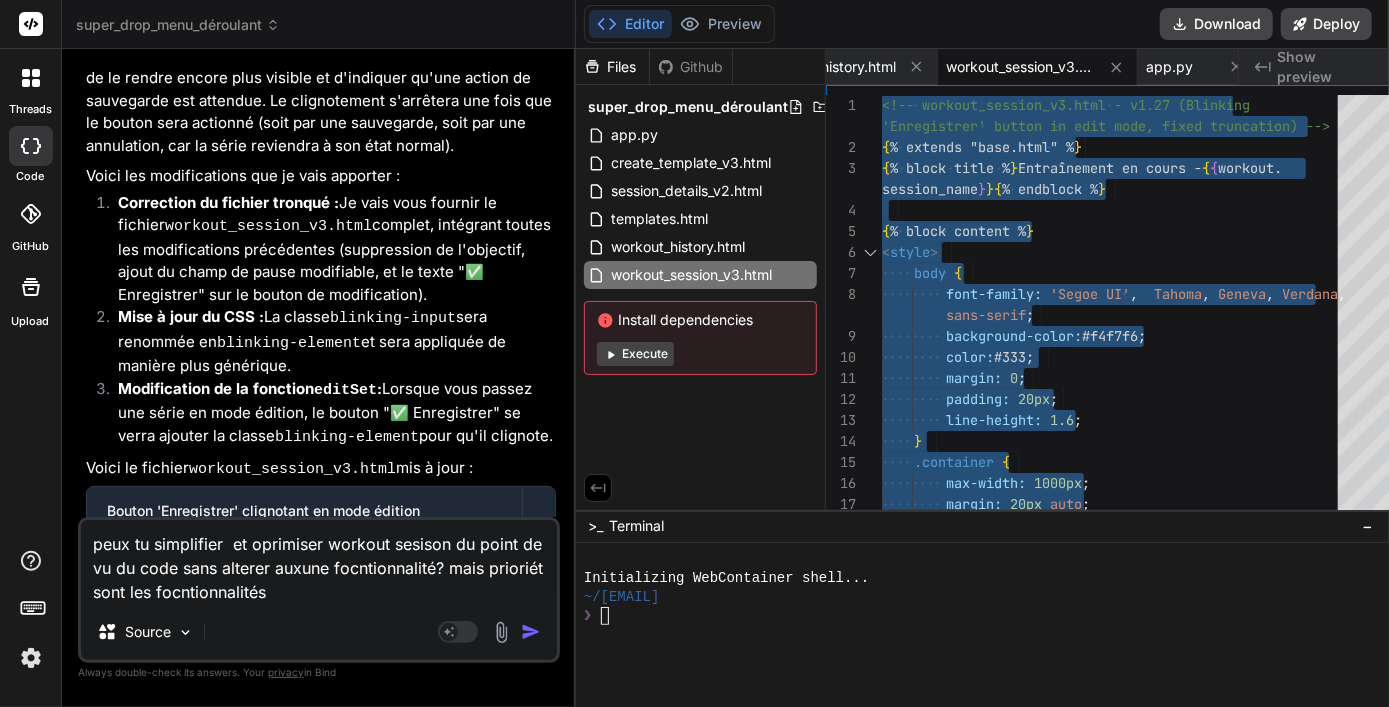 click on "<!-- workout_session_v3.html - v1.27 (Blinking 'Enregistrer' button in edit mode, fixed truncation) -->" at bounding box center [1116, 26082] 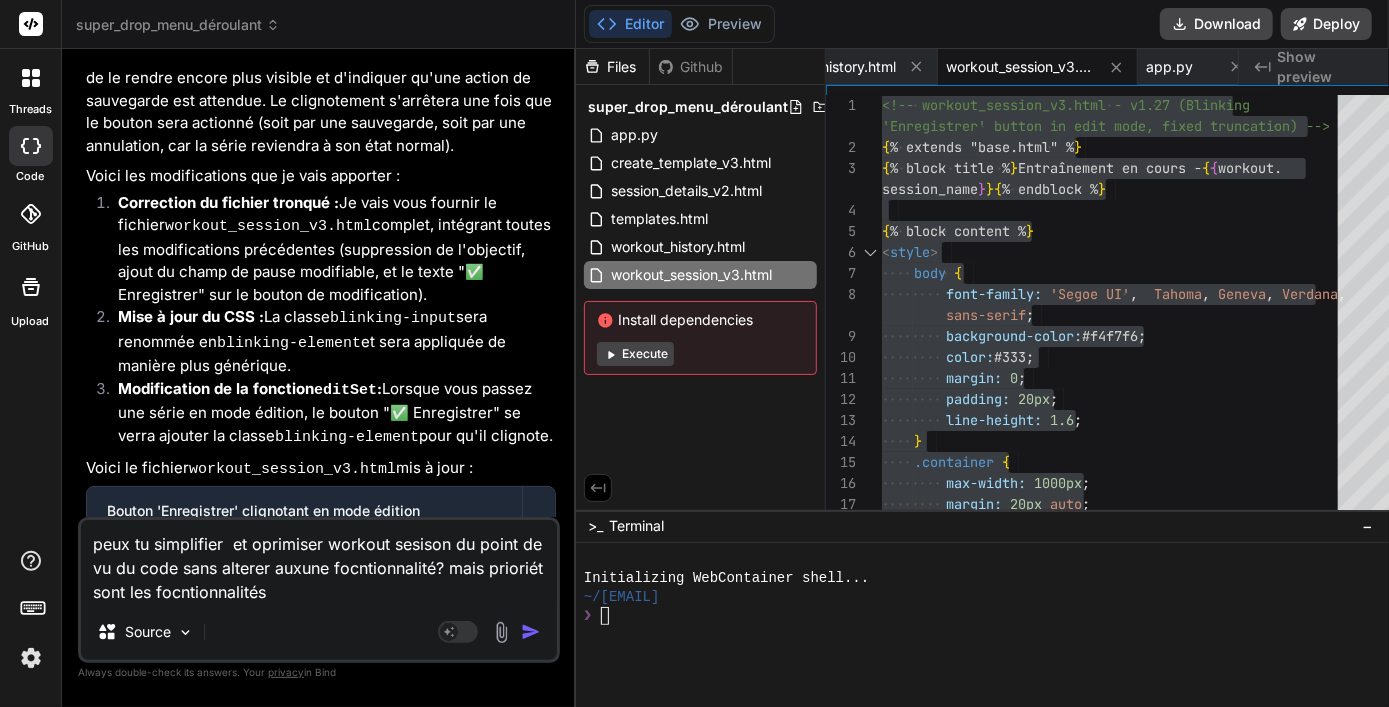 click on "peux tu simplifier  et oprimiser workout sesison du point de vu du code sans alterer auxune focntionnalité? mais prioriét sont les focntionnalités" at bounding box center (319, 562) 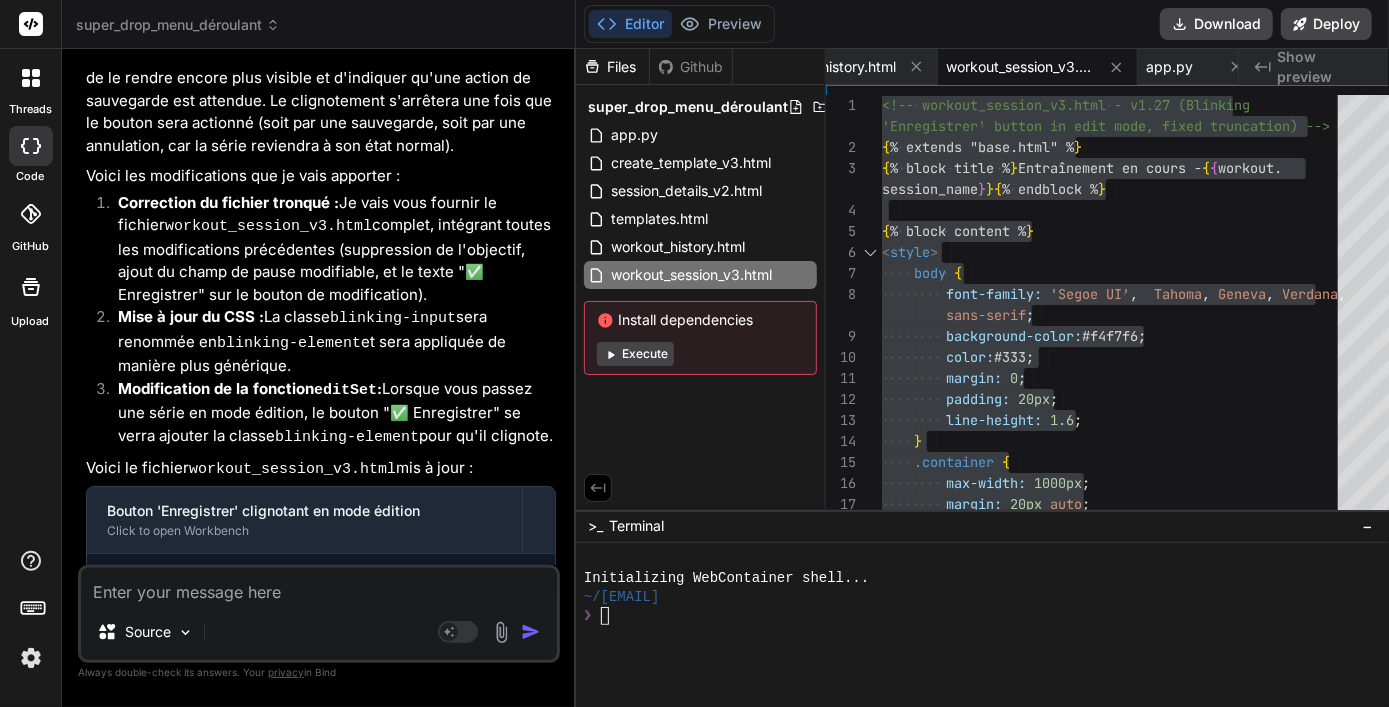 scroll, scrollTop: 27838, scrollLeft: 0, axis: vertical 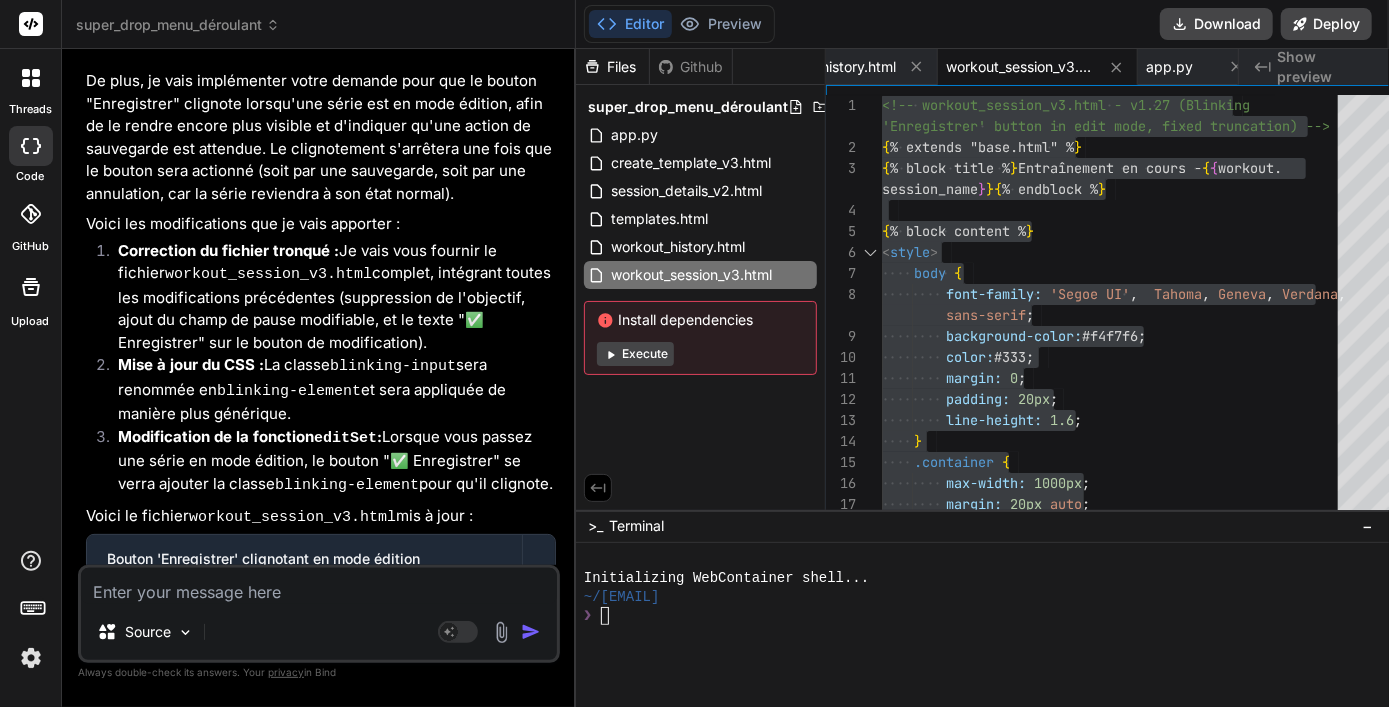 paste on "Non tu n'as pas compris ma demande si l'utilisateur a changé un paramètre dans un des champs de l'exercice et qu'il a cliqué sur Valider il faut alors que le bouton Valider clignote jusqu'à ce que l'utilisateur est cliqué dessus pour indiquer que l'utilisateur doit enregistrer ce changement car nous n'a pas enregistré alors qu'il a modifié un champ" 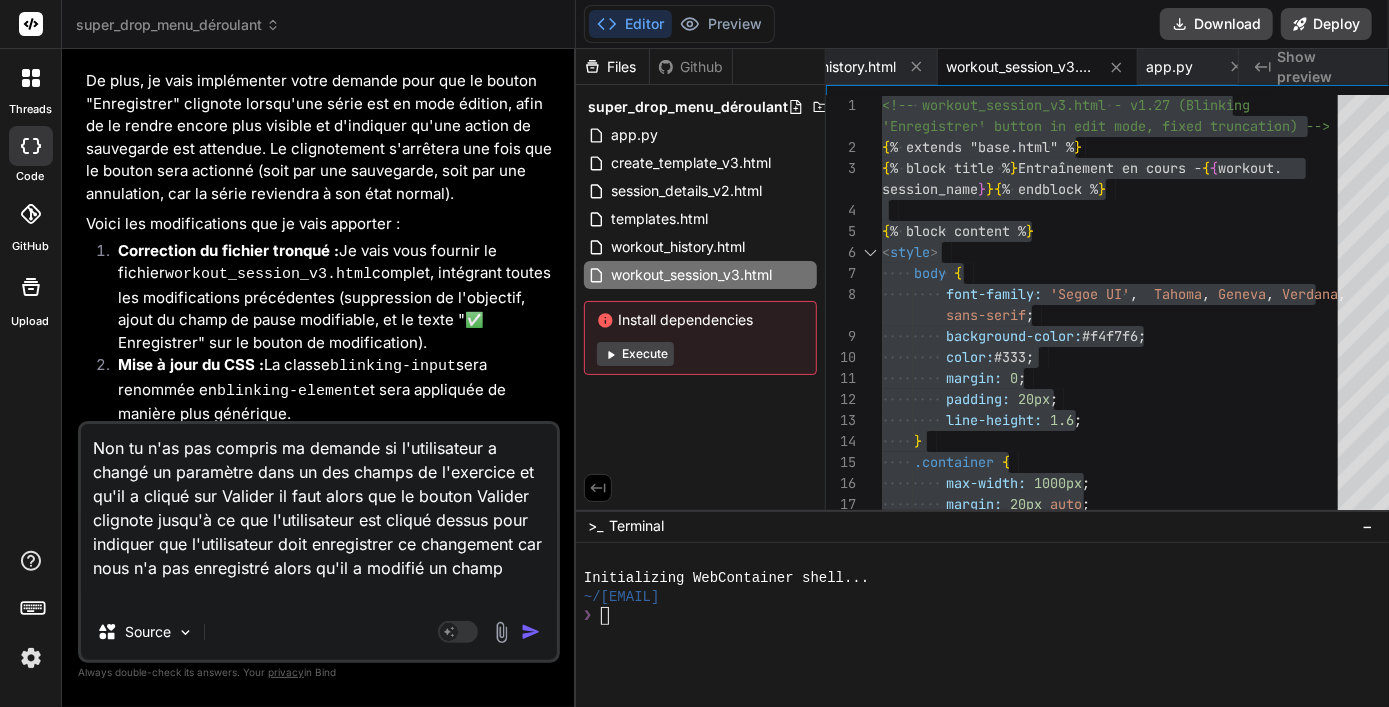 scroll, scrollTop: 27907, scrollLeft: 0, axis: vertical 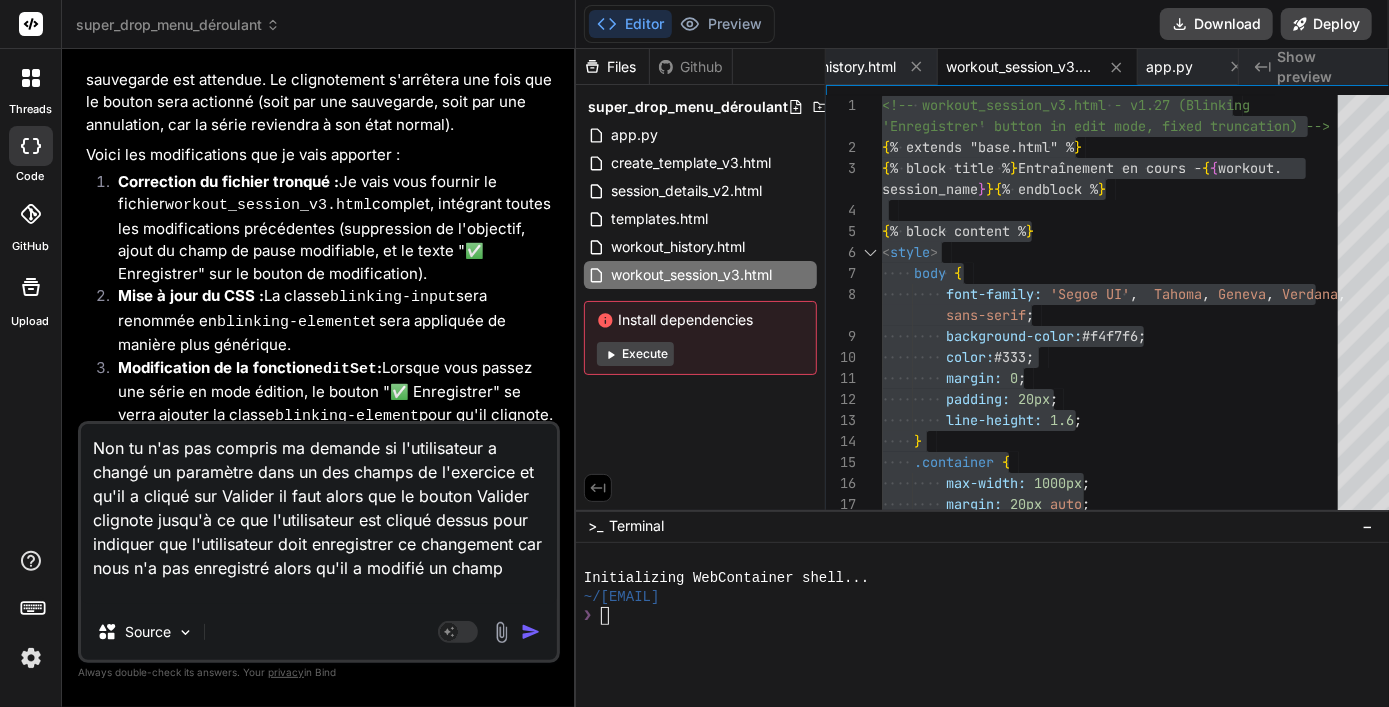 click at bounding box center (531, 632) 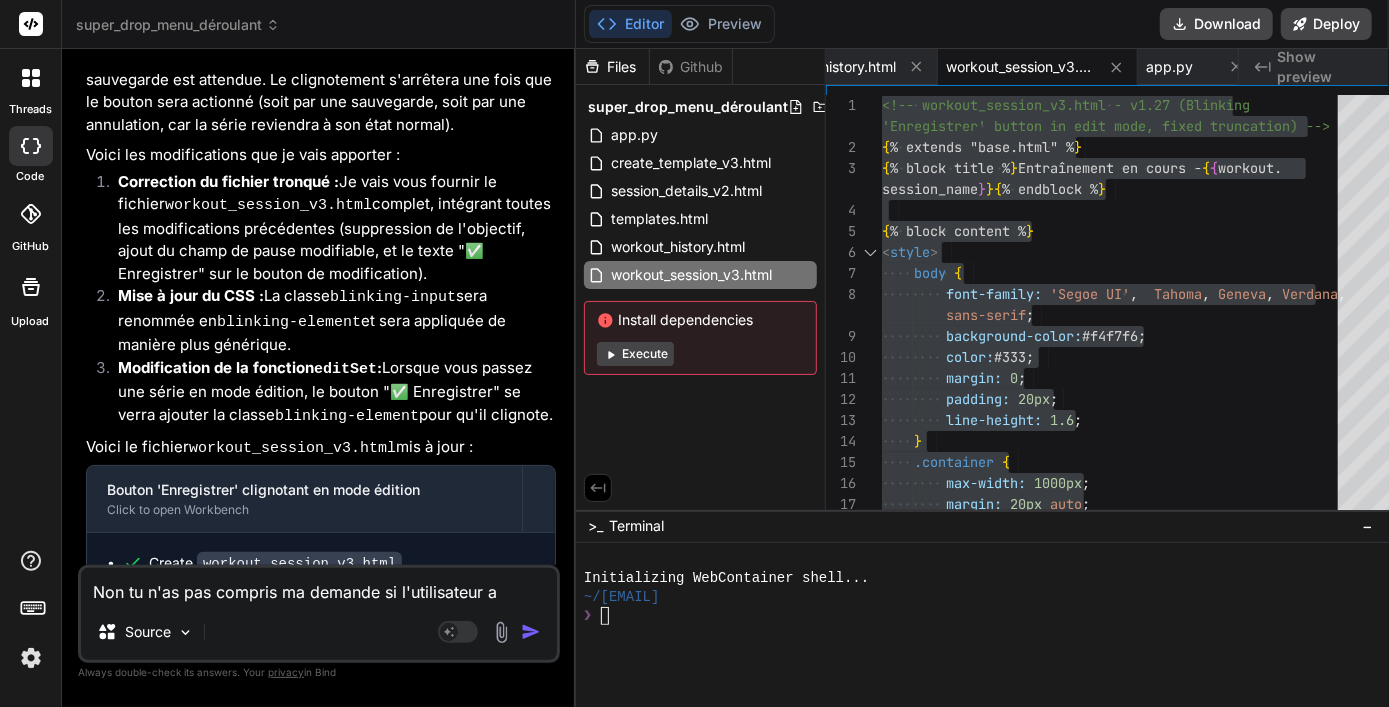 scroll, scrollTop: 28158, scrollLeft: 0, axis: vertical 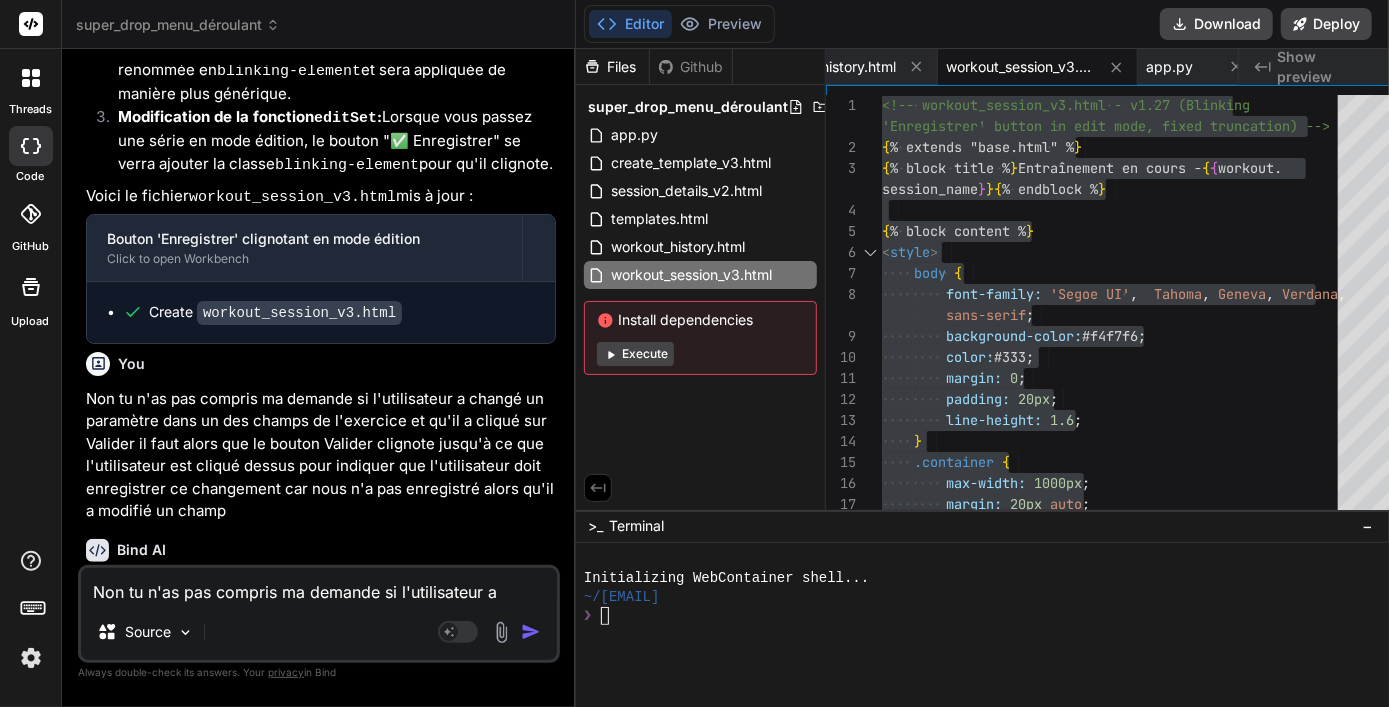 click on "‌" at bounding box center [321, 585] 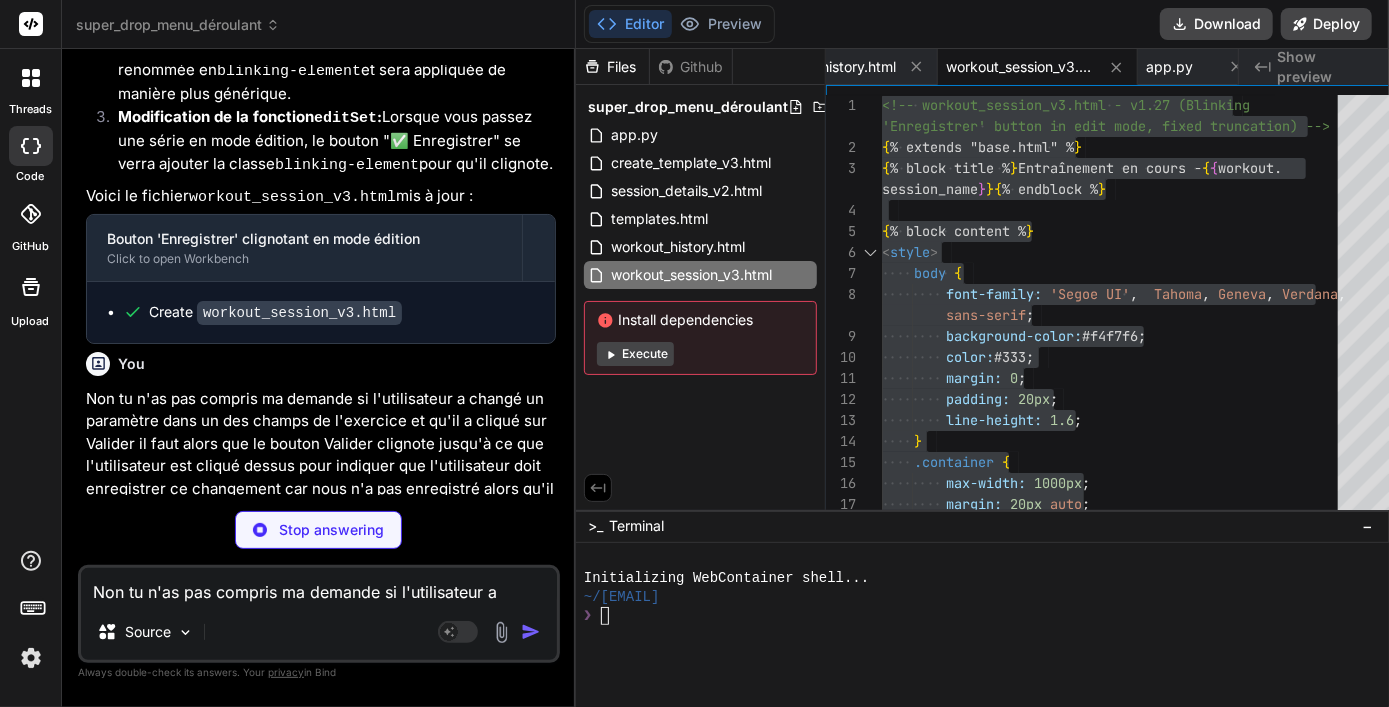 click on "Absolument ! Je m'excuse sincèrement pour la troncature du fichier dans ma réponse précédente et pour ne pas avoir pleinement saisi votre intention concernant le clignotement du bouton. Vous avez tout à fait raison, l'objectif est de rendre l'action de sauvegarde des modifications plus intuitive et visible." at bounding box center [321, 630] 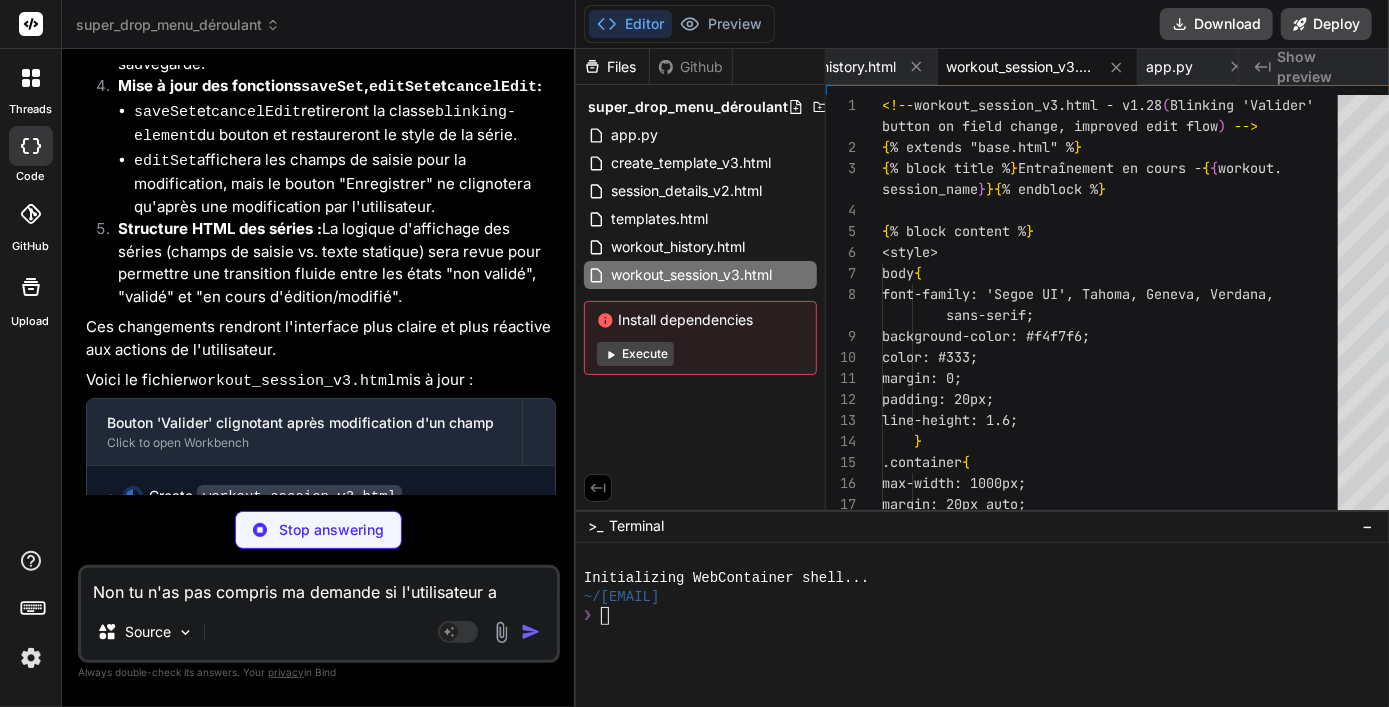 scroll, scrollTop: 29089, scrollLeft: 0, axis: vertical 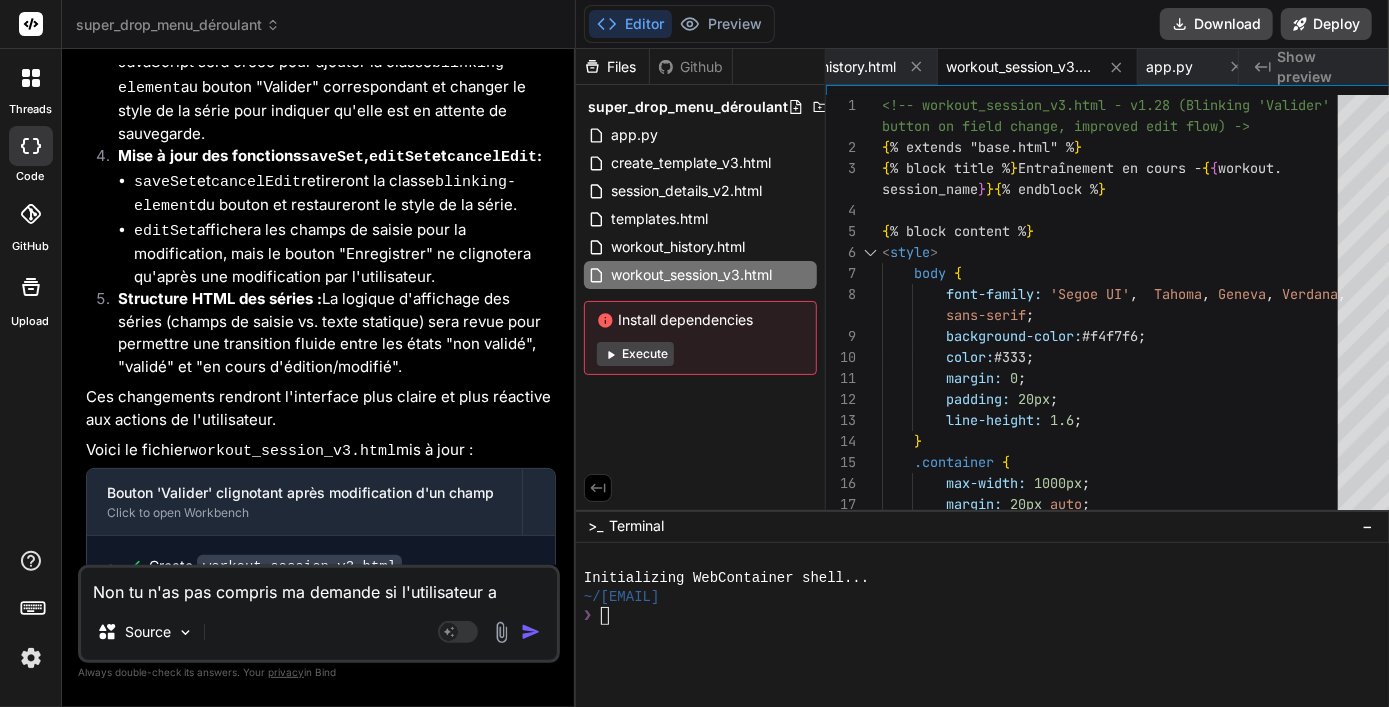 click on "Ces changements rendront l'interface plus claire et plus réactive aux actions de l'utilisateur." at bounding box center (321, 408) 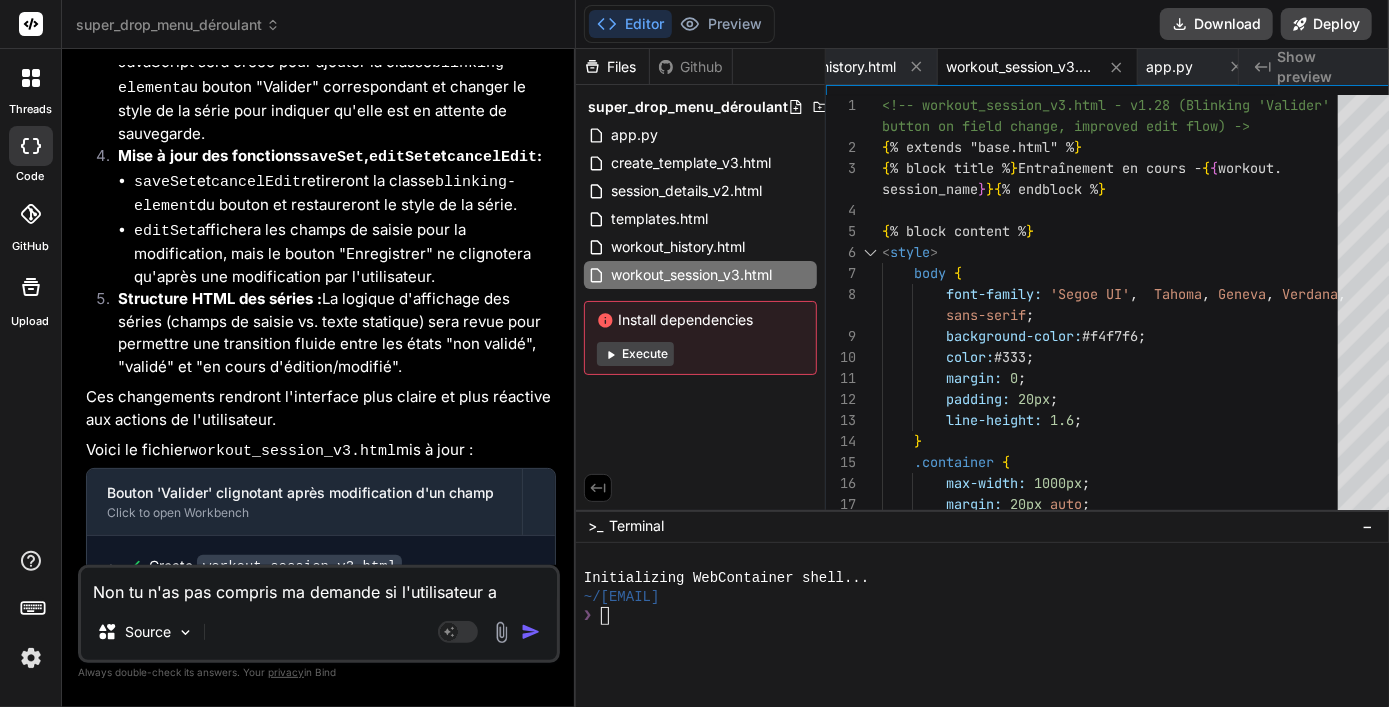 scroll, scrollTop: 0, scrollLeft: 0, axis: both 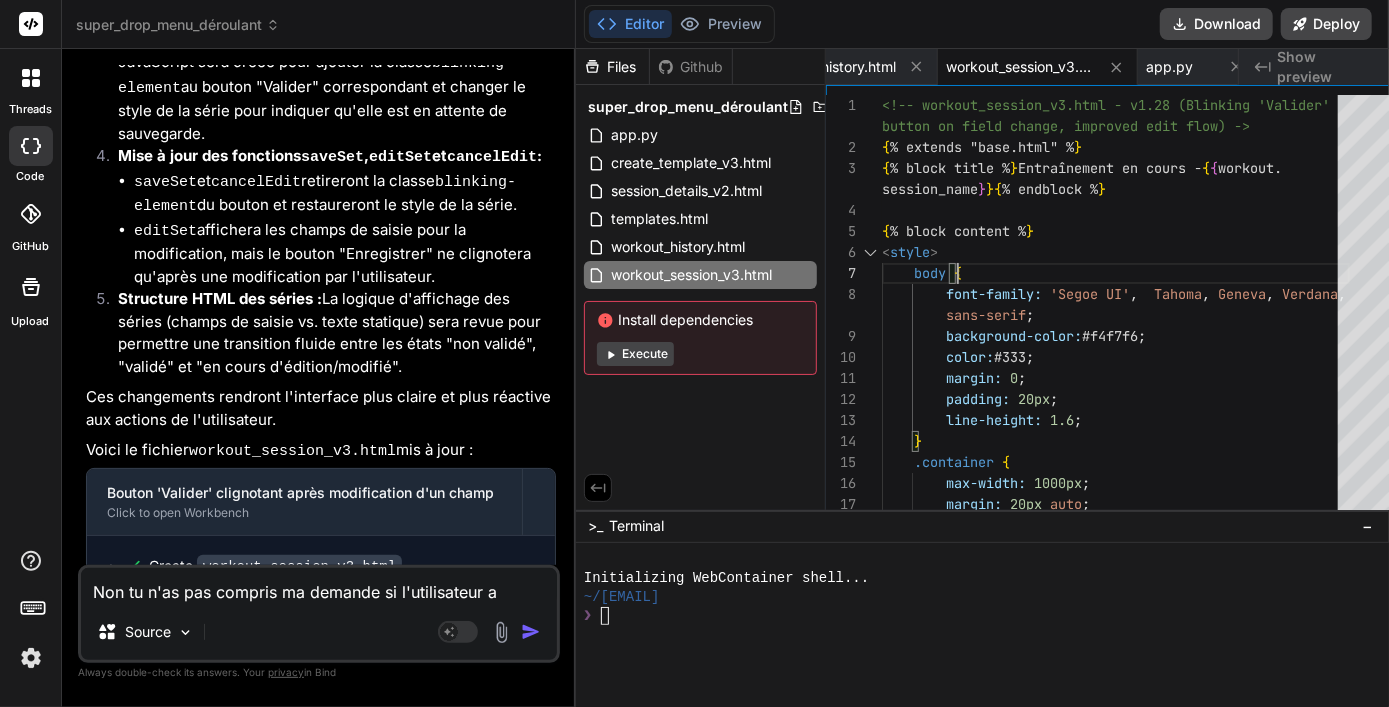 click on "<!-- workout_session_v3.html - v1.28 (Blinking 'Va lider'  {% extends "base.html" %} {% block title %} Entraînement en cours -  {{ workout. {% block content %} < style >     body {         font-family:  'Segoe UI' ,  Tahoma ,  Geneva ,  Verdana ,         background-color:  #f4f7f6 ;         color:  #333 ;         margin:  0 ;         padding:  20px ;         line-height:  1.6 ;     }     .container {         max-width:  1000px ; button on field change, improved edit flow) --> session_name } } {% endblock %}     sans-serif ;         margin:  20px  auto ;         background:  #fff ;" at bounding box center (1116, 26061) 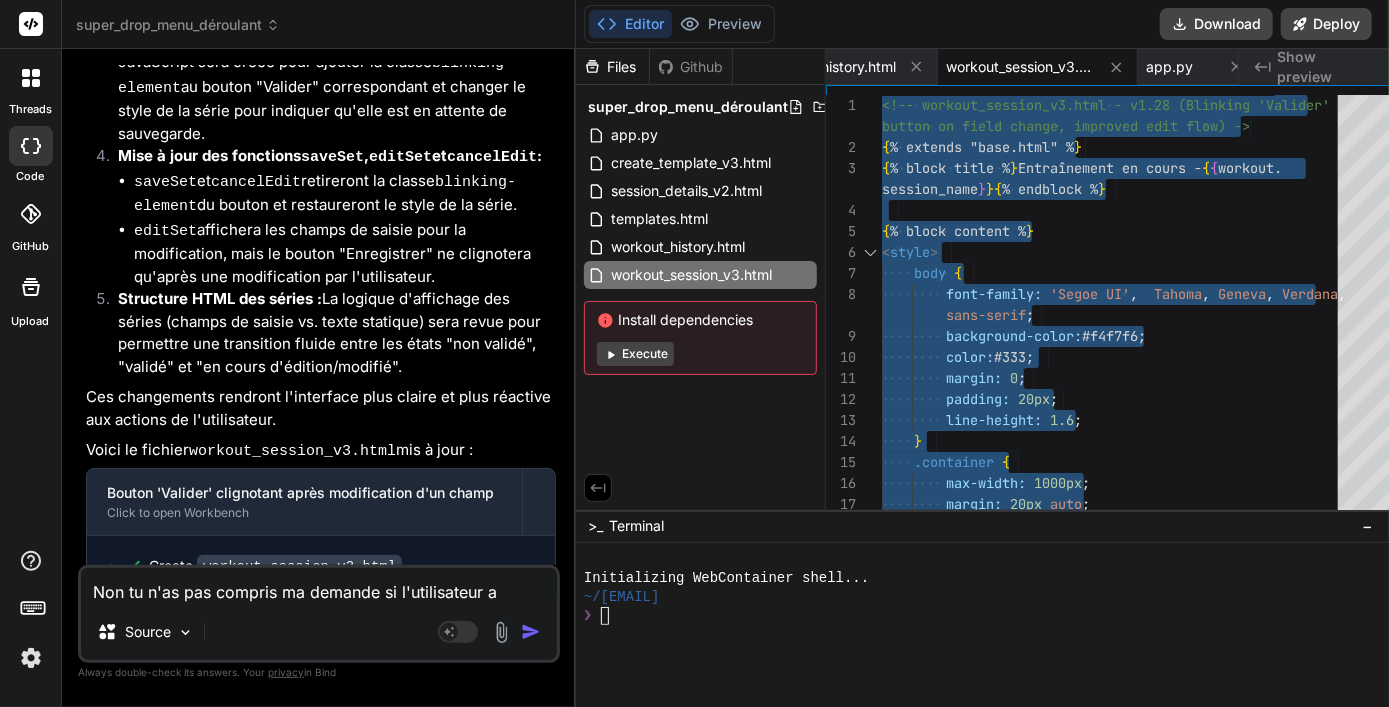 click on "Non tu n'as pas compris ma demande si l'utilisateur a changé un paramètre dans un des champs de l'exercice et qu'il a cliqué sur Valider il faut alors que le bouton Valider clignote jusqu'à ce que l'utilisateur est cliqué dessus pour indiquer que l'utilisateur doit enregistrer ce changement car nous n'a pas enregistré alors qu'il a modifié un champ" at bounding box center [319, 586] 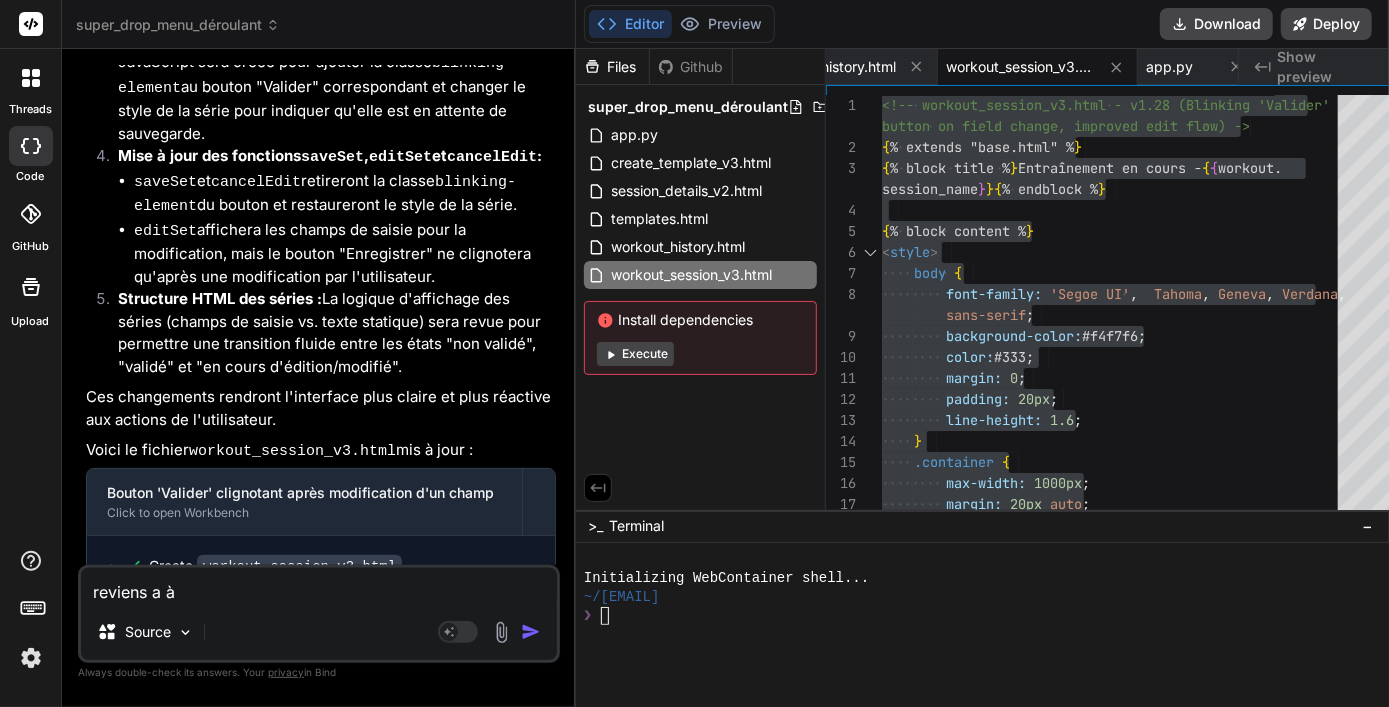 paste on "<!-- workout_session_v3.html - v1.25 (Added editable rest time for normal sets, removed objective display)" 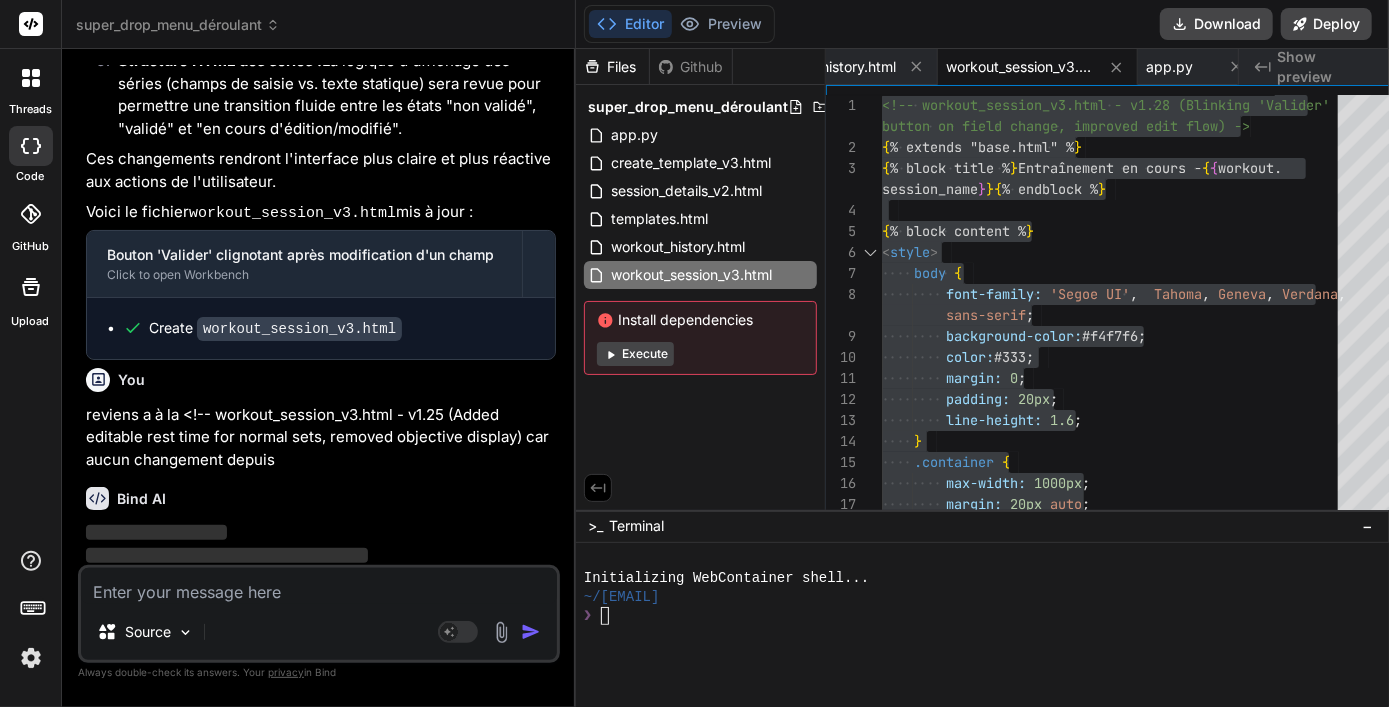 scroll, scrollTop: 29342, scrollLeft: 0, axis: vertical 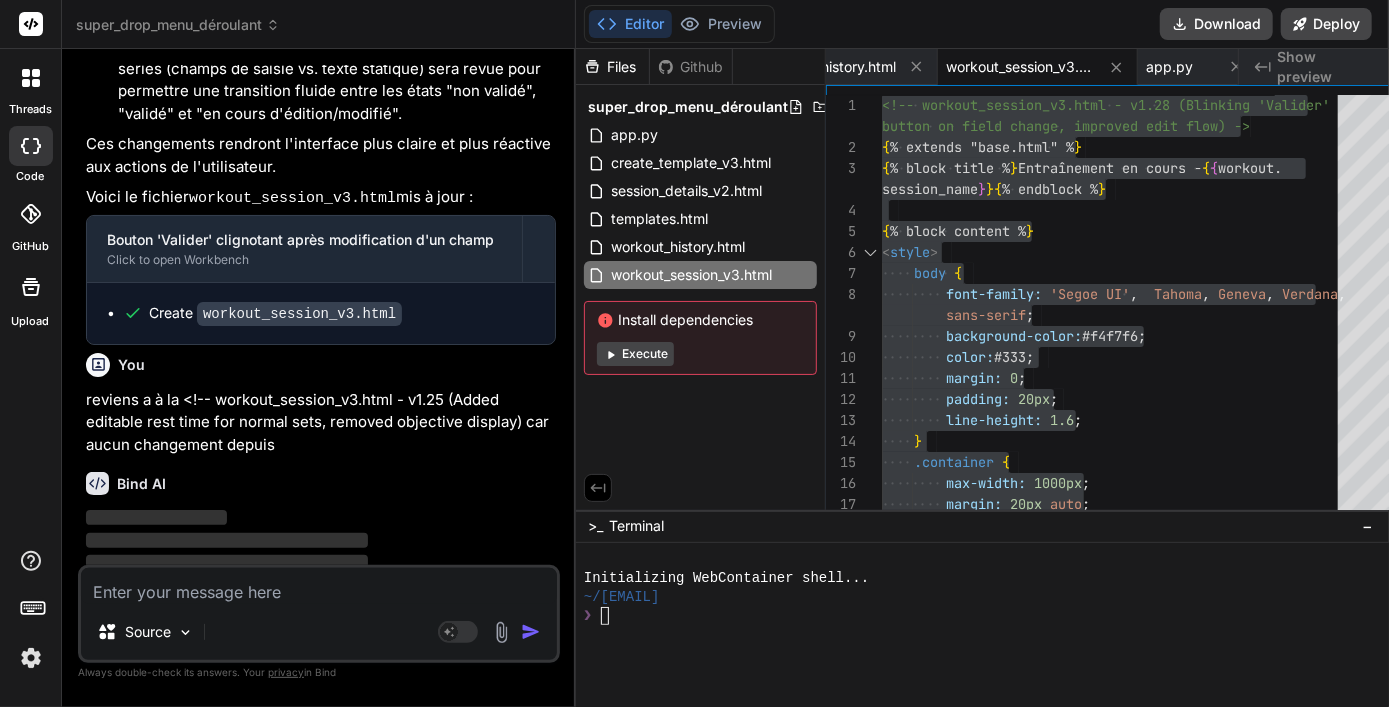 click on "‌" at bounding box center [321, 563] 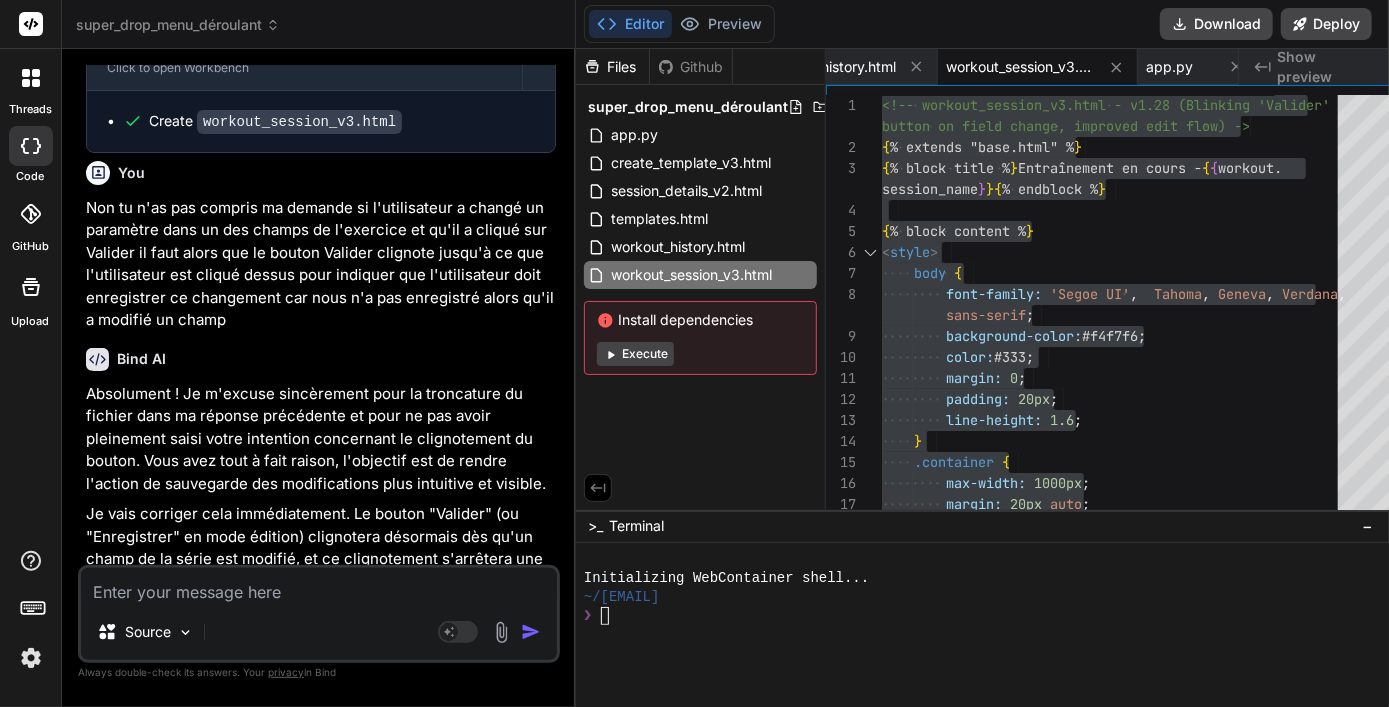 scroll, scrollTop: 28320, scrollLeft: 0, axis: vertical 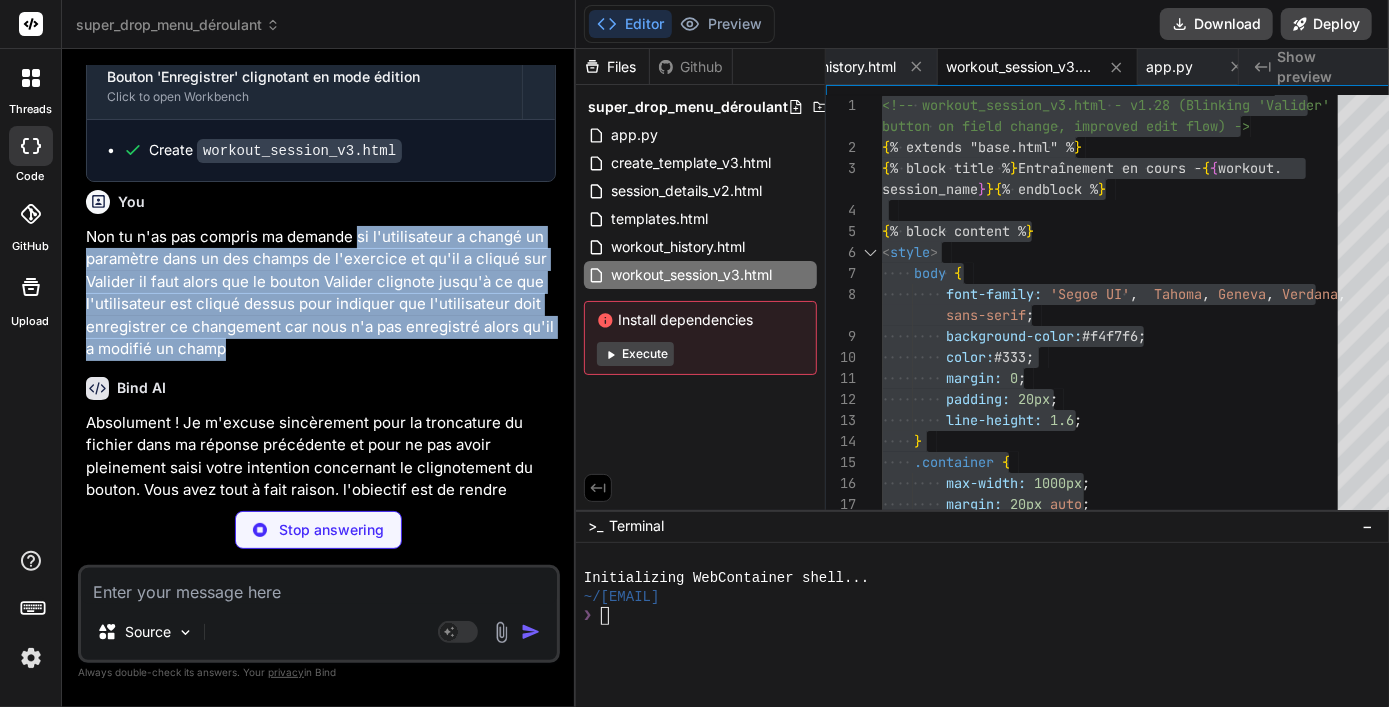 drag, startPoint x: 357, startPoint y: 136, endPoint x: 500, endPoint y: 251, distance: 183.50476 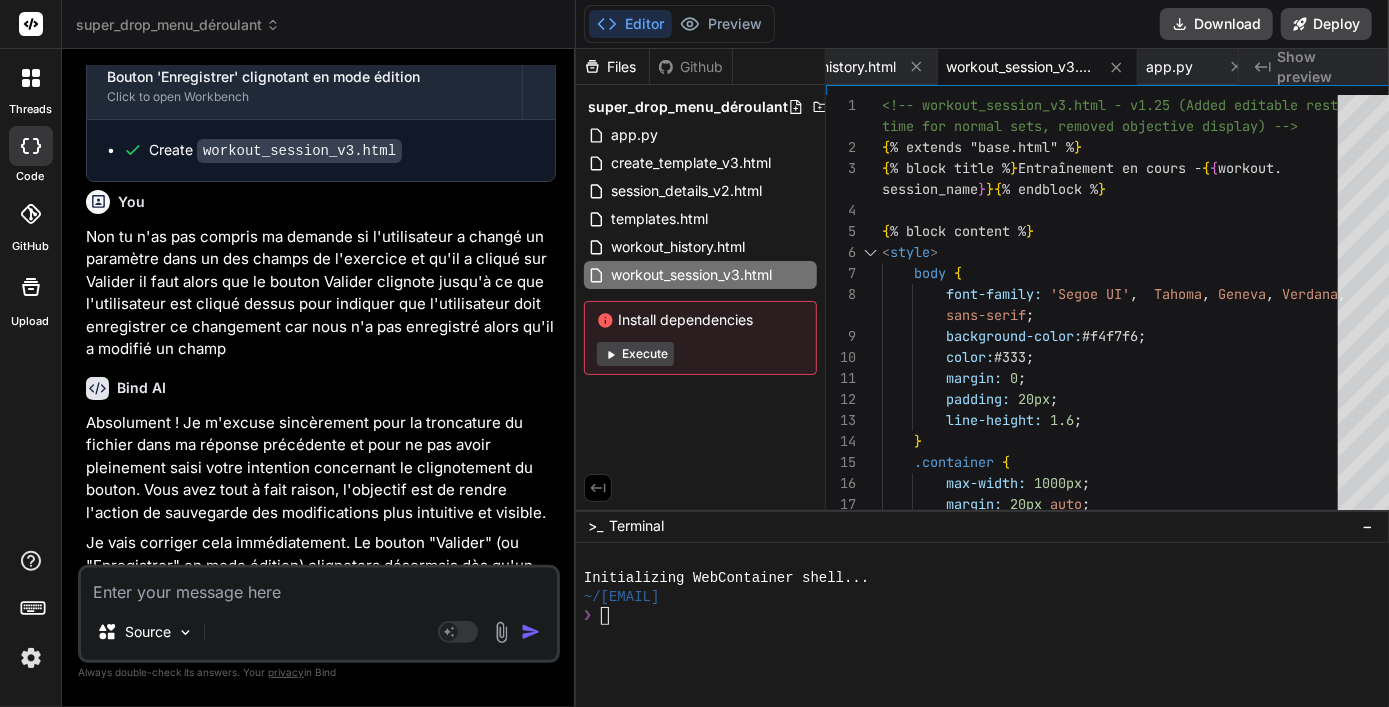 click on "Absolument ! Je m'excuse sincèrement pour la troncature du fichier dans ma réponse précédente et pour ne pas avoir pleinement saisi votre intention concernant le clignotement du bouton. Vous avez tout à fait raison, l'objectif est de rendre l'action de sauvegarde des modifications plus intuitive et visible." at bounding box center (321, 468) 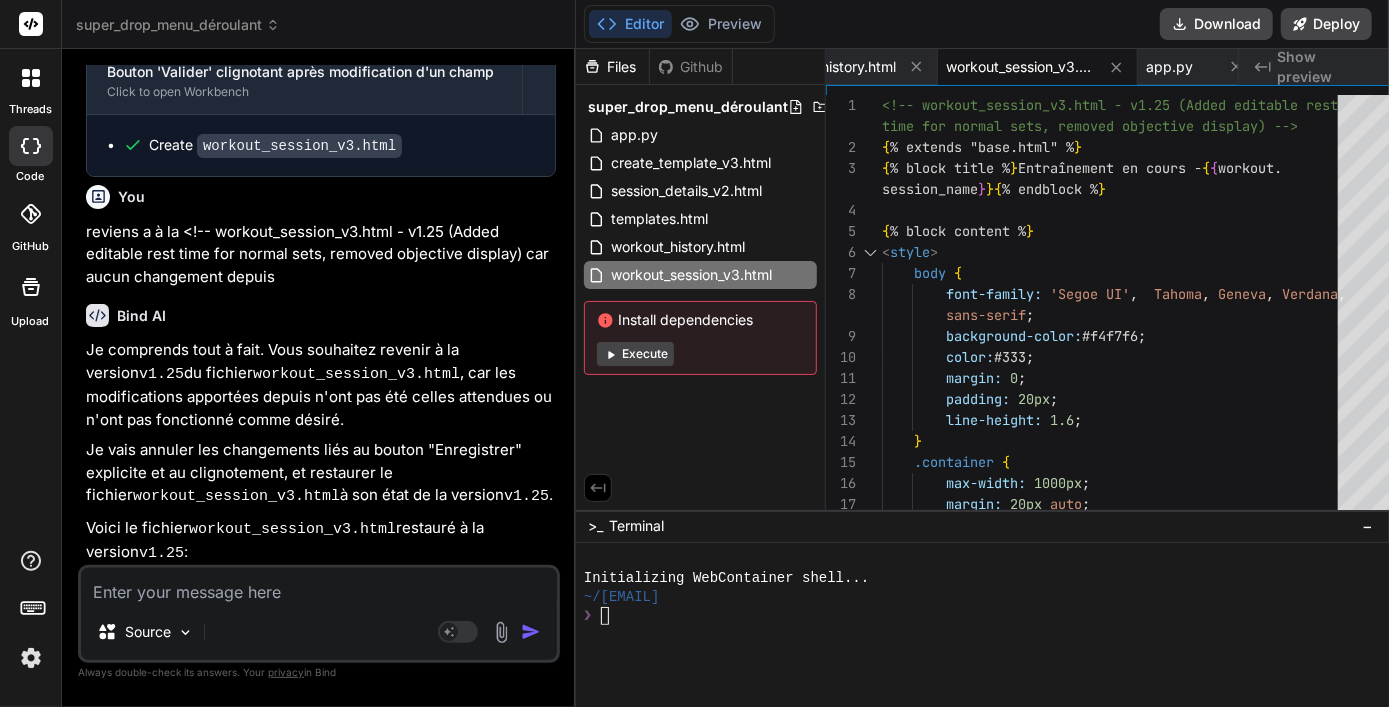 scroll, scrollTop: 29623, scrollLeft: 0, axis: vertical 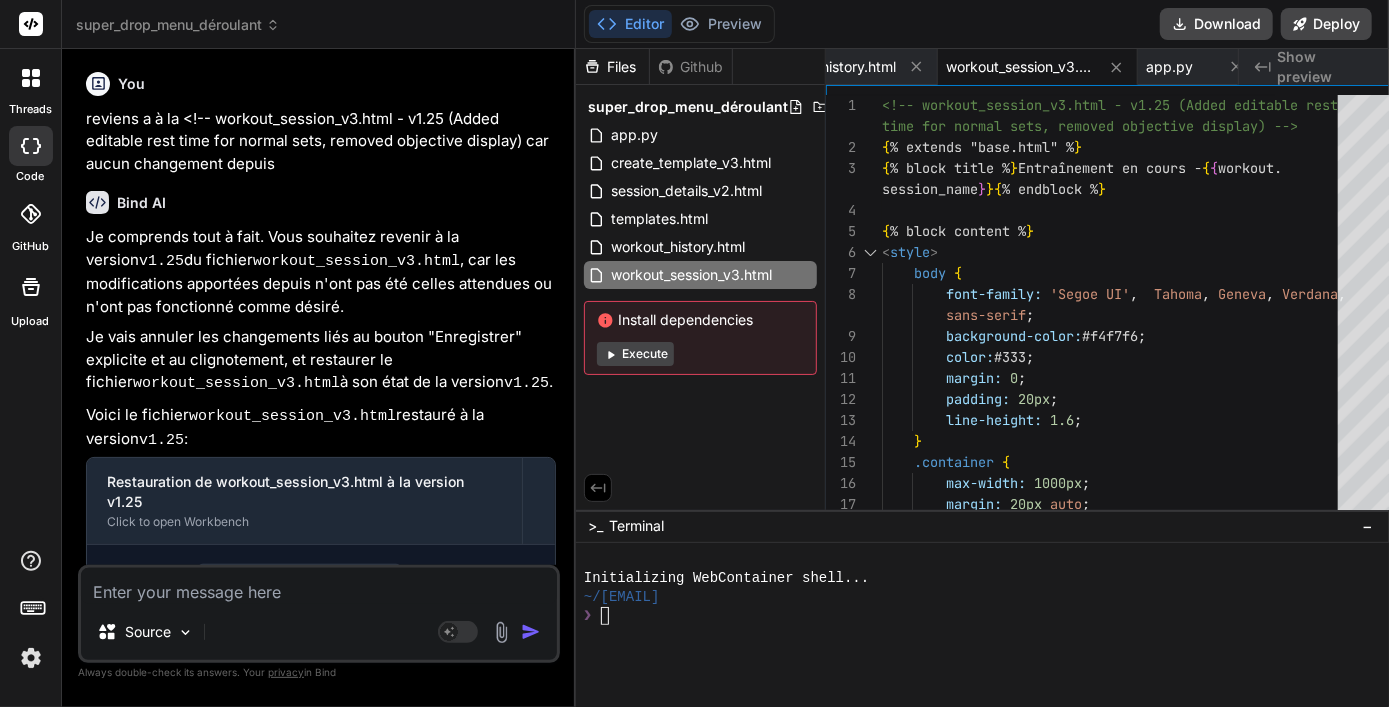 click at bounding box center [319, 586] 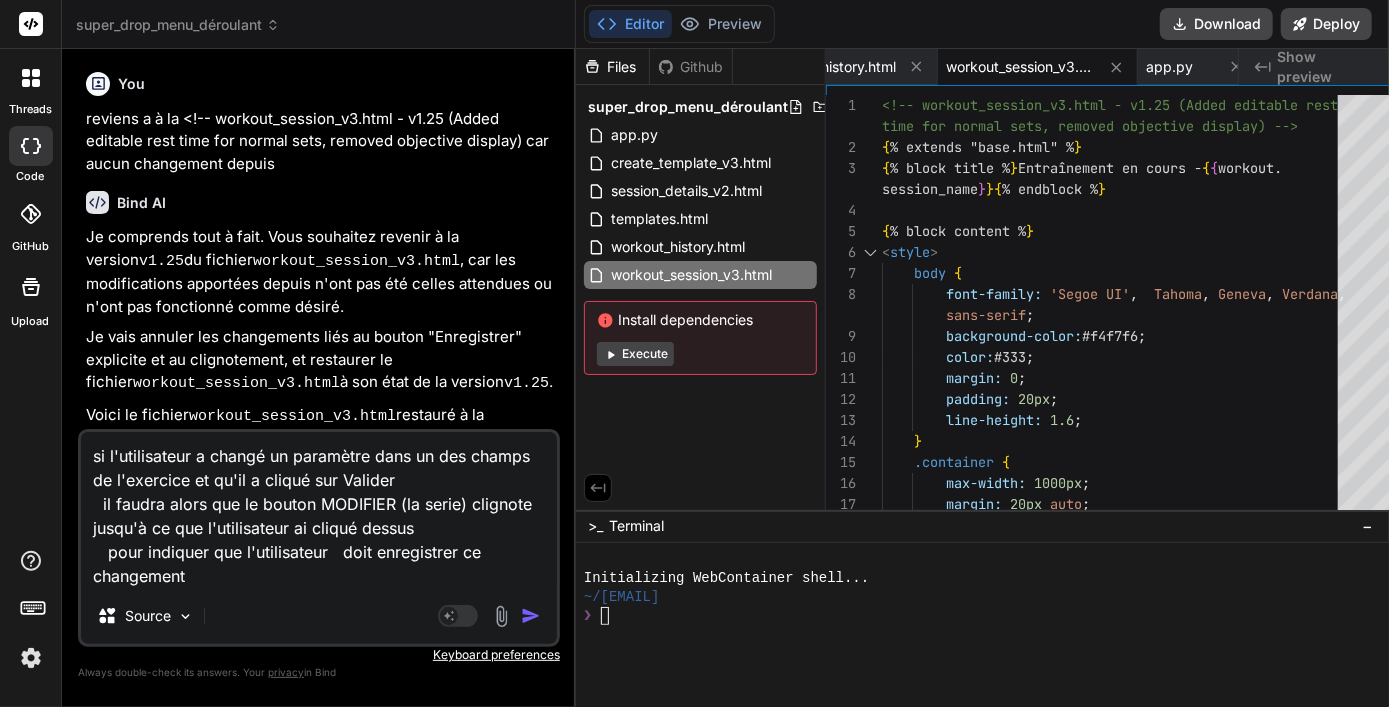click at bounding box center (531, 616) 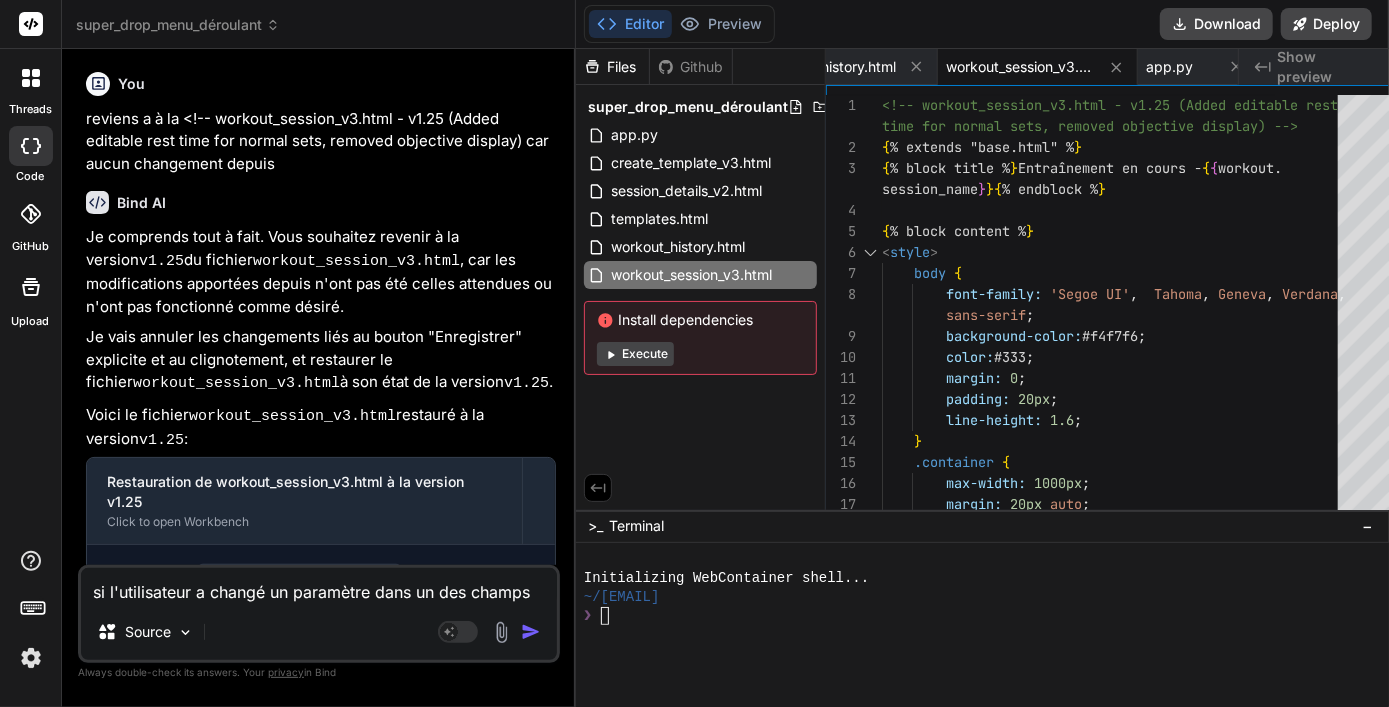 scroll, scrollTop: 29920, scrollLeft: 0, axis: vertical 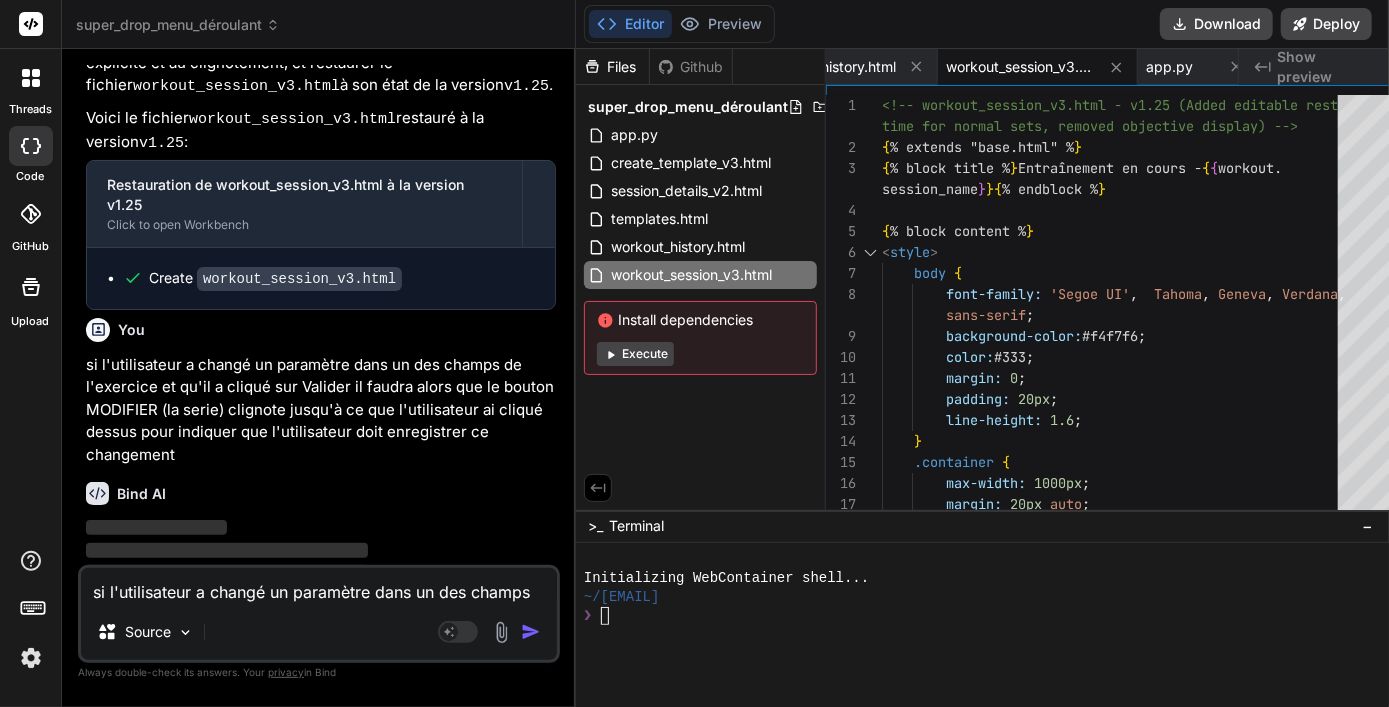 click on "si l'utilisateur a changé un paramètre dans un des champs de l'exercice et qu'il a cliqué sur Valider
il faudra alors que le bouton MODIFIER (la serie) clignote jusqu'à ce que l'utilisateur ai cliqué dessus
pour indiquer que l'utilisateur   doit enregistrer ce changement" at bounding box center [319, 586] 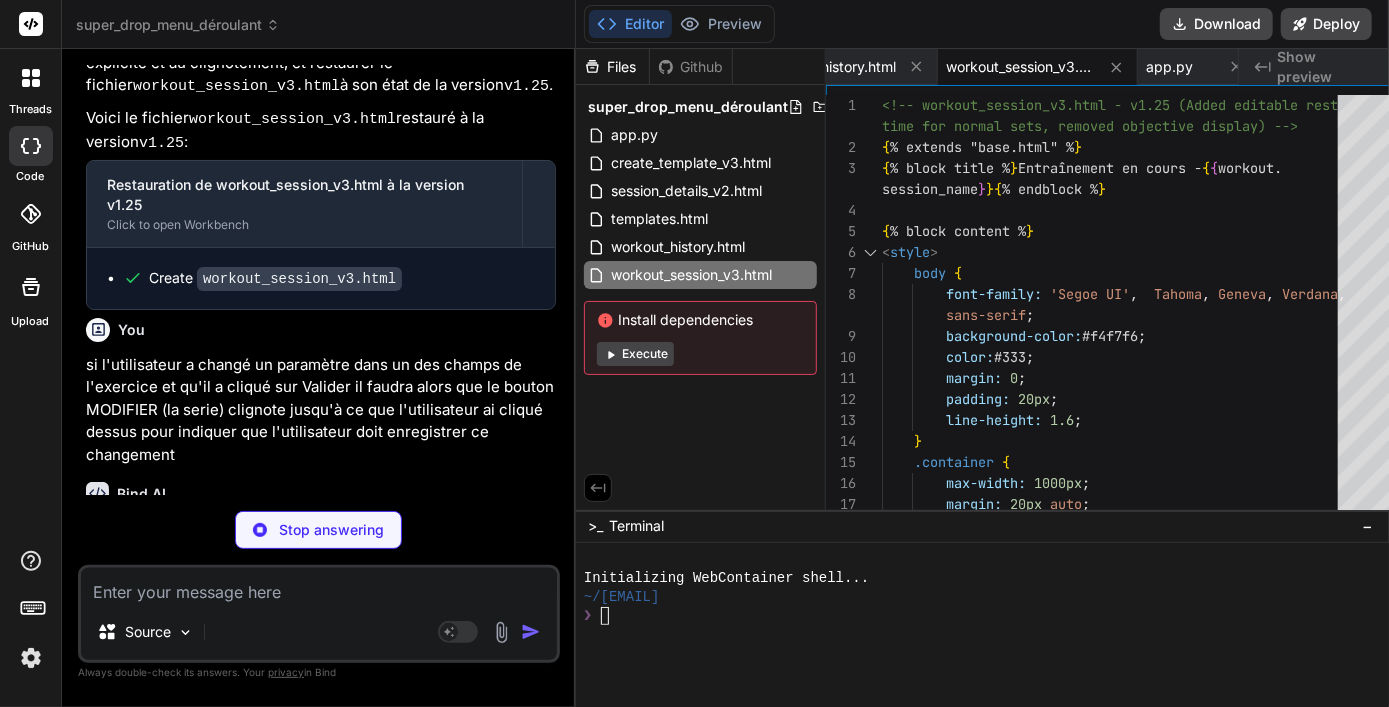 scroll, scrollTop: 29920, scrollLeft: 0, axis: vertical 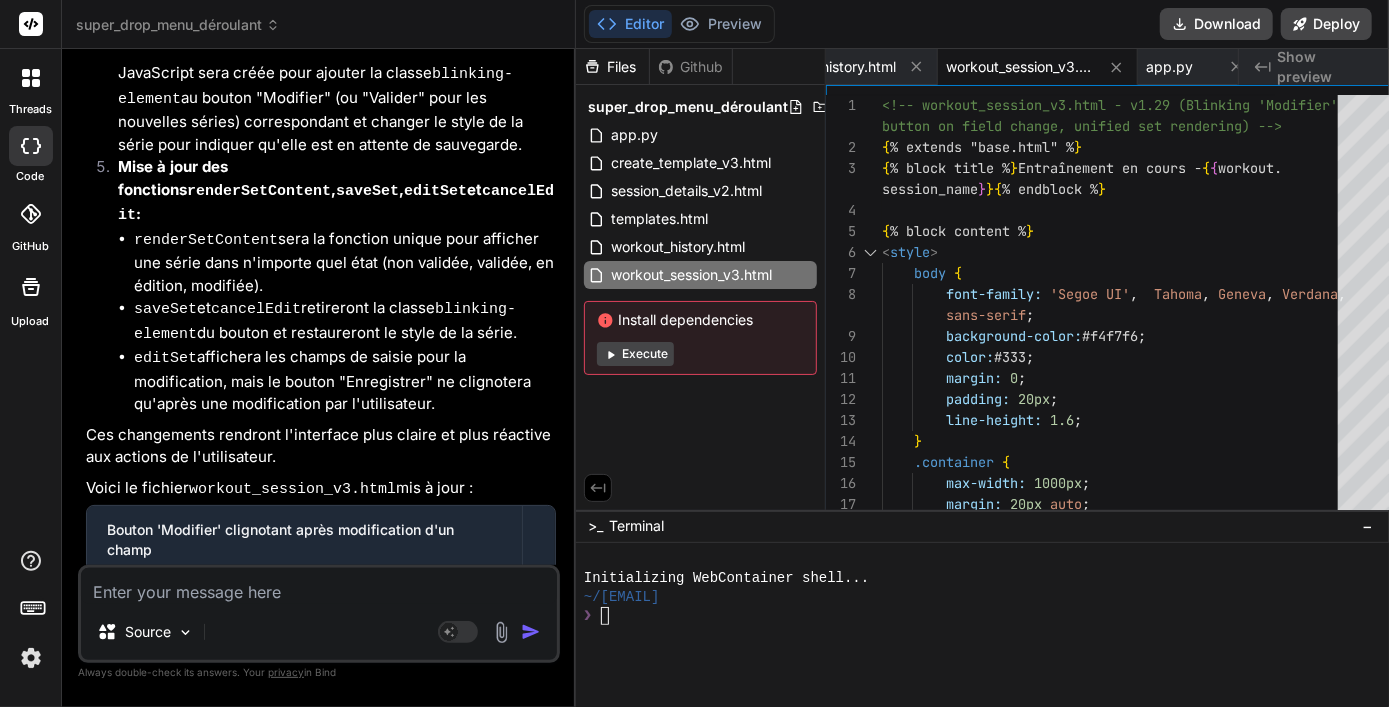 click on "Ces changements rendront l'interface plus claire et plus réactive aux actions de l'utilisateur." at bounding box center (321, 446) 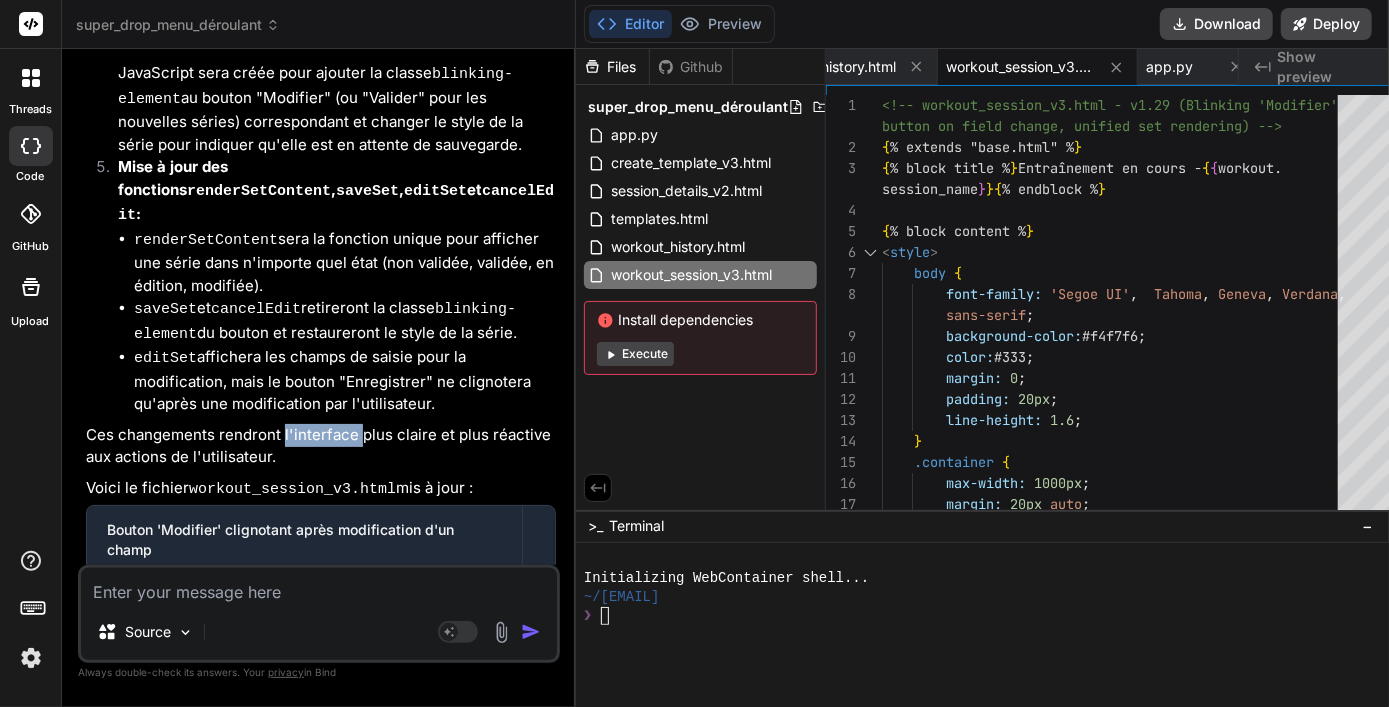 click on "Ces changements rendront l'interface plus claire et plus réactive aux actions de l'utilisateur." at bounding box center (321, 446) 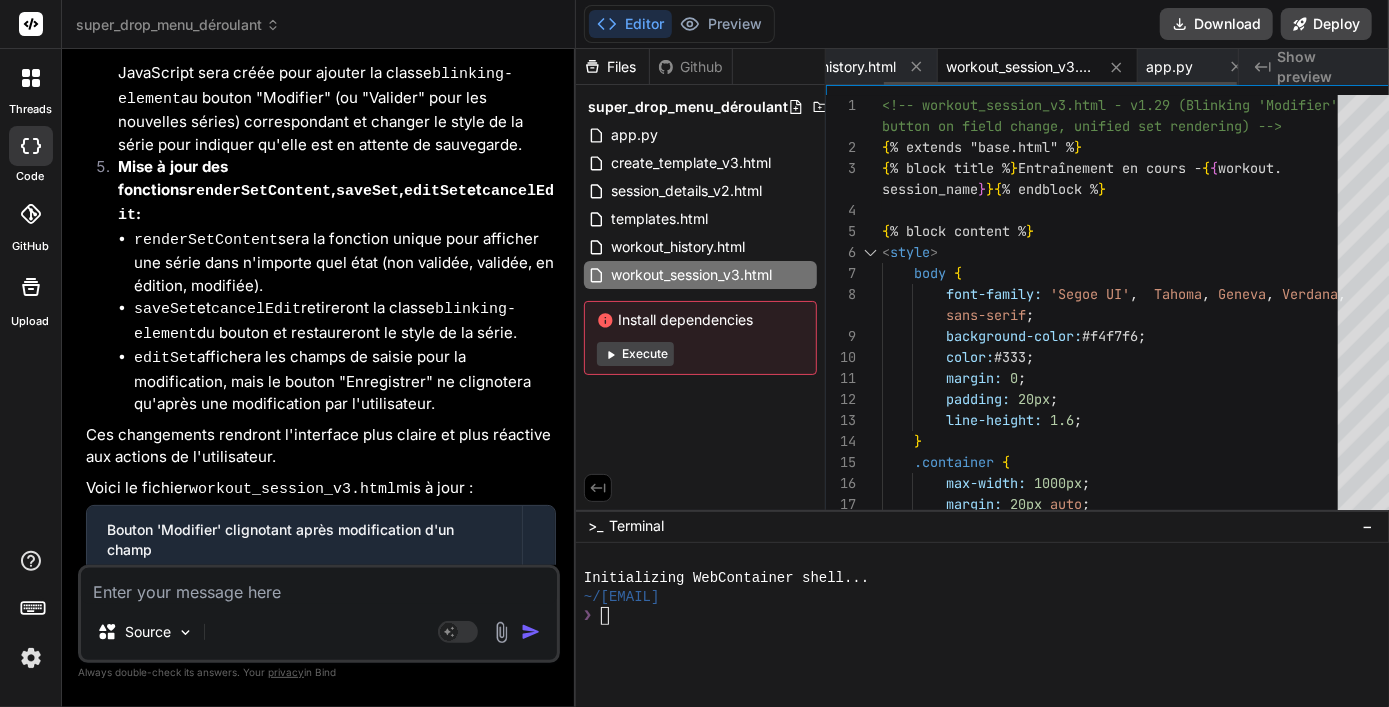click on "workout_session_v3.html" at bounding box center (1021, 67) 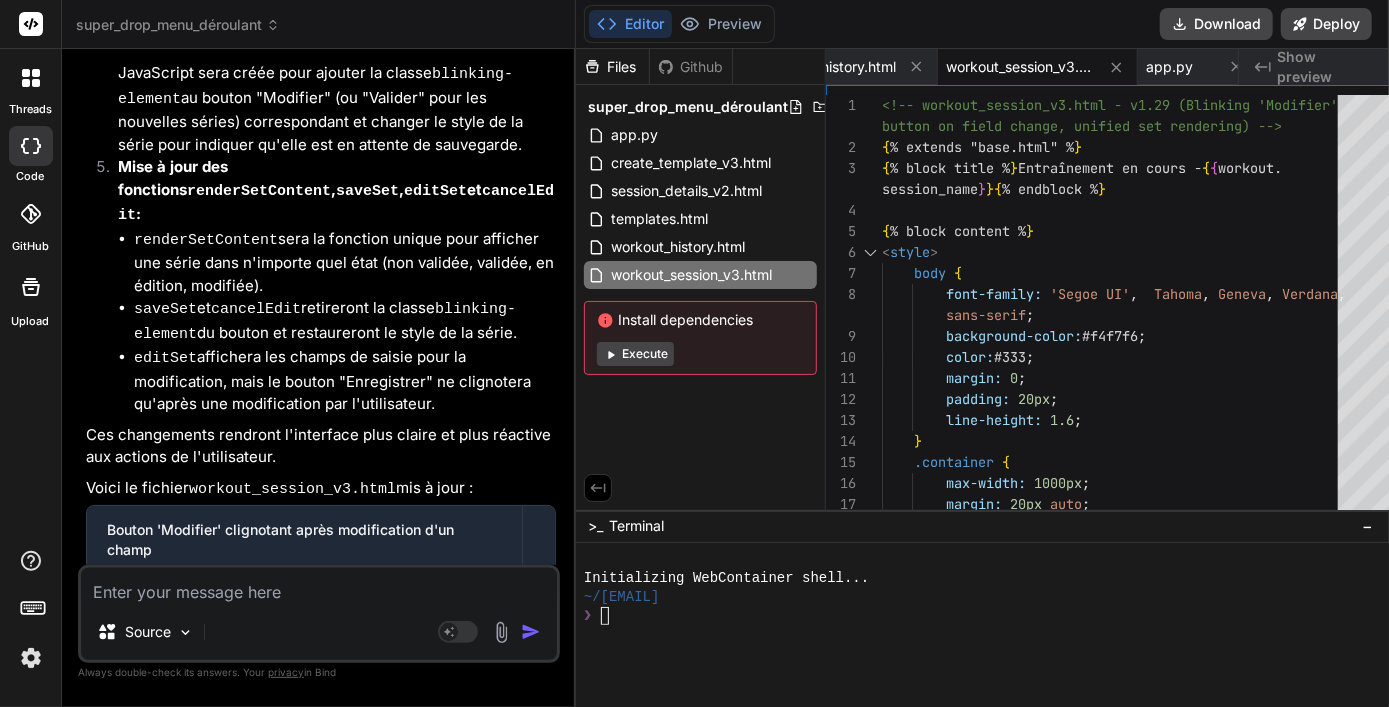 scroll, scrollTop: 0, scrollLeft: 0, axis: both 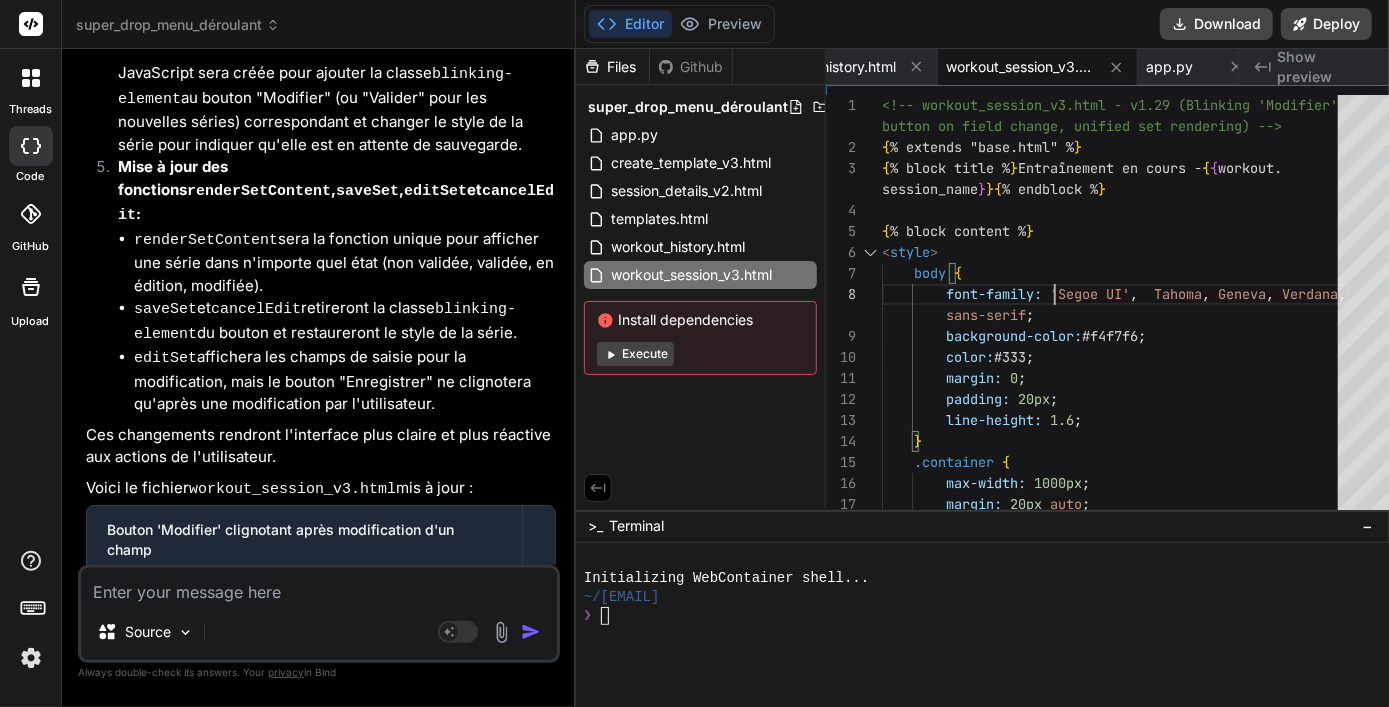 click on "<!-- workout_session_v3.html - v1.29 (Blinking 'Mo difier'  { % extends "base.html" % } { % block title % } Entraînement en cours -  { {  workout. { % block content % } < style >      body   {          font-family:   'Segoe UI' ,   Tahoma ,   Geneva ,   Verdana ,            background-color:  #f4f7f6 ;          color:  #333 ;          margin:   0 ;          padding:   20px ;          line-height:   1.6 ;      }      .container   {          max-width:   1000px ; button on field change, unified set rendering) --> session_name  } } { % endblock % }          sans-serif ;          margin:   20px   auto ;          background:  #fff ;" at bounding box center (1116, 23415) 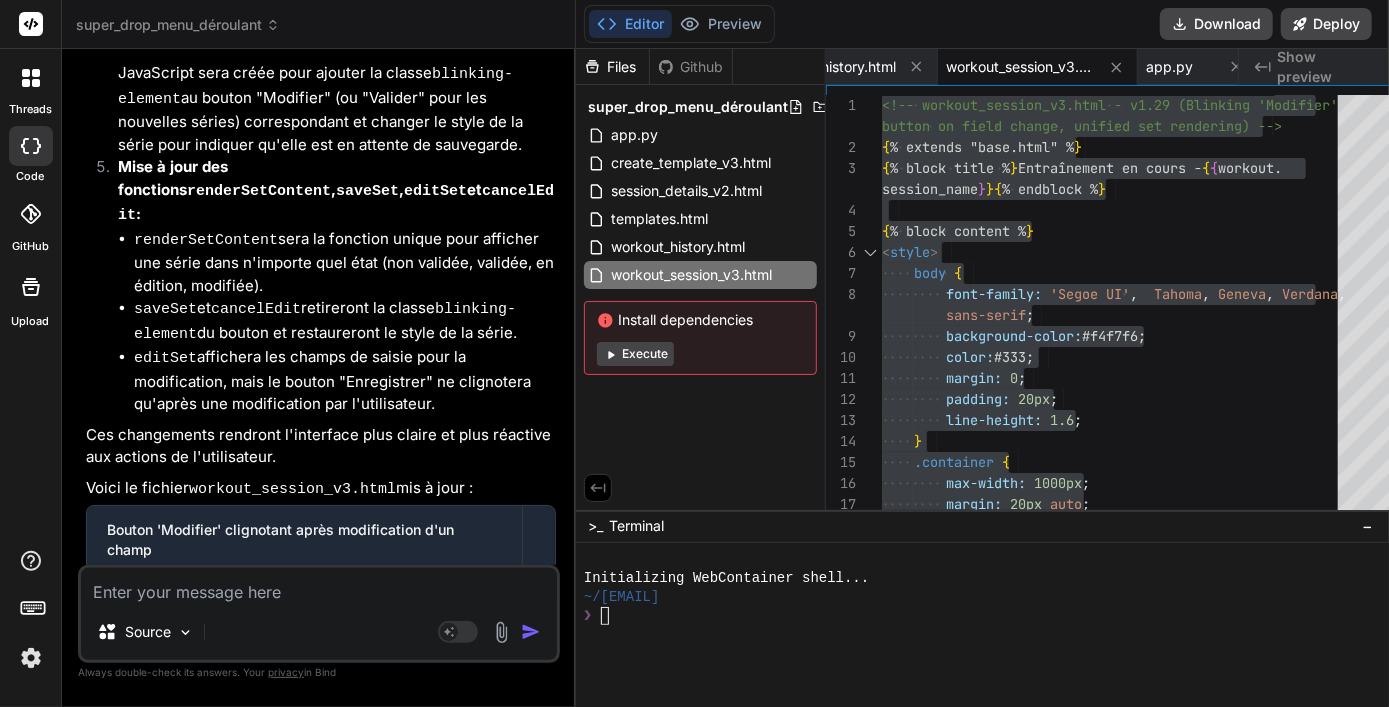 click on "<!-- workout_session_v3.html - v1.29 (Blinking 'Mo difier'  { % extends "base.html" % } { % block title % } Entraînement en cours -  { {  workout. { % block content % } < style >      body   {          font-family:   'Segoe UI' ,   Tahoma ,   Geneva ,   Verdana ,            background-color:  #f4f7f6 ;          color:  #333 ;          margin:   0 ;          padding:   20px ;          line-height:   1.6 ;      }      .container   {          max-width:   1000px ; button on field change, unified set rendering) --> session_name  } } { % endblock % }          sans-serif ;          margin:   20px   auto ;          background:  #fff ;" at bounding box center (1116, 23415) 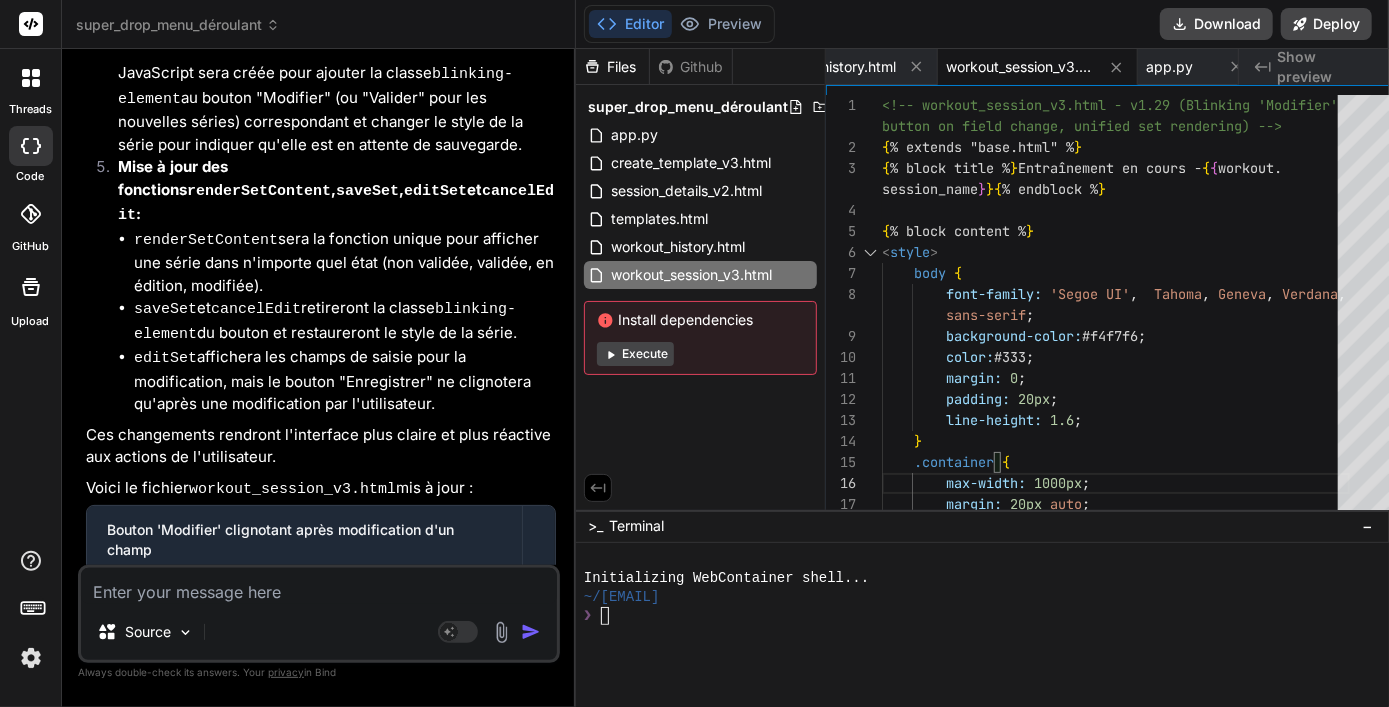 click at bounding box center (319, 586) 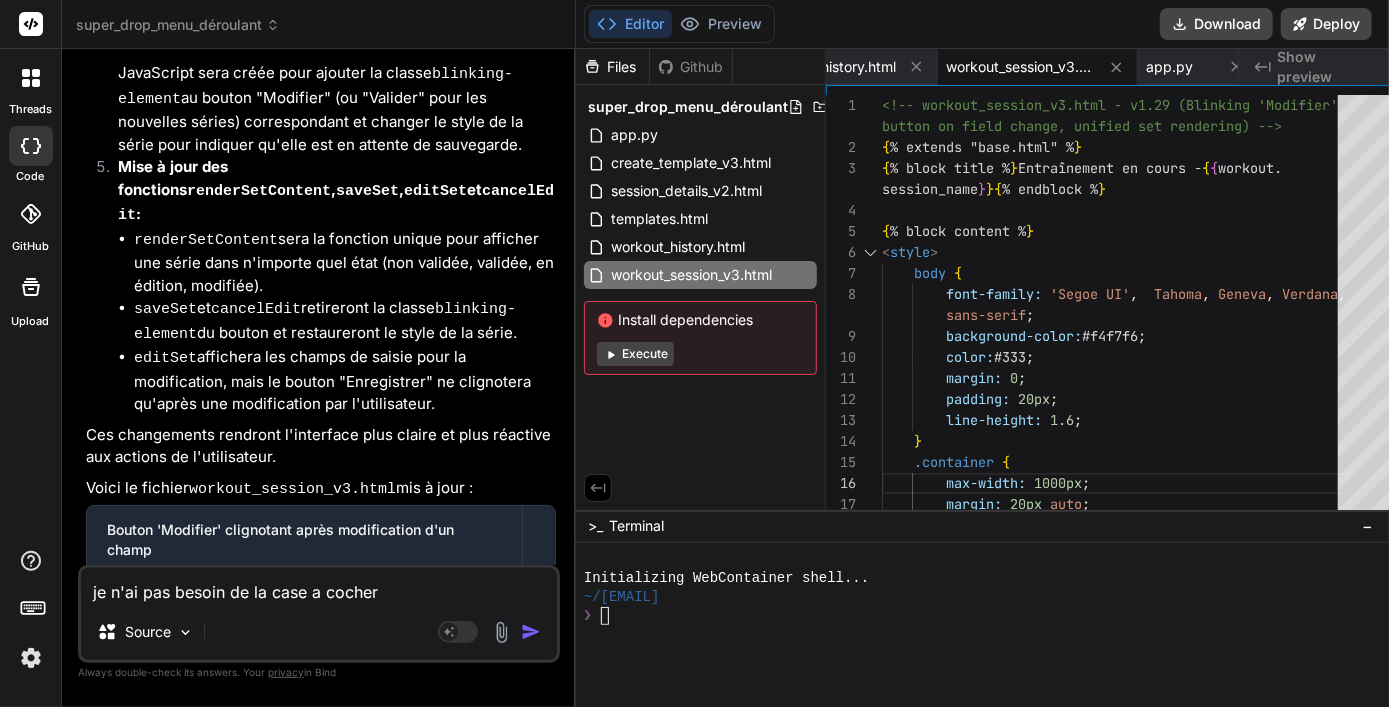 paste on "📊 Nouveau modèle
✅ Enregistrer" 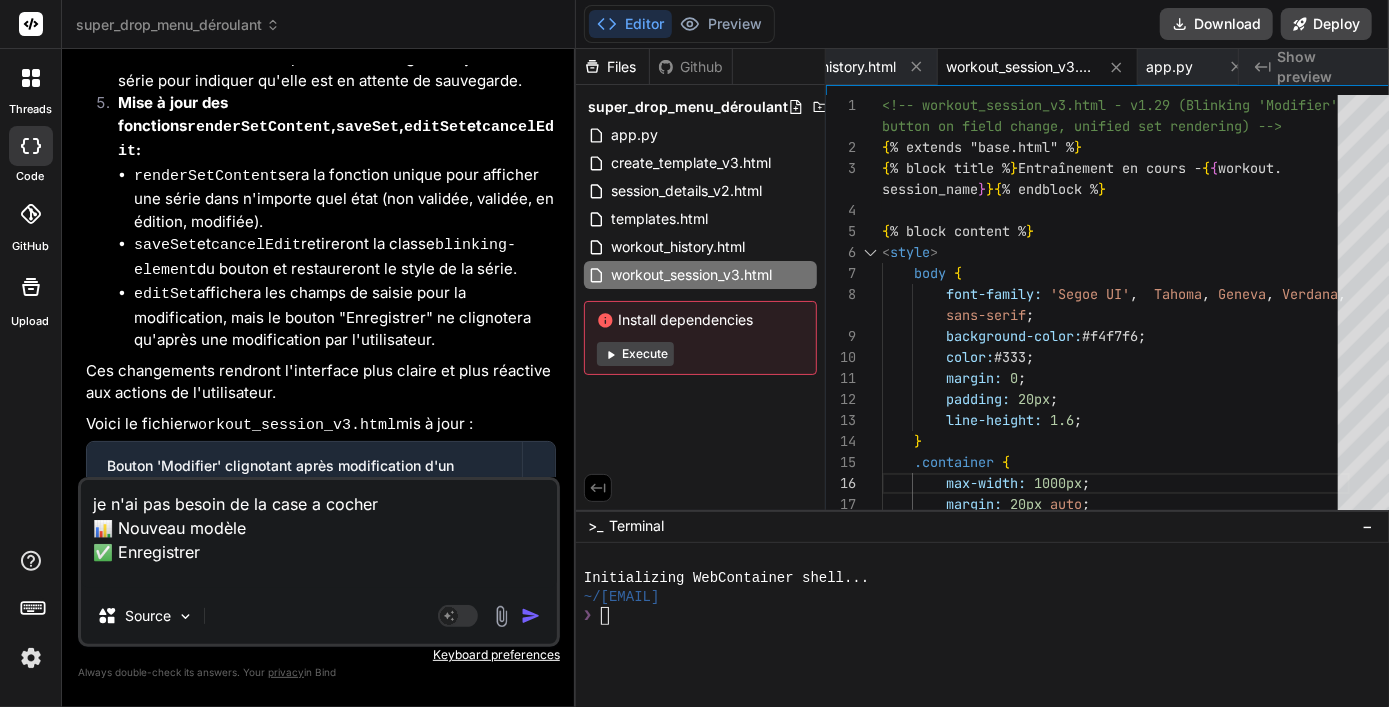 scroll, scrollTop: 30966, scrollLeft: 0, axis: vertical 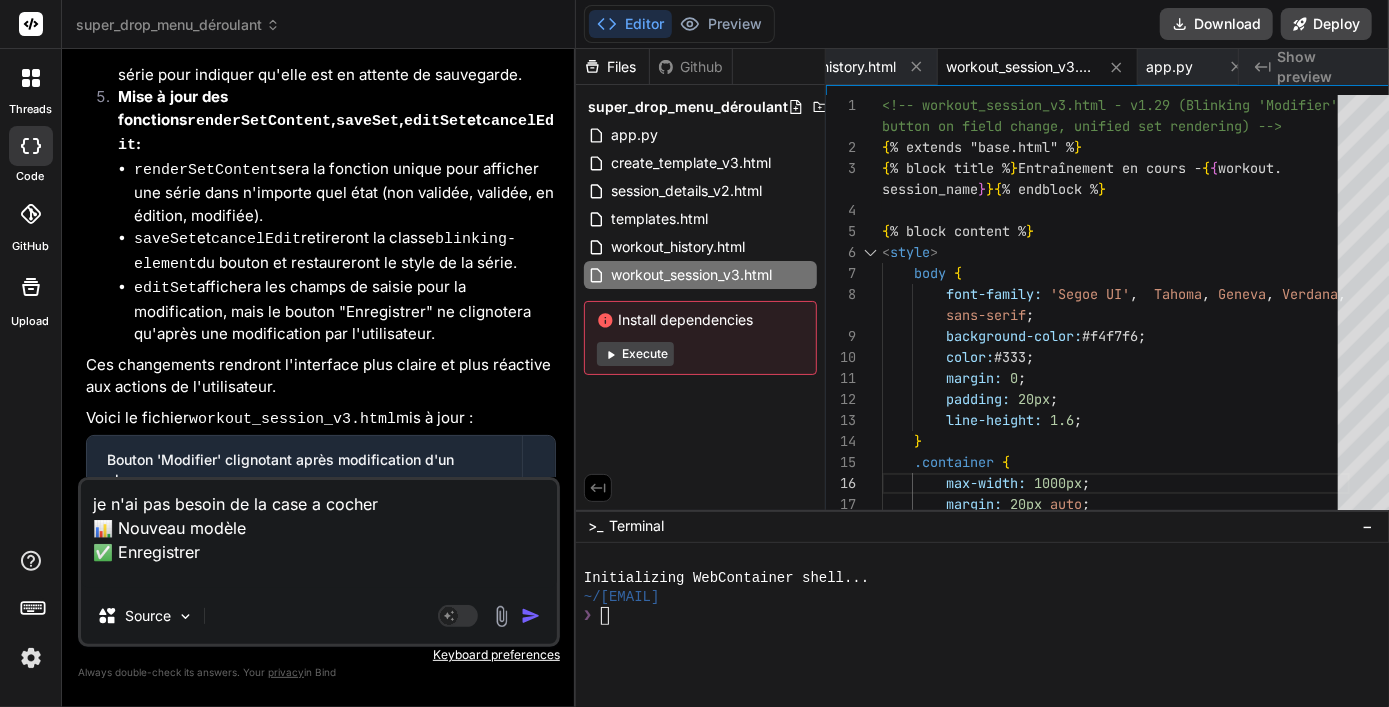 click on "je n'ai pas besoin de la case a cocher
📊 Nouveau modèle
✅ Enregistrer" at bounding box center (319, 534) 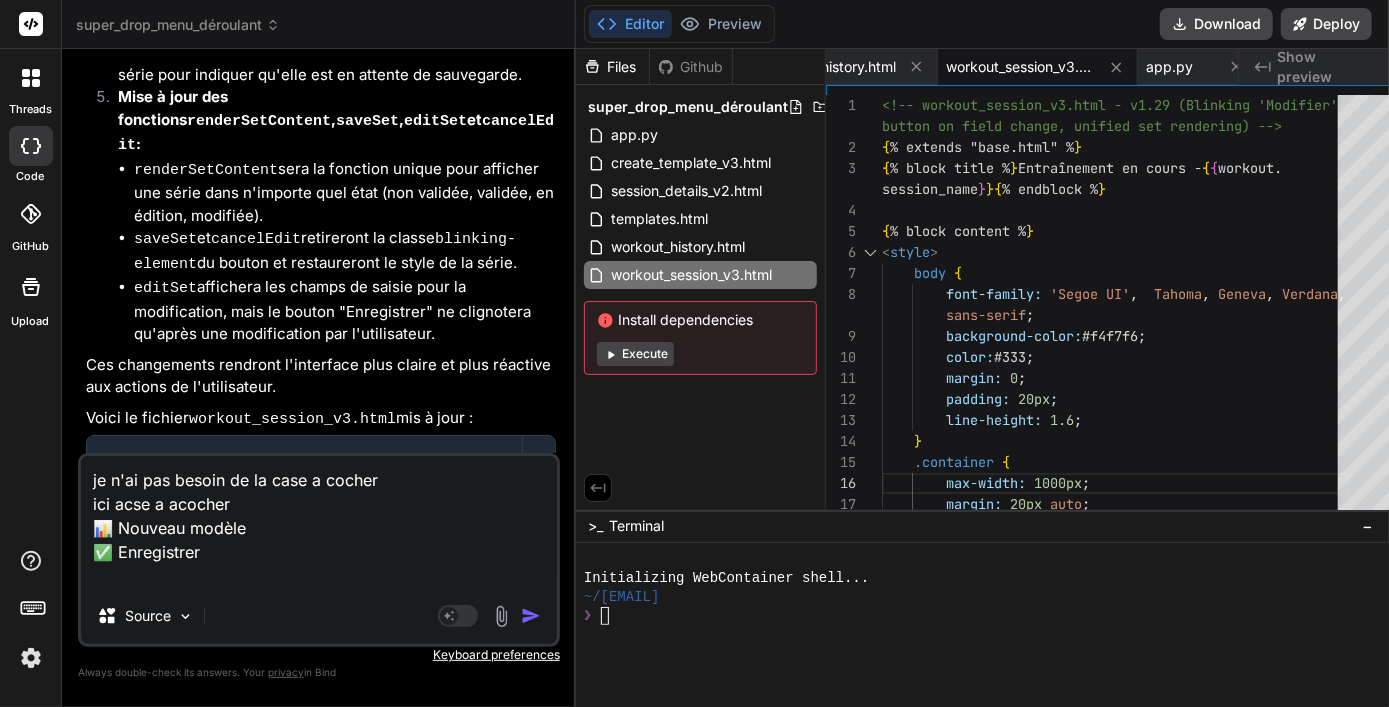 click on "je n'ai pas besoin de la case a cocher
ici acse a acocher
📊 Nouveau modèle
✅ Enregistrer" at bounding box center (319, 522) 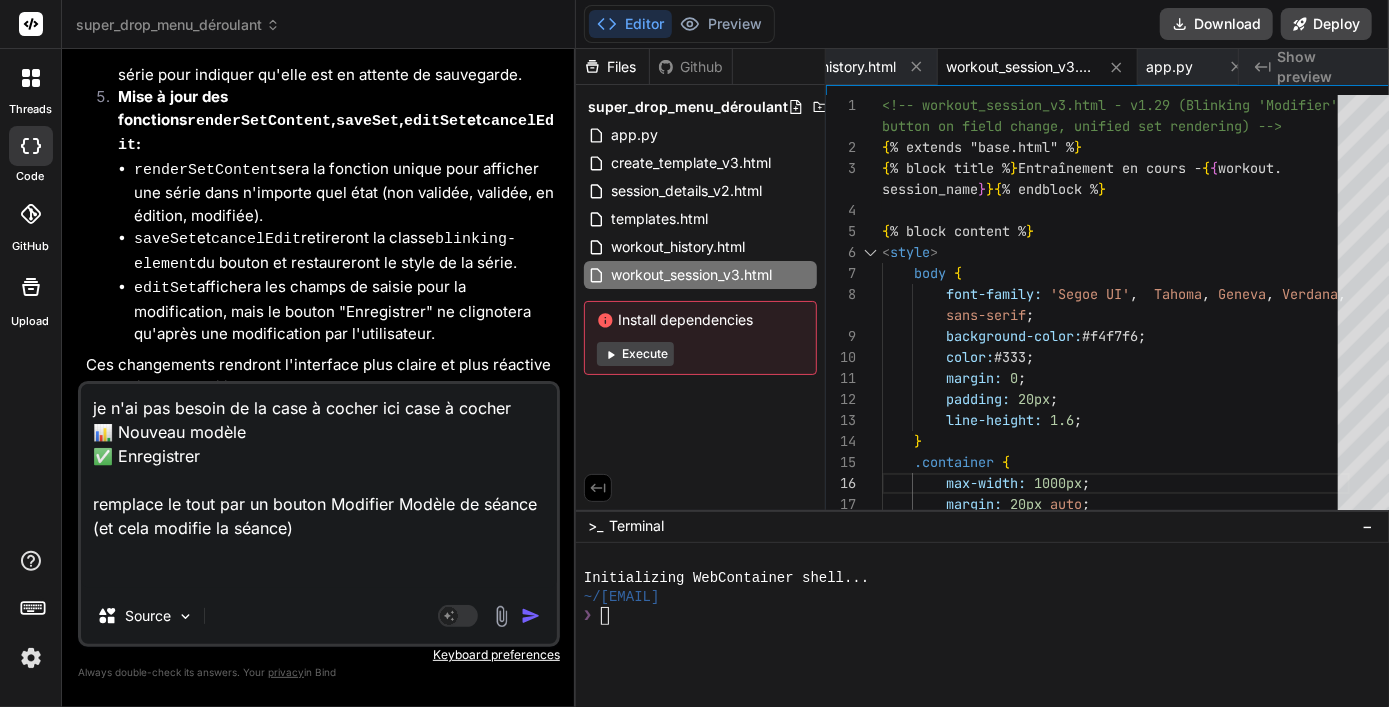 click at bounding box center [531, 616] 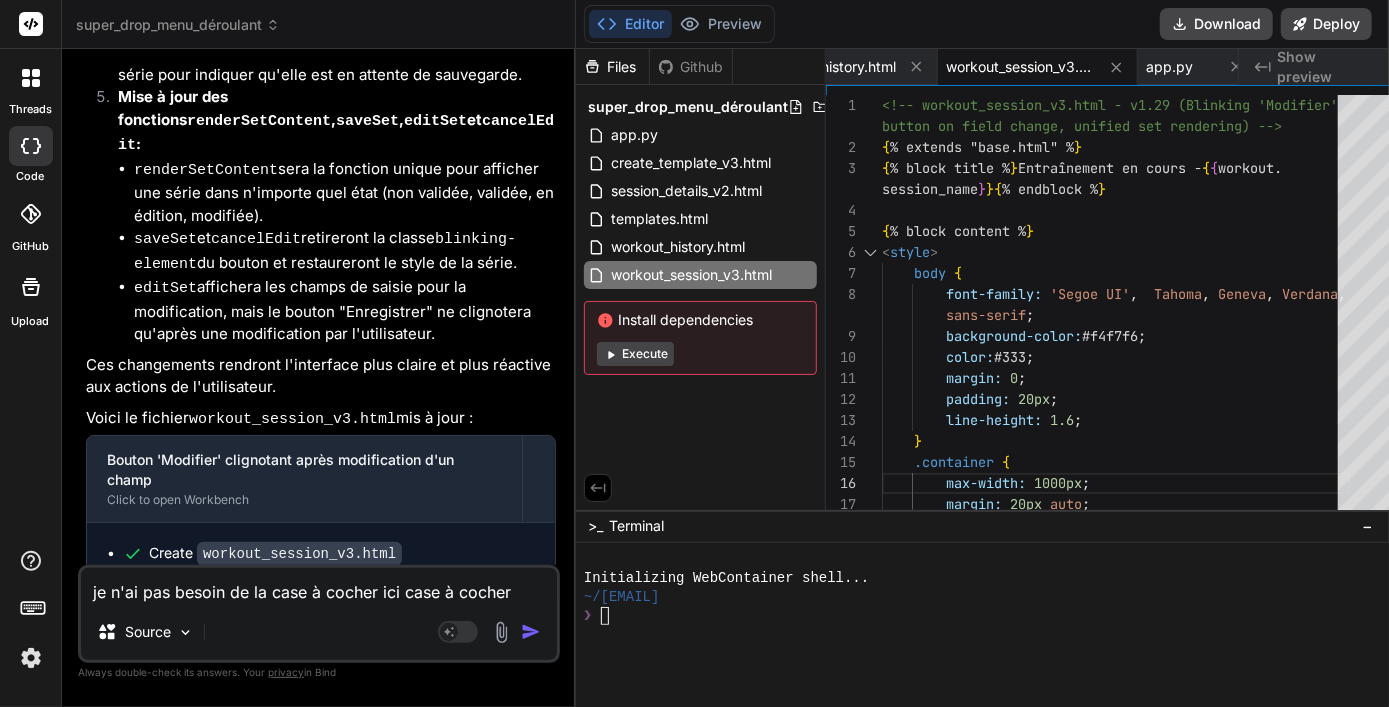 scroll, scrollTop: 31171, scrollLeft: 0, axis: vertical 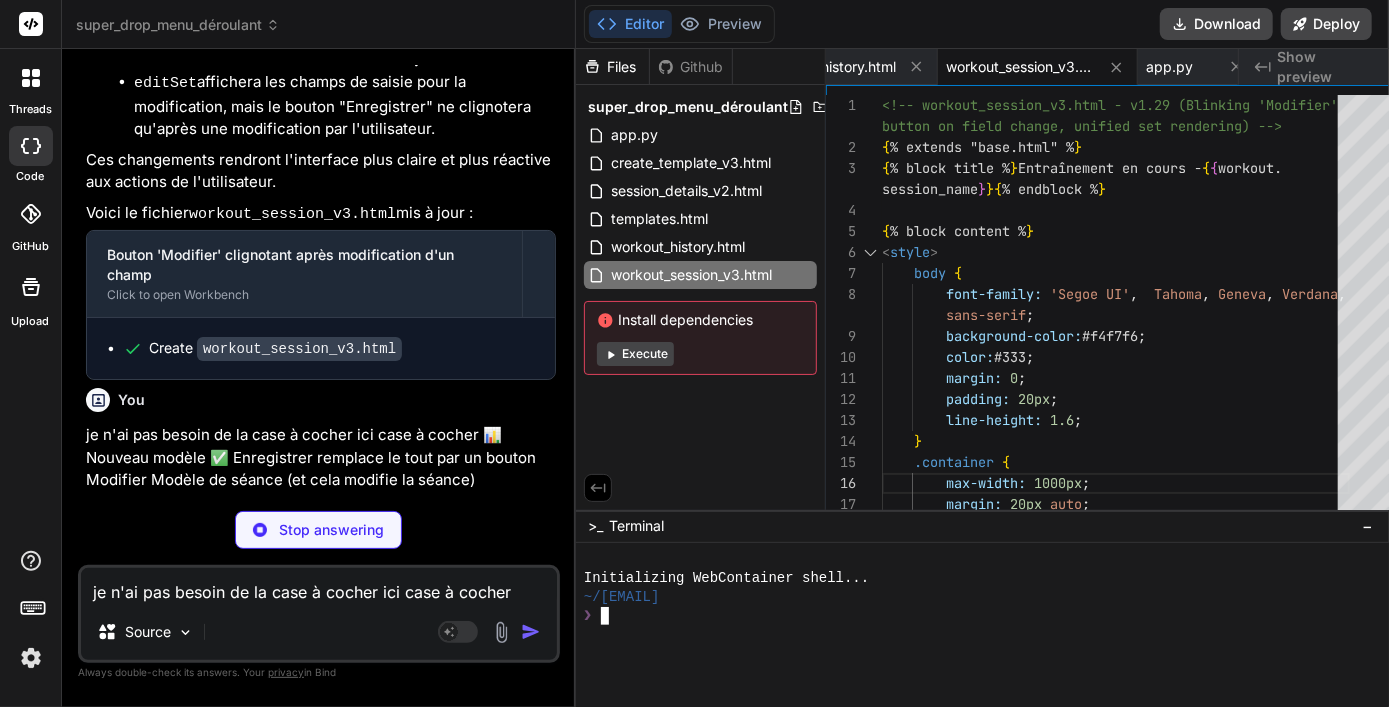 click on "Initializing WebContainer shell..." at bounding box center [983, 578] 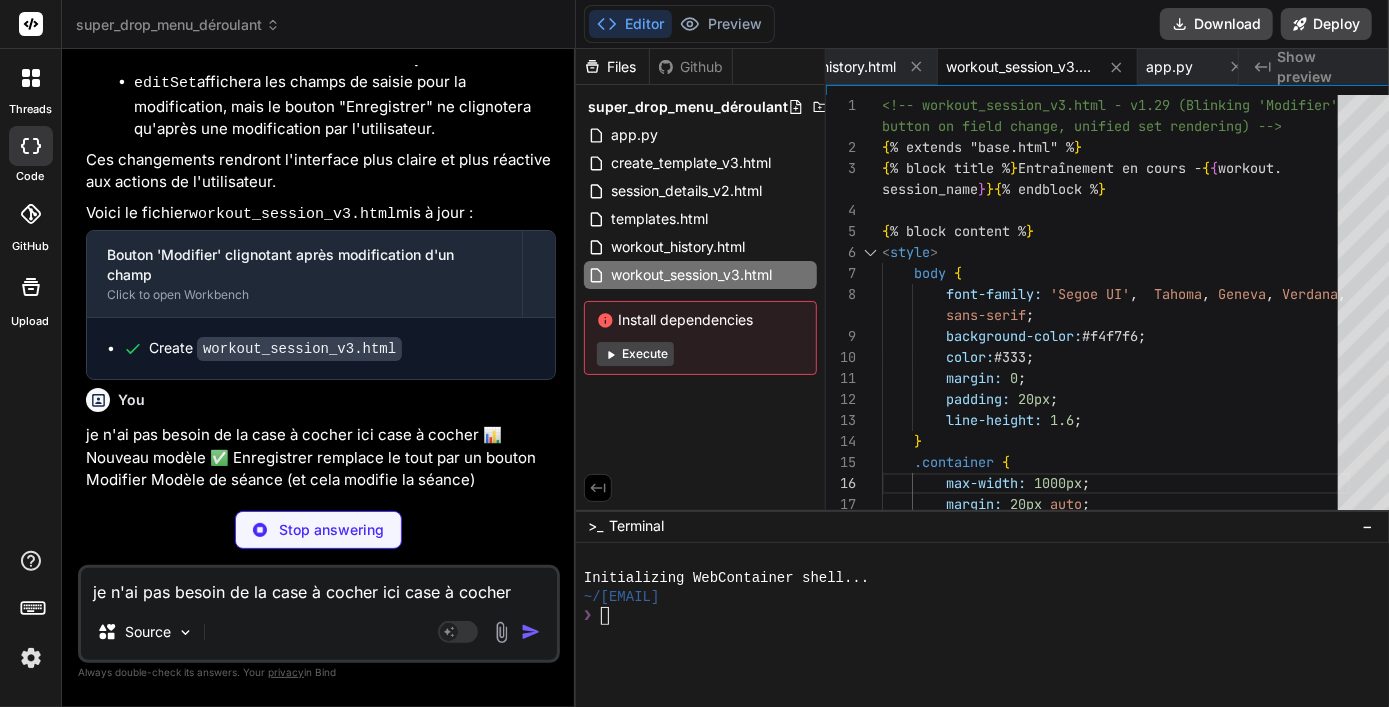 click on "je n'ai pas besoin de la case à cocher ici case à cocher
📊 Nouveau modèle
✅ Enregistrer
remplace le tout par un bouton Modifier Modèle de séance (et cela modifie la séance)" at bounding box center (319, 586) 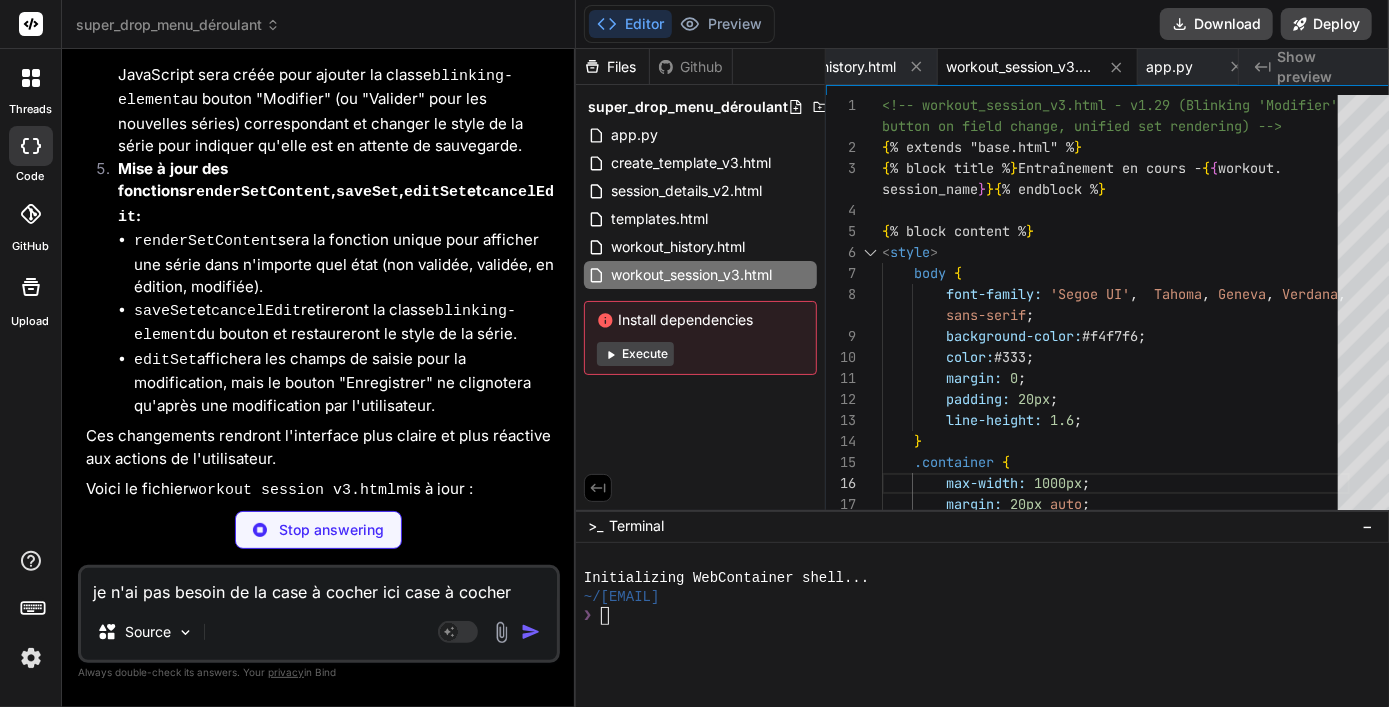 scroll, scrollTop: 32217, scrollLeft: 0, axis: vertical 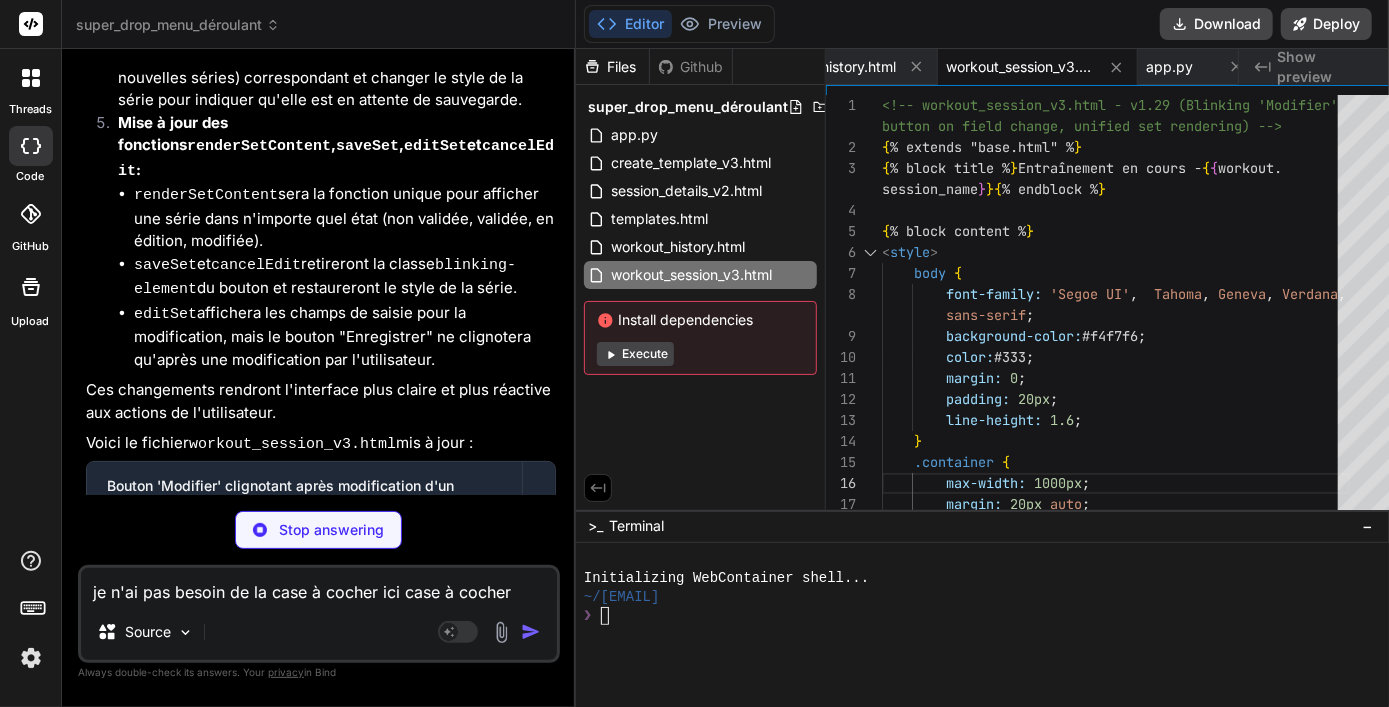 click on "Stop answering" at bounding box center [331, 530] 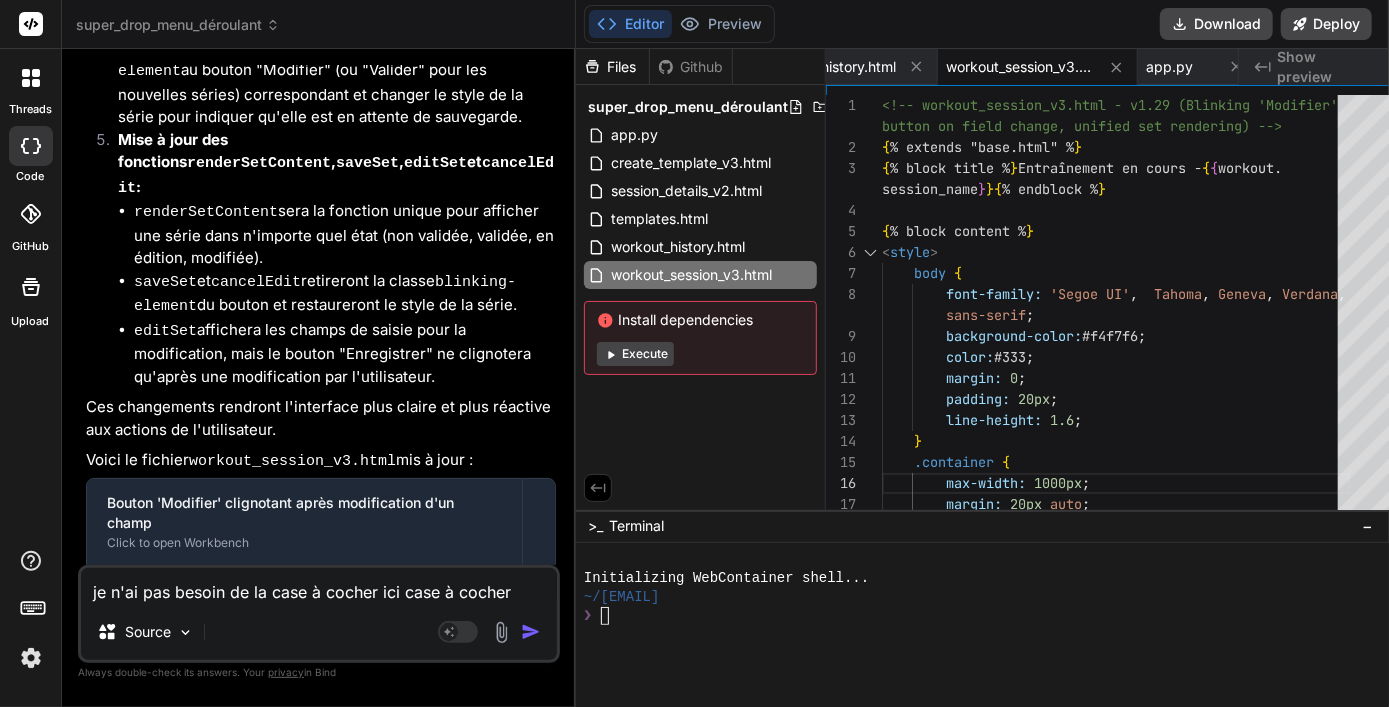 click on "je n'ai pas besoin de la case à cocher ici case à cocher
📊 Nouveau modèle
✅ Enregistrer
remplace le tout par un bouton Modifier Modèle de séance (et cela modifie la séance)" at bounding box center (319, 586) 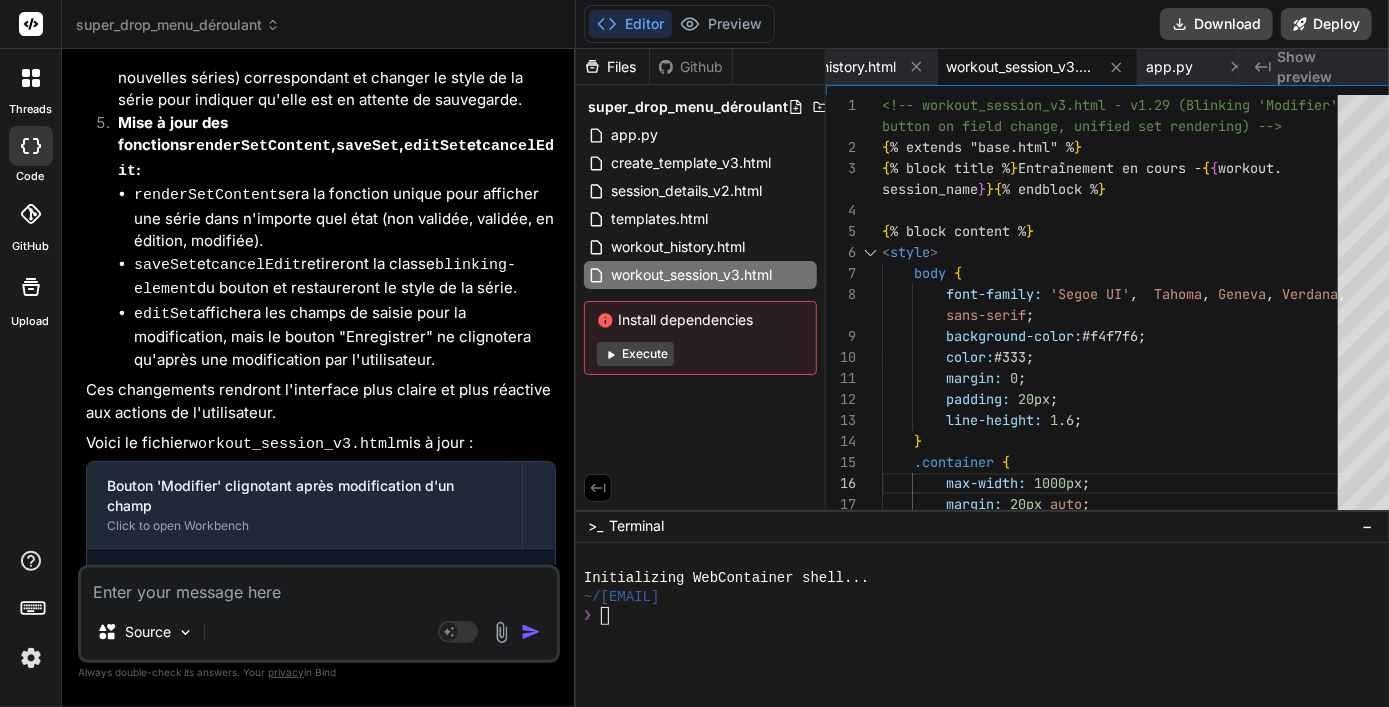 scroll, scrollTop: 32408, scrollLeft: 0, axis: vertical 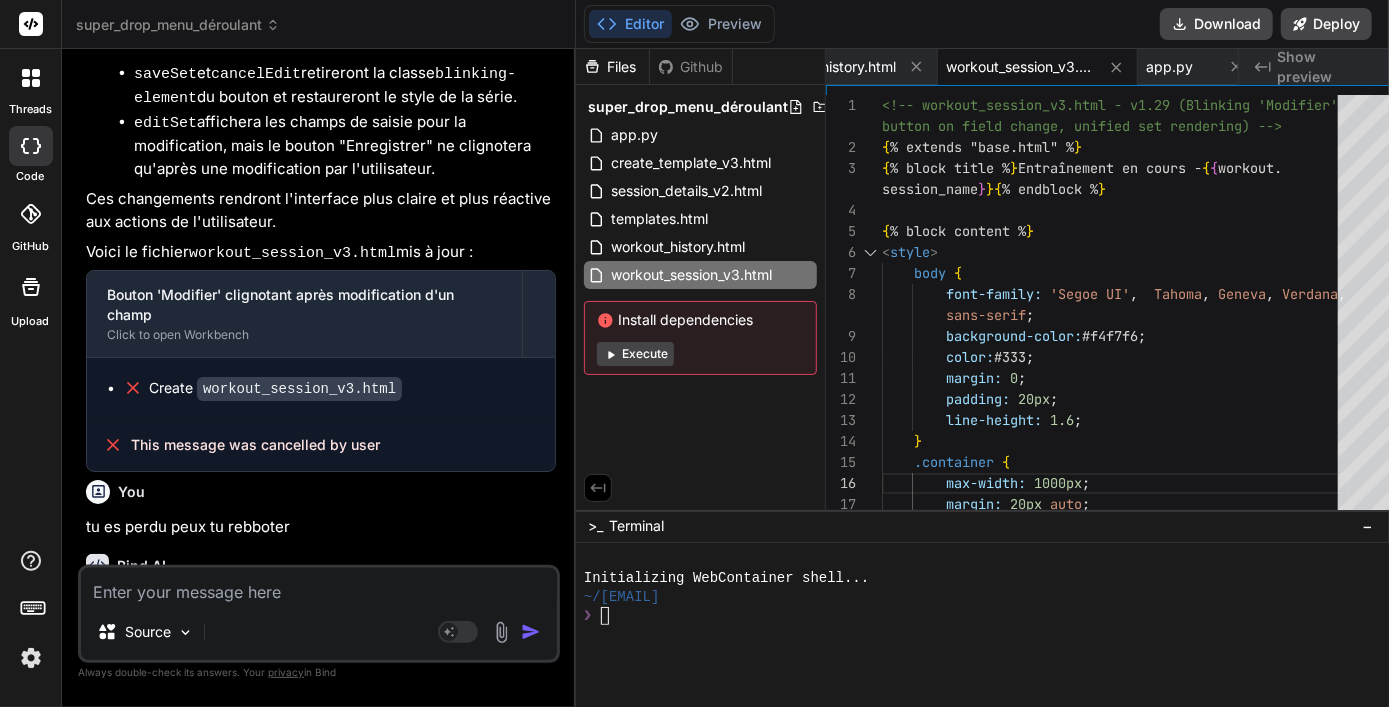 click on "Je m'excuse sincèrement. Il semble que je n'aie pas réussi à comprendre pleinement vos dernières instructions, ce qui a conduit à de la confusion et à des réponses répétitives. Je suis désolé pour cette expérience frustrante." at bounding box center [321, 634] 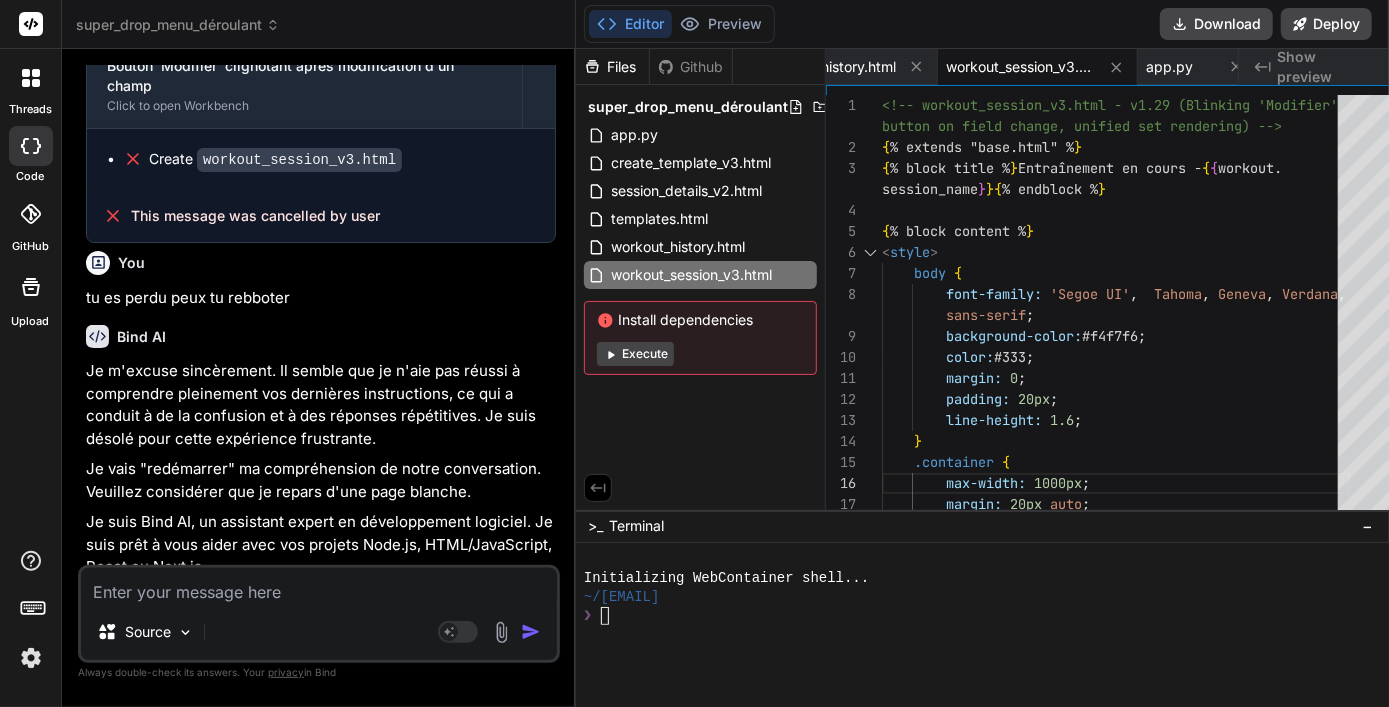 scroll, scrollTop: 32638, scrollLeft: 0, axis: vertical 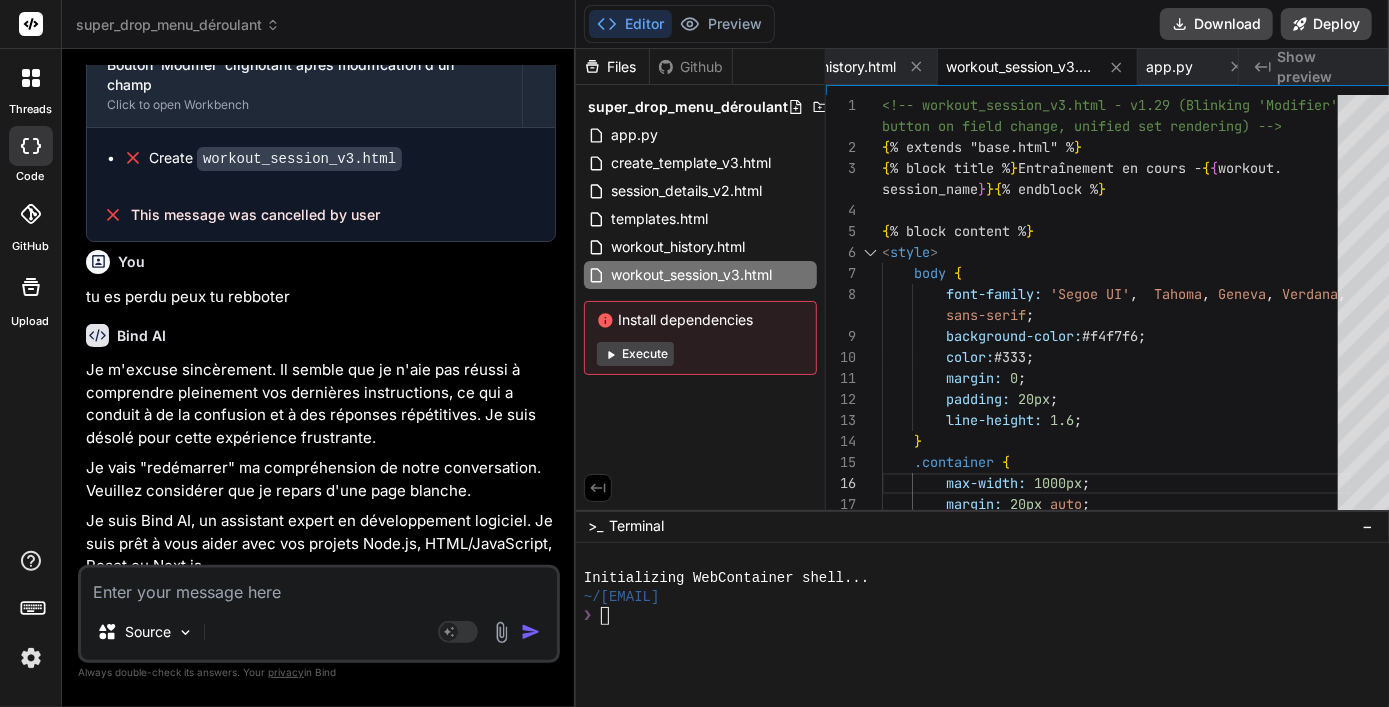 click at bounding box center (319, 586) 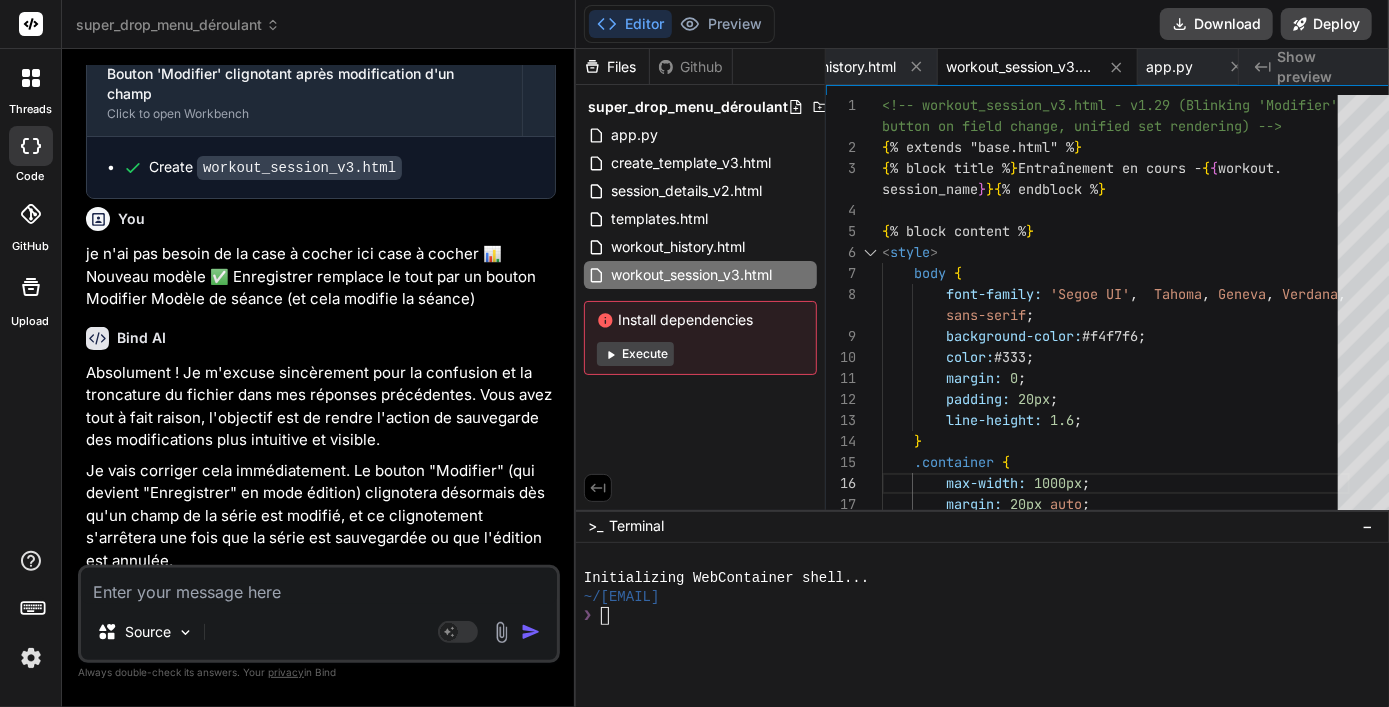 scroll, scrollTop: 31304, scrollLeft: 0, axis: vertical 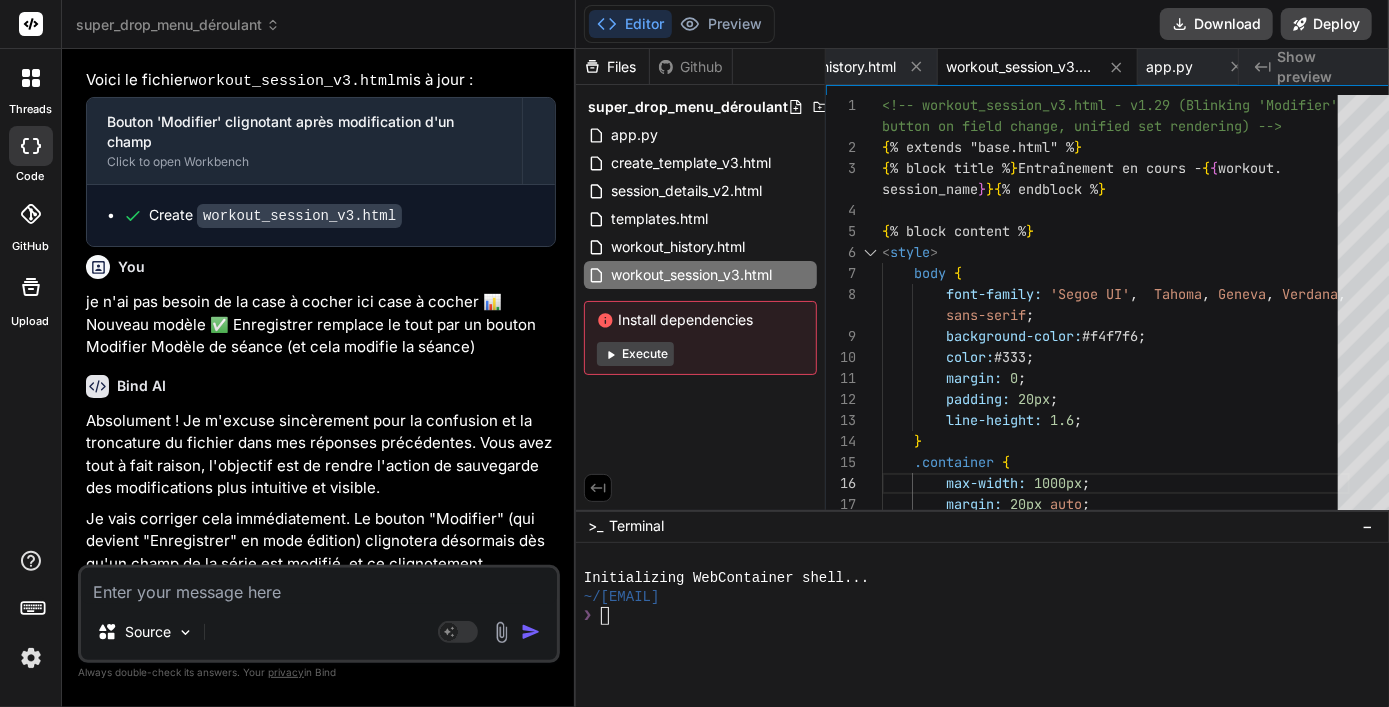 drag, startPoint x: 153, startPoint y: 270, endPoint x: 82, endPoint y: 207, distance: 94.92102 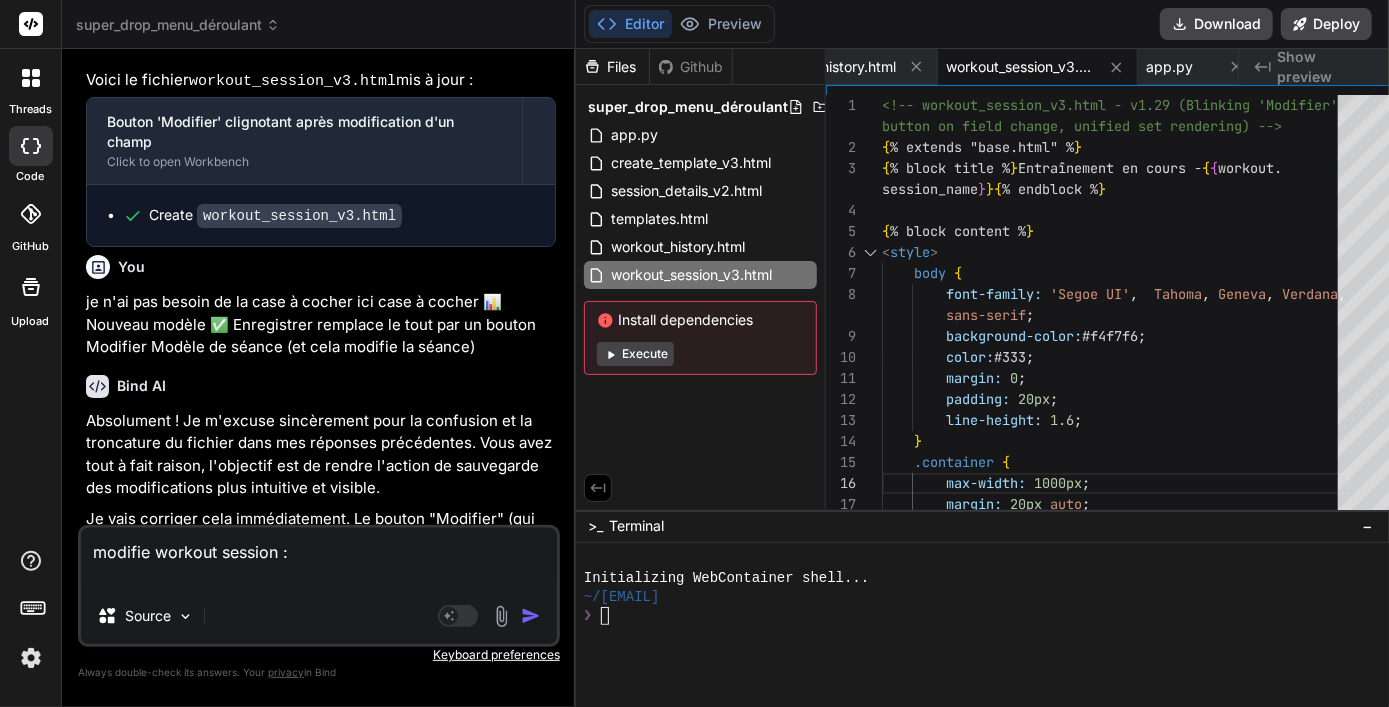 paste on "je n'ai pas besoin de la case a cocher ici acse a acocher 📊 Nouveau modèle ✅ Enregistrer remplace le tout par un bouton Modifier Moédèle de scéance (et cela modif la secance)" 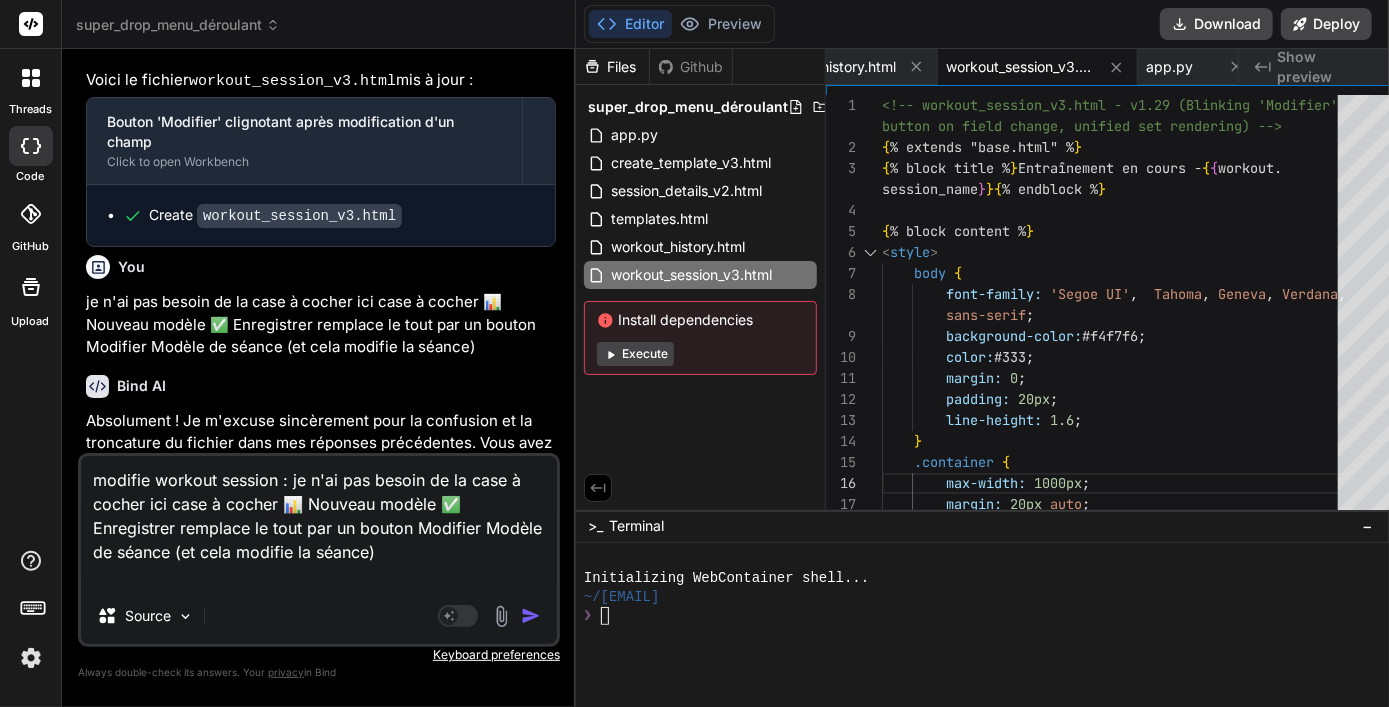click at bounding box center (531, 616) 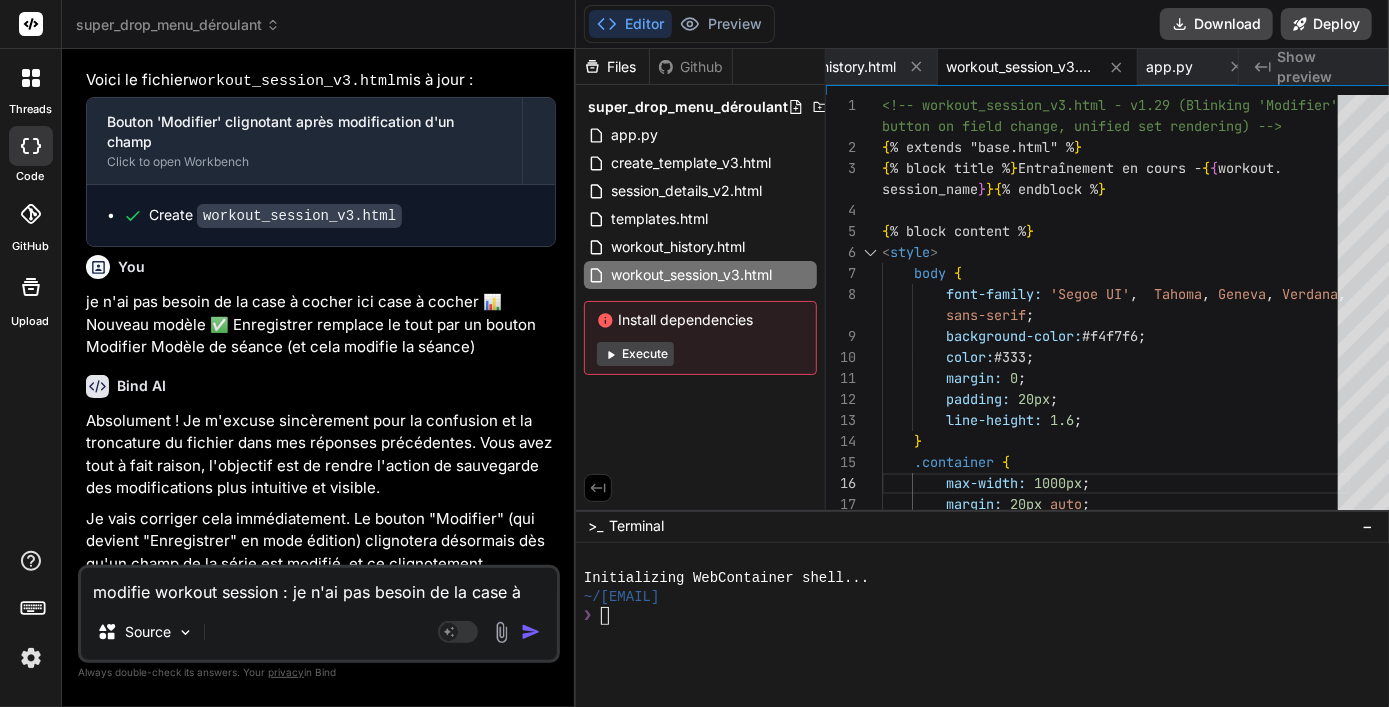 scroll, scrollTop: 32912, scrollLeft: 0, axis: vertical 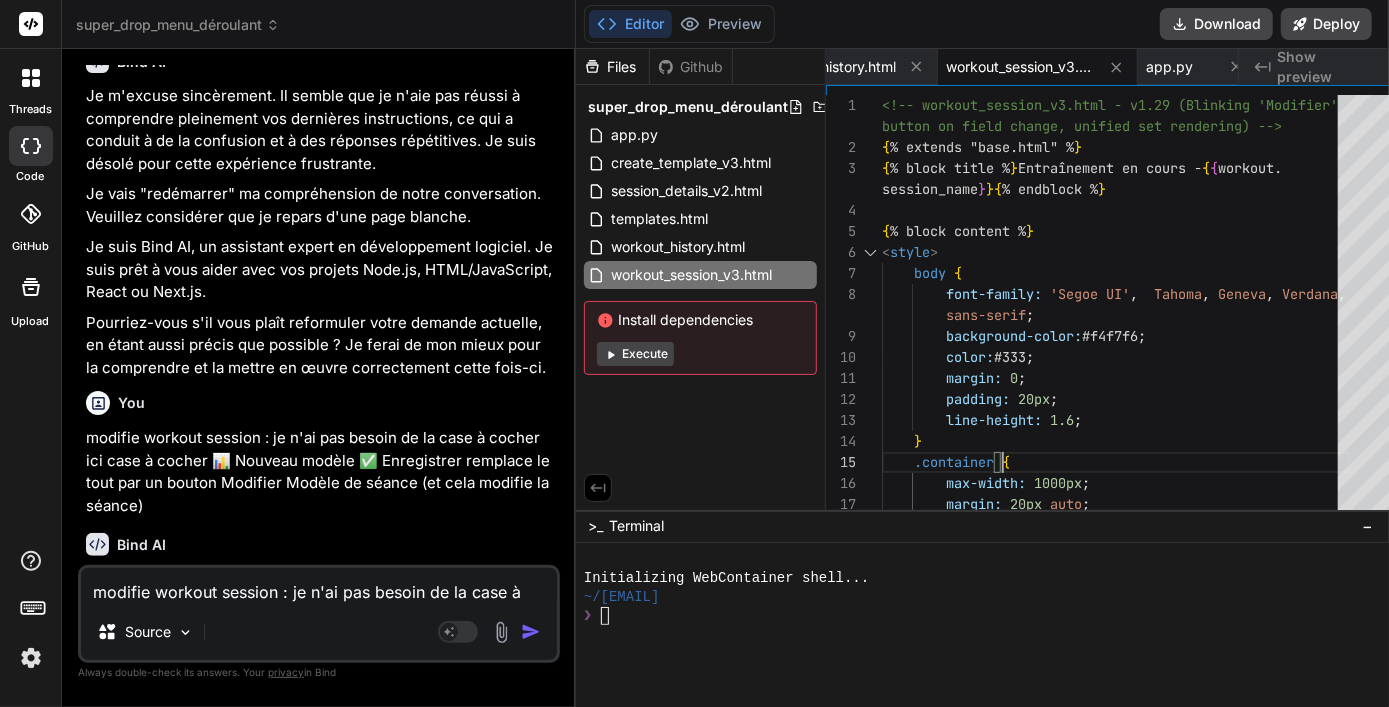 click on "<!-- workout_session_v3.html - v1.29 (Blinking 'Mo difier'  { % extends "base.html" % } { % block title % } Entraînement en cours -  { {  workout. { % block content % } < style >      body   {          font-family:   'Segoe UI' ,   Tahoma ,   Geneva ,   Verdana ,            background-color:  #f4f7f6 ;          color:  #333 ;          margin:   0 ;          padding:   20px ;          line-height:   1.6 ;      }      .container   {          max-width:   1000px ; button on field change, unified set rendering) --> session_name  } } { % endblock % }          sans-serif ;          margin:   20px   auto ;          background:  #fff ;" at bounding box center (1116, 23415) 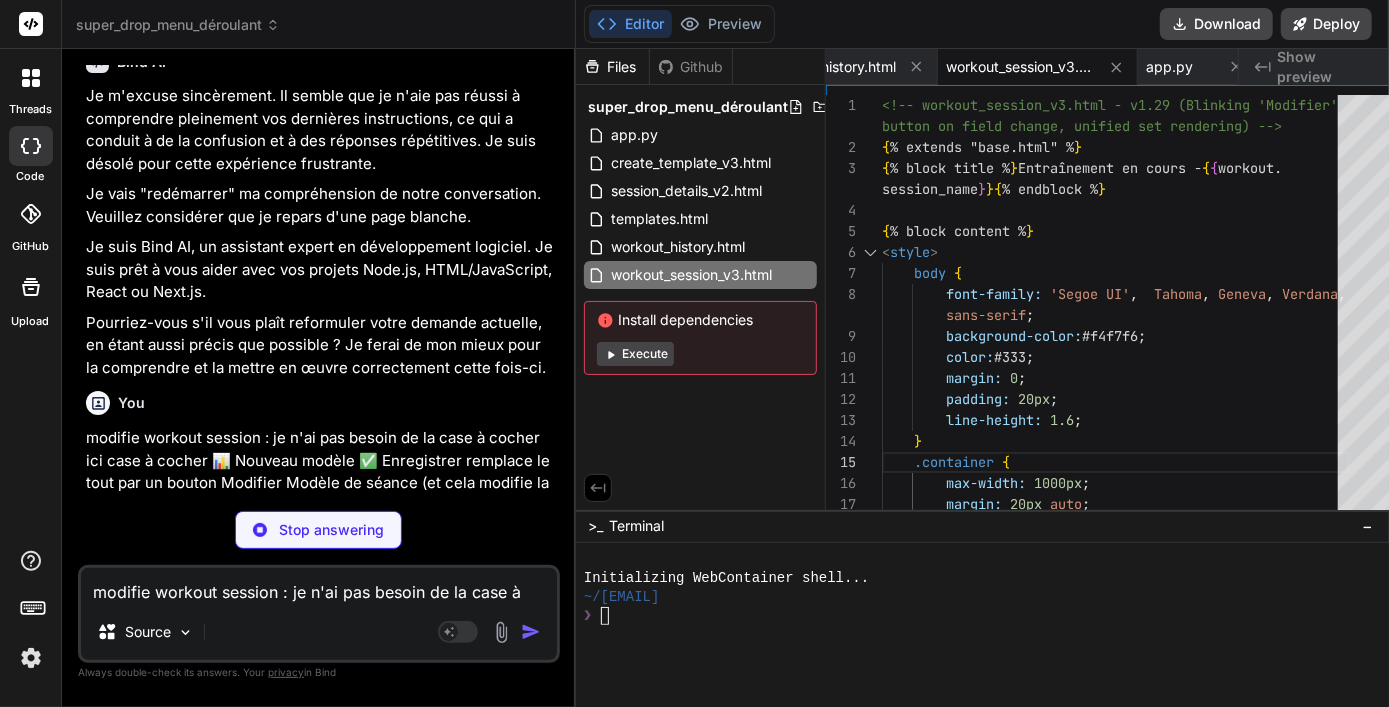 click on "Absolument ! Je m'excuse sincèrement pour la confusion et la troncature du fichier dans mes réponses précédentes. Vous avez tout à fait raison, l'objectif est de rendre l'action de sauvegarde des modifications plus intuitive et visible, en offrant des options claires pour la sauvegarde de la performance et la mise à jour du modèle." at bounding box center (321, 635) 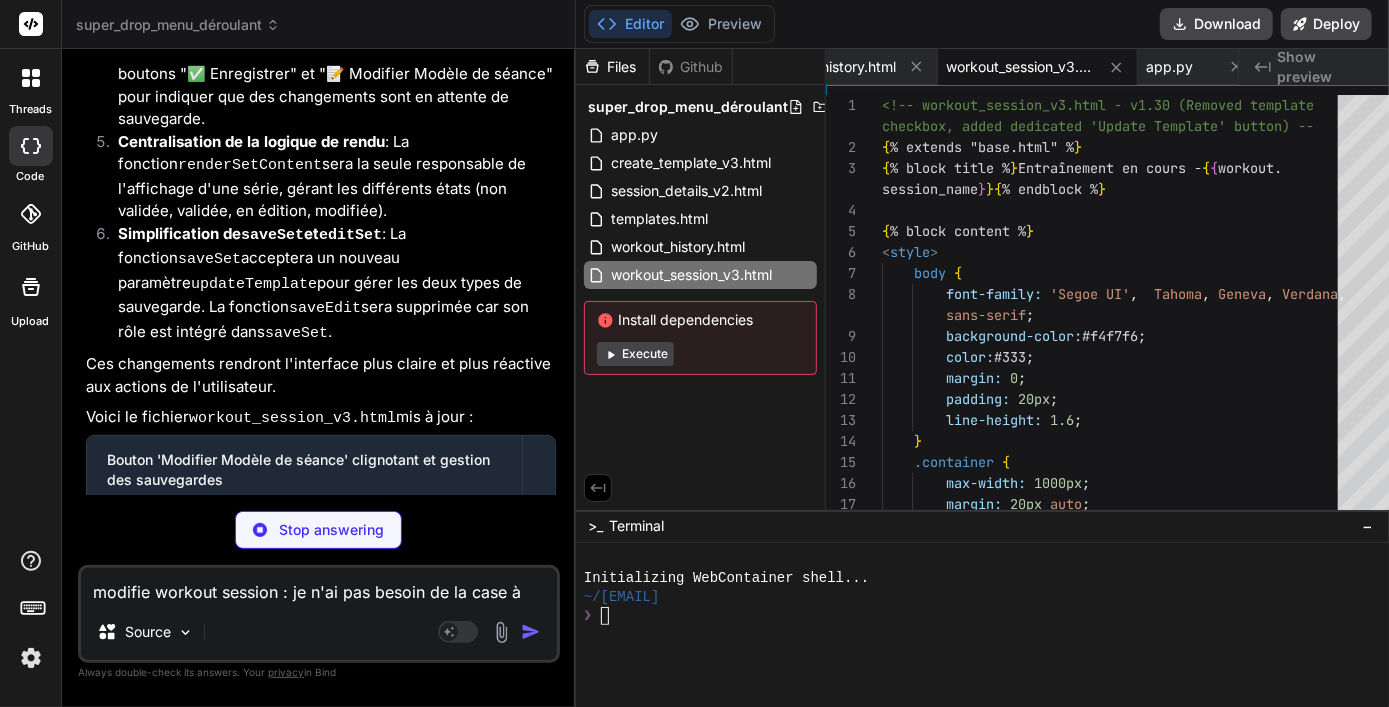 scroll, scrollTop: 33912, scrollLeft: 0, axis: vertical 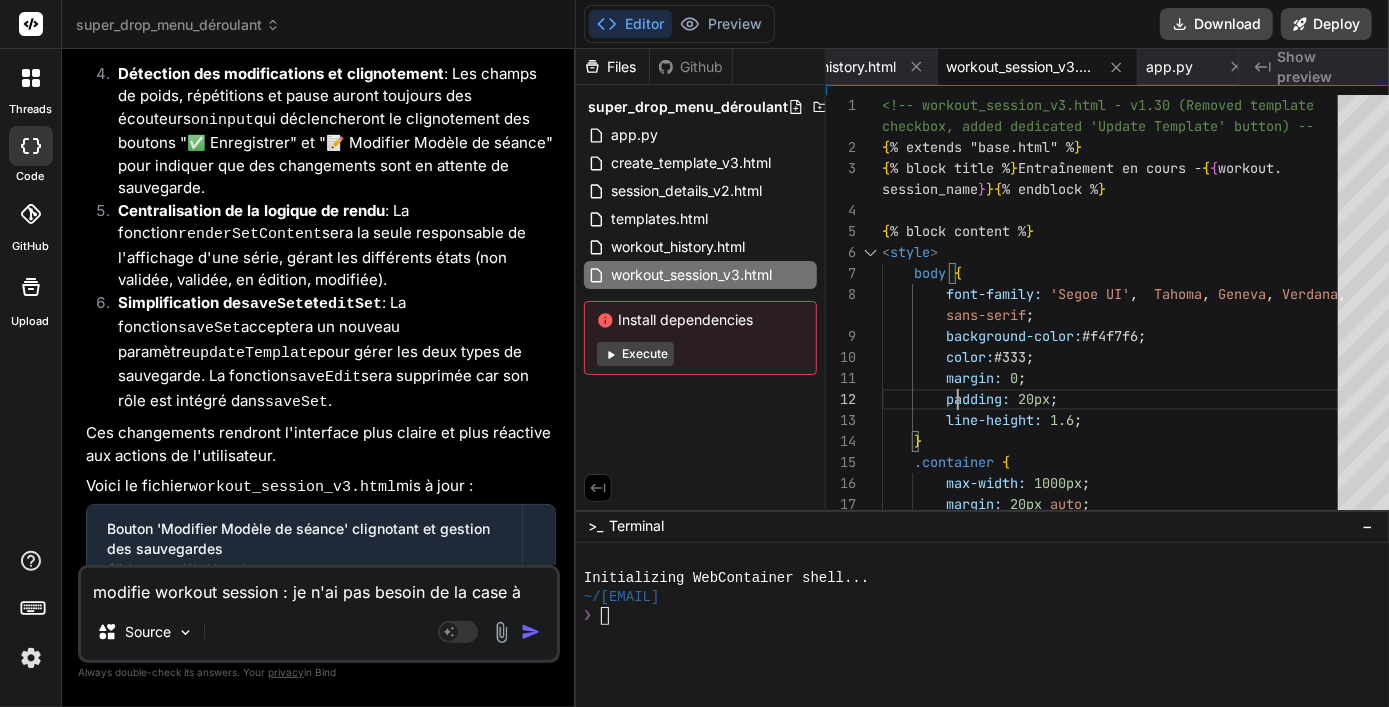 click on "<!-- workout_session_v3.html - v1.30 (Removed temp late  { % extends "base.html" % } { % block title % } Entraînement en cours -  { {  workout. { % block content % } < style >      body   {          font-family:   'Segoe UI' ,   Tahoma ,   Geneva ,   Verdana ,                  background-color:  #f4f7f6 ;          color:  #333 ;          margin:   0 ;          padding:   20px ;          line-height:   1.6 ;      }      .container   {          max-width:   1000px ; checkbox, added dedicated 'Update Template' button ) --> session_name  } } { % endblock % }          sans-serif ;          margin:   20px   auto ;          background:  #fff ;" at bounding box center (1116, 23300) 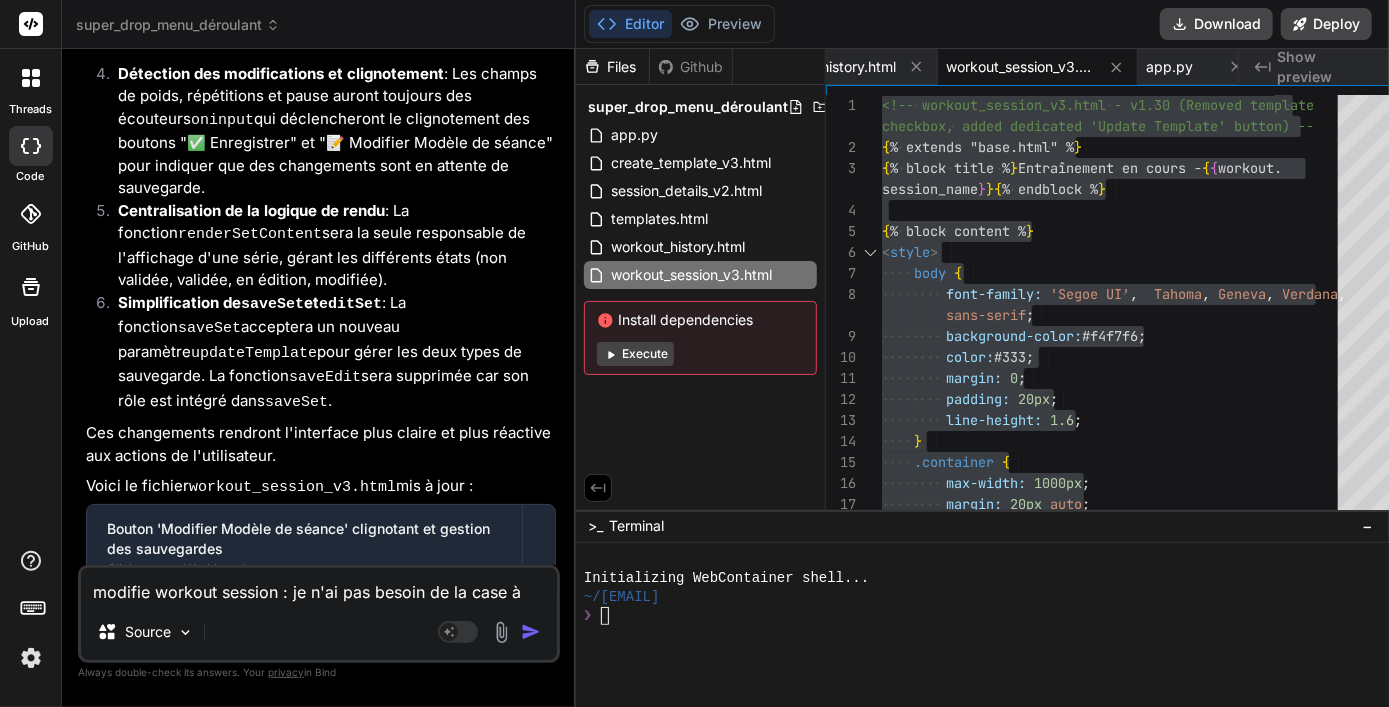 click on "modifie workout session : je n'ai pas besoin de la case à cocher ici case à cocher 📊 Nouveau modèle ✅ Enregistrer remplace le tout par un bouton Modifier Modèle de séance (et cela modifie la séance)" at bounding box center (319, 586) 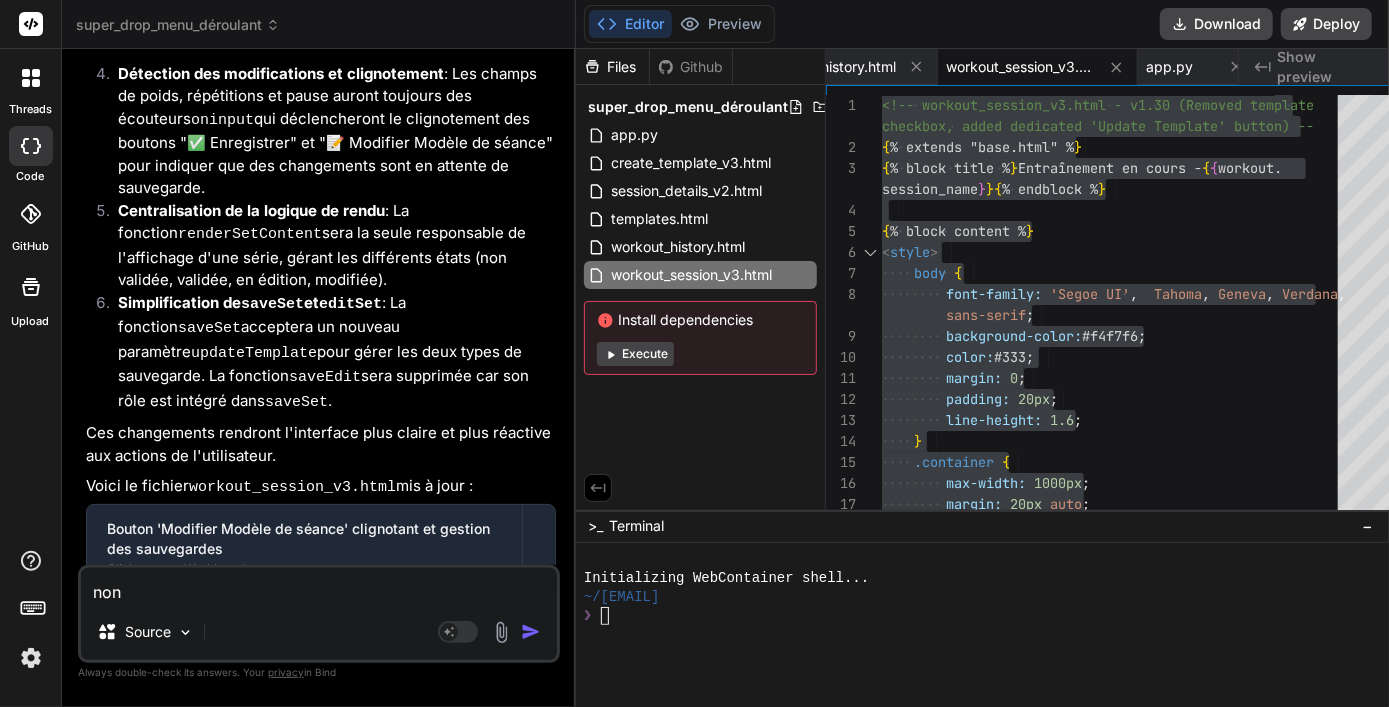 scroll, scrollTop: 33952, scrollLeft: 0, axis: vertical 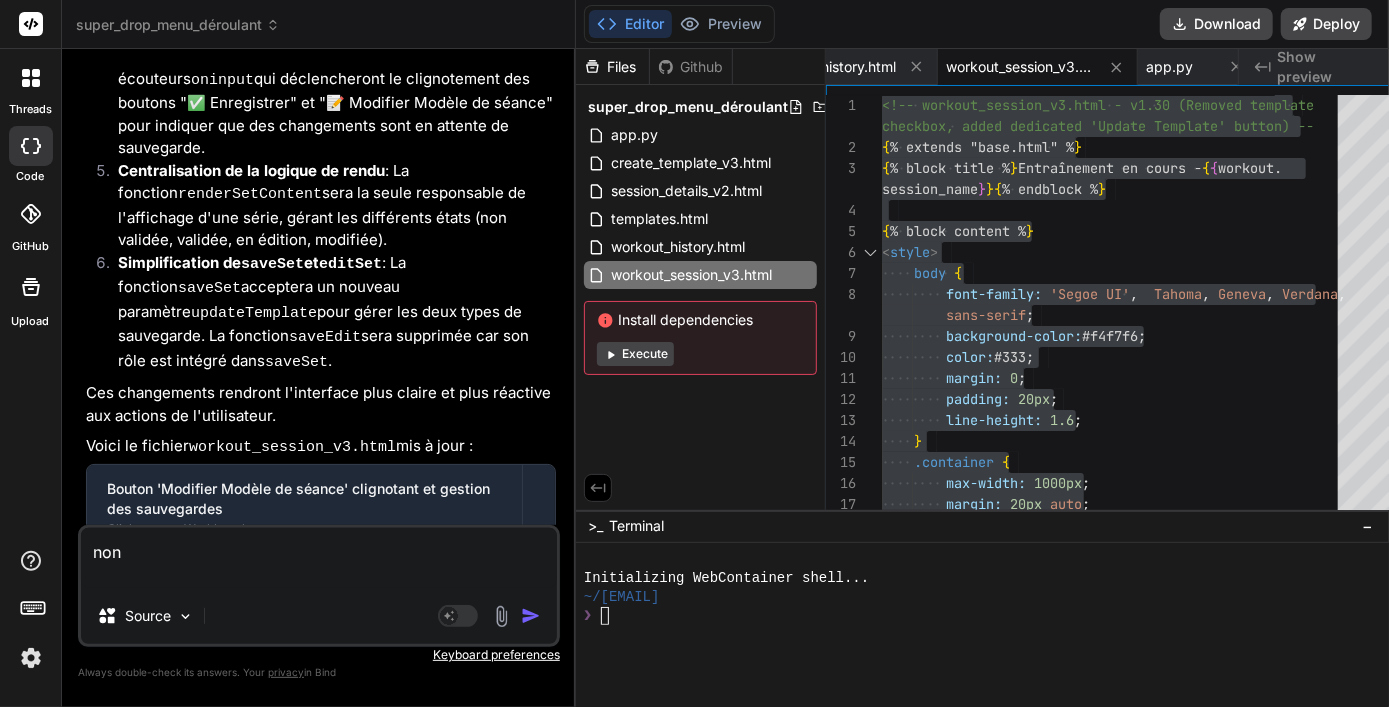 paste on "✅ Enregistrer
📝 Modifier Modèle de séance" 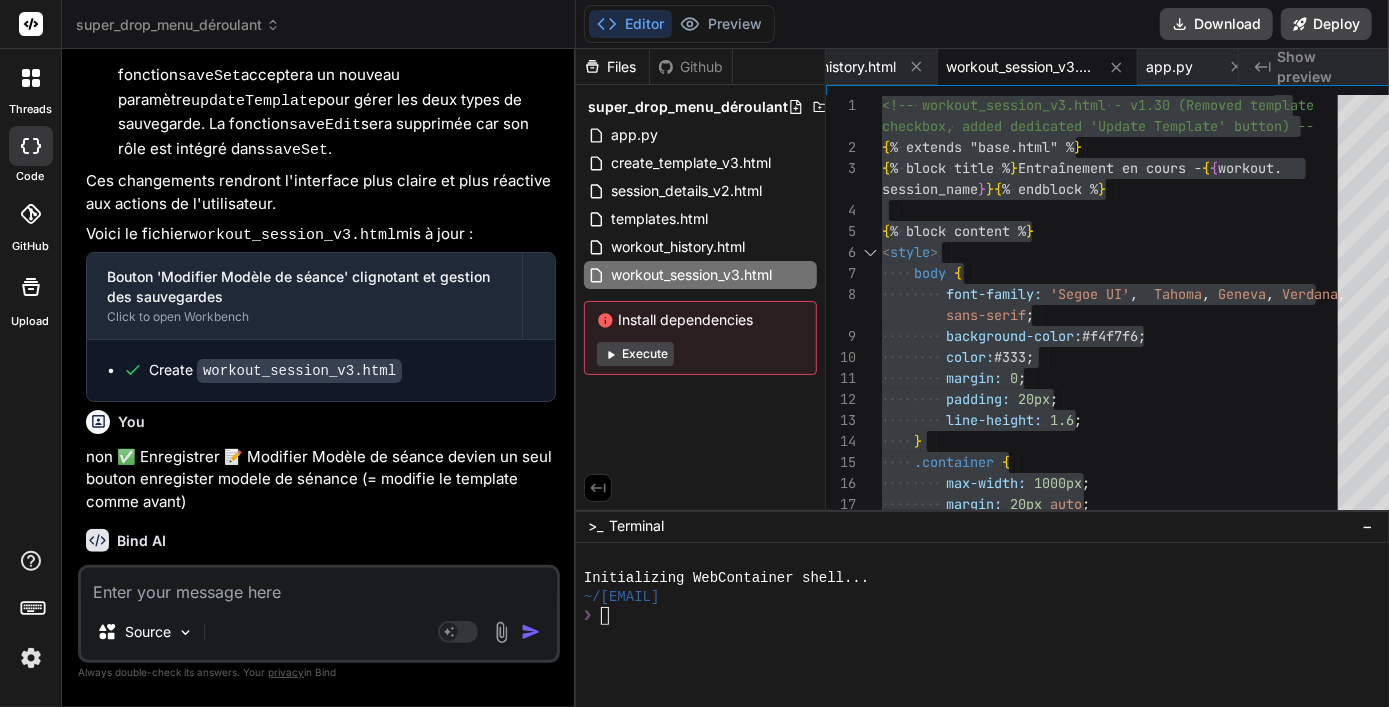 scroll, scrollTop: 34164, scrollLeft: 0, axis: vertical 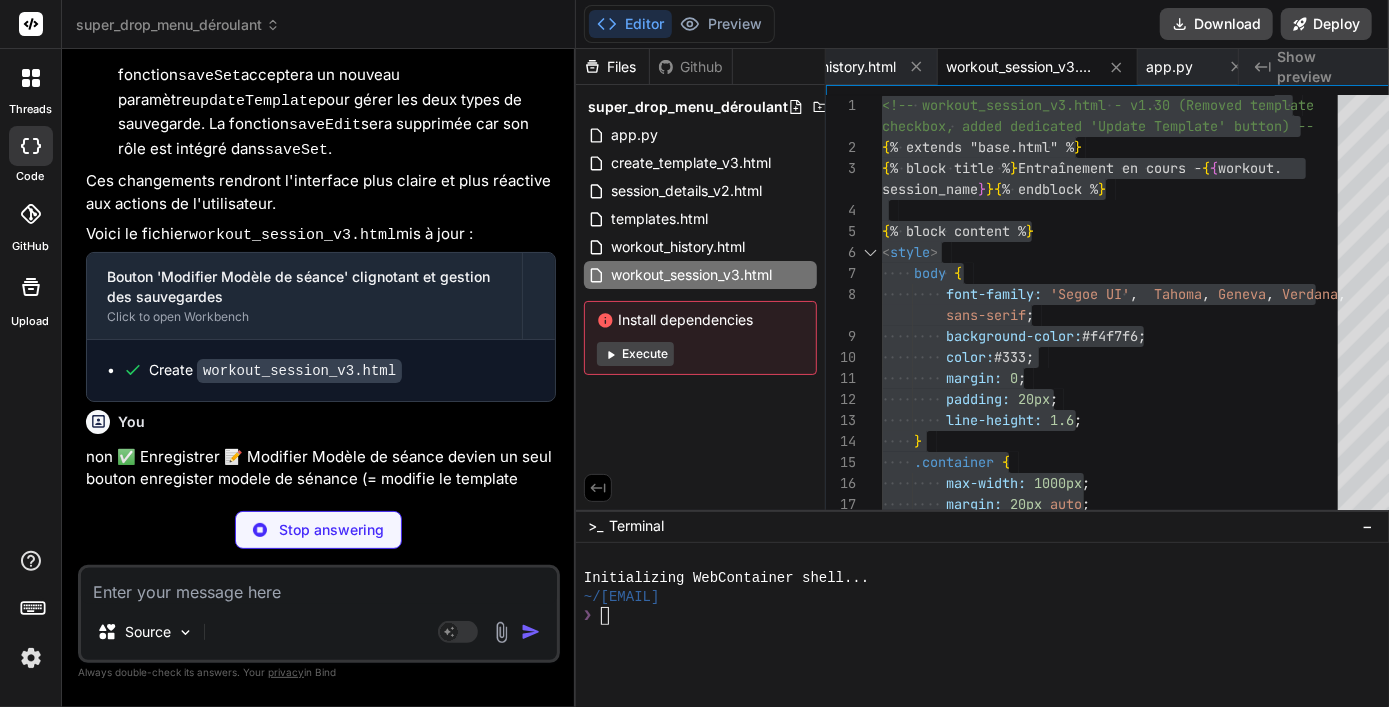 click on "Bind AI Je comprends parfaitement ! Vous souhaitez simplifier l'interface en ayant un seul bouton de sauvegarde en mode édition, et que ce bouton ait pour effet de  toujours mettre à jour le modèle de séance  en plus d'enregistrer la performance.
Je vais modifier le fichier  workout_session_v3.html  pour :
Supprimer le bouton "✅ Enregistrer"  en mode édition.
Renommer le bouton "📝 Modifier Modèle de séance"  en "✅ Enregistrer Modèle de séance".
Assurer que ce bouton unique déclenche la mise à jour du modèle  ( updateTemplate = true ) lors de l'appel à la fonction  saveSet .
Ajuster le message de notification  pour refléter ce comportement.
Voici le fichier  workout_session_v3.html  mis à jour avec cette simplification :
Bouton unique 'Enregistrer Modèle de séance' en mode édition Click to open Workbench Create   workout_session_v3.html" at bounding box center (321, 801) 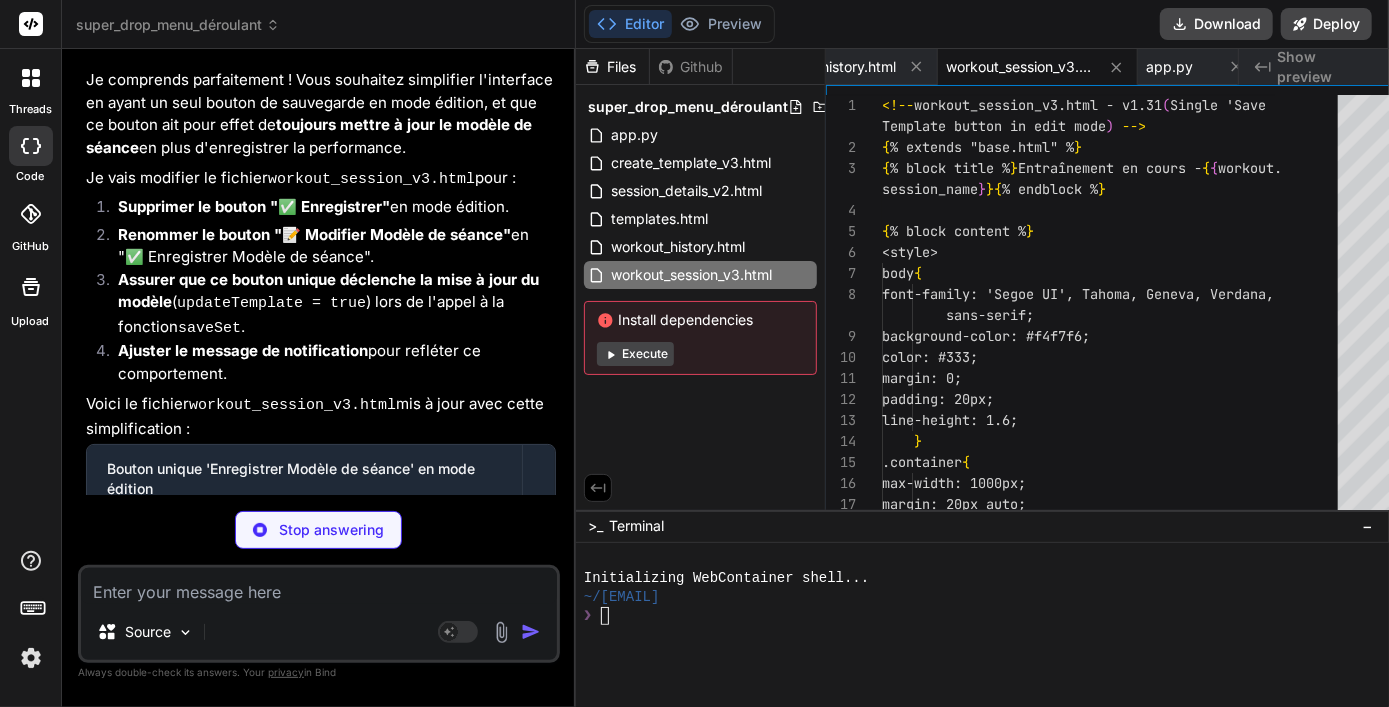 scroll, scrollTop: 34590, scrollLeft: 0, axis: vertical 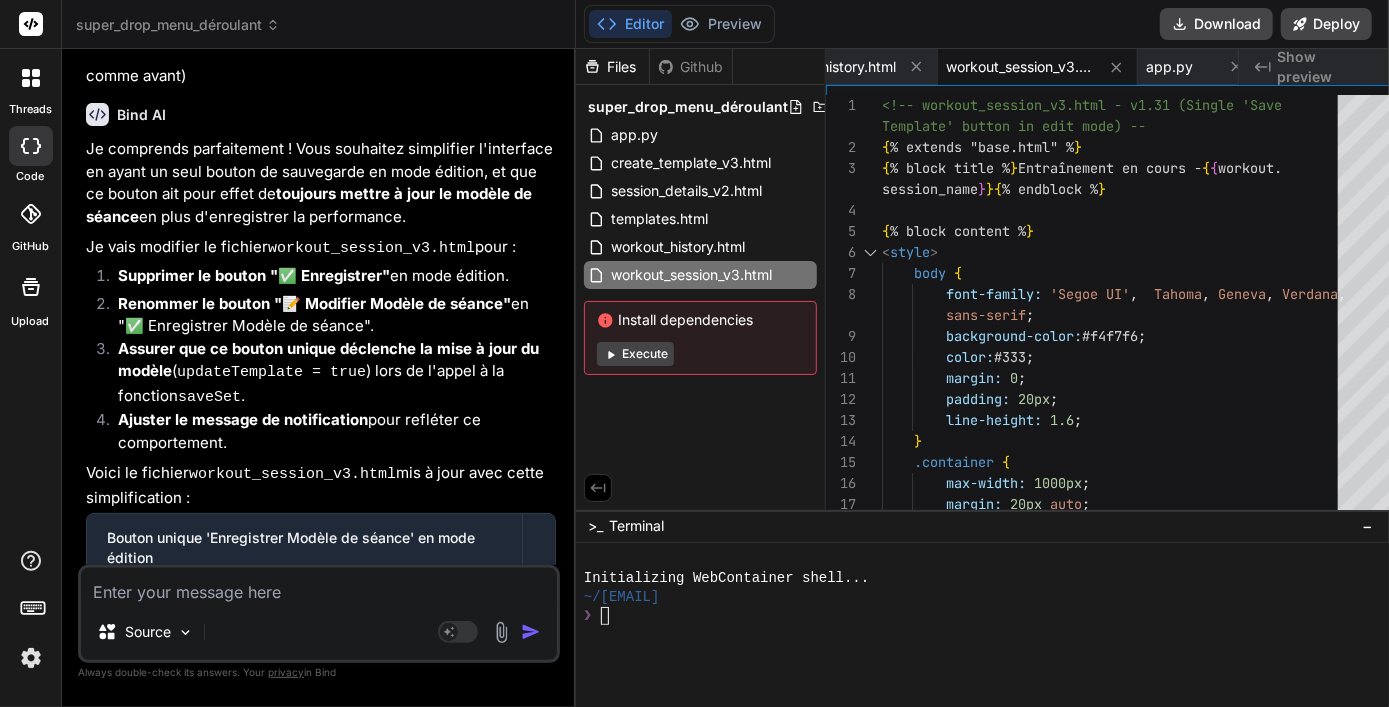 click on "<!-- workout_session_v3.html - v1.31 (Single 'Save   { % extends "base.html" % } { % block title % } Entraînement en cours -  { {  workout. { % block content % } < style >      body   {          font-family:   'Segoe UI' ,   Tahoma ,   Geneva ,   Verdana ,                  background-color:  #f4f7f6 ;          color:  #333 ;          margin:   0 ;          padding:   20px ;          line-height:   1.6 ;      }      .container   {          max-width:   1000px ; Template' button in edit mode) --> session_name  } } { % endblock % }          sans-serif ;          margin:   20px   auto ;          background:  #fff ;" at bounding box center [1116, 23226] 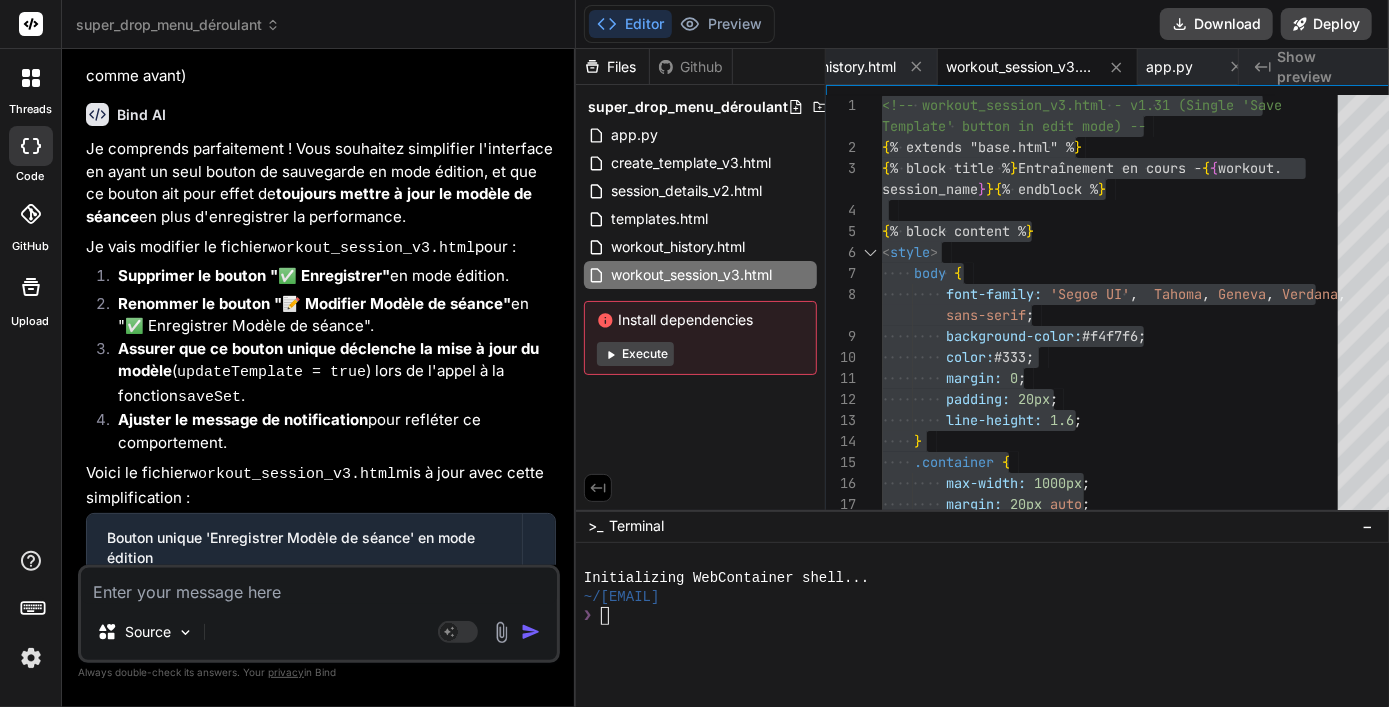 click at bounding box center (319, 586) 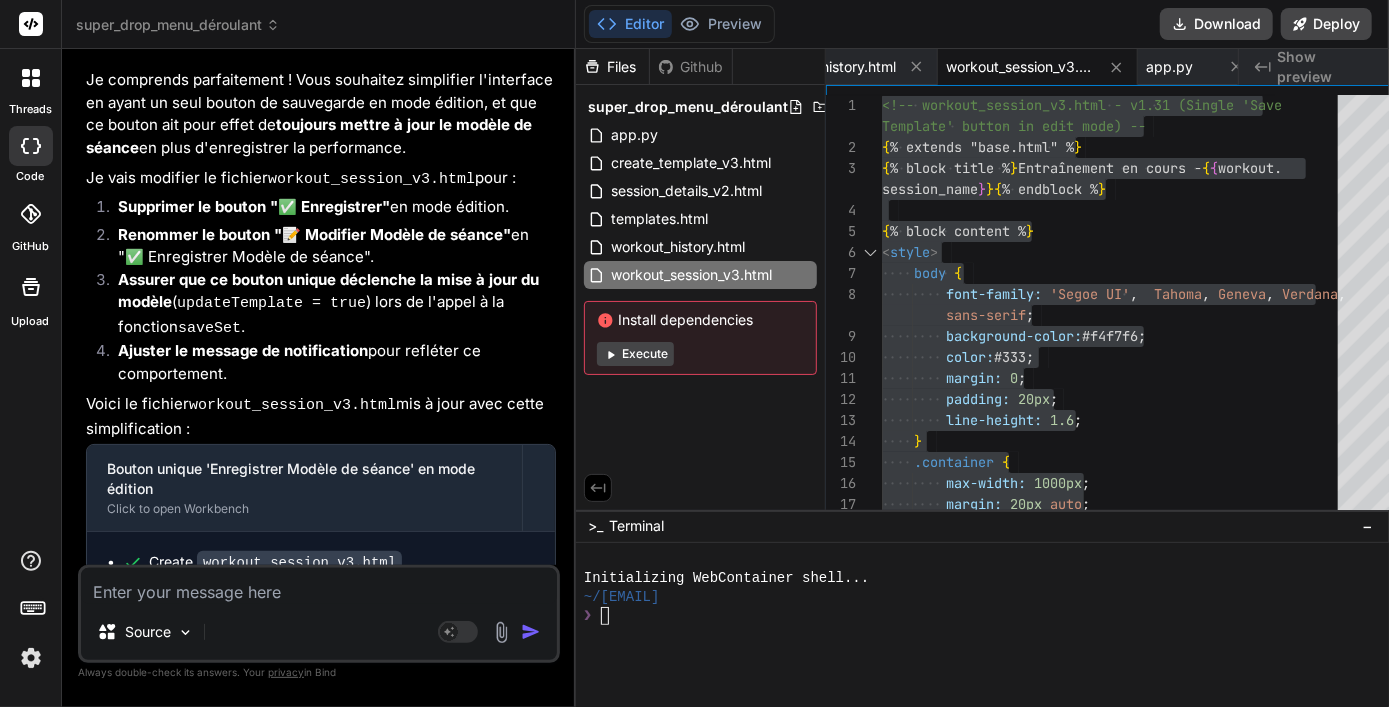 scroll, scrollTop: 34864, scrollLeft: 0, axis: vertical 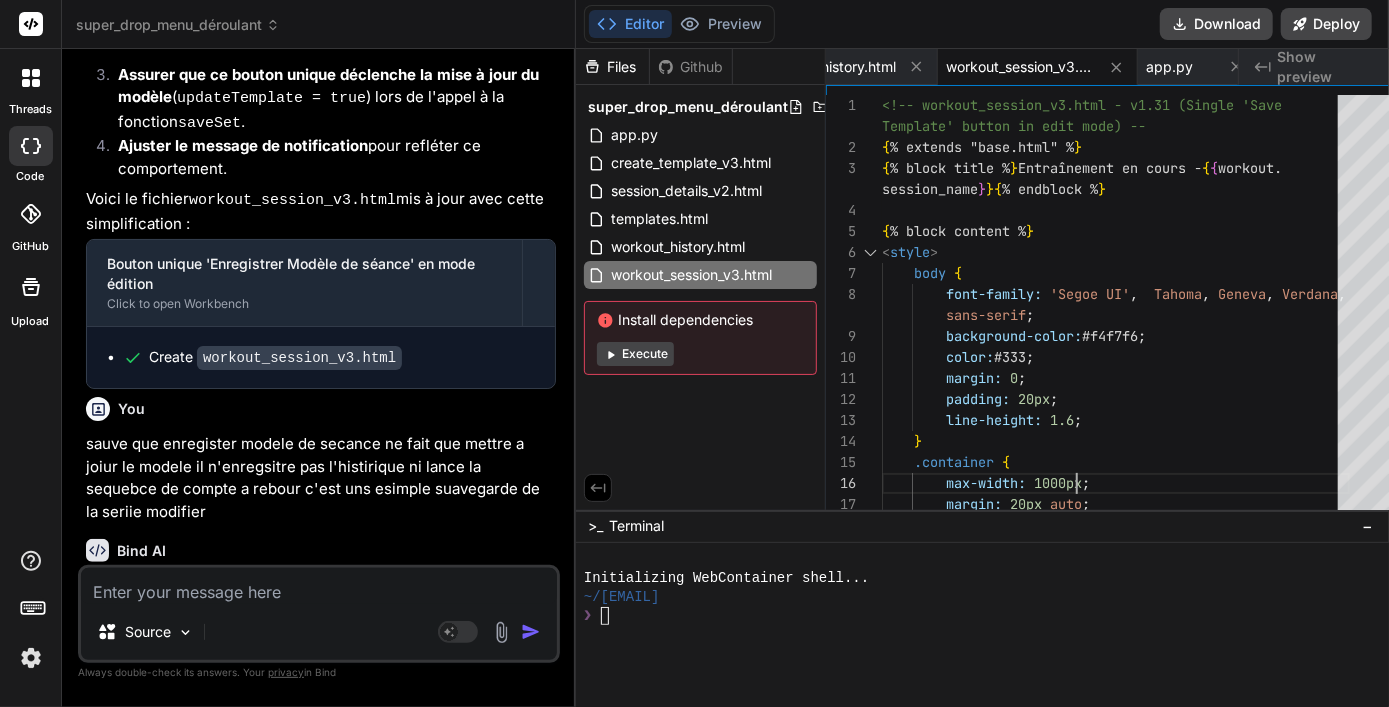 click on "<!-- workout_session_v3.html - v1.31 (Single 'Save   { % extends "base.html" % } { % block title % } Entraînement en cours -  { {  workout. { % block content % } < style >      body   {          font-family:   'Segoe UI' ,   Tahoma ,   Geneva ,   Verdana ,                  background-color:  #f4f7f6 ;          color:  #333 ;          margin:   0 ;          padding:   20px ;          line-height:   1.6 ;      }      .container   {          max-width:   1000px ; Template' button in edit mode) --> session_name  } } { % endblock % }          sans-serif ;          margin:   20px   auto ;          background:  #fff ;" at bounding box center [1116, 23226] 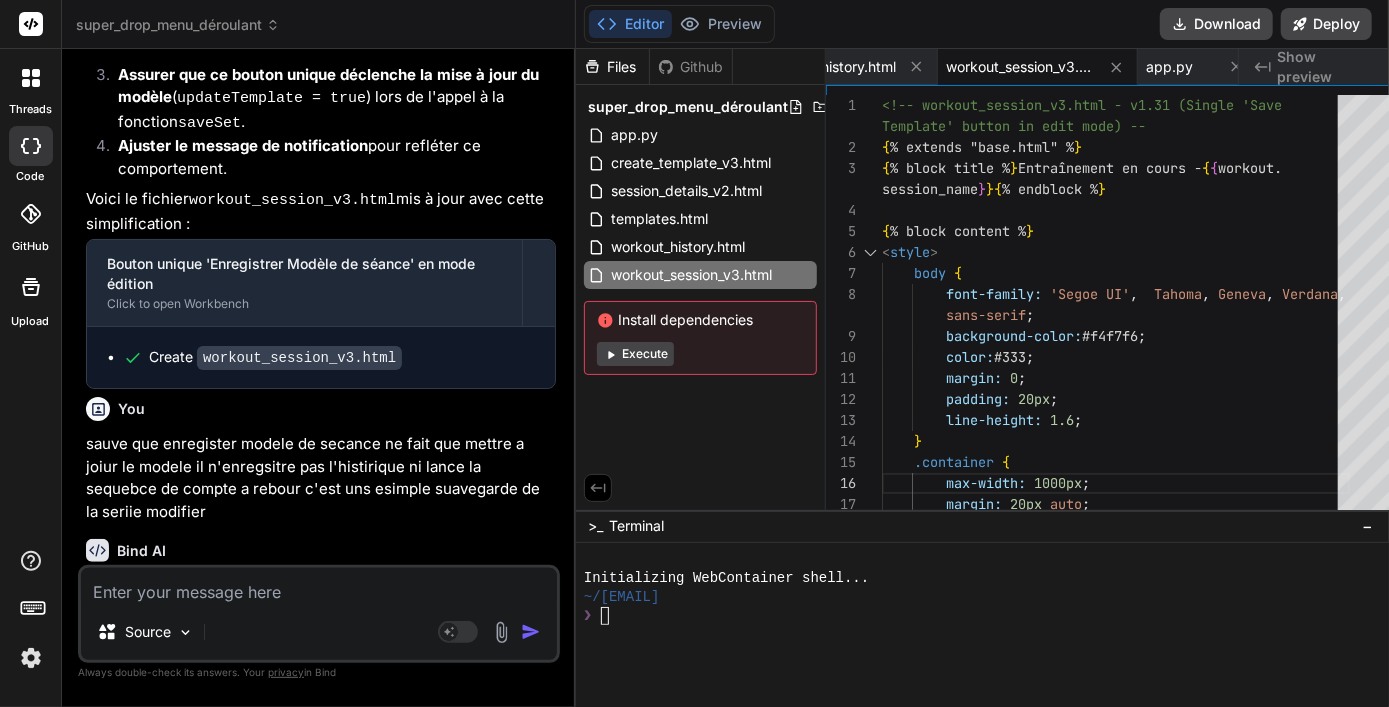 click on "‌" at bounding box center (227, 607) 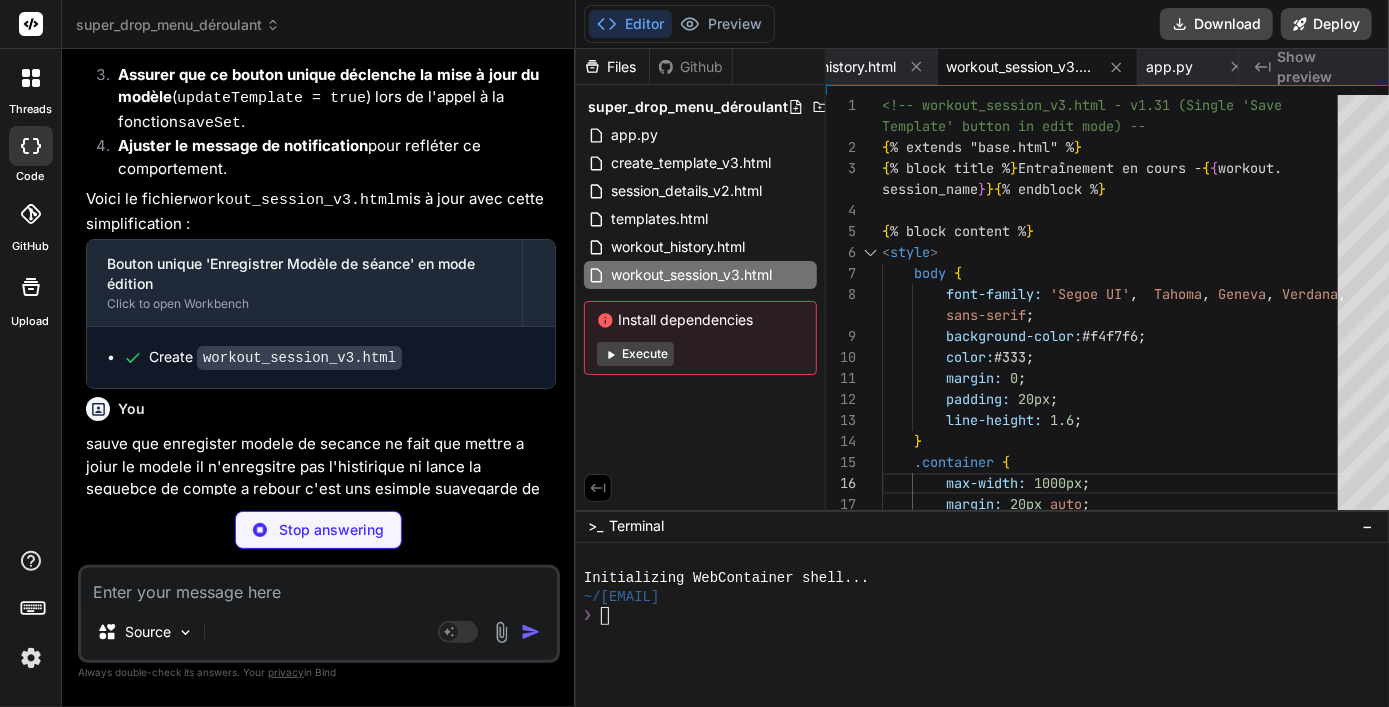 click on "Source Agent Mode. When this toggle is activated, AI automatically makes decisions, reasons, creates files, and runs terminal commands. Almost full autopilot." at bounding box center [319, 614] 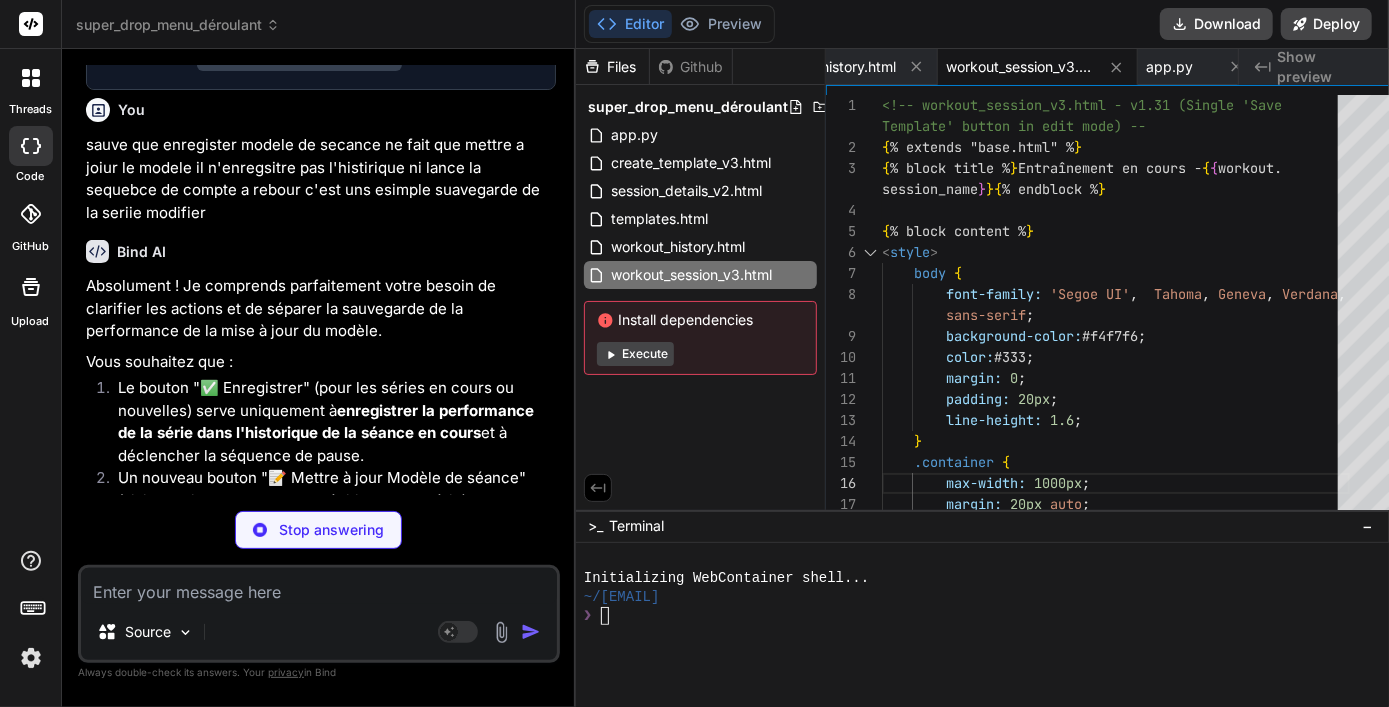 scroll, scrollTop: 35220, scrollLeft: 0, axis: vertical 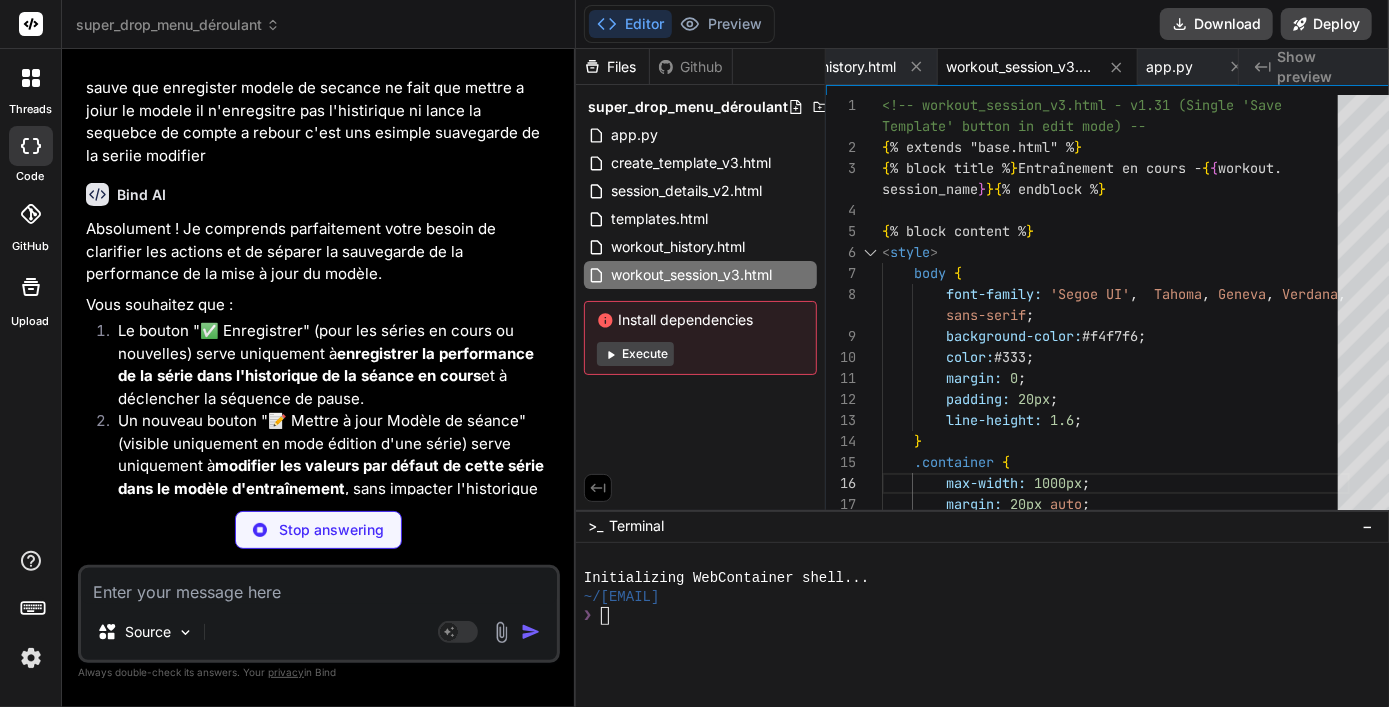 click on "Un nouveau bouton "📝 Mettre à jour Modèle de séance" (visible uniquement en mode édition d'une série) serve uniquement à  modifier les valeurs par défaut de cette série dans le modèle d'entraînement , sans impacter l'historique de la séance en cours ni déclencher la pause." at bounding box center (329, 466) 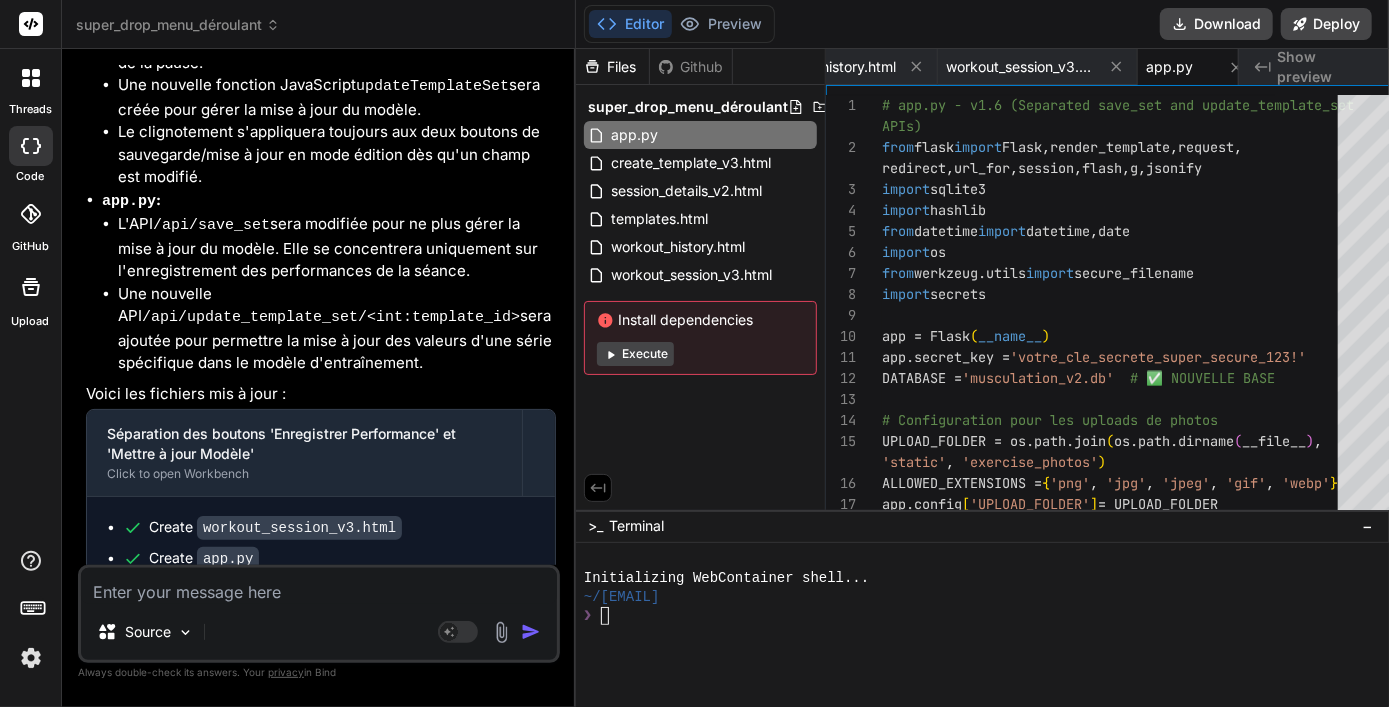 scroll, scrollTop: 35973, scrollLeft: 0, axis: vertical 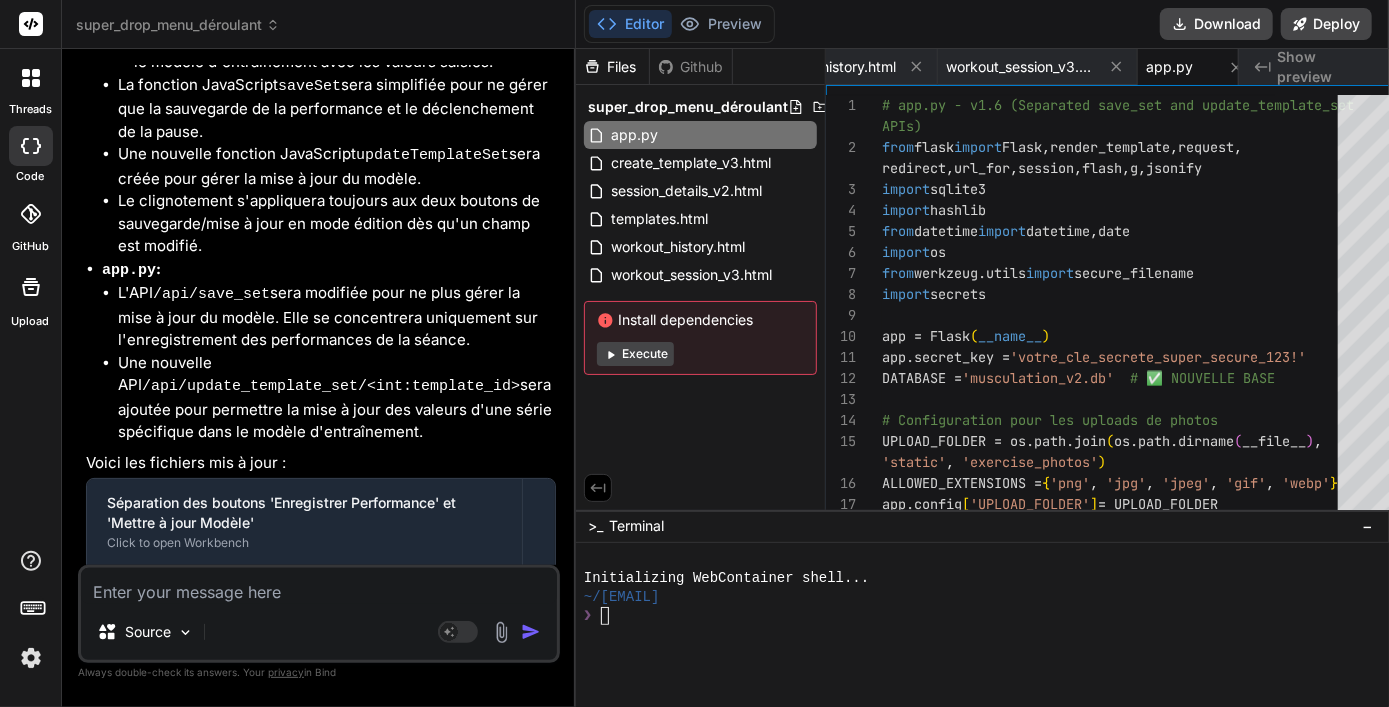click on "Source" at bounding box center (319, 636) 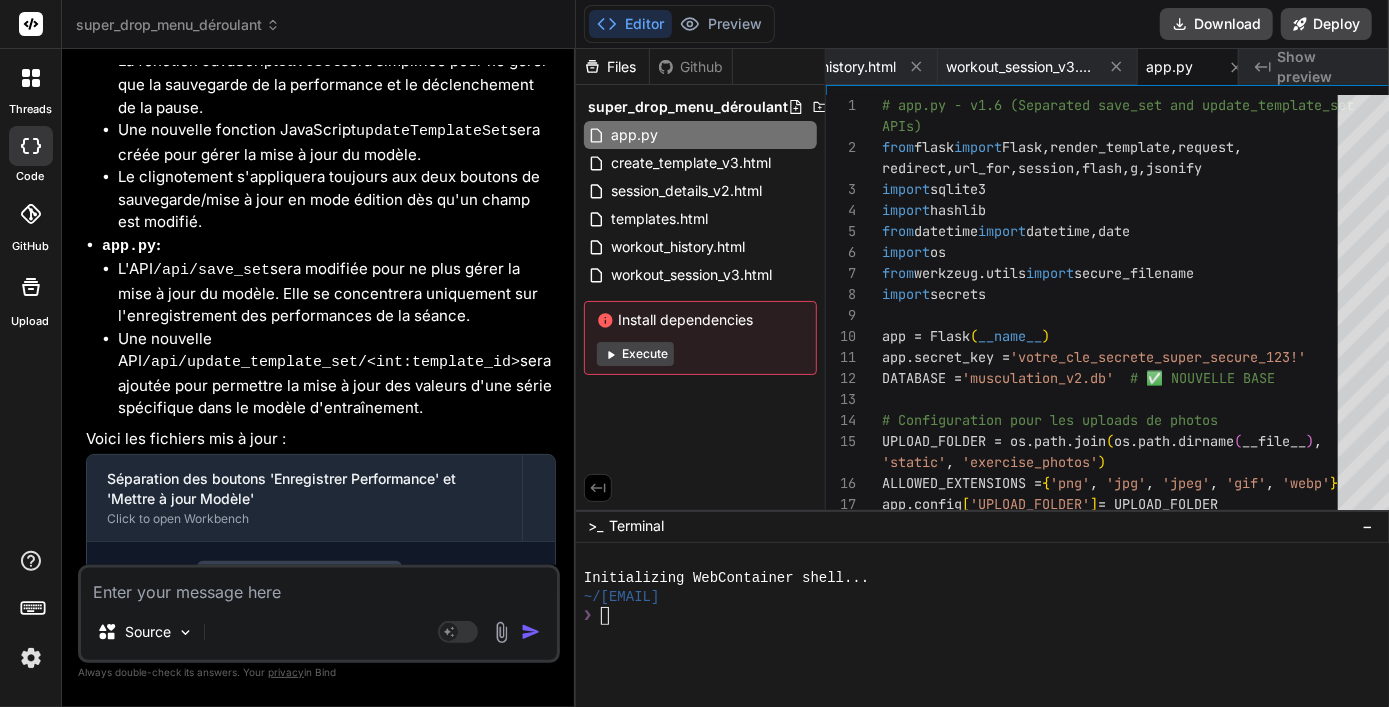 scroll, scrollTop: 36203, scrollLeft: 0, axis: vertical 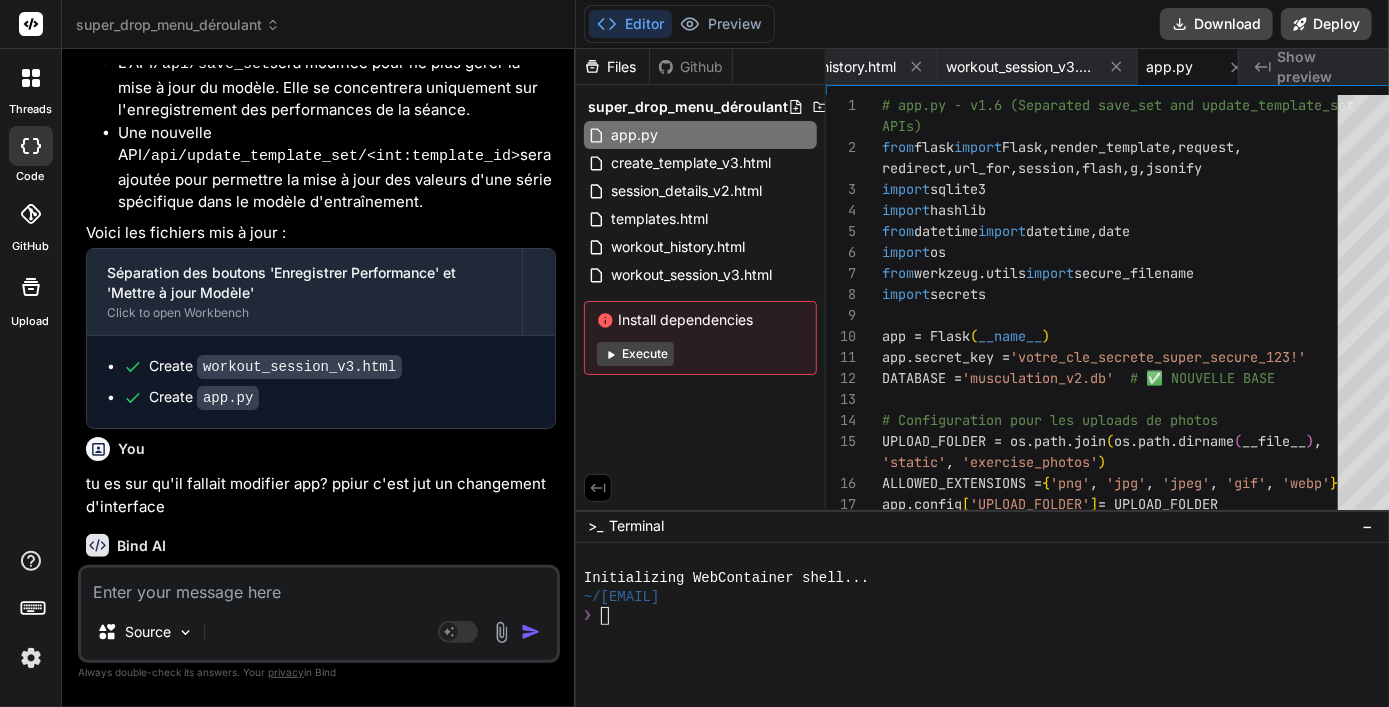 click on "tu es sur qu'il fallait modifier app? ppiur c'est jut un changement d'interface" at bounding box center (321, 495) 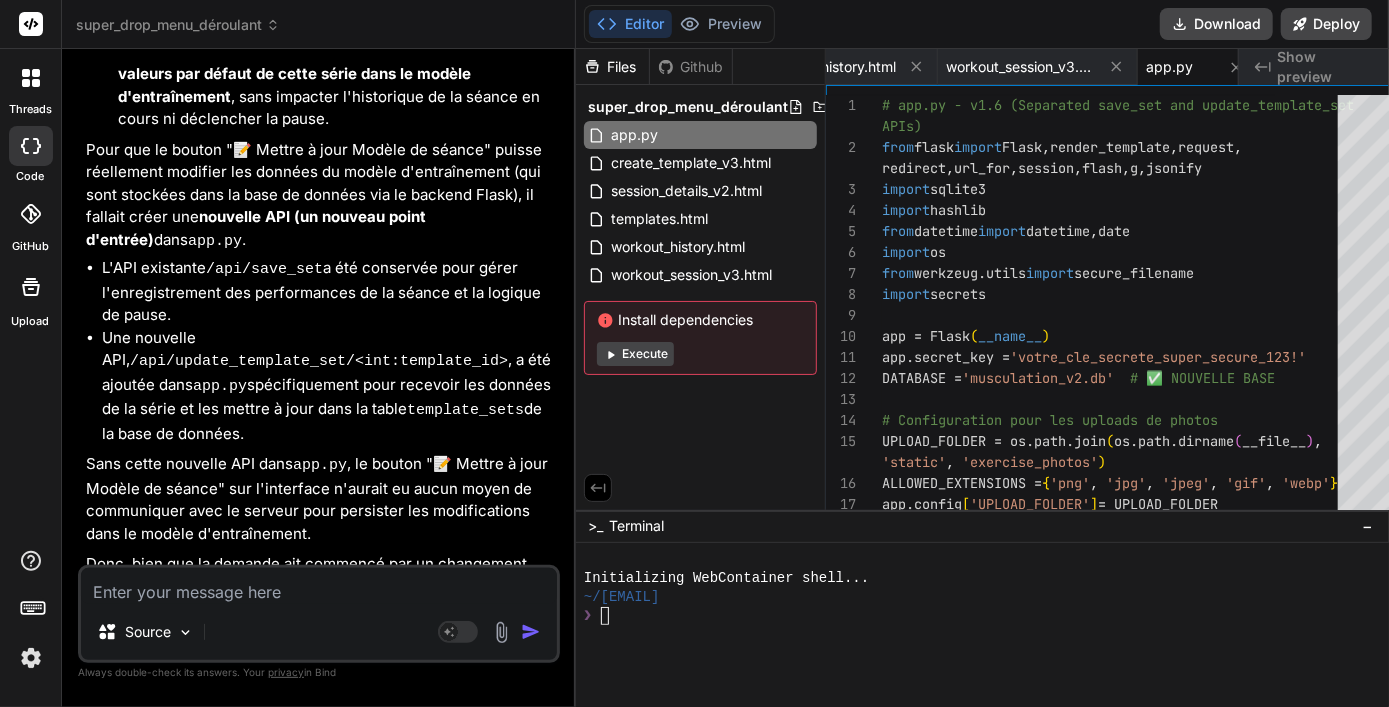 scroll, scrollTop: 36960, scrollLeft: 0, axis: vertical 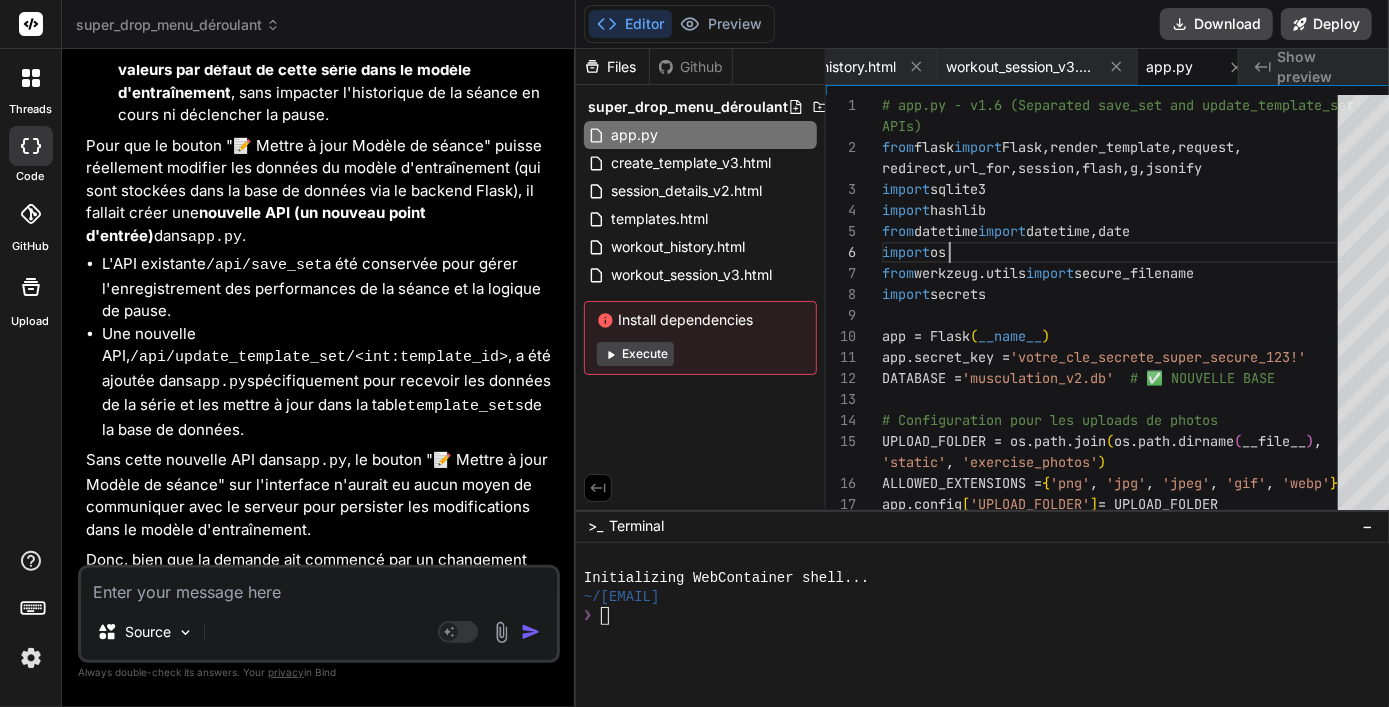 click on "from flask import Flask , render_template , request , redirect , url_for , session , flash , g , jsonify
import sqlite3
import hashlib
from datetime import datetime , date
import os
from werkzeug.utils import secure_filename
import secrets
app = Flask ( __name__ )
app.secret_key = 'votre_cle_secrete_super_secure_123!'
DATABASE = 'musculation_v2.db'
# ✅ NOUVELLE BASE
# Configuration pour les uploads de photos
UPLOAD_FOLDER = os.path.join ( os.path.dirname ( __file__ ) , 'static' , 'exercise_photos' )
ALLOWED_EXTENSIONS = { 'png' , 'jpg' , 'jpeg' , 'gif' , 'webp' }
app.config [ 'UPLOAD_FOLDER' ] = UPLOAD_FOLDER
os.makedirs ( UPLOAD_FOLDER , exist_ok= True )" at bounding box center [1116, 16517] 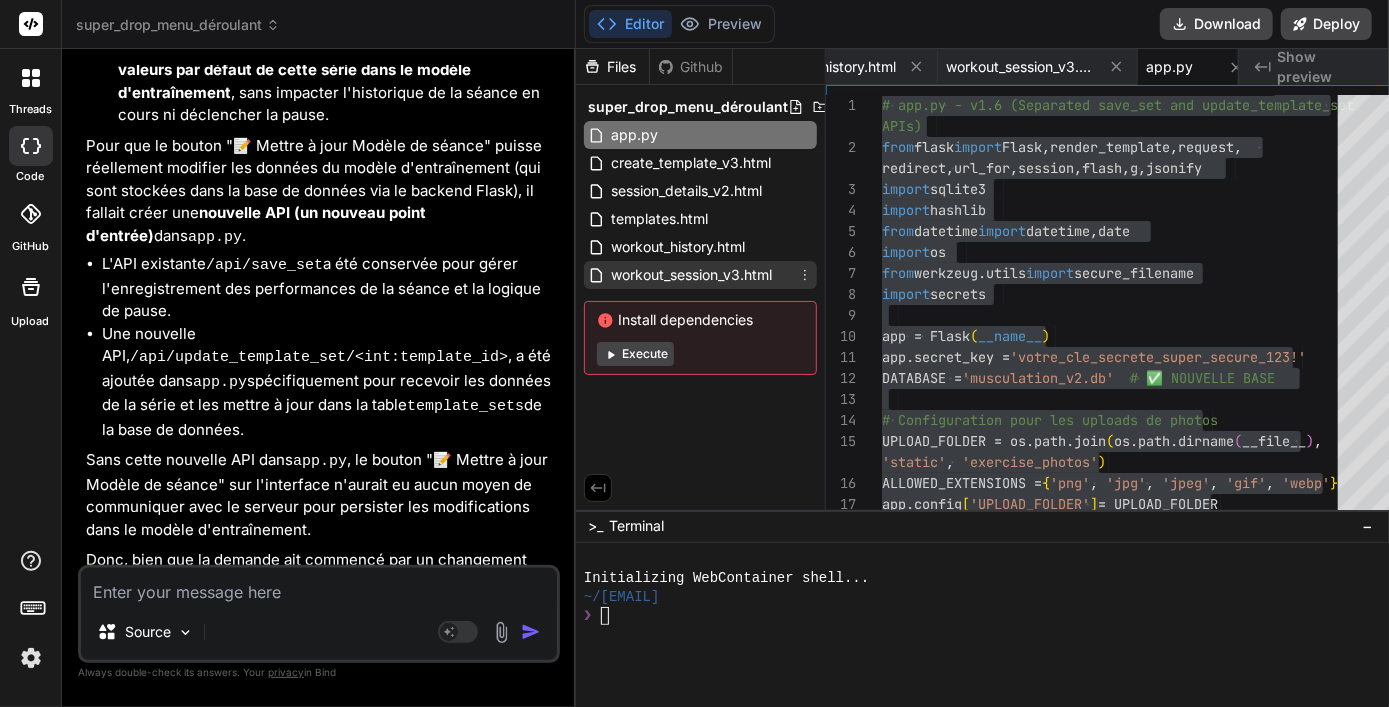 click on "workout_session_v3.html" at bounding box center (700, 275) 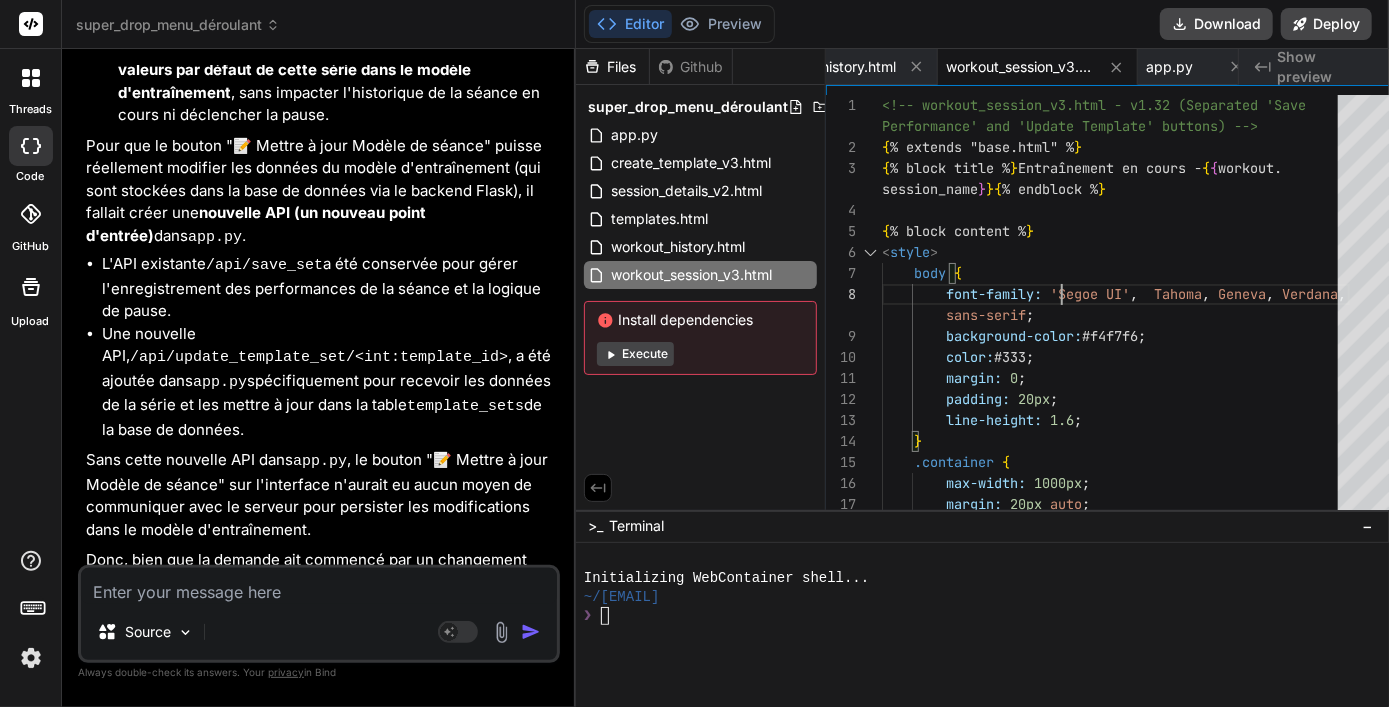 click on "<!-- workout_session_v3.html - v1.32 (Separated 'S ave  { % extends "base.html" % } { % block title % } Entraînement en cours -  { {  workout. { % block content % } < style >      body   {          font-family:   'Segoe UI' ,   Tahoma ,   Geneva ,   Verdana ,            background-color:  #f4f7f6 ;          color:  #333 ;          margin:   0 ;          padding:   20px ;          line-height:   1.6 ;      }      .container   {          max-width:   1000px ; Performance' and 'Update Template' buttons) --> session_name  } } { % endblock % }          sans-serif ;          margin:   20px   auto ;          background:  #fff ;" at bounding box center (1116, 24266) 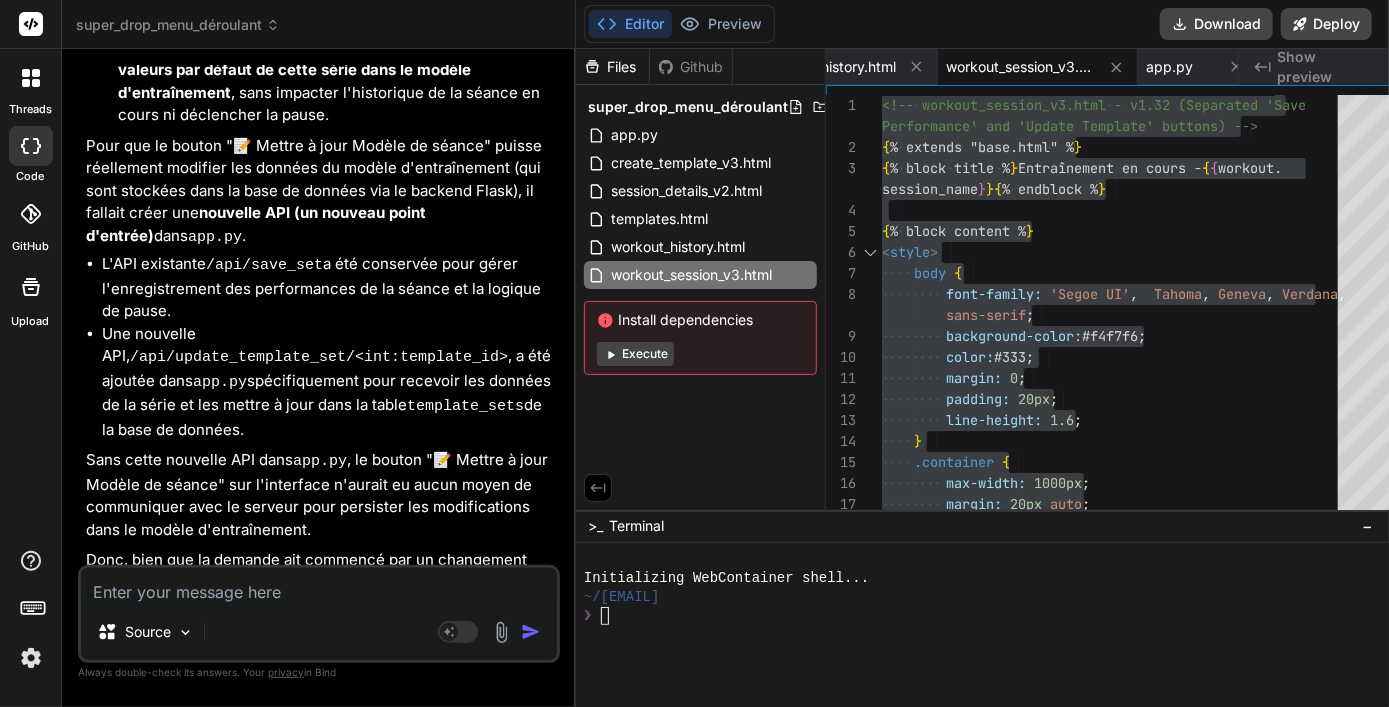 click at bounding box center [531, 632] 